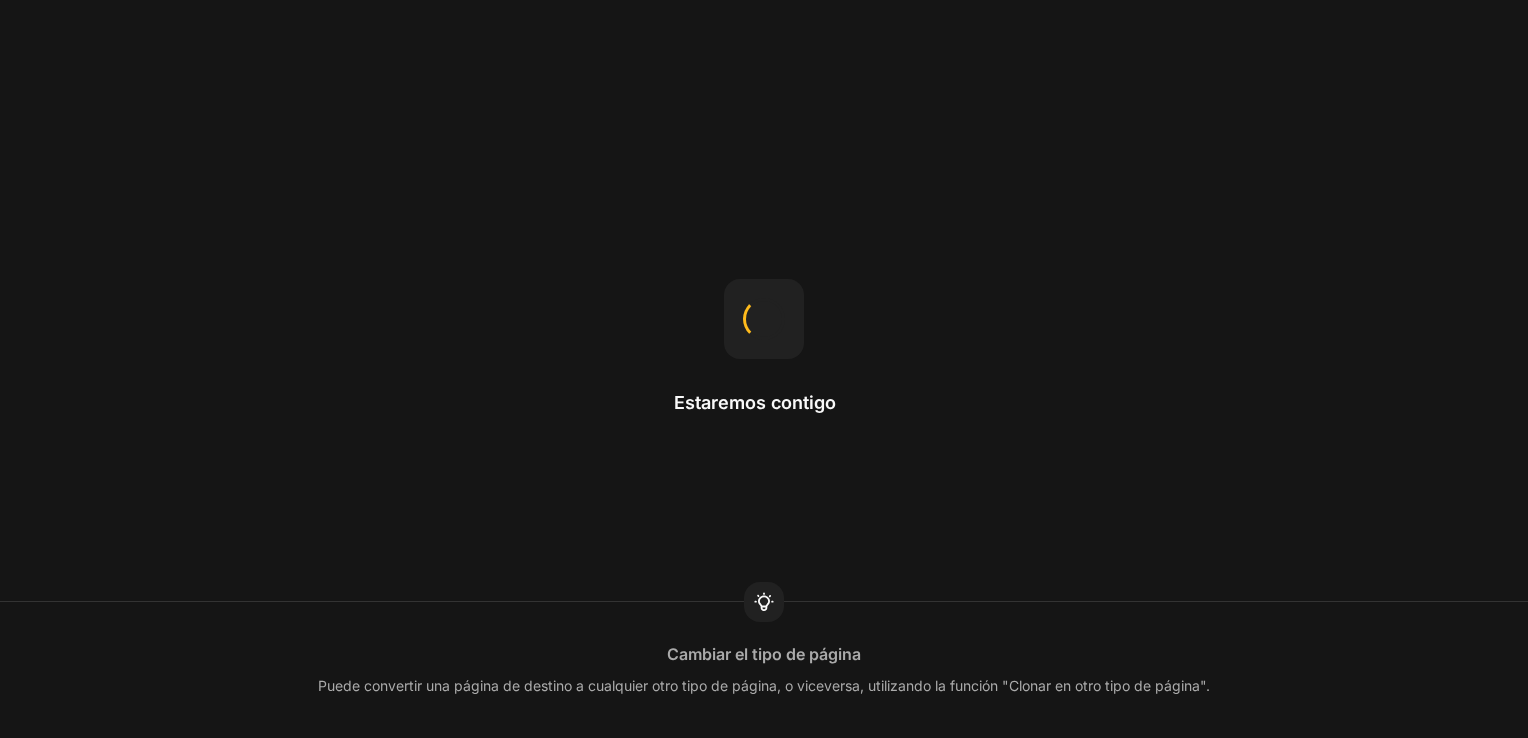 scroll, scrollTop: 0, scrollLeft: 0, axis: both 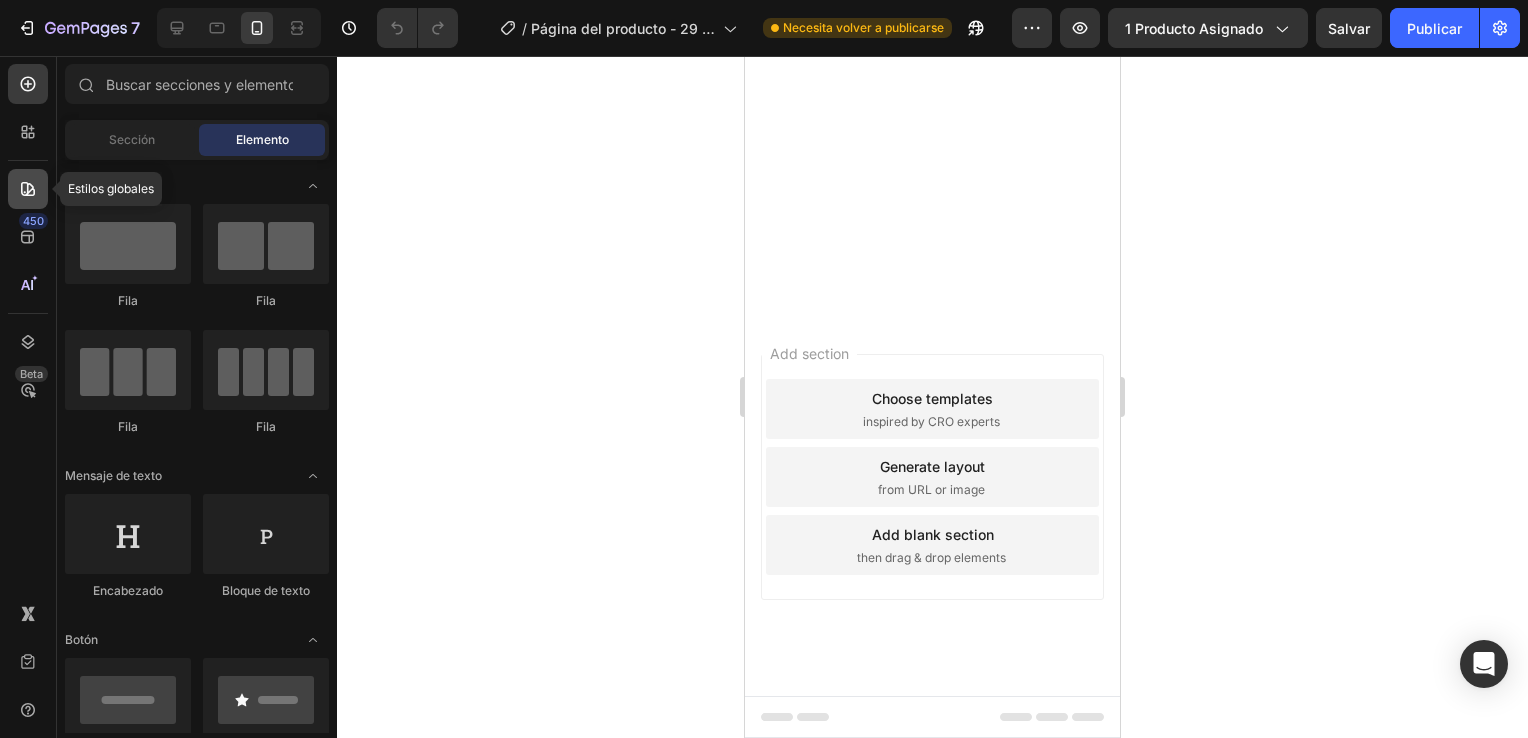 click 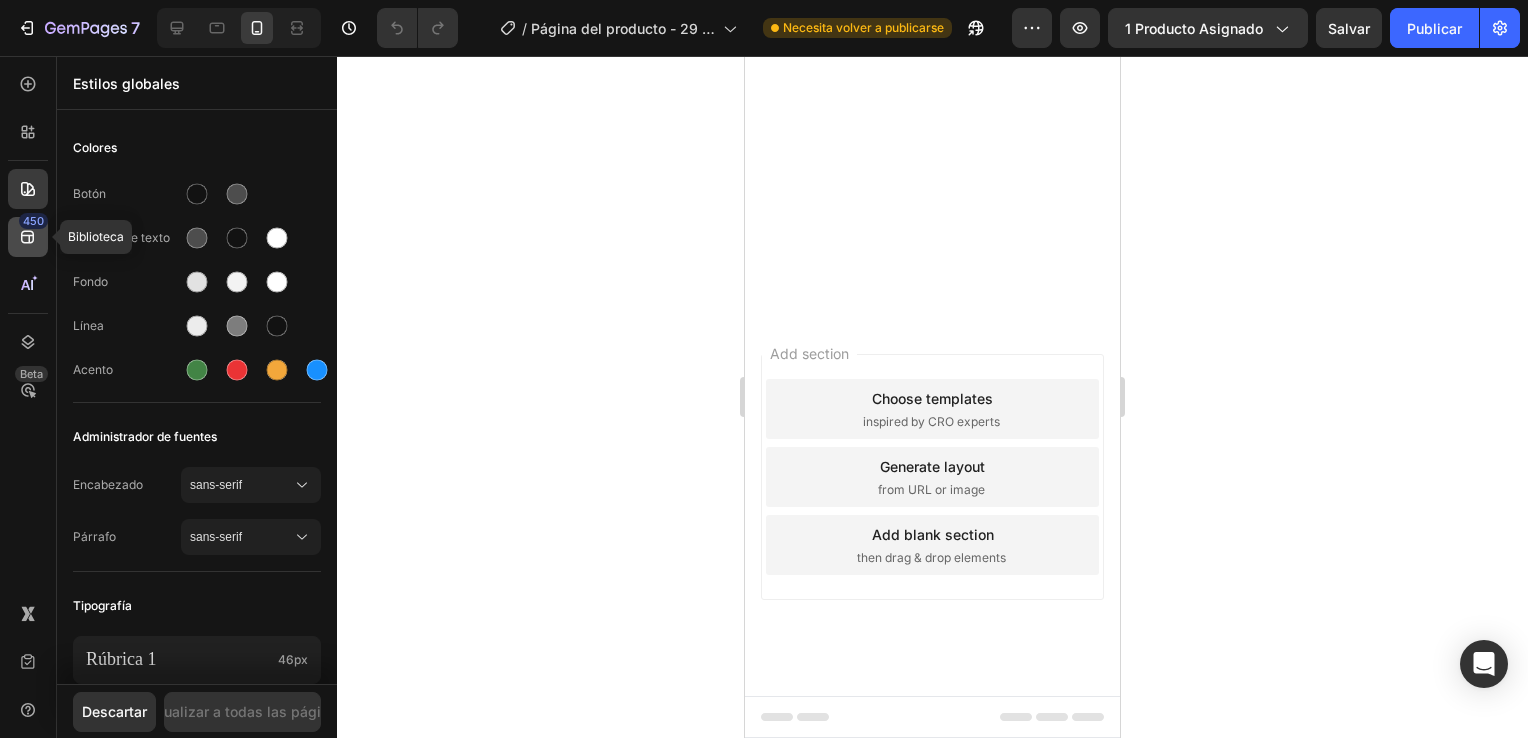 click 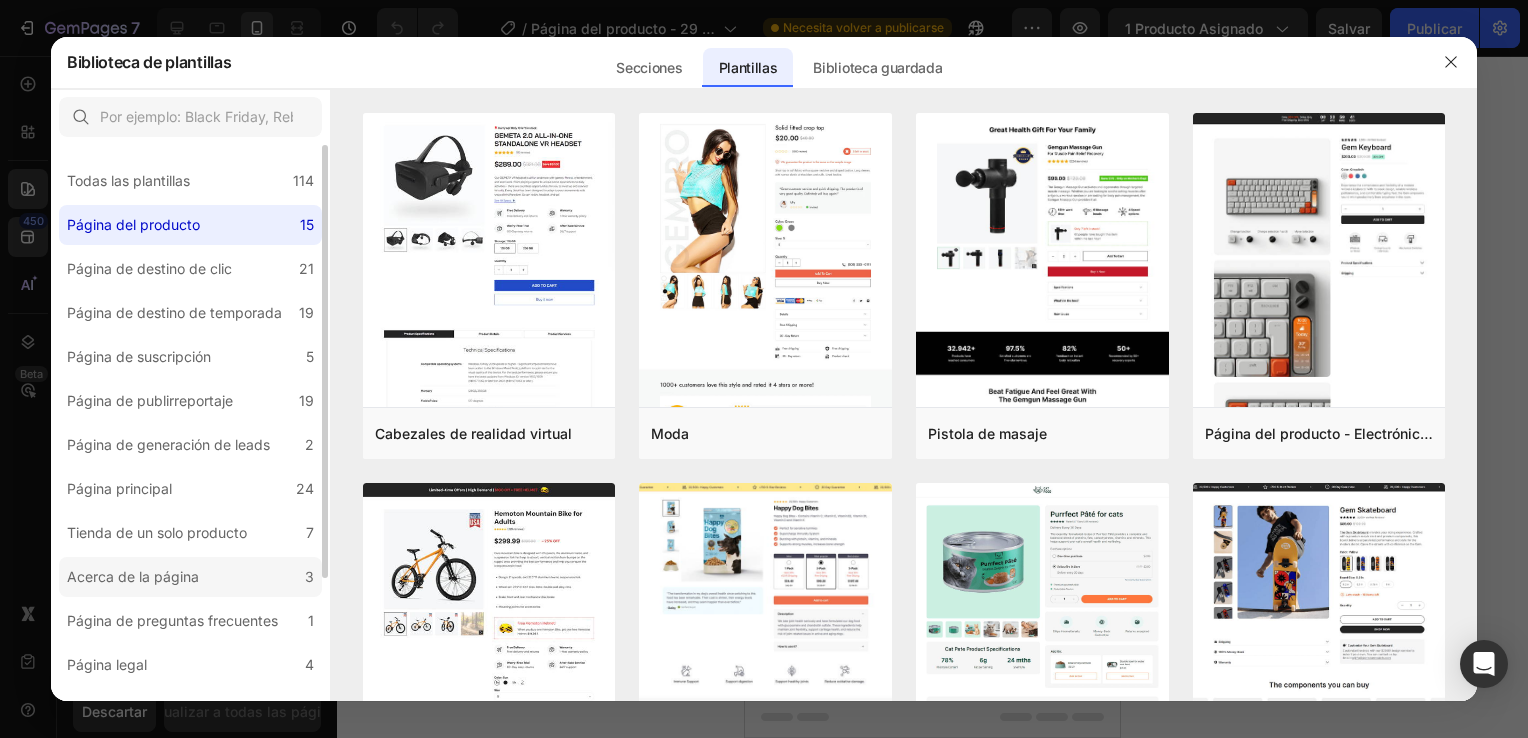 scroll, scrollTop: 159, scrollLeft: 0, axis: vertical 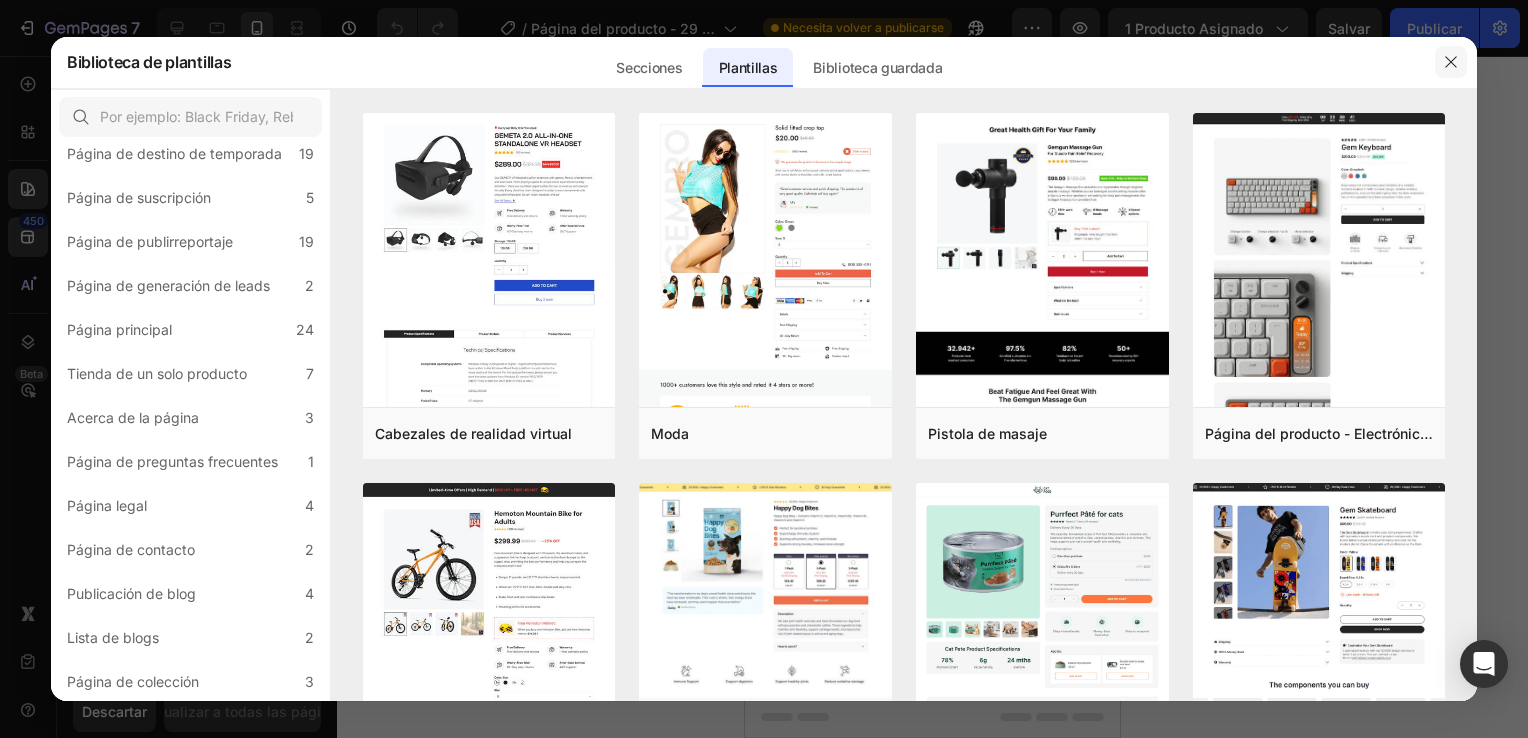 click 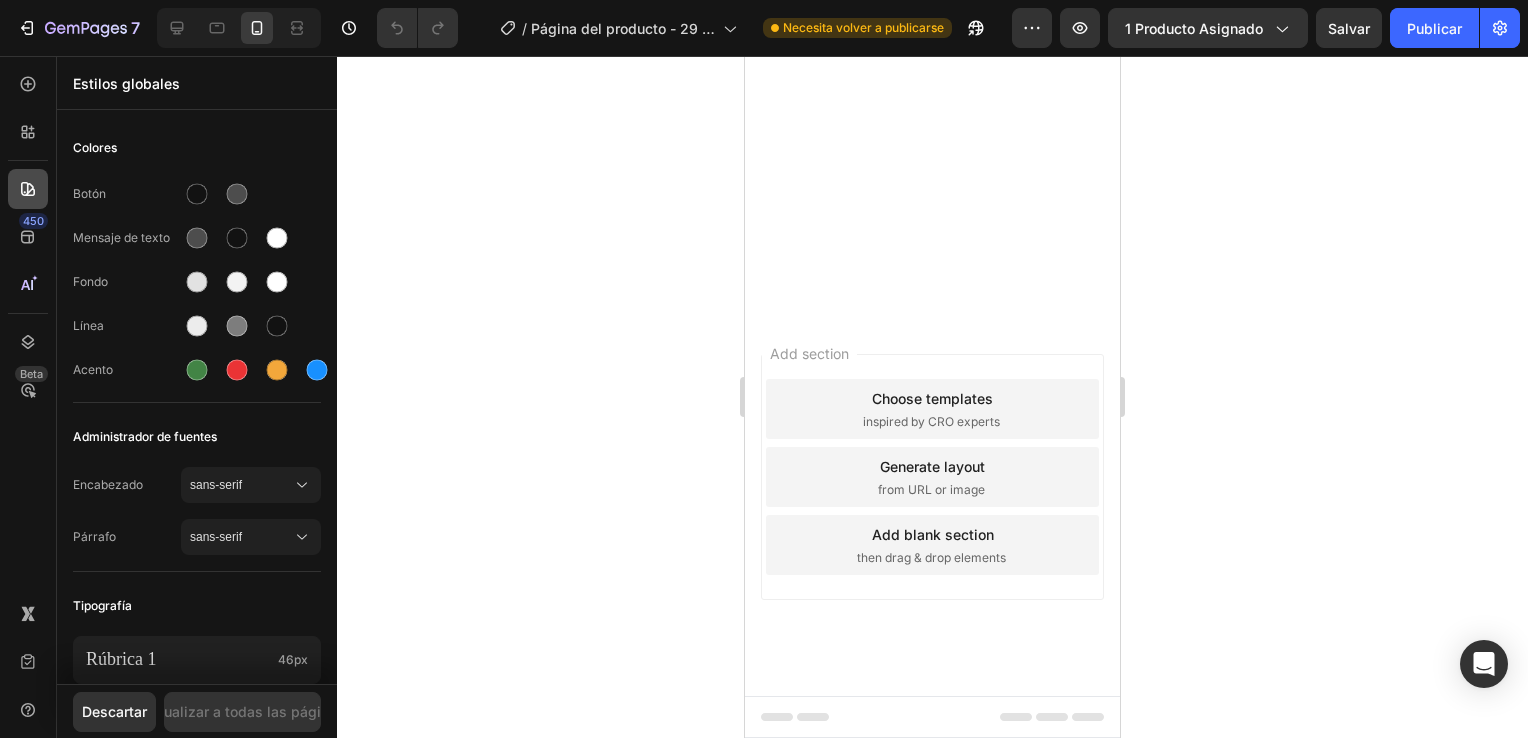 click 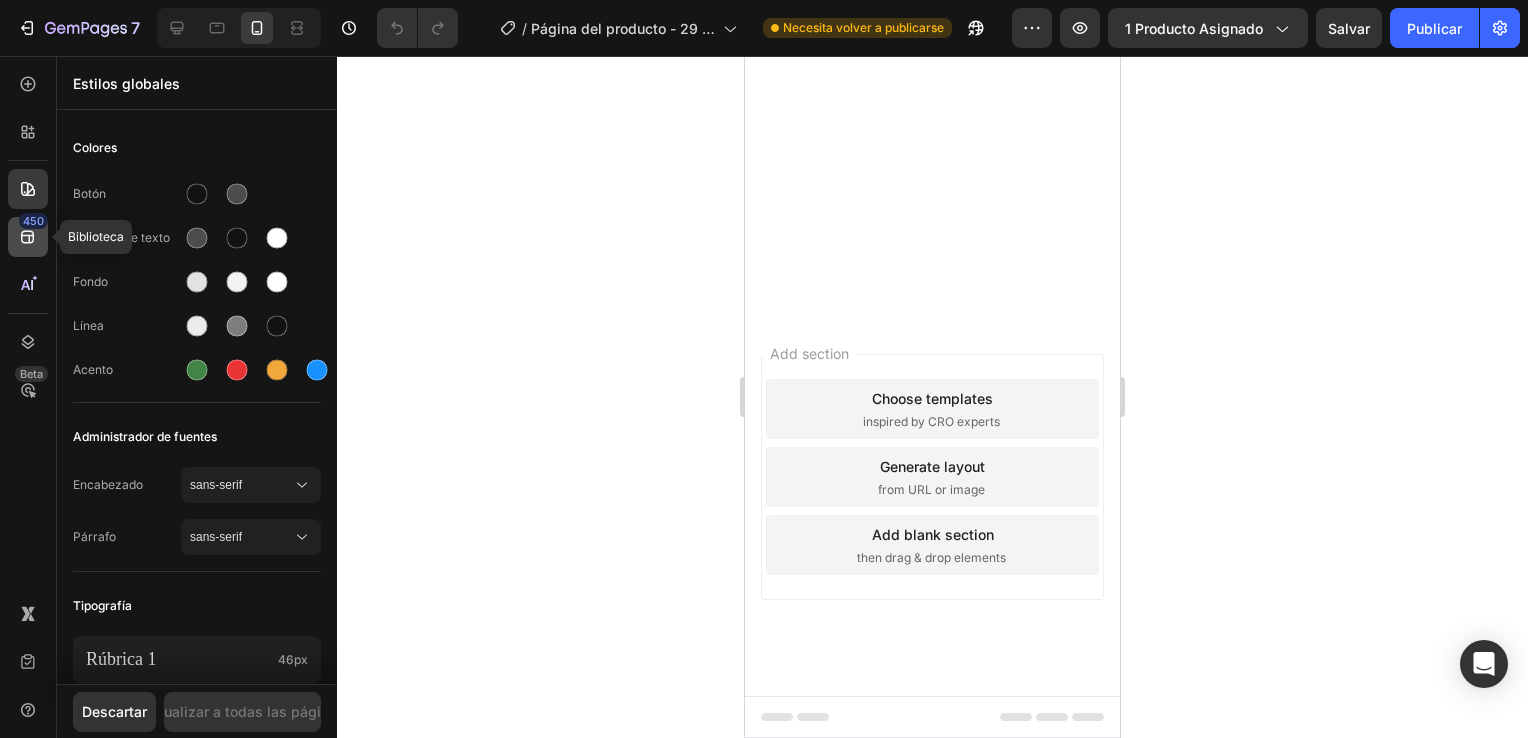 click 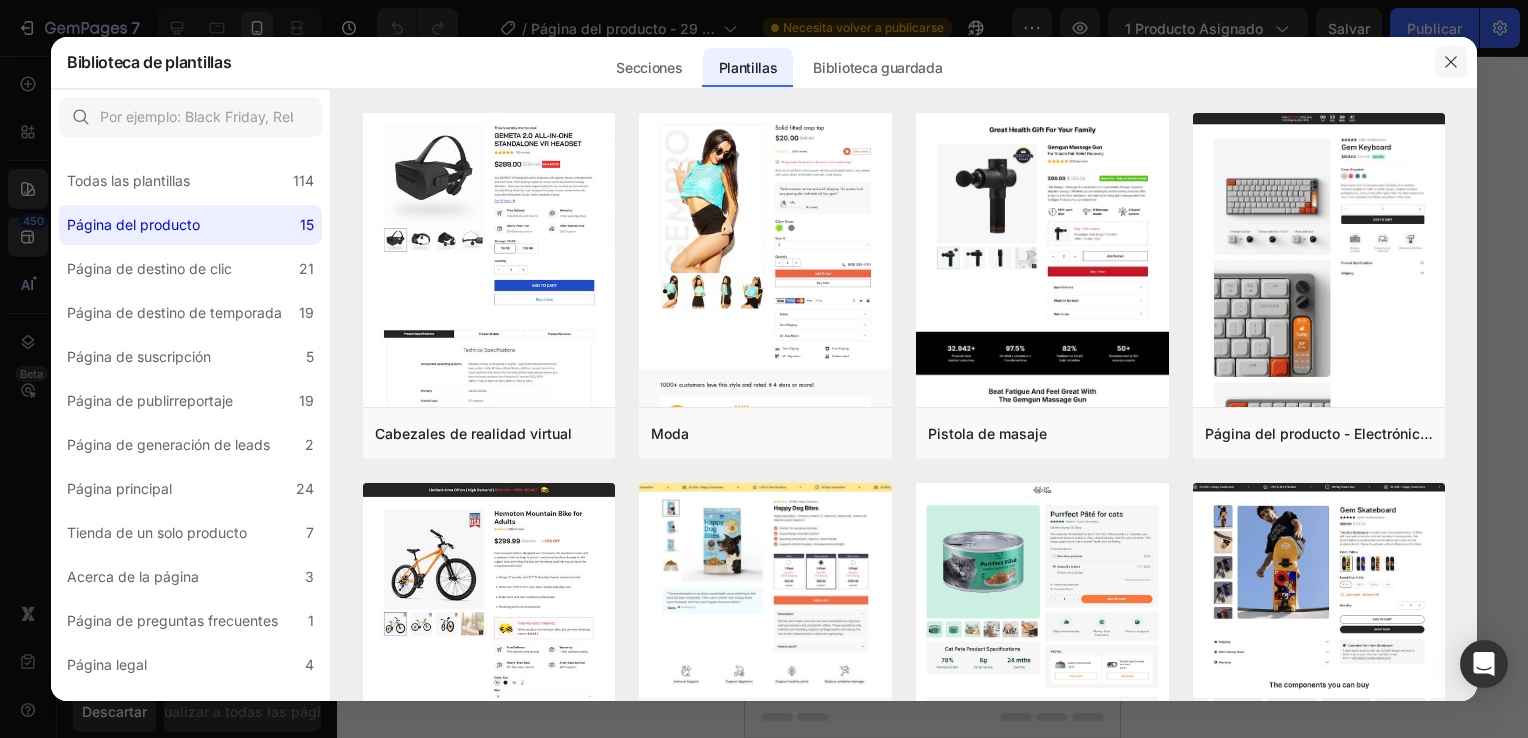 click 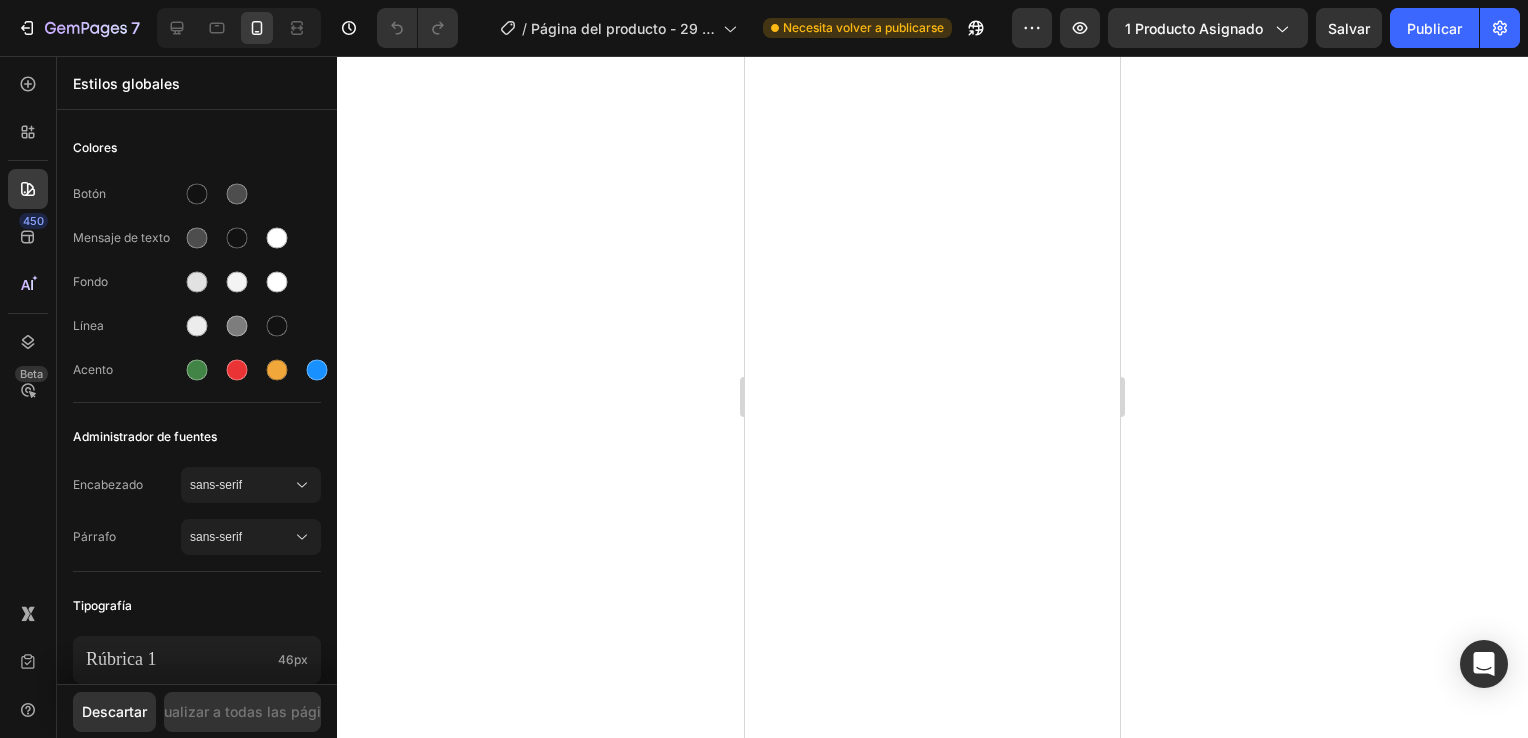 scroll, scrollTop: 800, scrollLeft: 0, axis: vertical 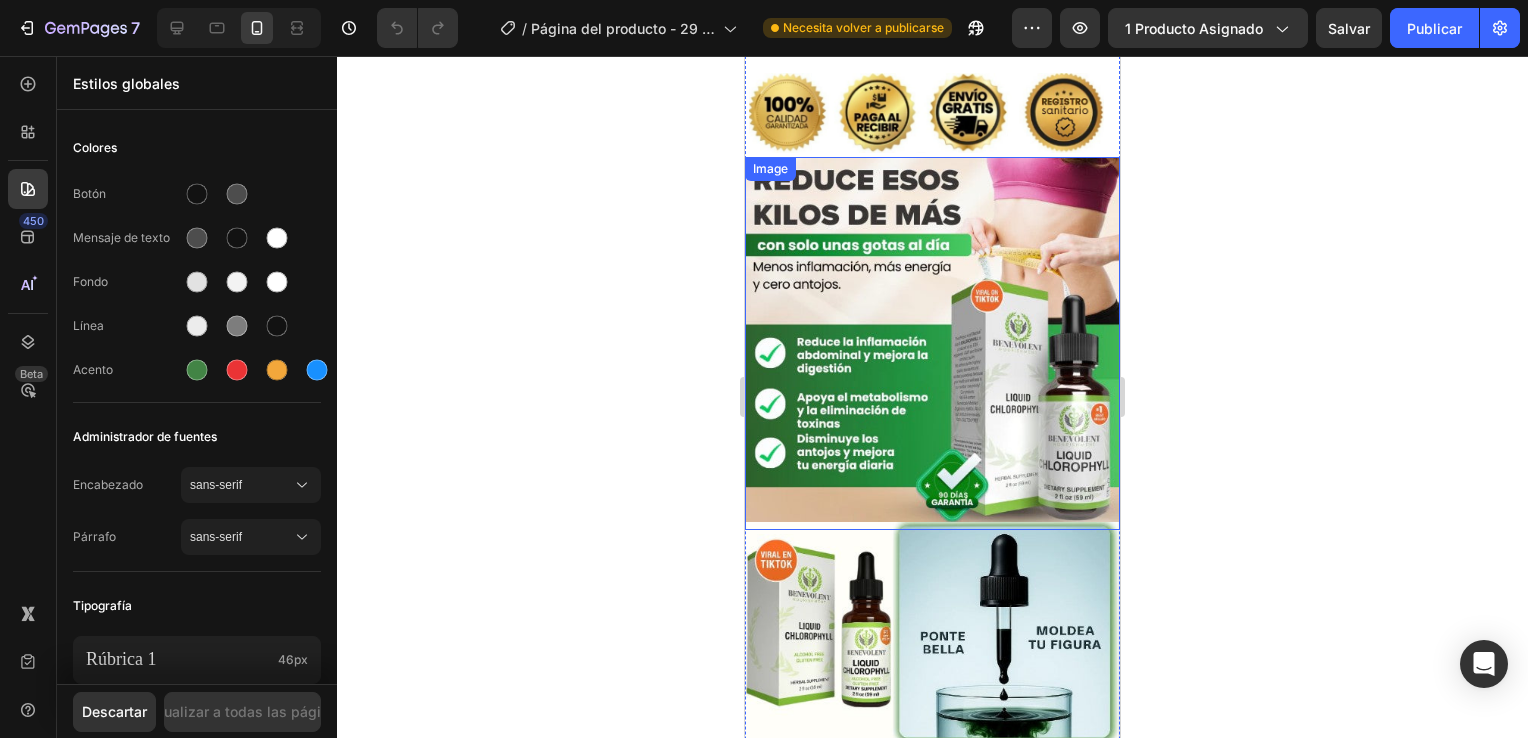 click 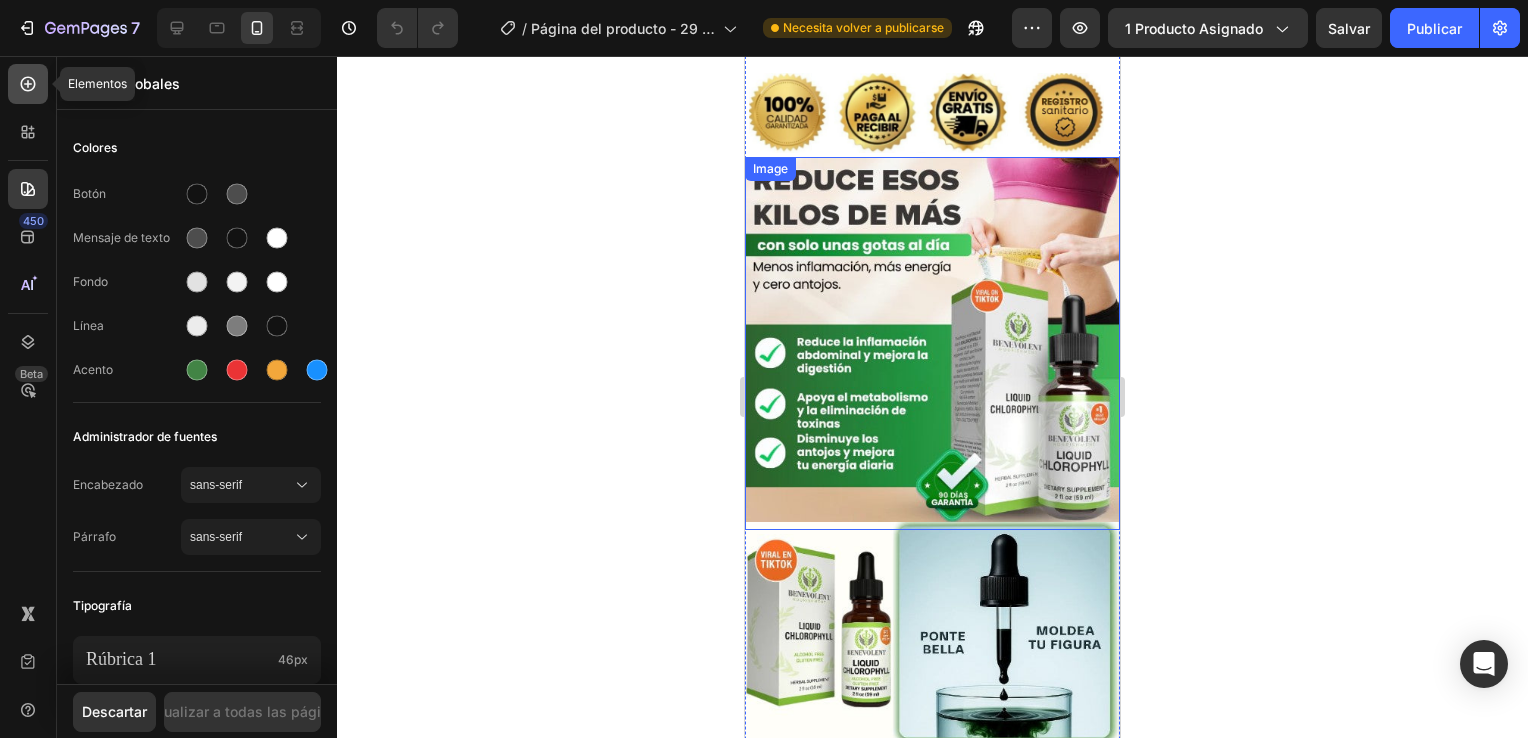 click 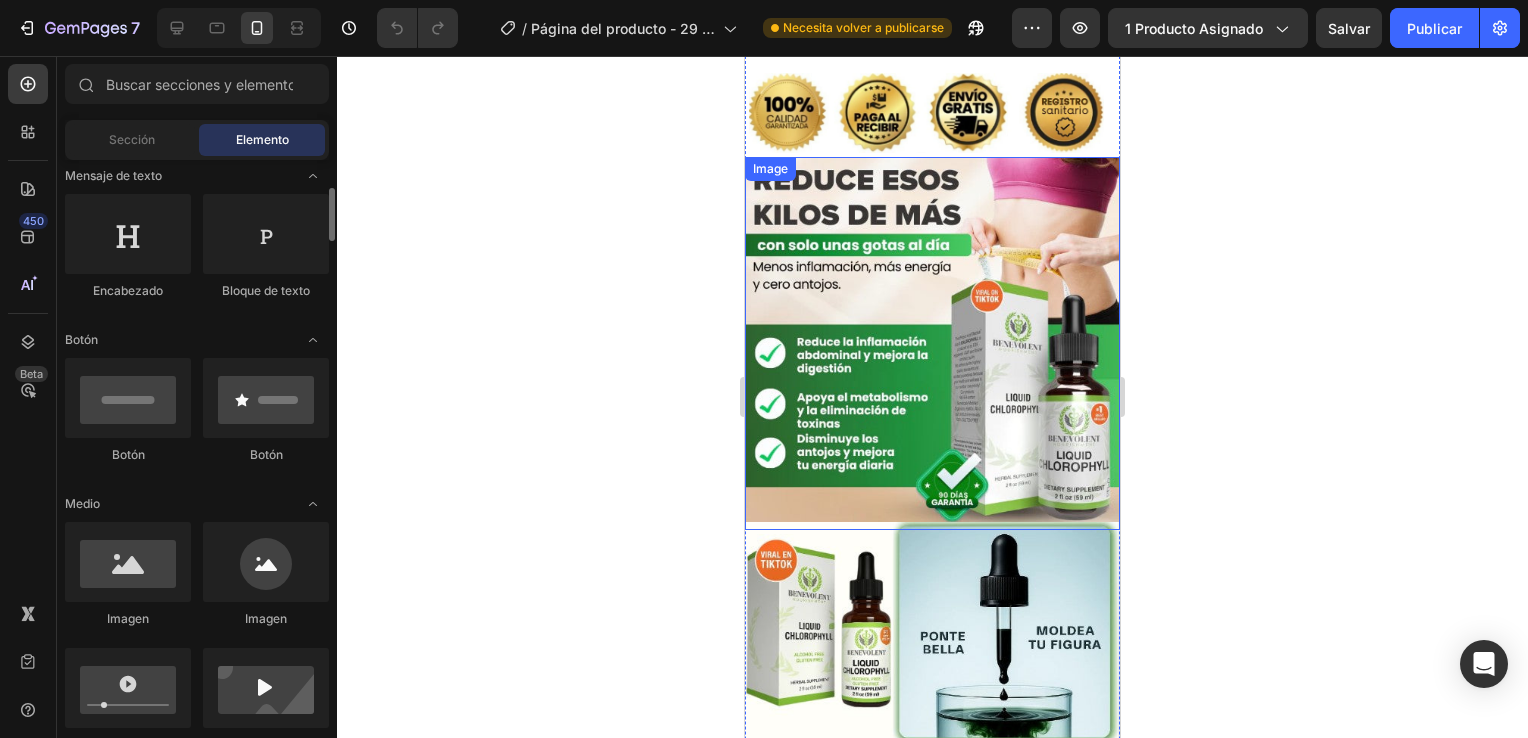 scroll, scrollTop: 400, scrollLeft: 0, axis: vertical 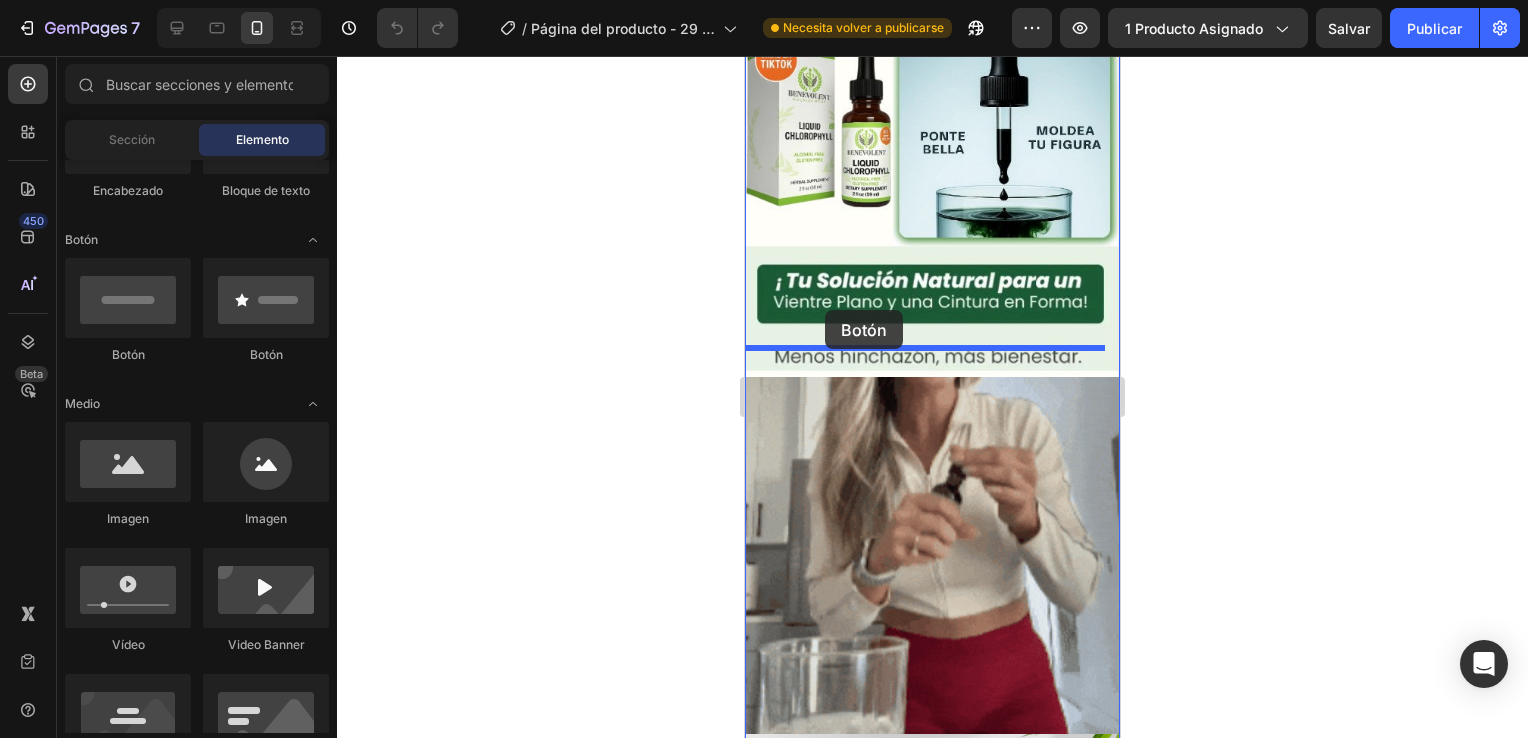 drag, startPoint x: 884, startPoint y: 384, endPoint x: 825, endPoint y: 310, distance: 94.641426 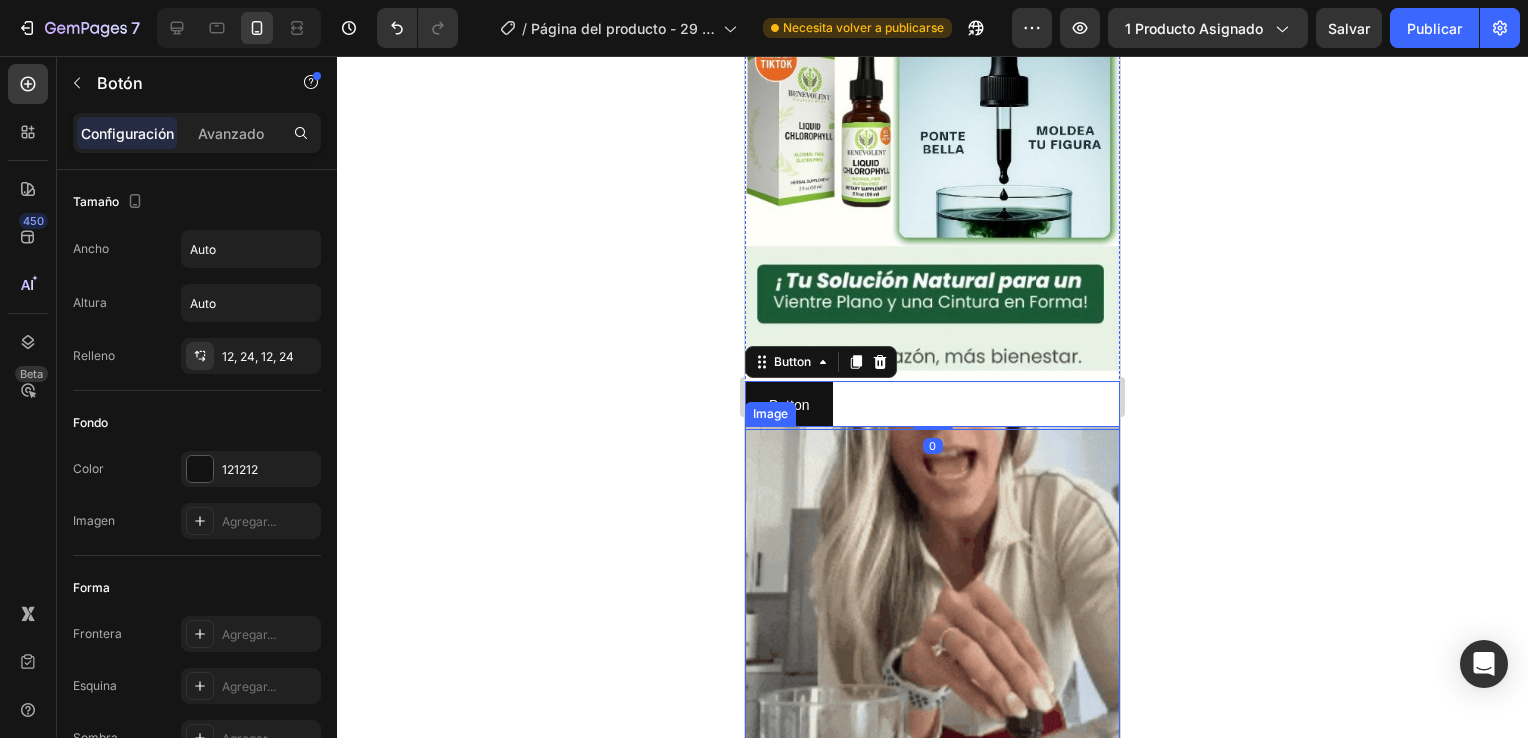 click 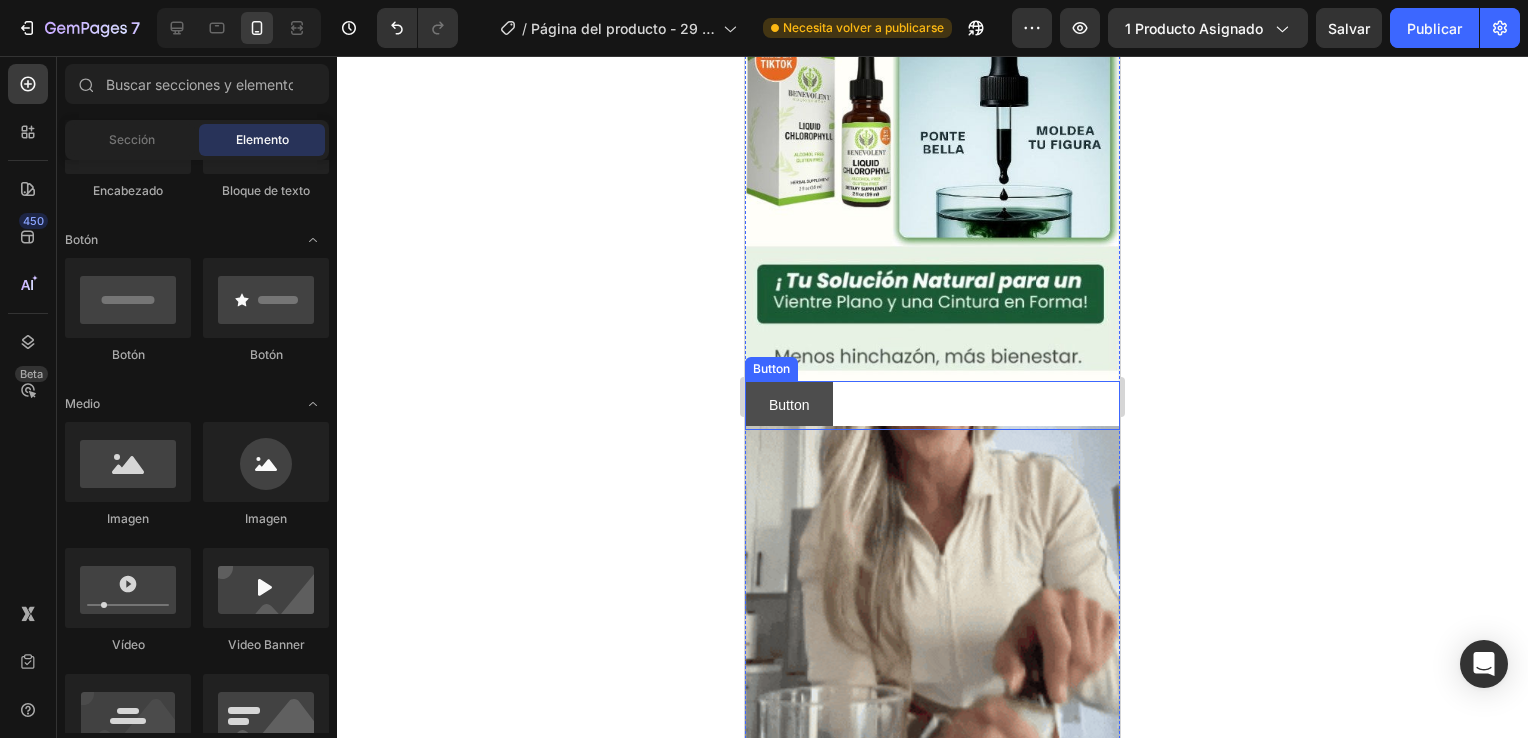 click on "Button" at bounding box center (789, 405) 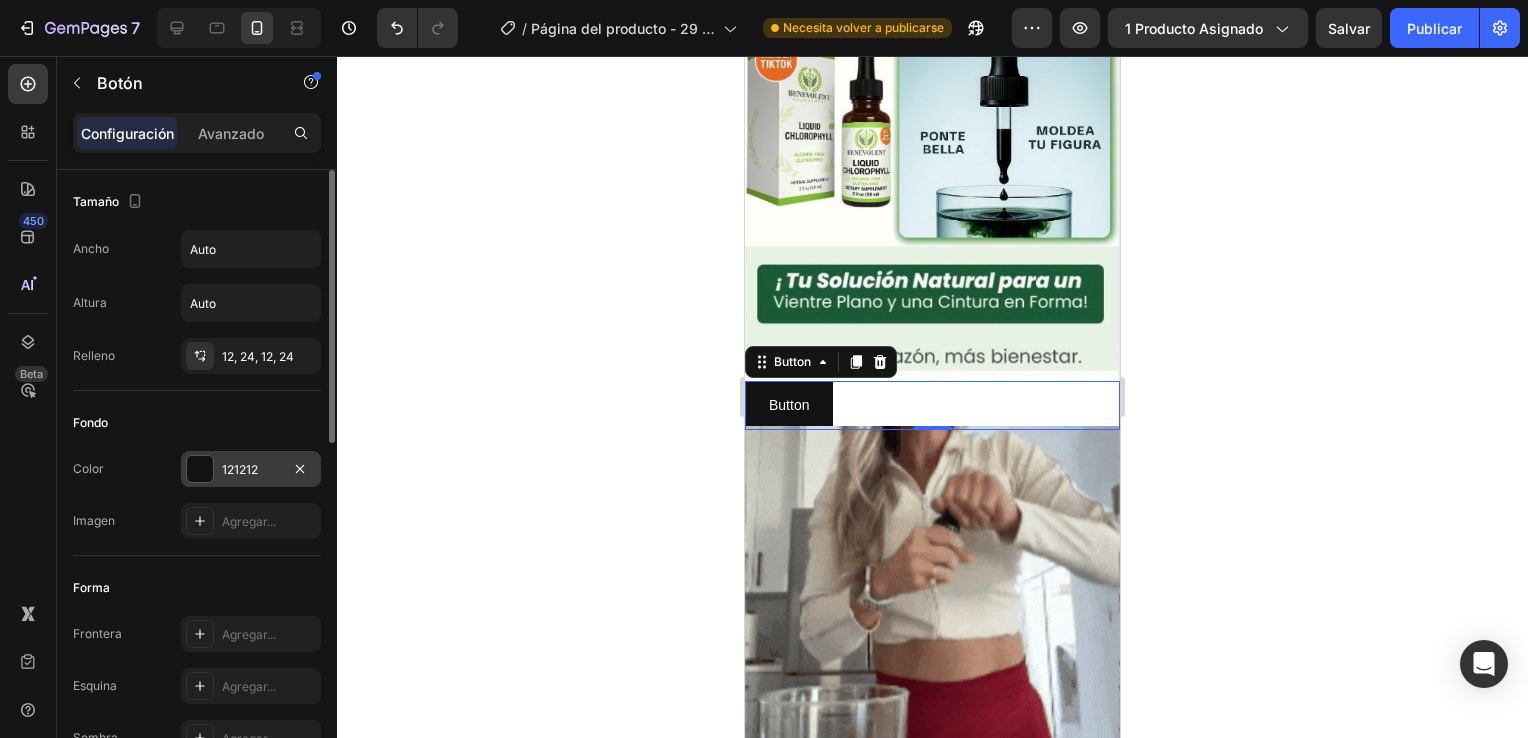 click at bounding box center (200, 469) 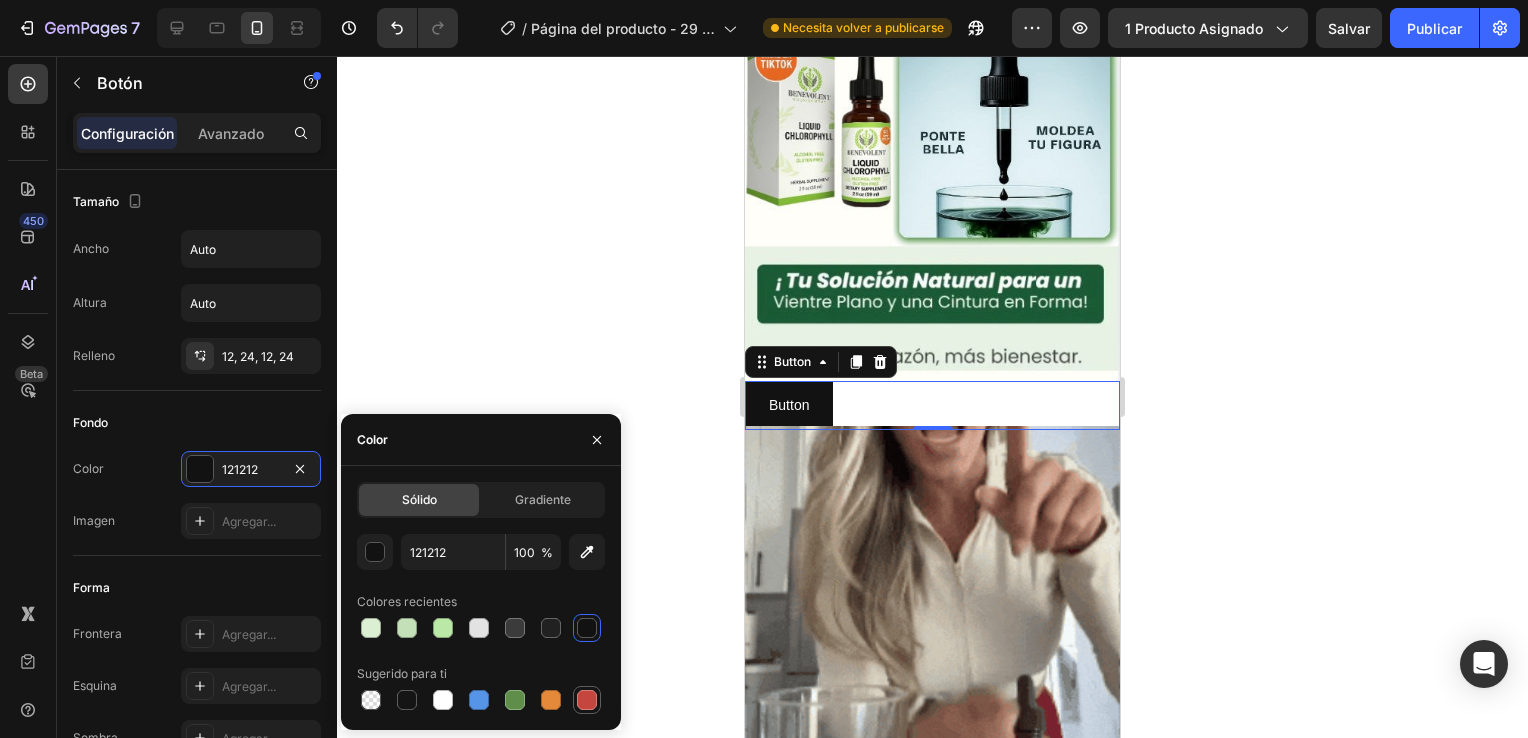 click at bounding box center [587, 700] 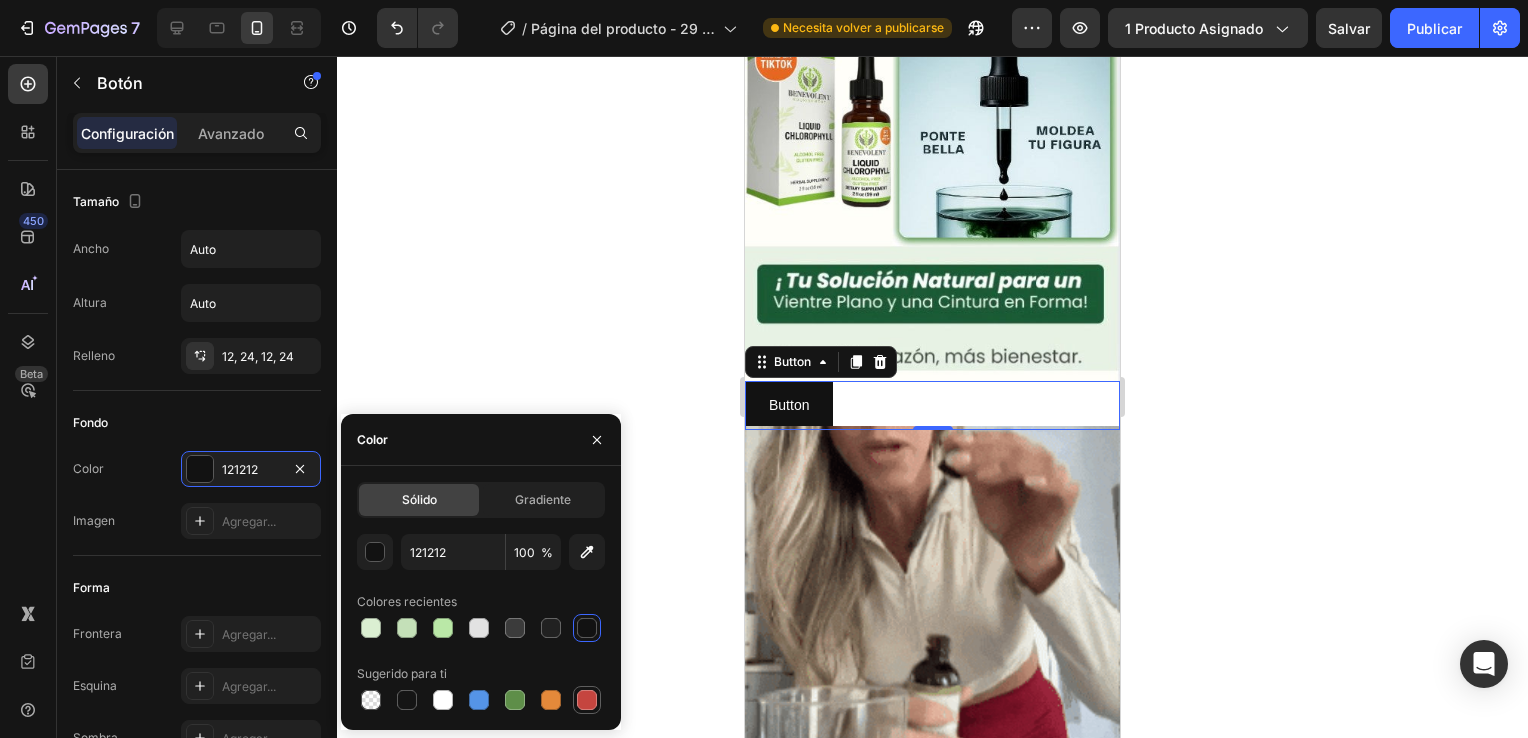 type on "C5453F" 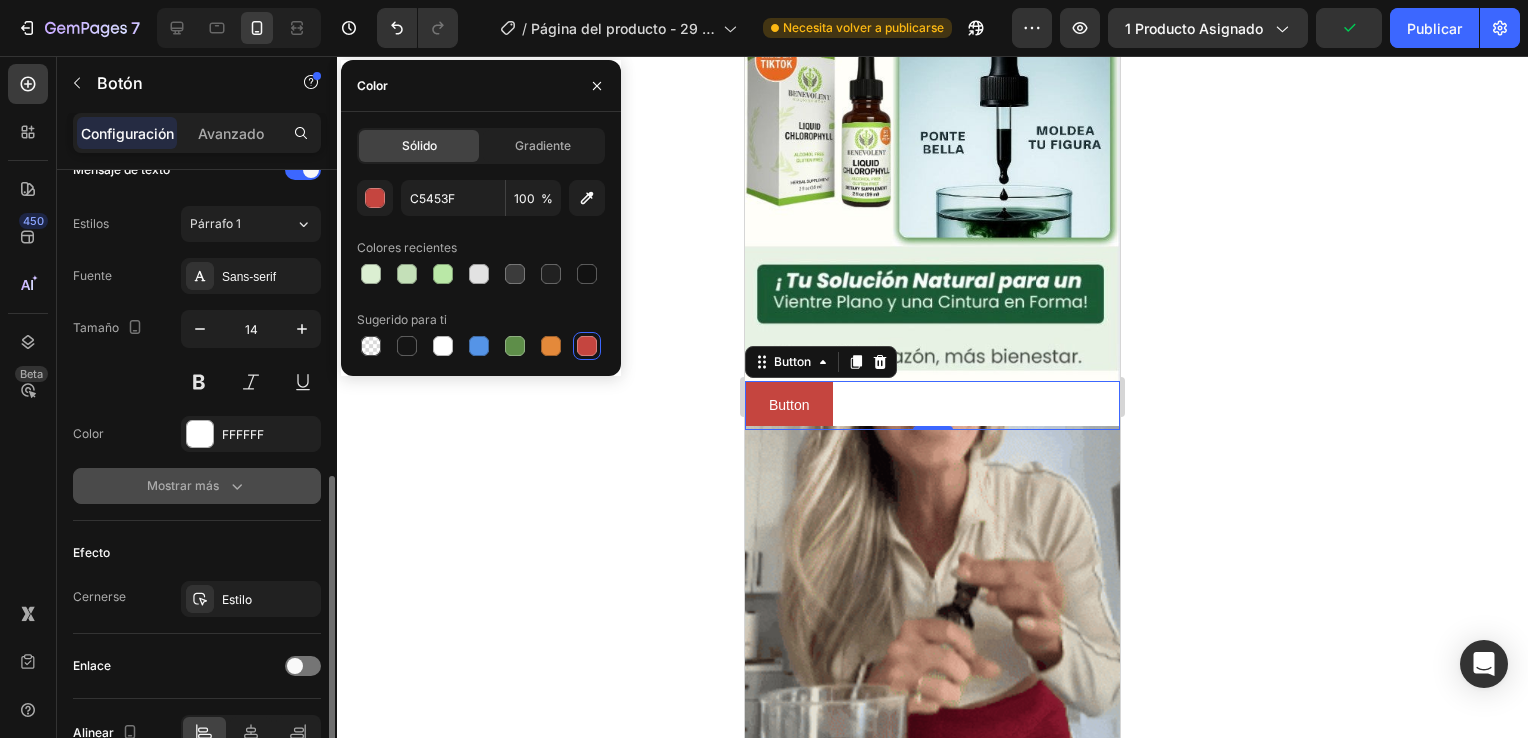 scroll, scrollTop: 805, scrollLeft: 0, axis: vertical 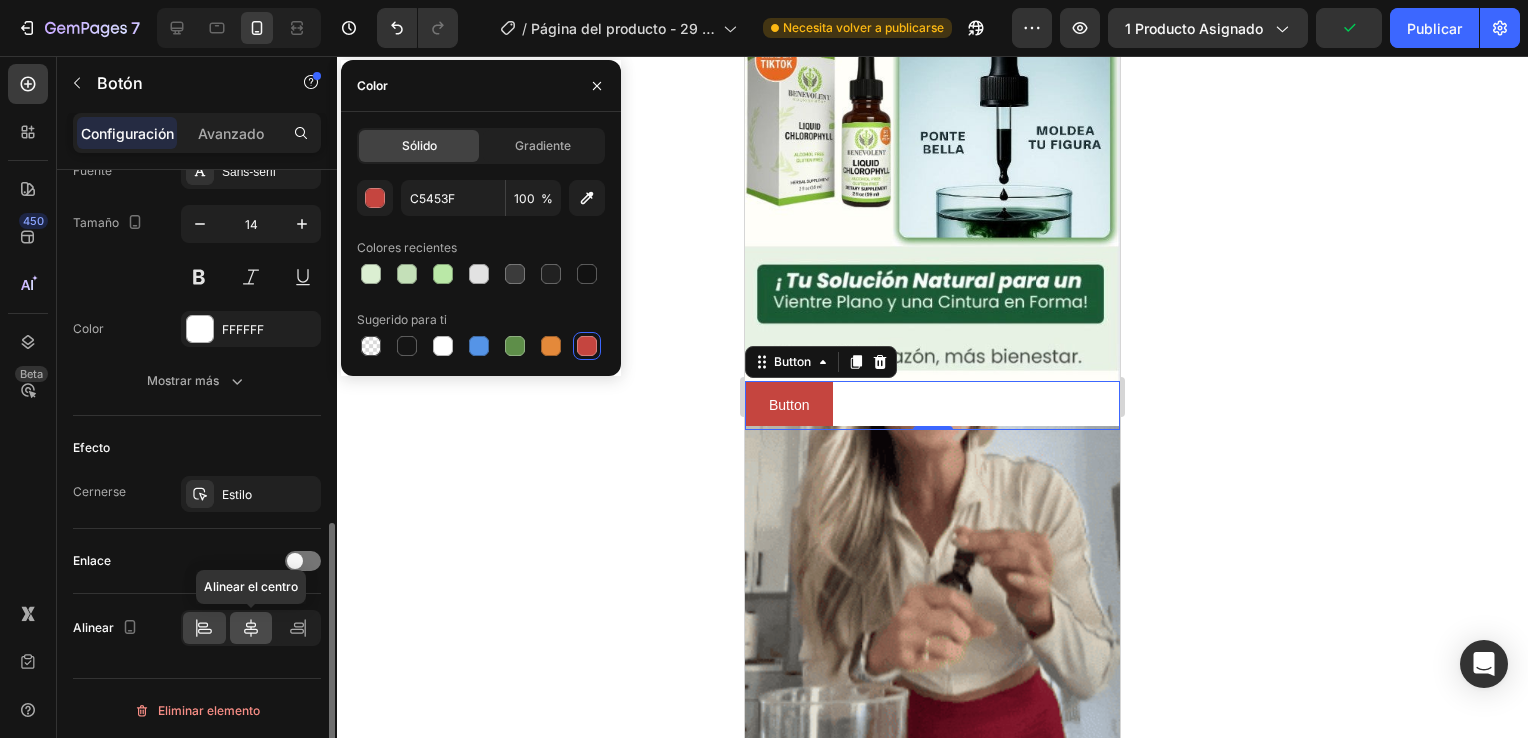 click 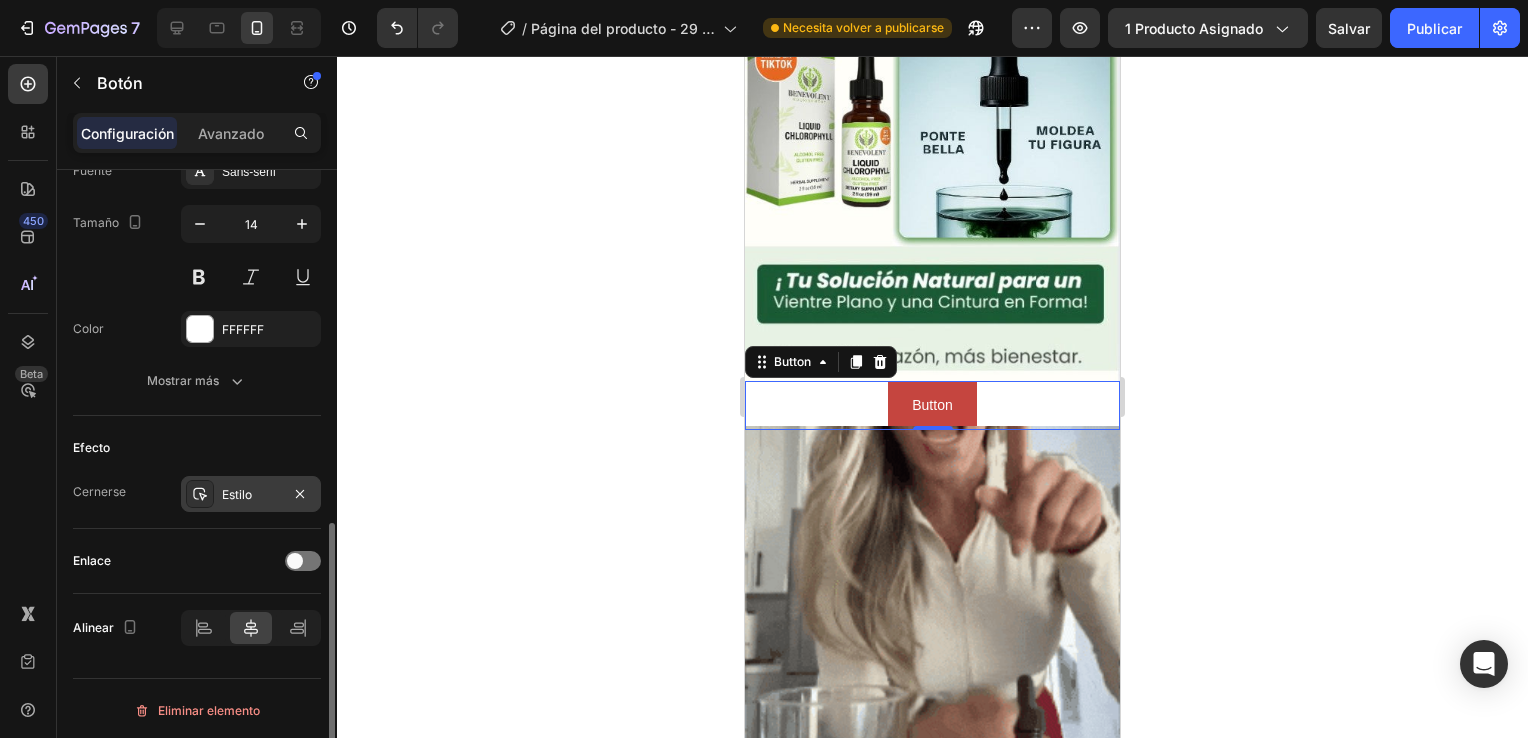 click on "Estilo" at bounding box center (251, 495) 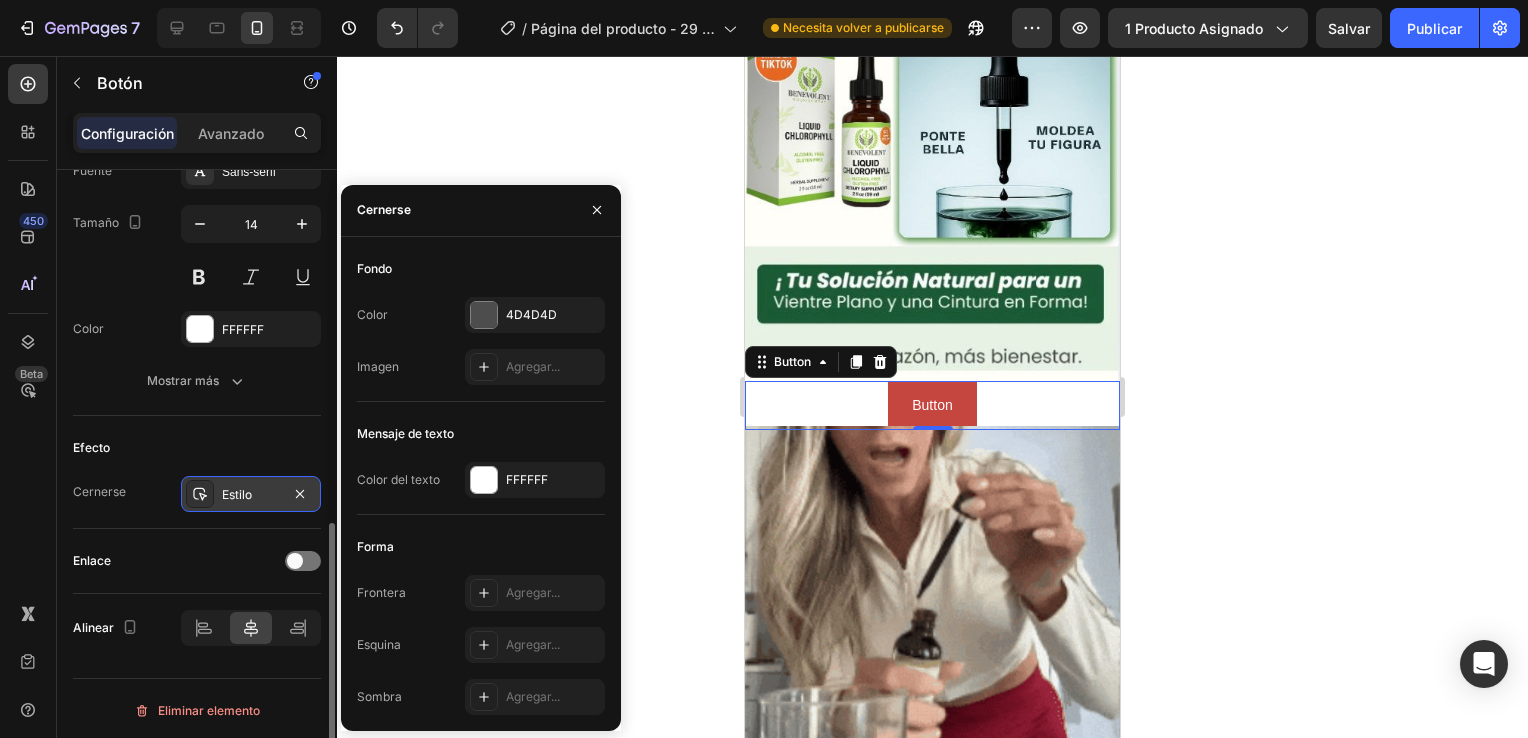 click on "Estilo" at bounding box center (251, 495) 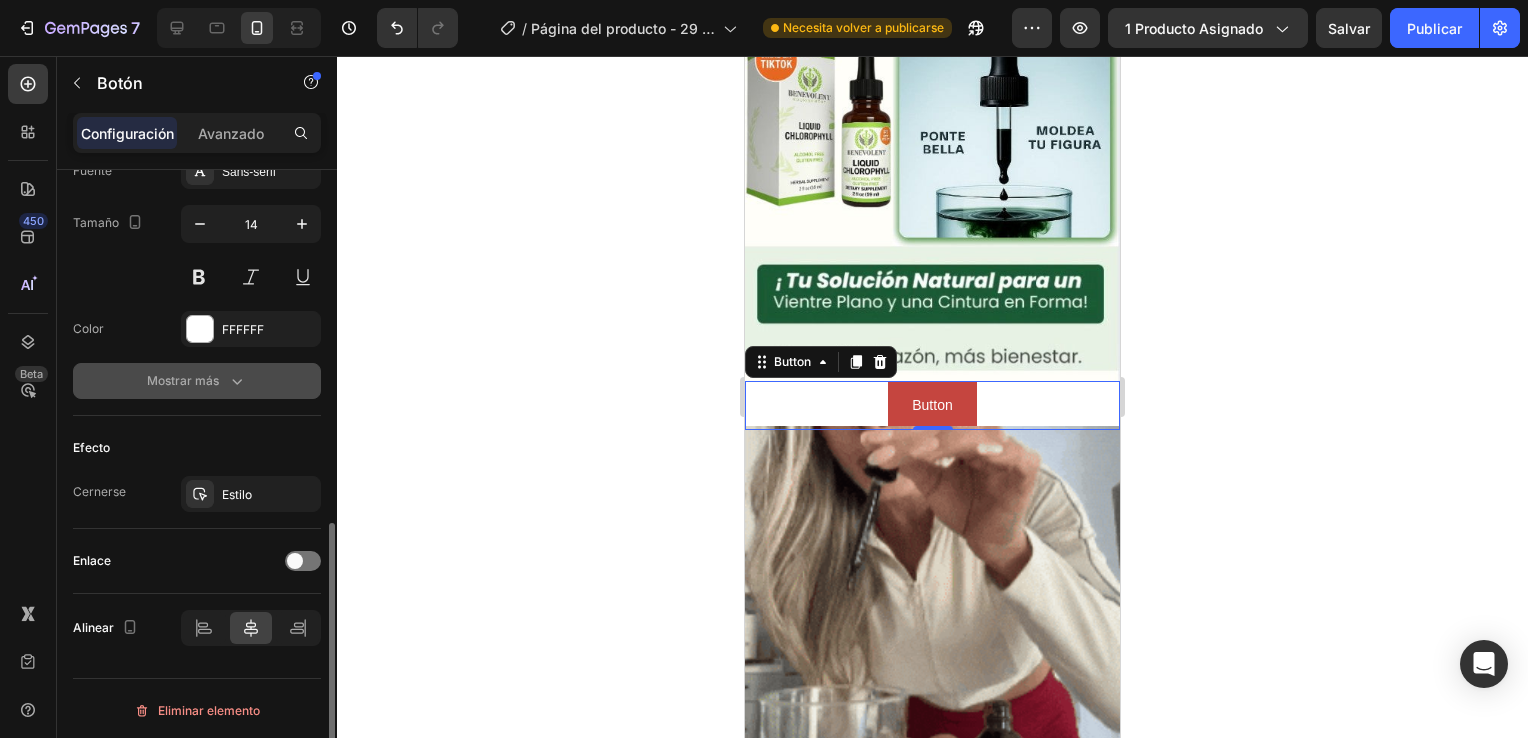 click 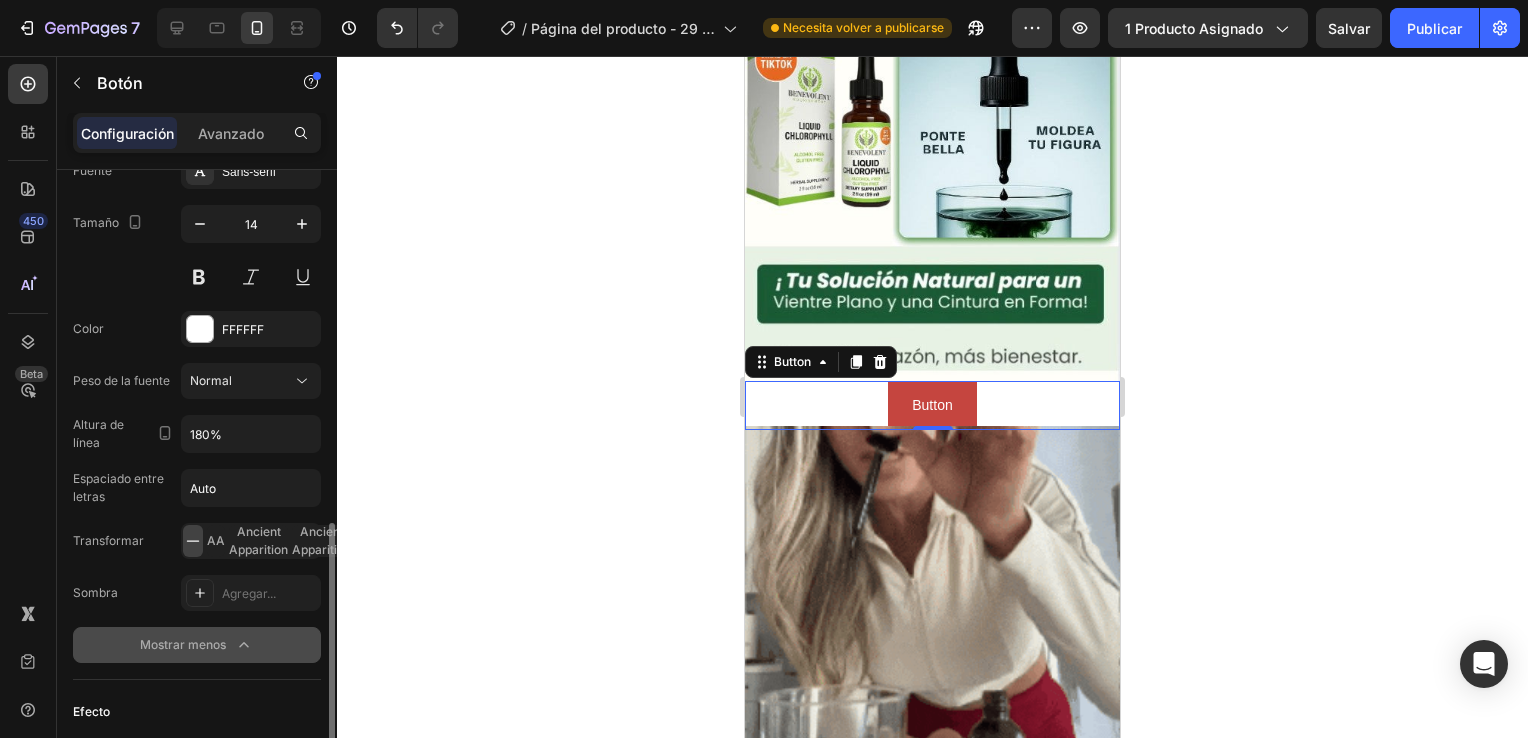 scroll, scrollTop: 705, scrollLeft: 0, axis: vertical 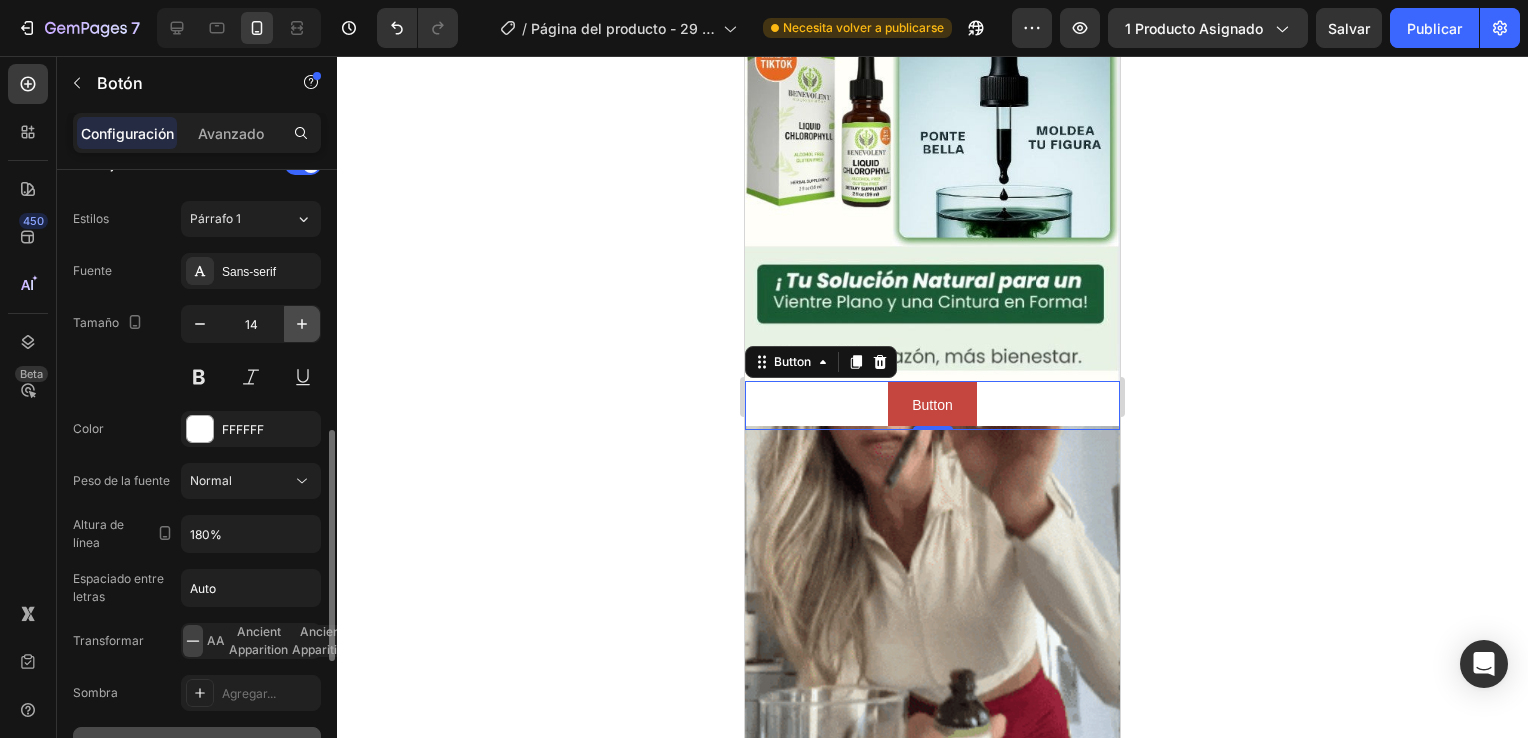 click 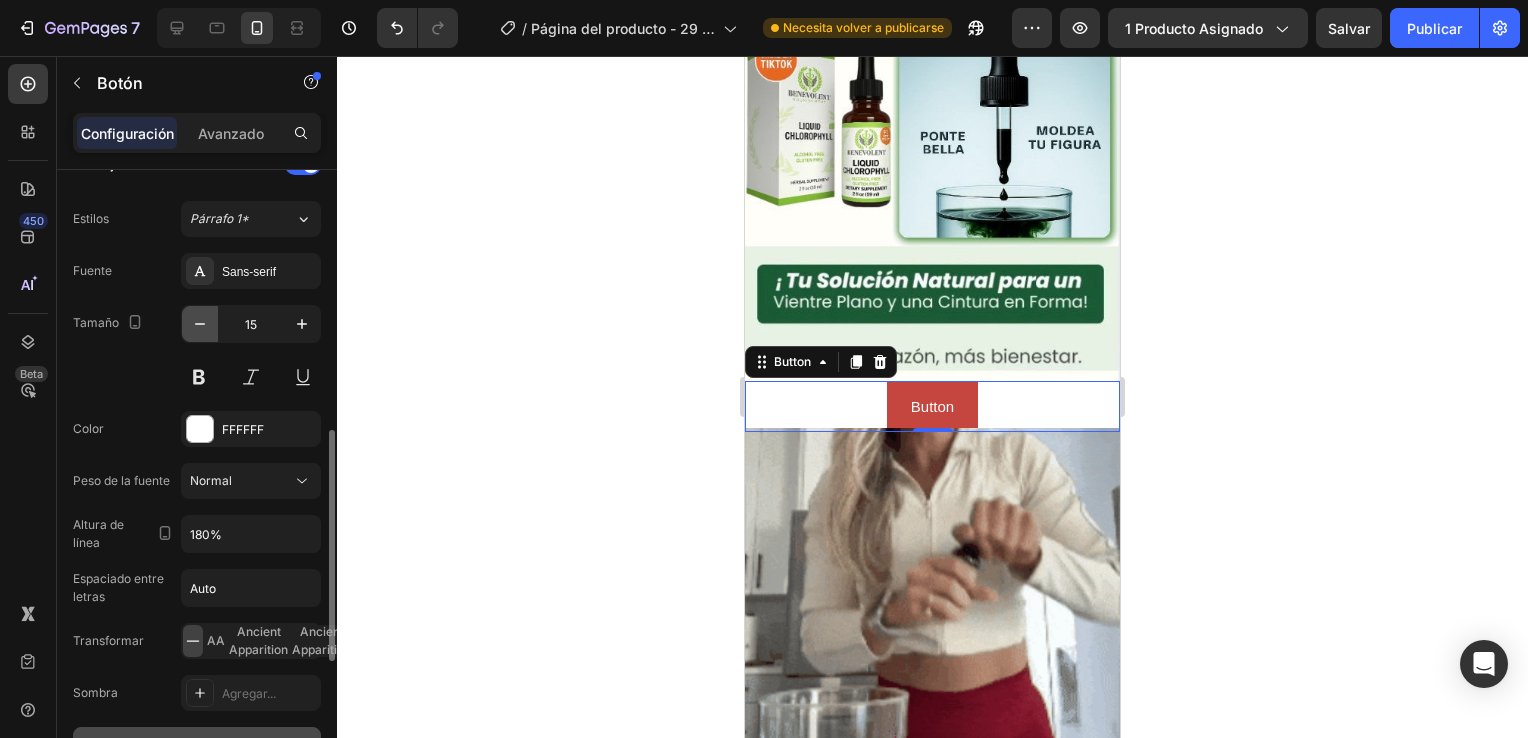 click 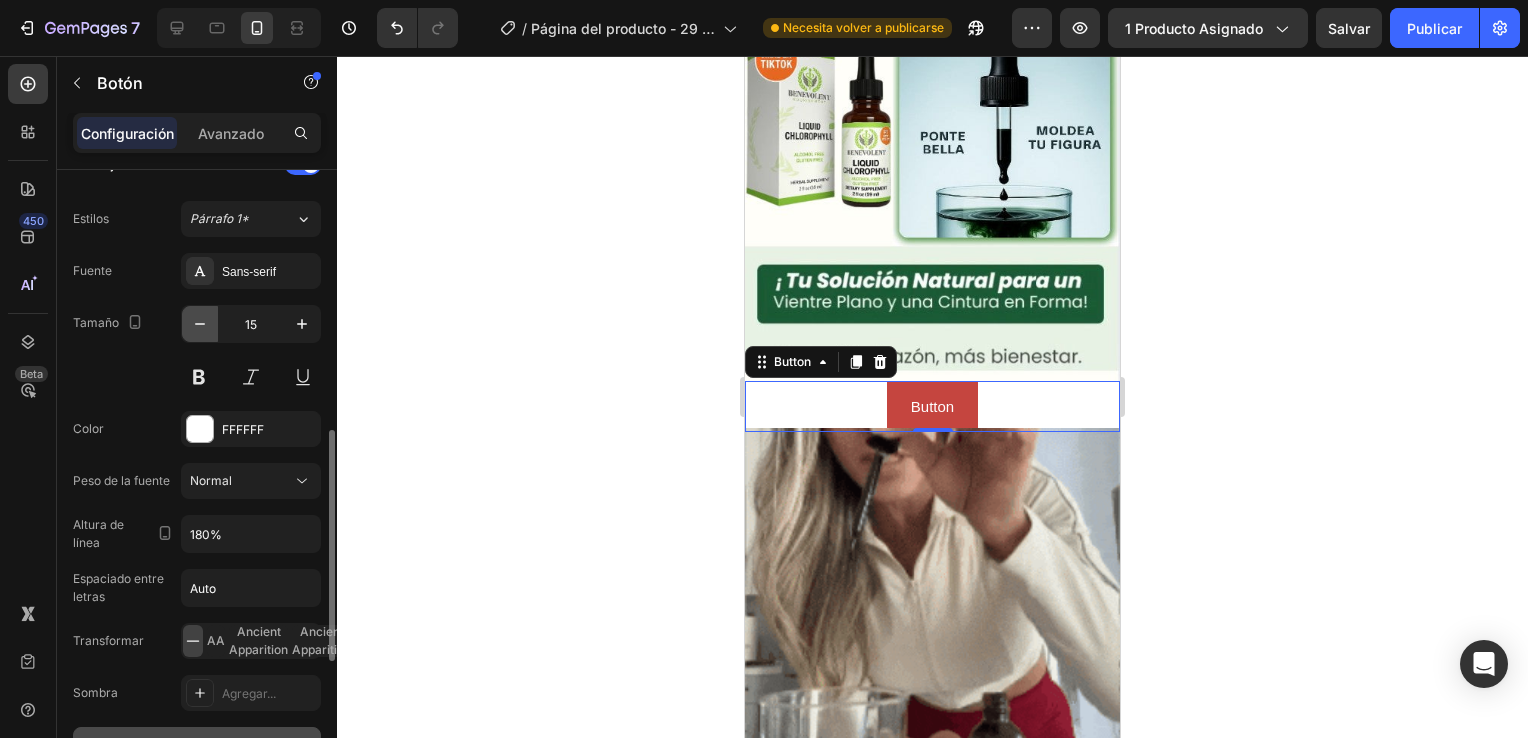 type on "14" 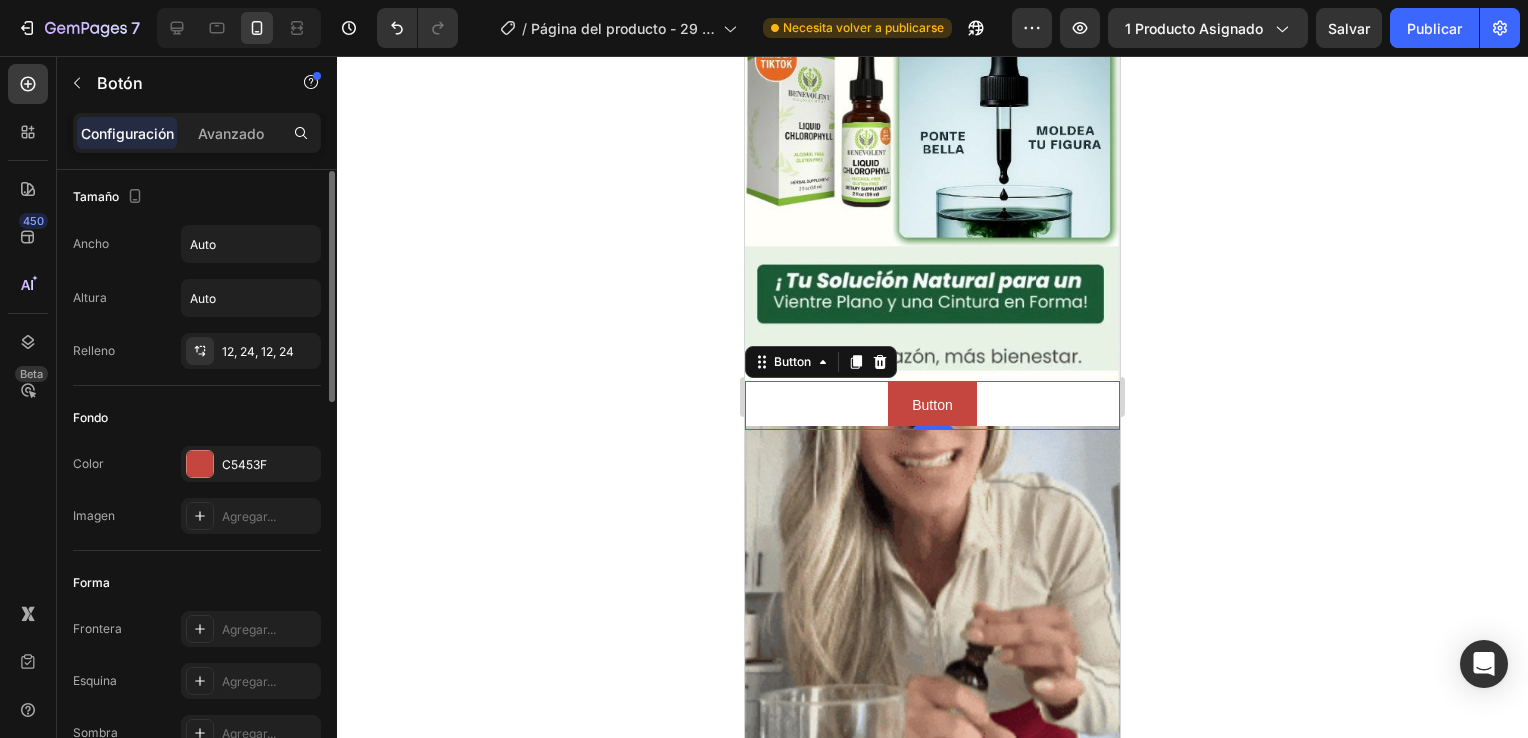 scroll, scrollTop: 0, scrollLeft: 0, axis: both 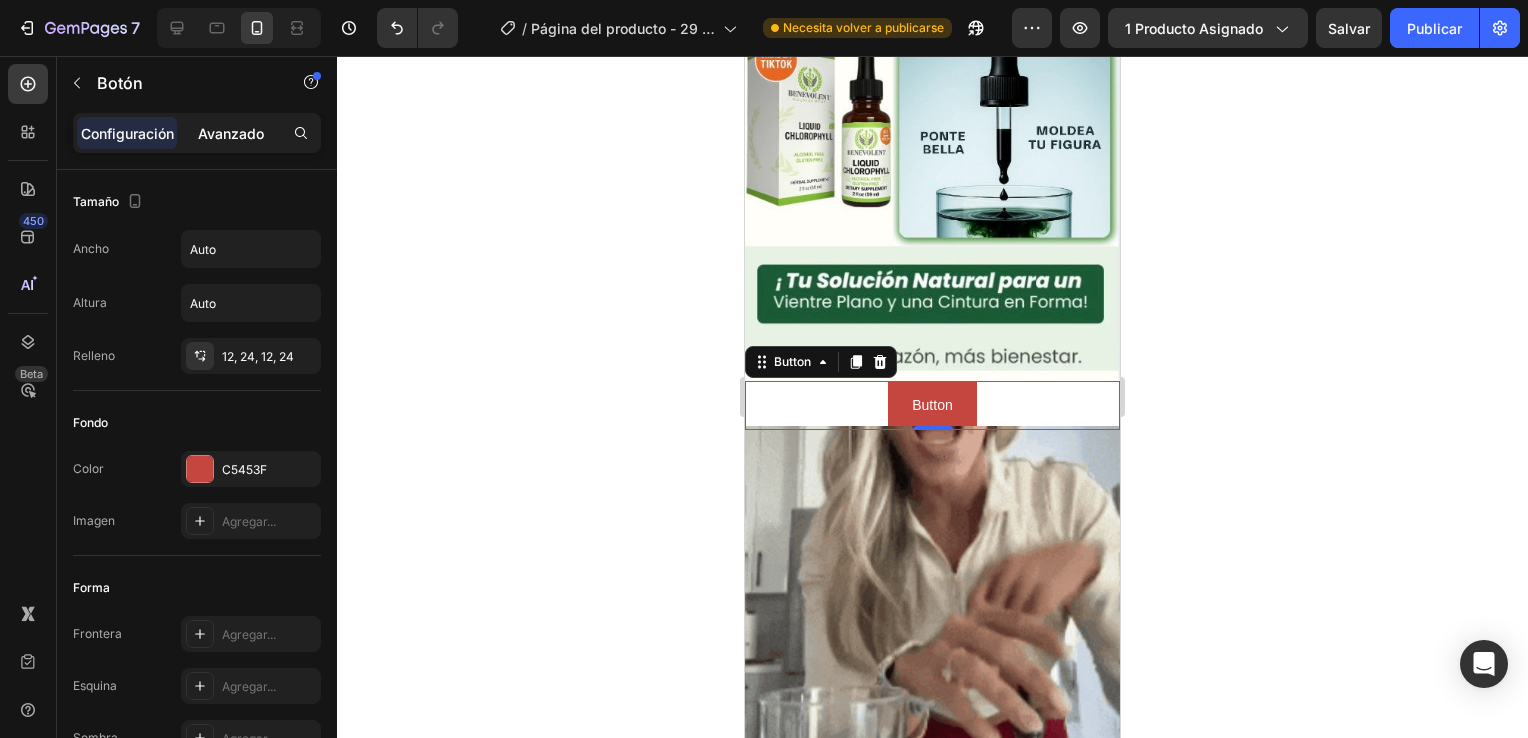 click on "Avanzado" at bounding box center [231, 133] 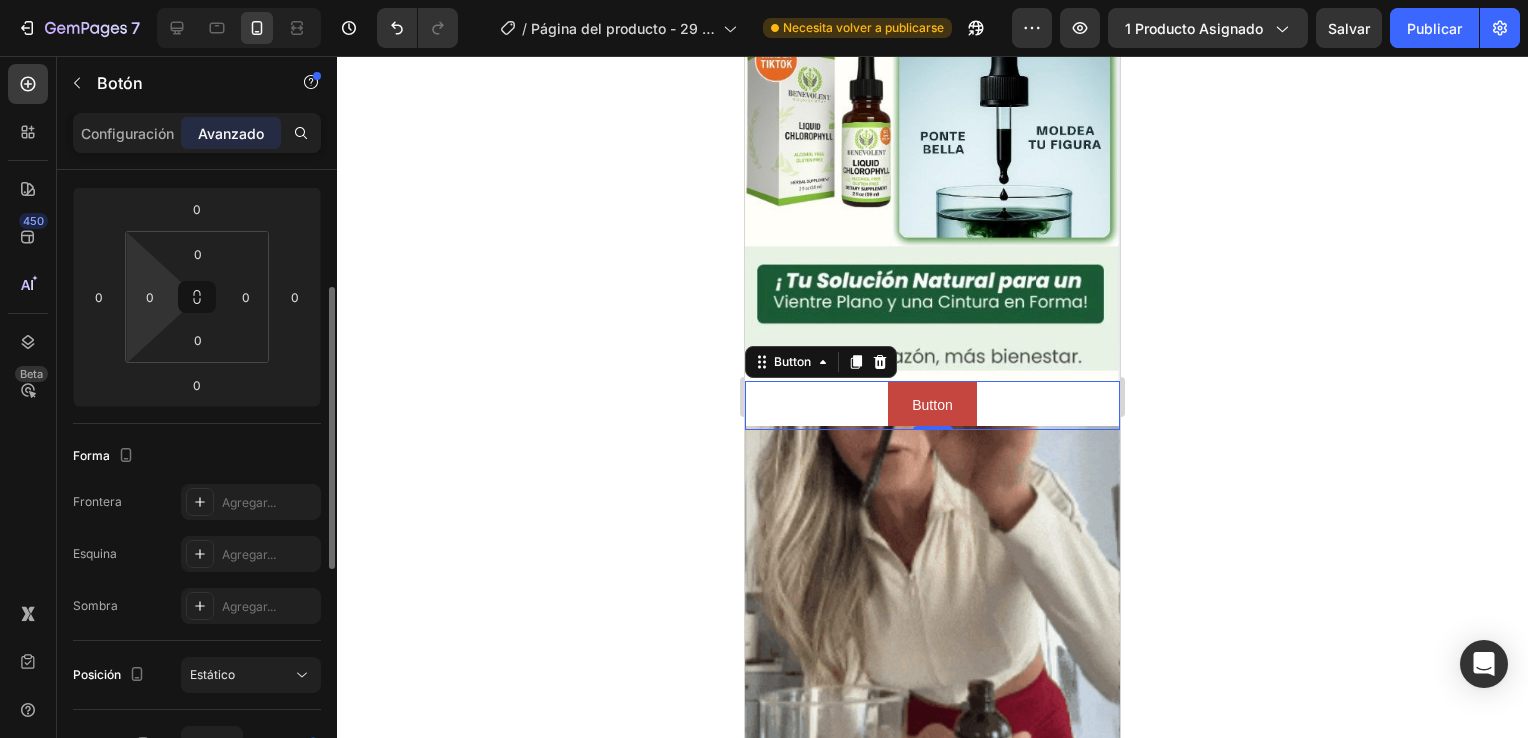 scroll, scrollTop: 160, scrollLeft: 0, axis: vertical 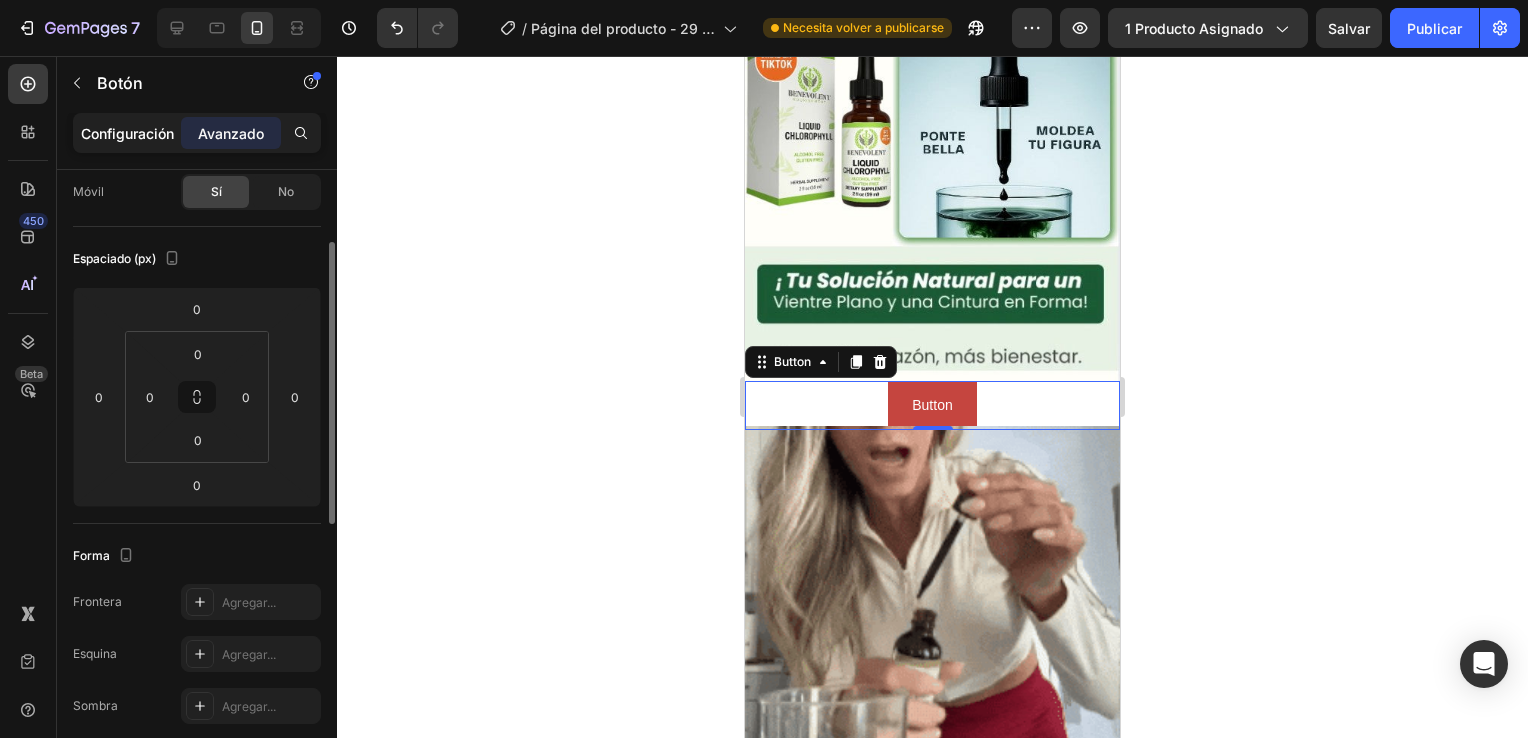 click on "Configuración" at bounding box center [127, 133] 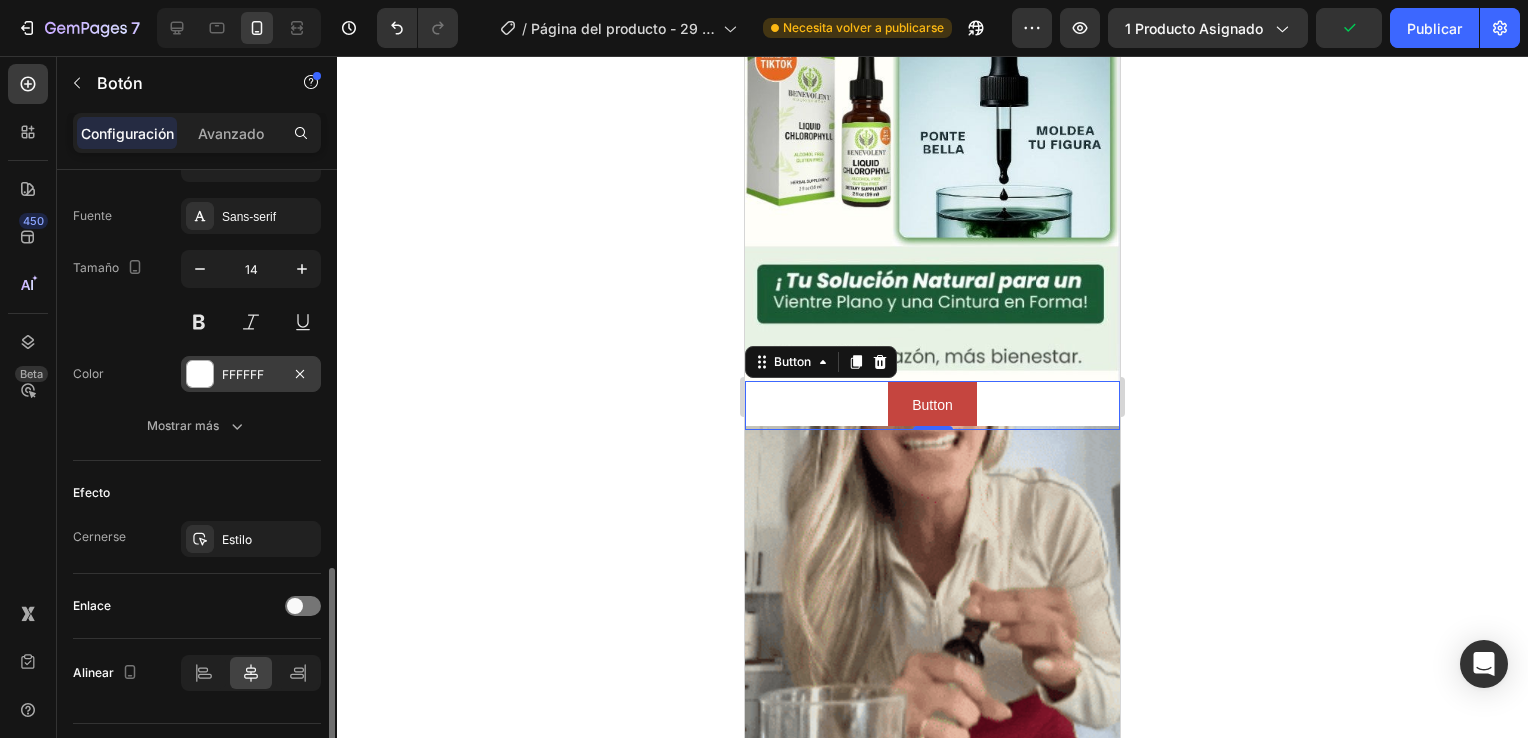 scroll, scrollTop: 805, scrollLeft: 0, axis: vertical 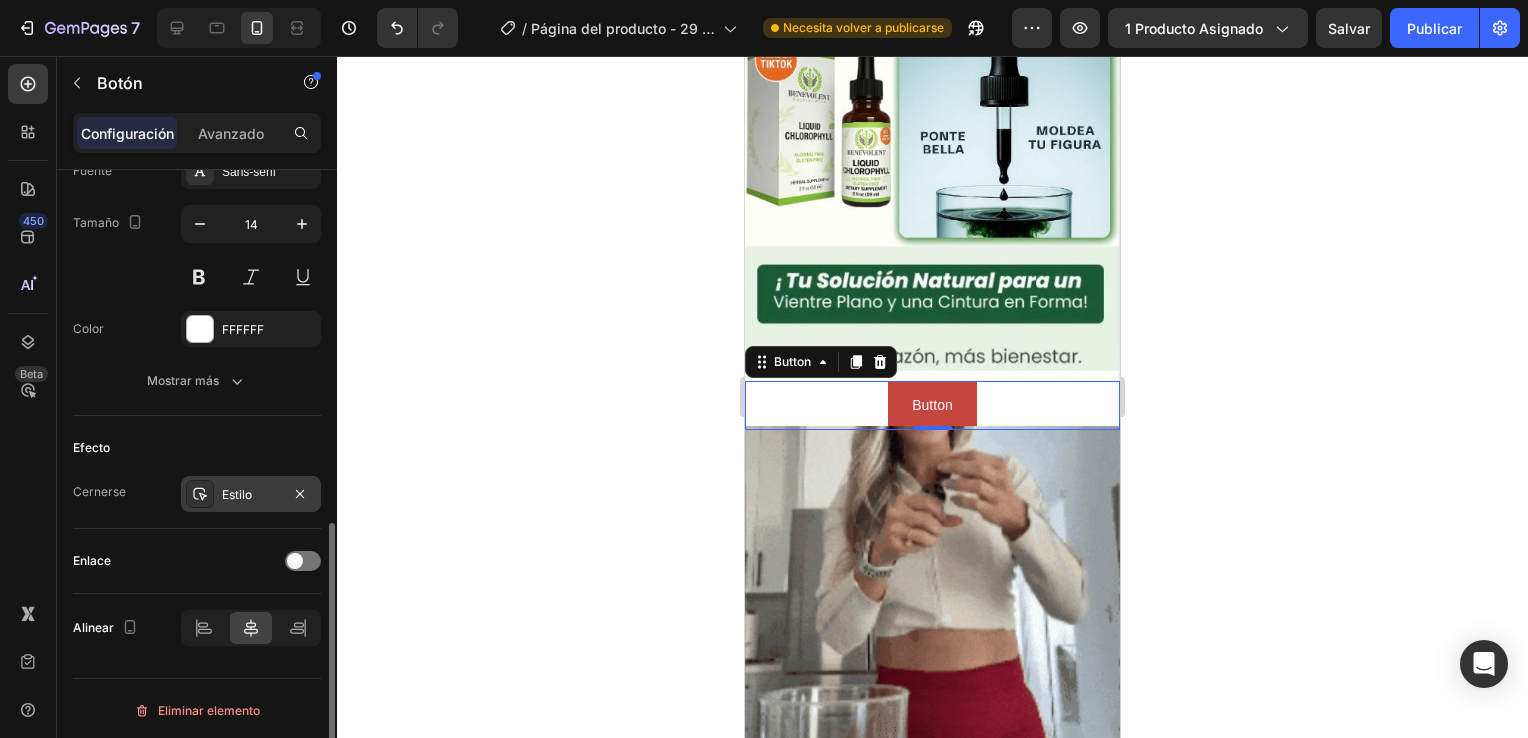 click on "Estilo" at bounding box center [251, 495] 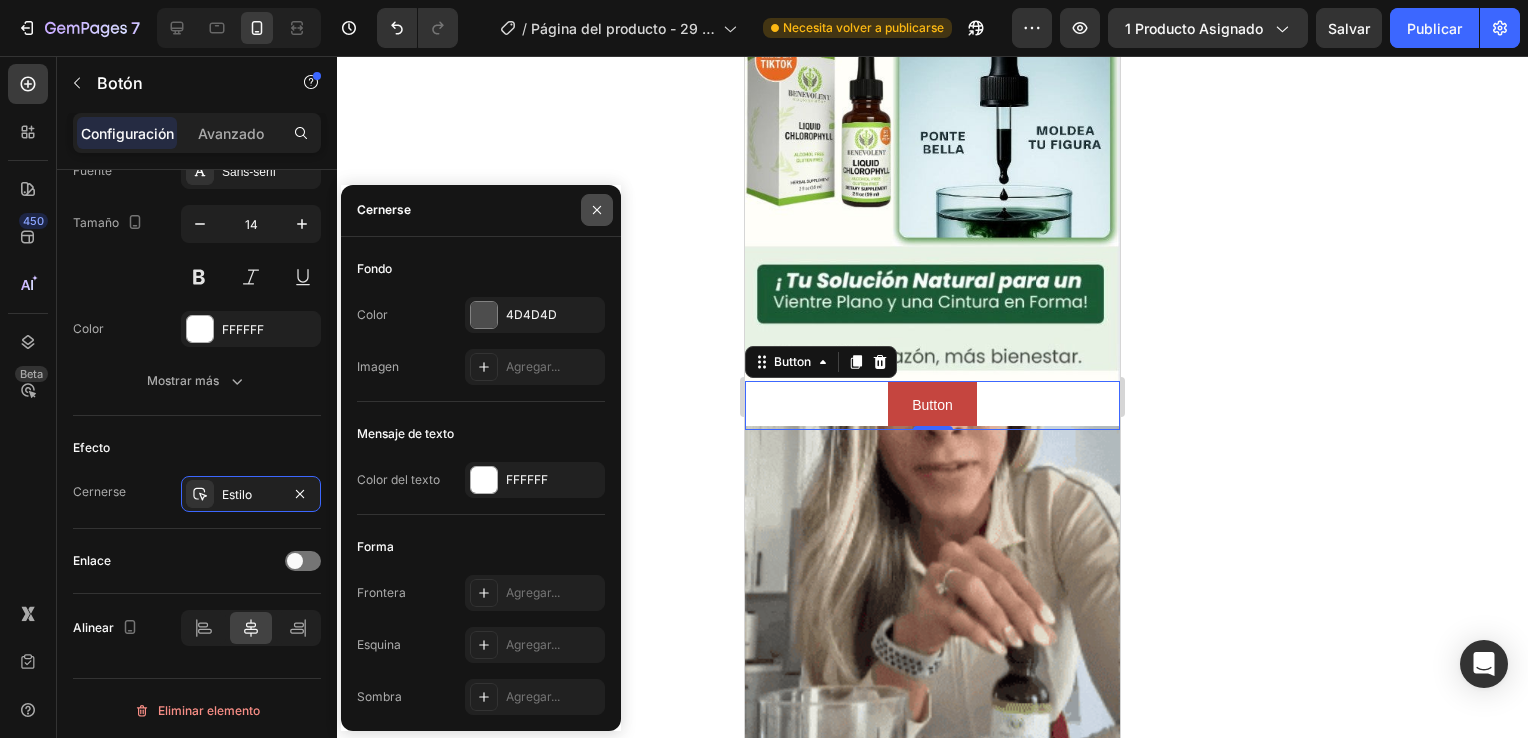 click 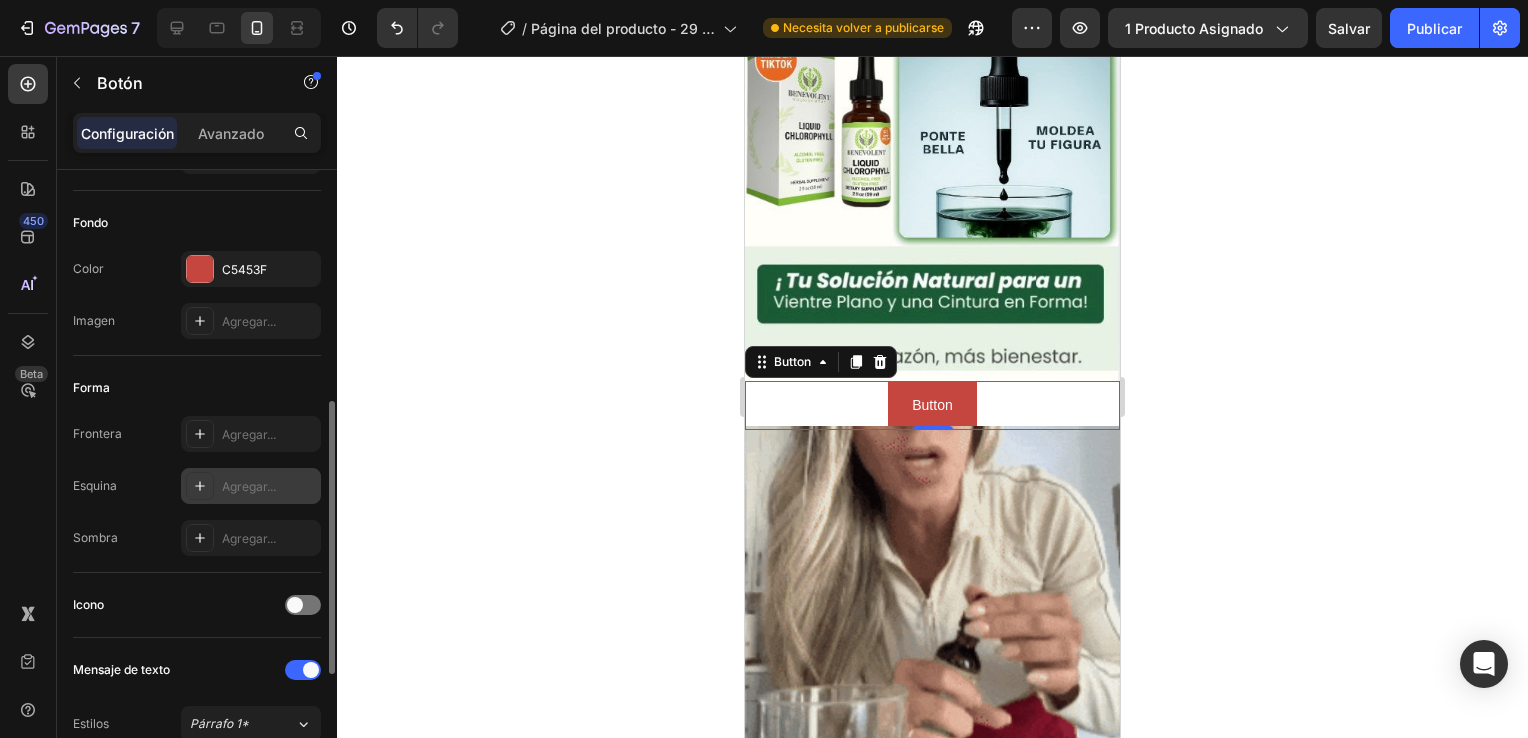 scroll, scrollTop: 300, scrollLeft: 0, axis: vertical 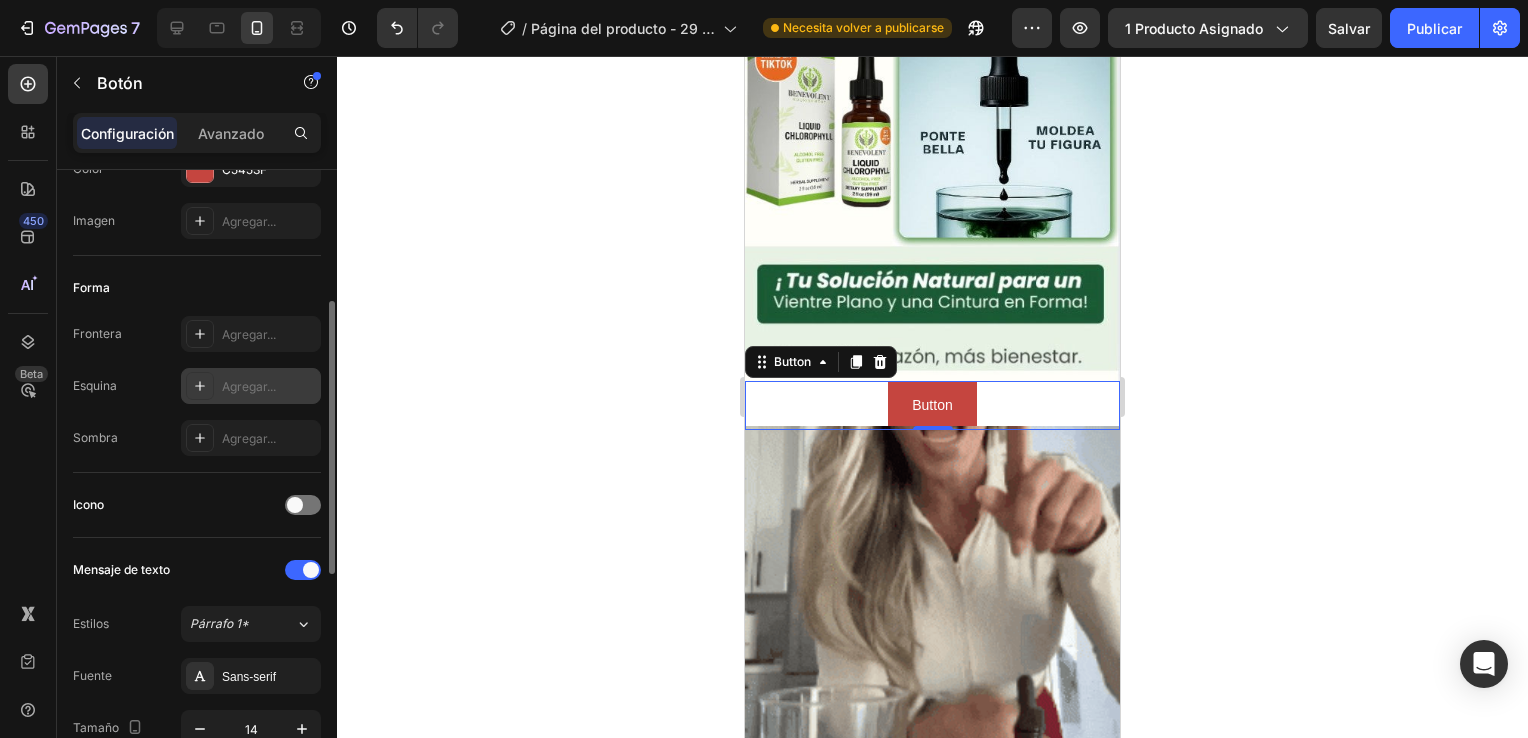 click on "Agregar..." at bounding box center (251, 386) 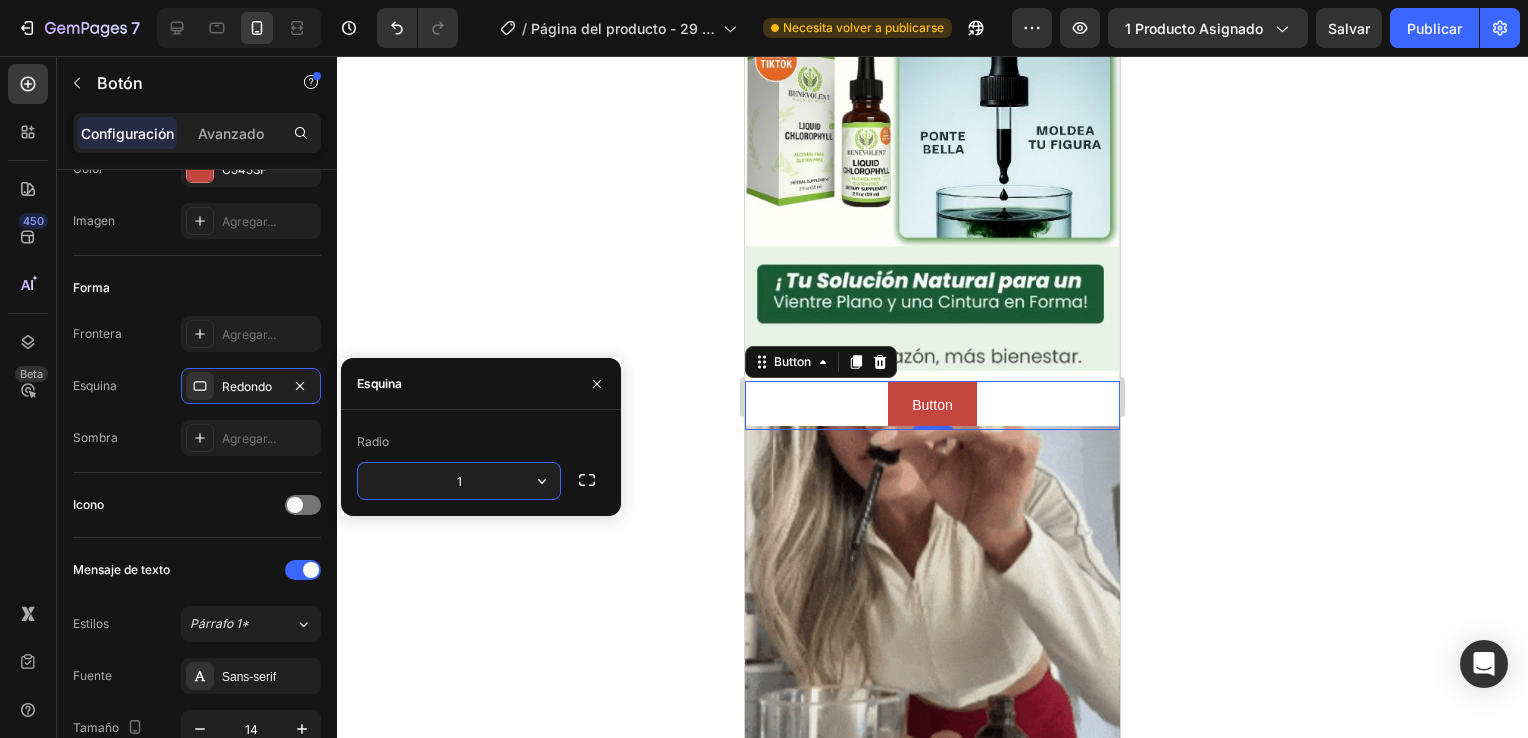 type on "18" 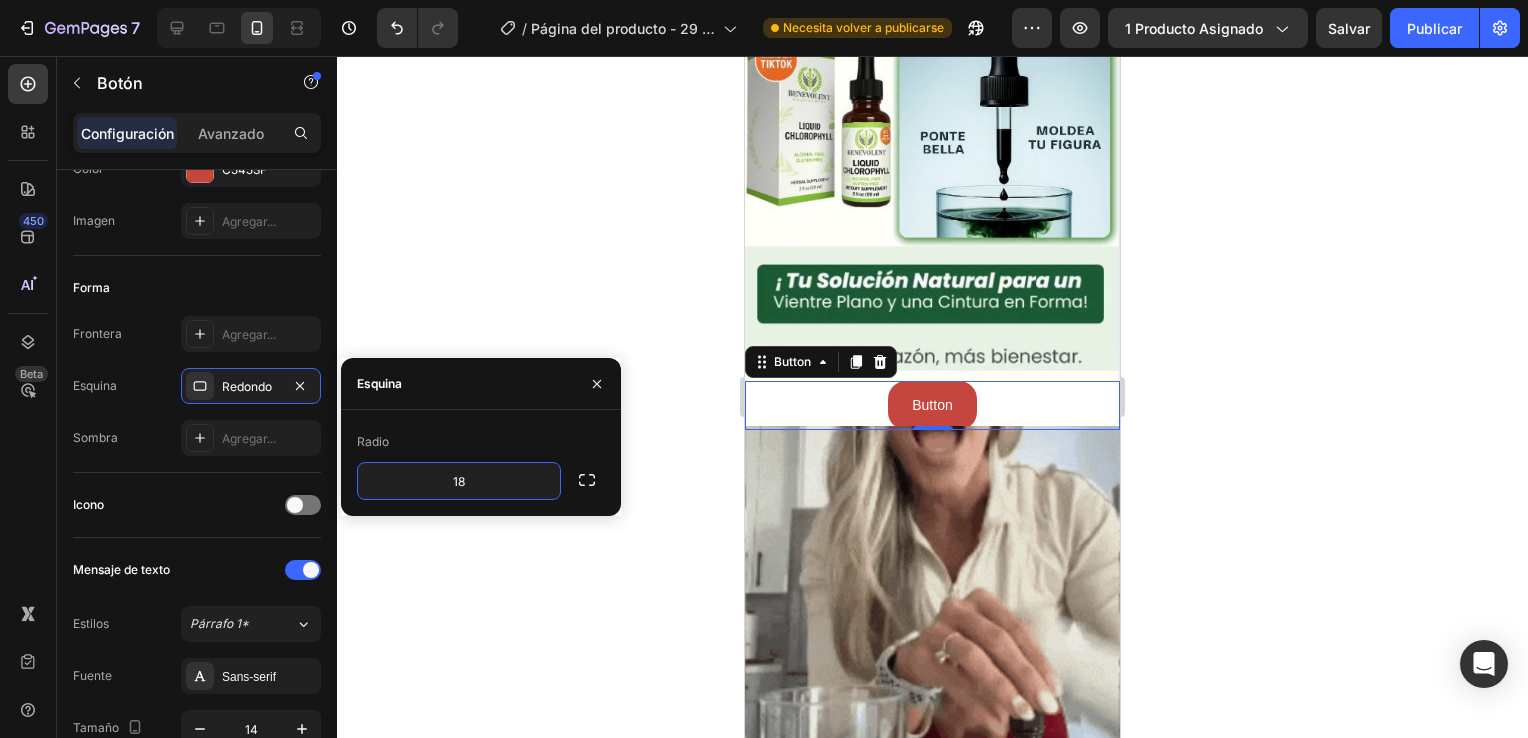 click 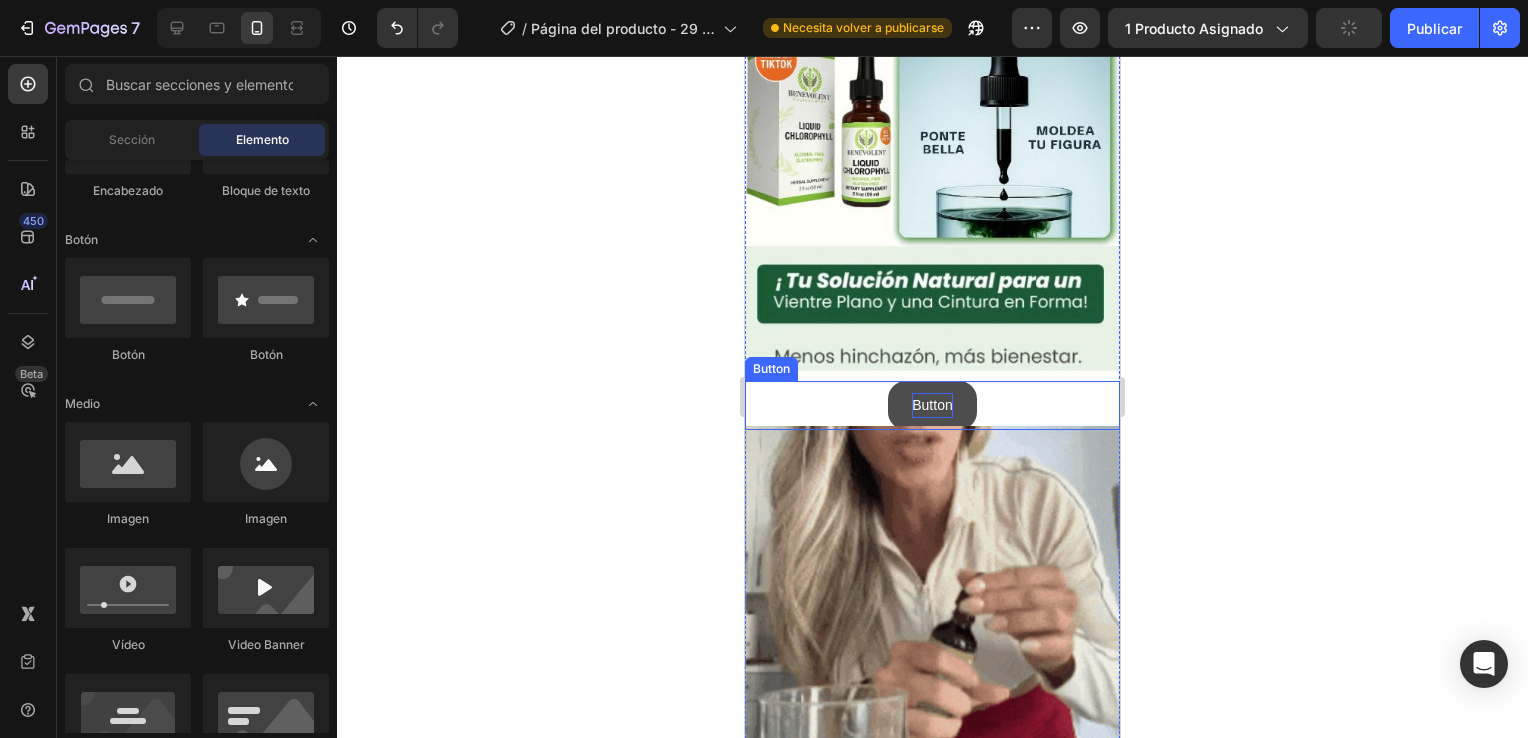 click on "Button" at bounding box center [932, 405] 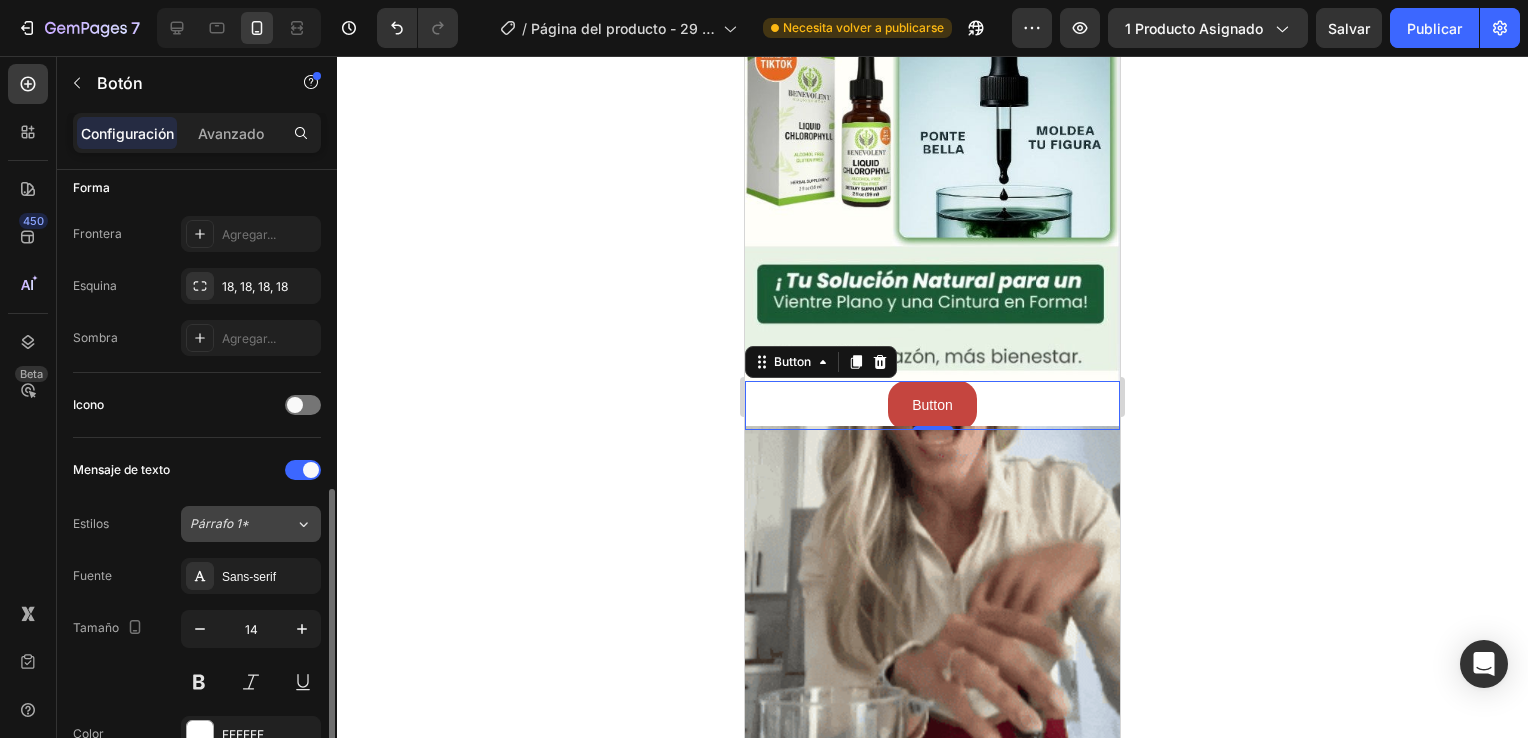 scroll, scrollTop: 500, scrollLeft: 0, axis: vertical 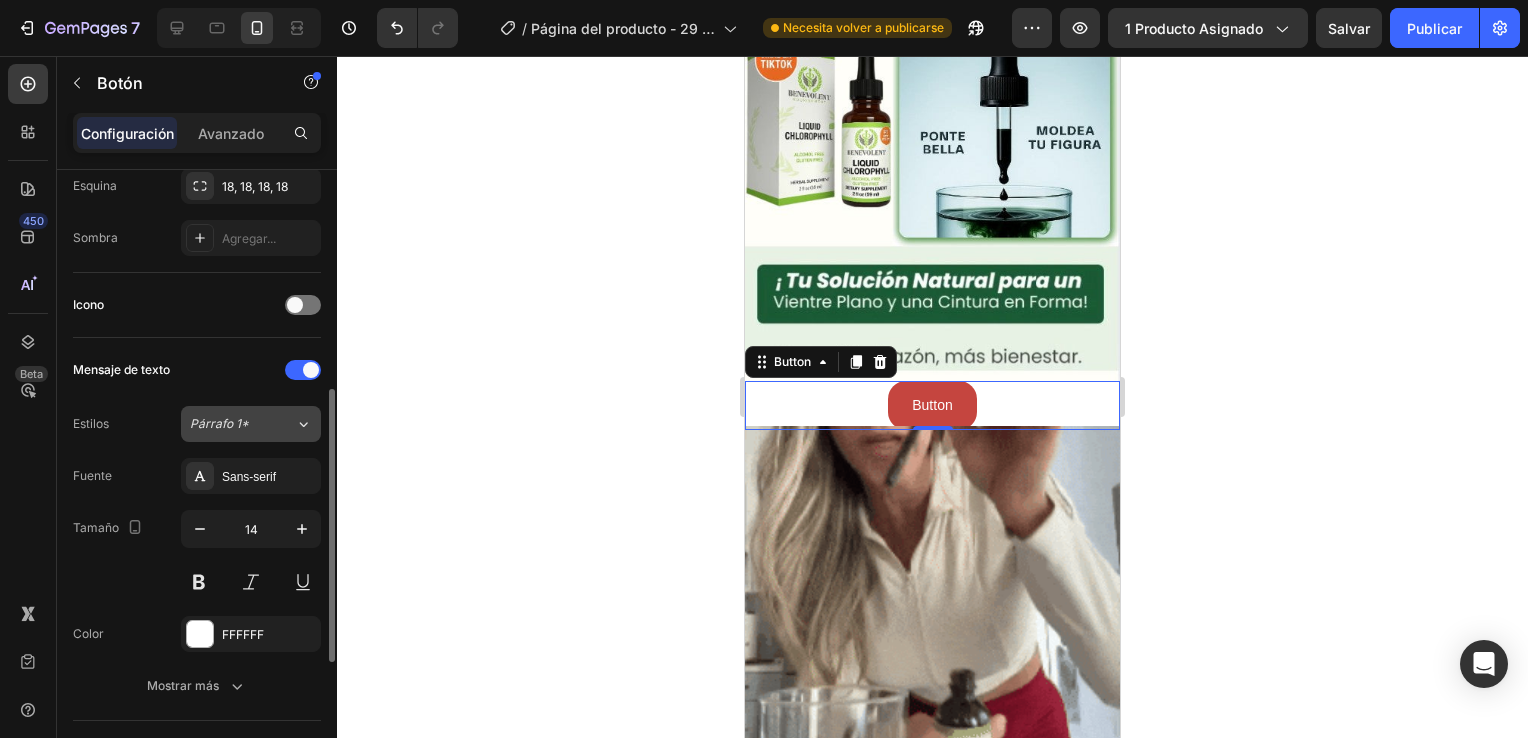 click on "Párrafo 1*" at bounding box center [230, 424] 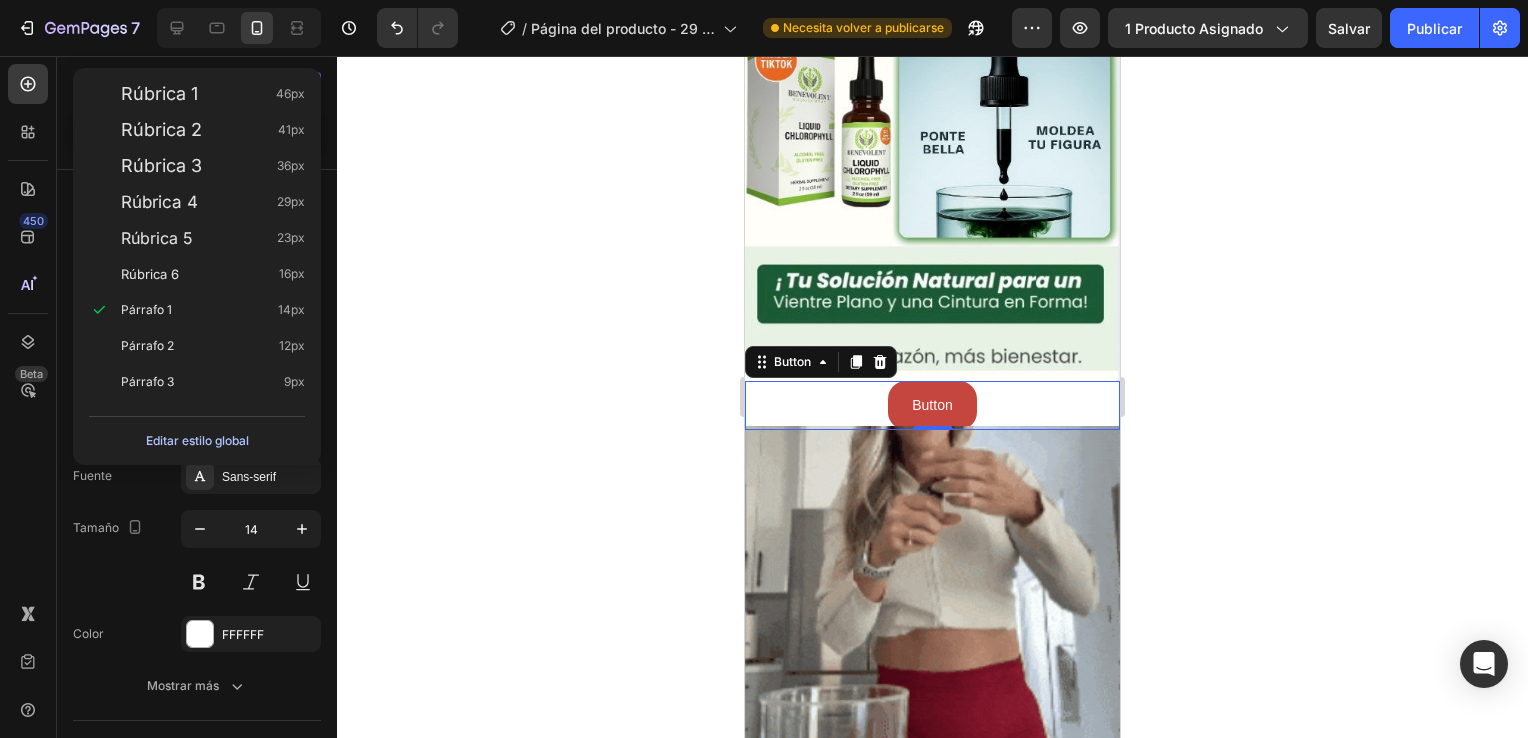 click on "Editar estilo global" at bounding box center (197, 441) 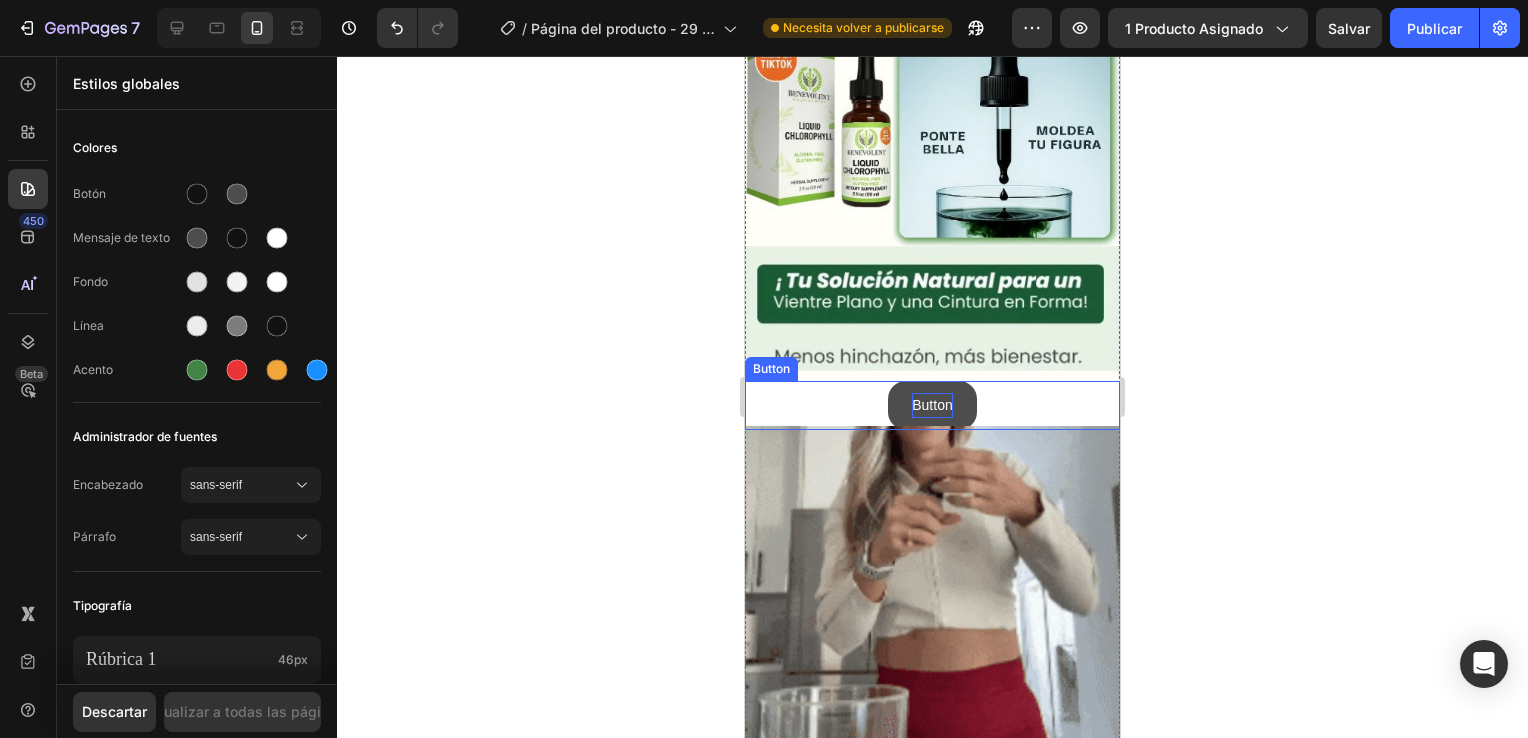 click on "Button" at bounding box center (932, 405) 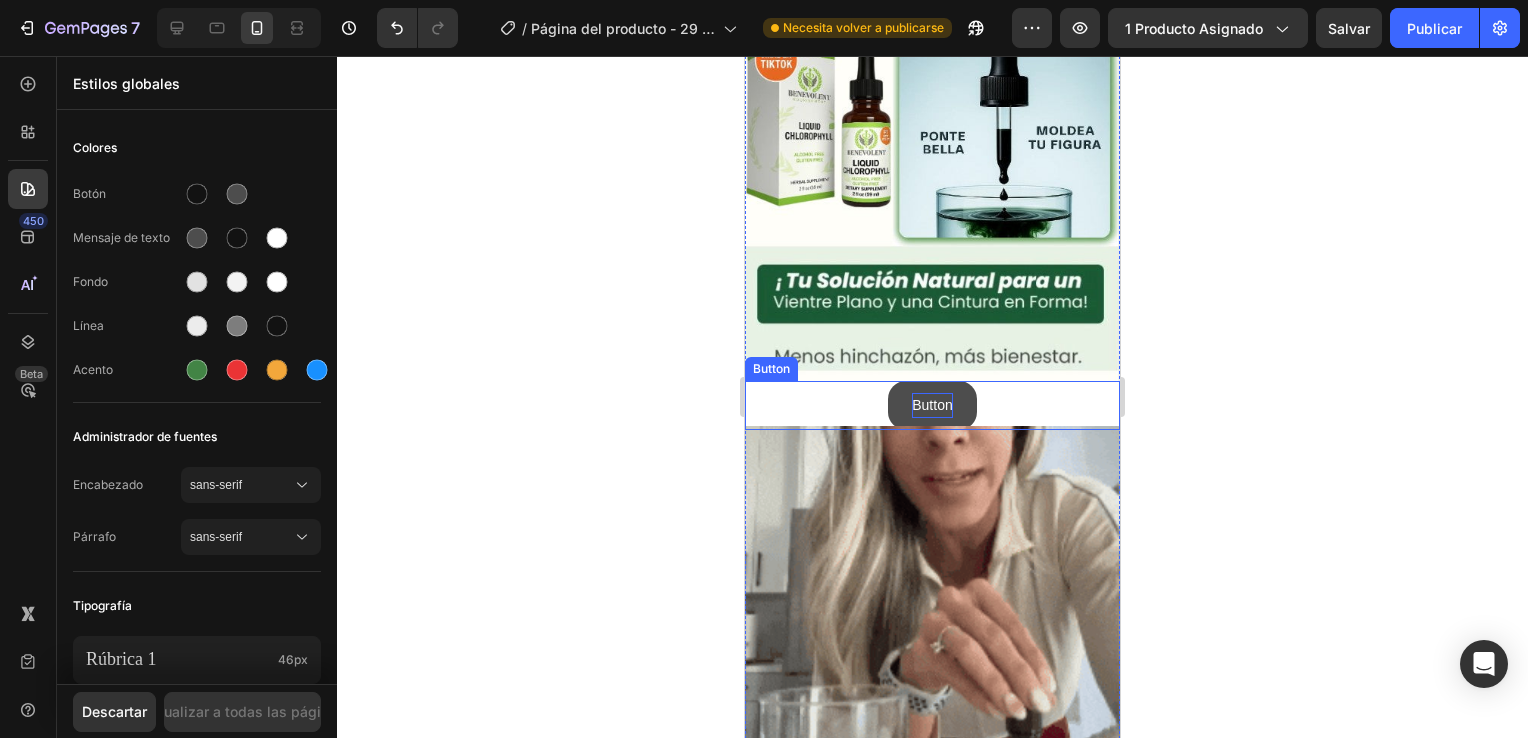 click on "Button" at bounding box center (932, 405) 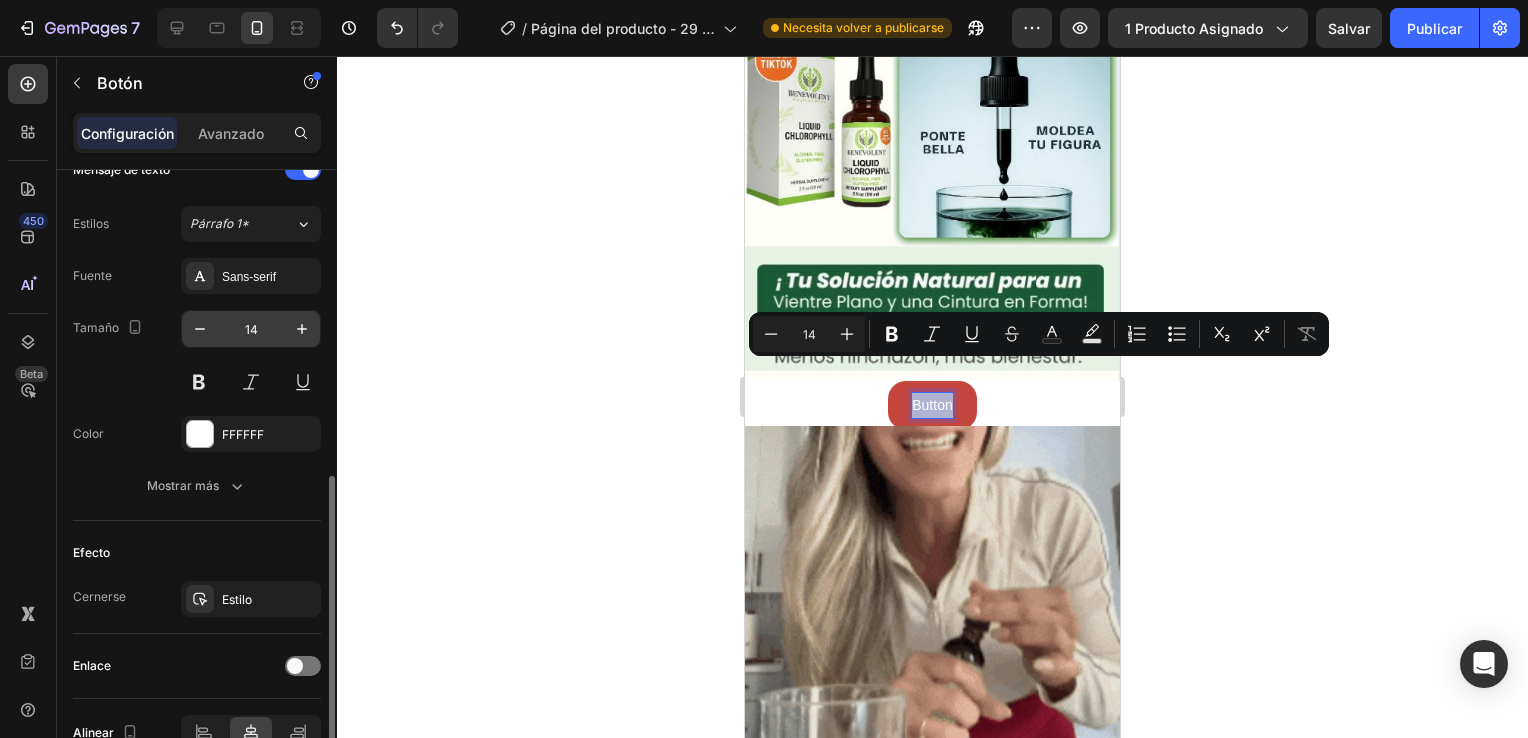 scroll, scrollTop: 805, scrollLeft: 0, axis: vertical 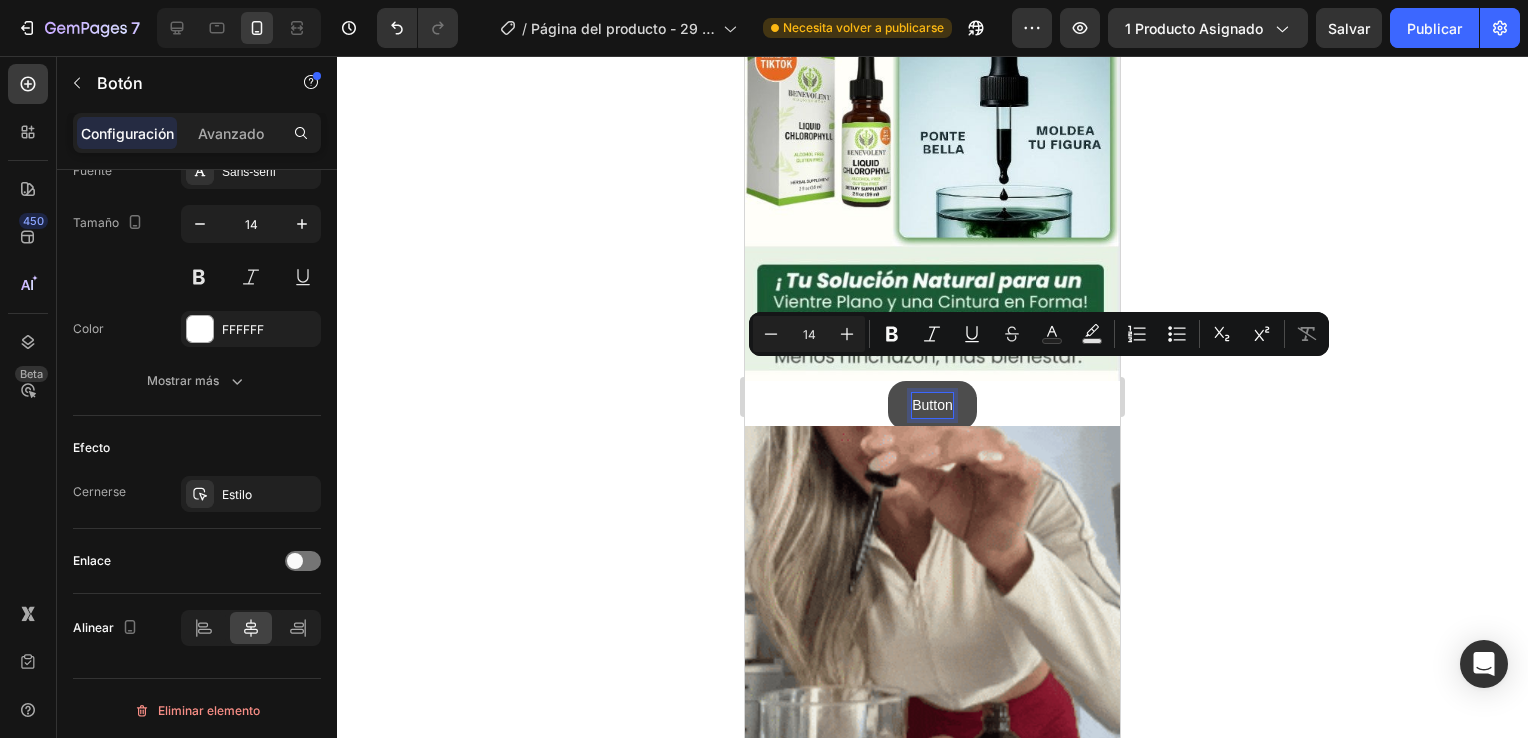 click on "Button" at bounding box center [932, 405] 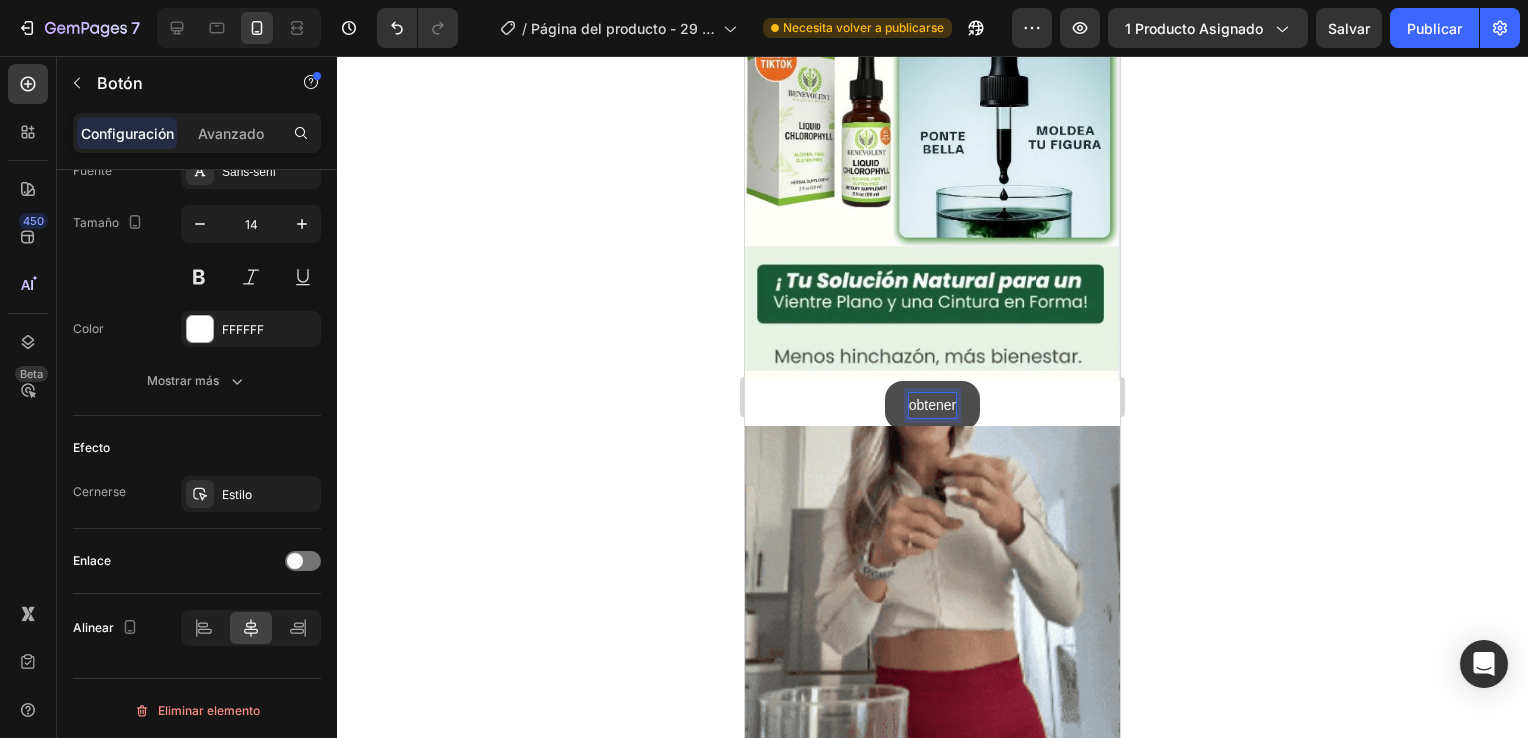 click on "obtener" at bounding box center (932, 405) 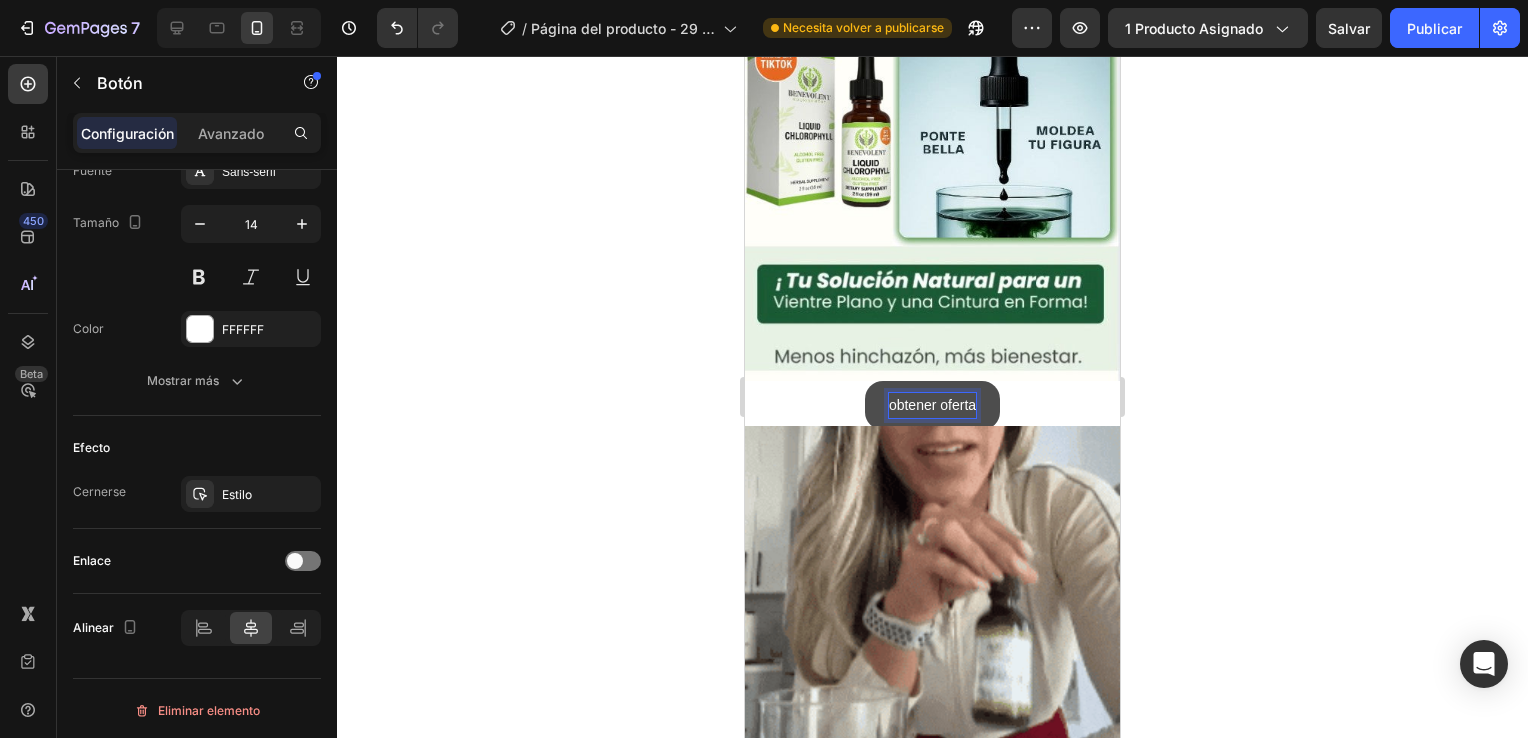 click on "obtener oferta" at bounding box center [932, 405] 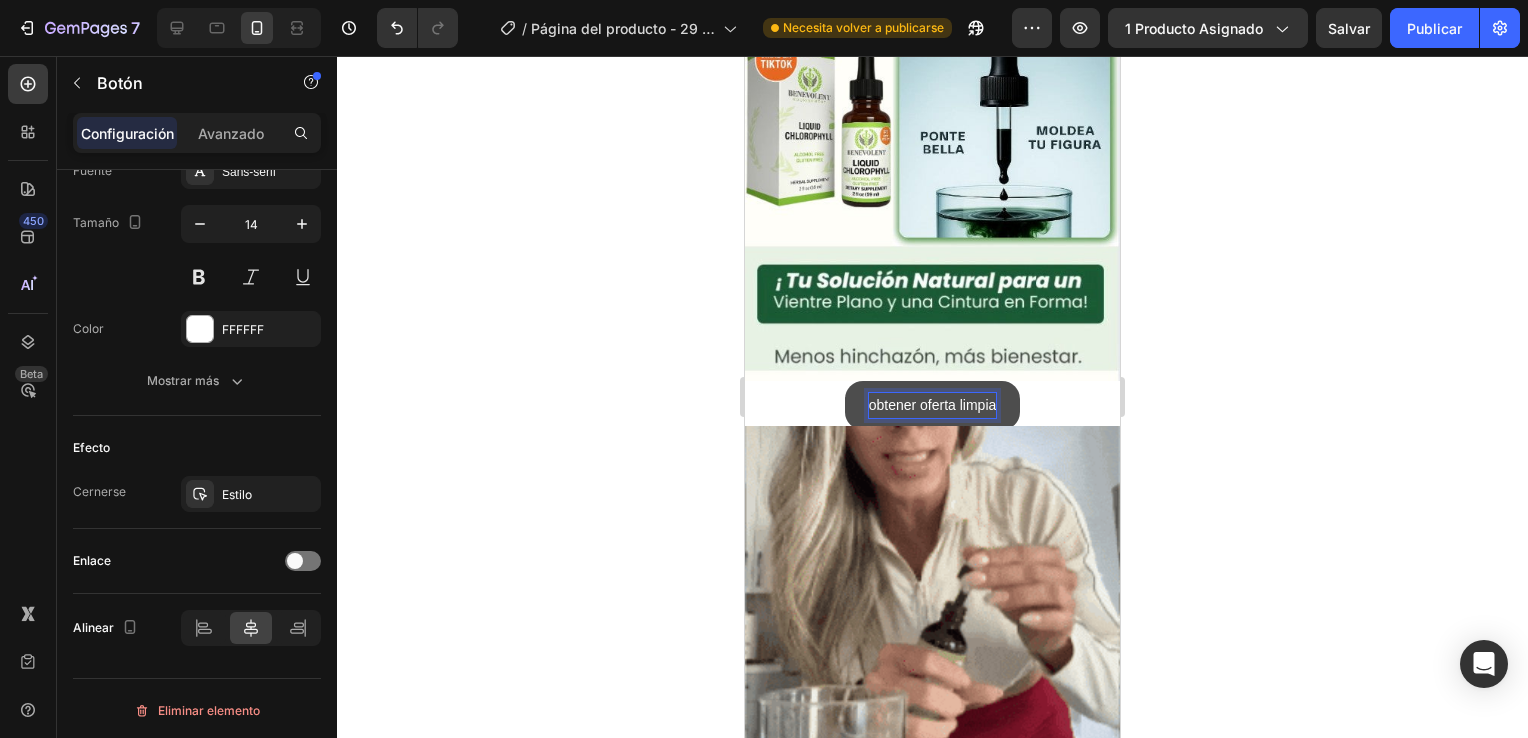 click on "obtener oferta limpia" at bounding box center (933, 405) 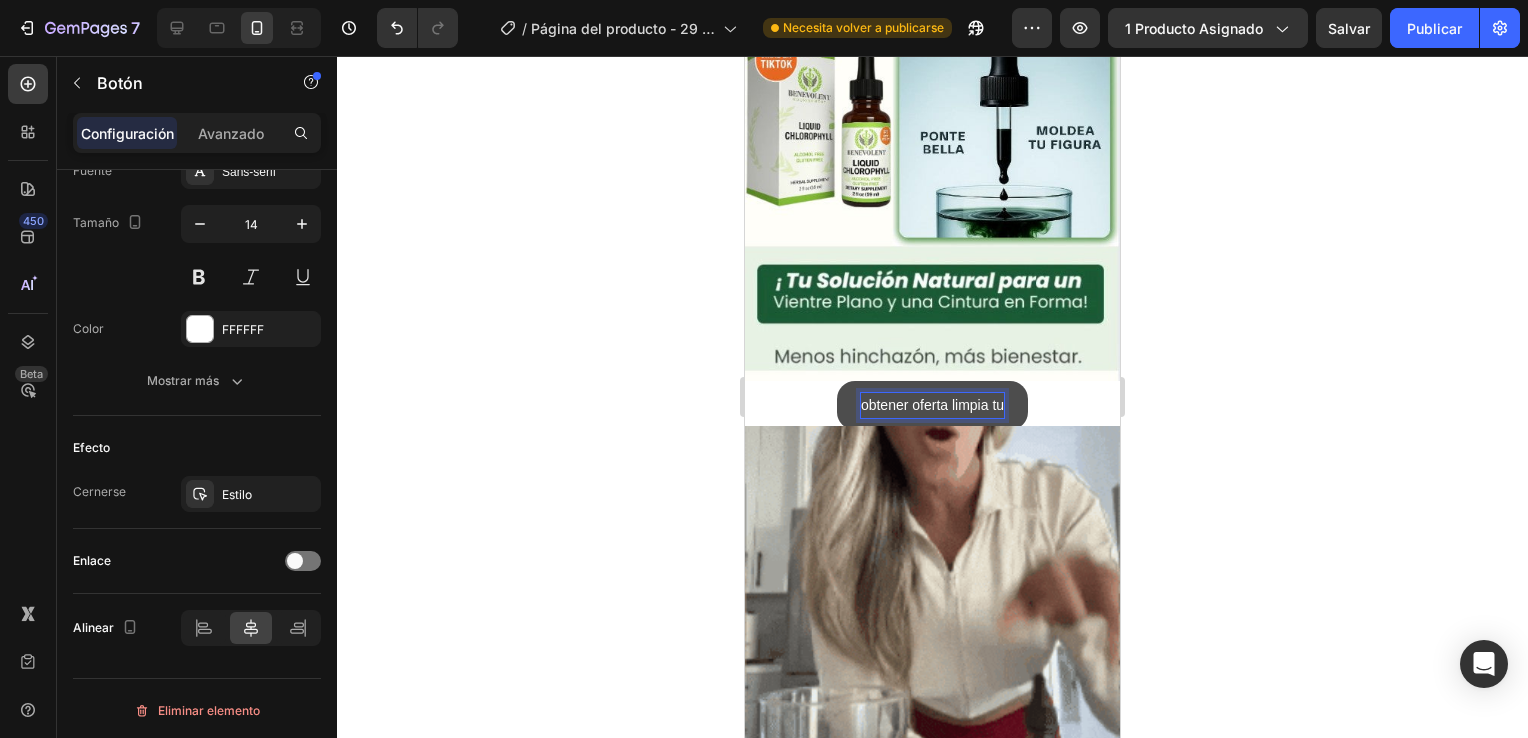 click on "obtener oferta limpia tu" at bounding box center [932, 405] 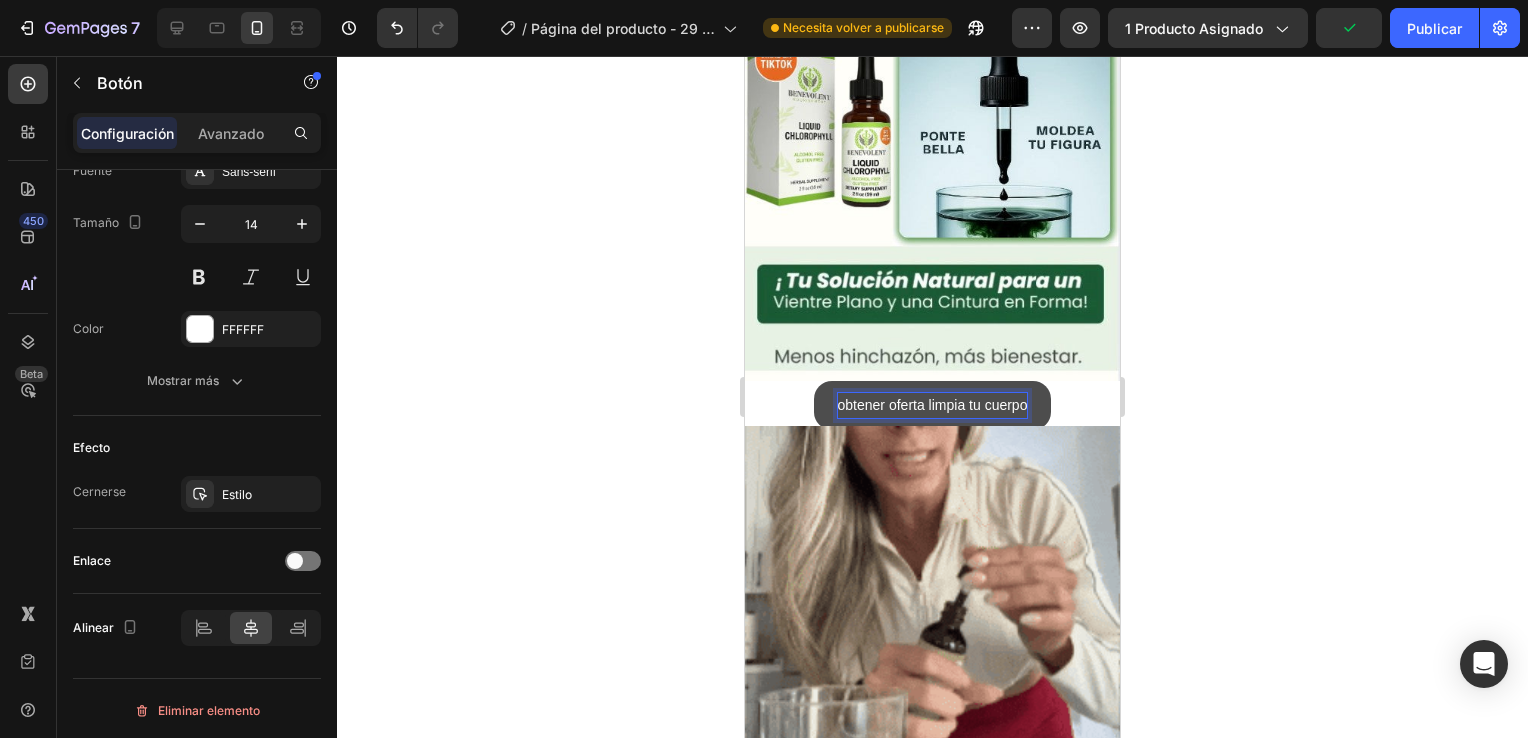 click on "obtener oferta limpia tu cuerpo" at bounding box center [933, 405] 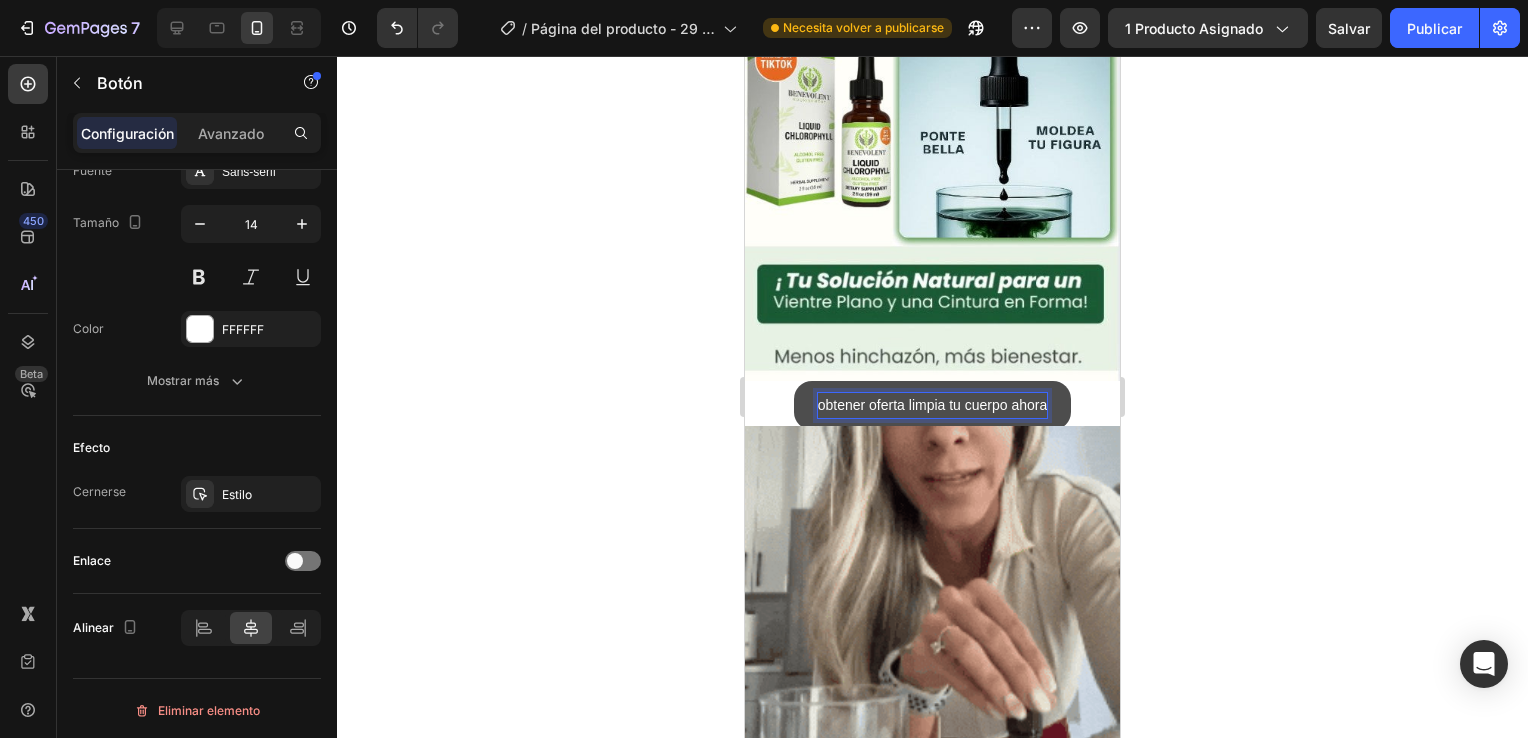 click 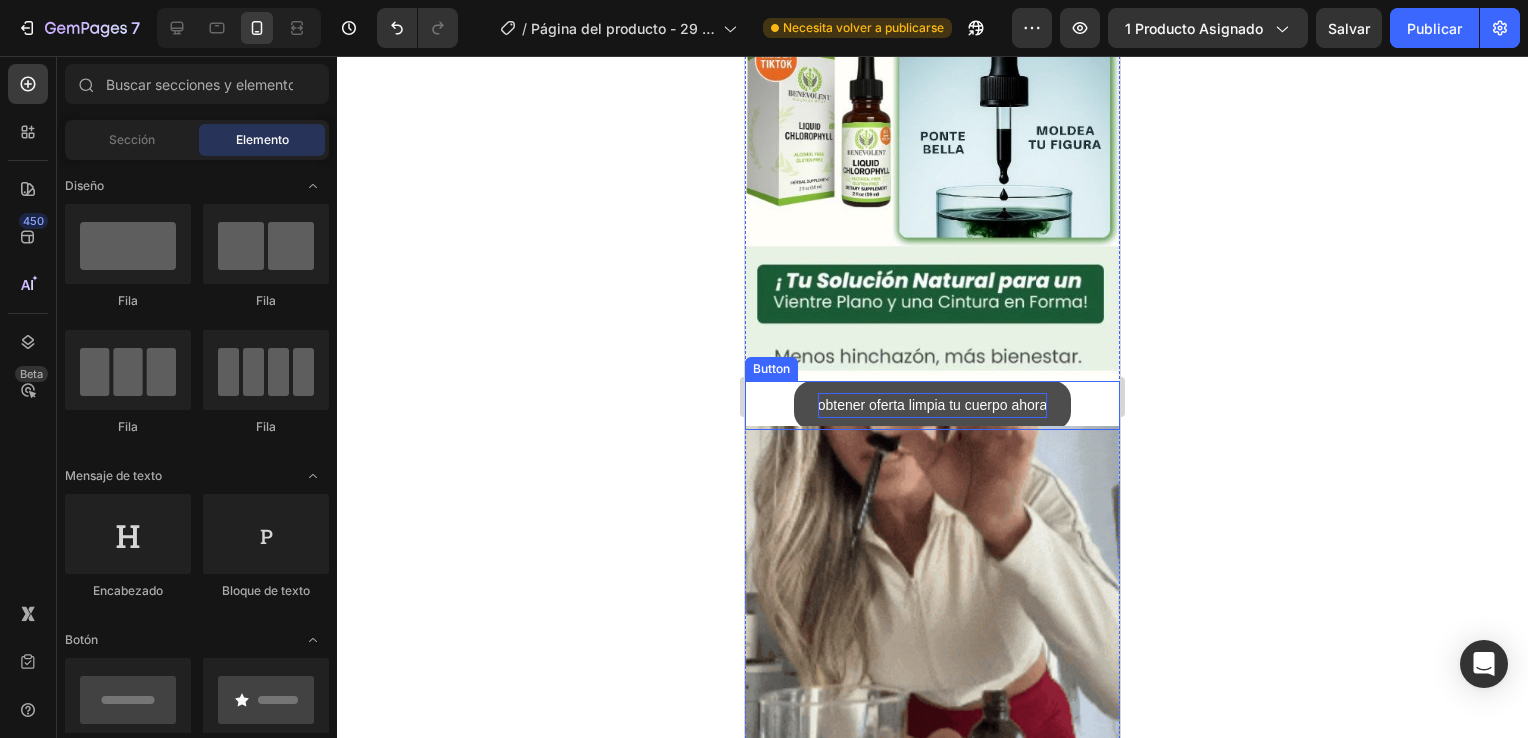 click on "obtener oferta limpia tu cuerpo ahora Button" at bounding box center [932, 405] 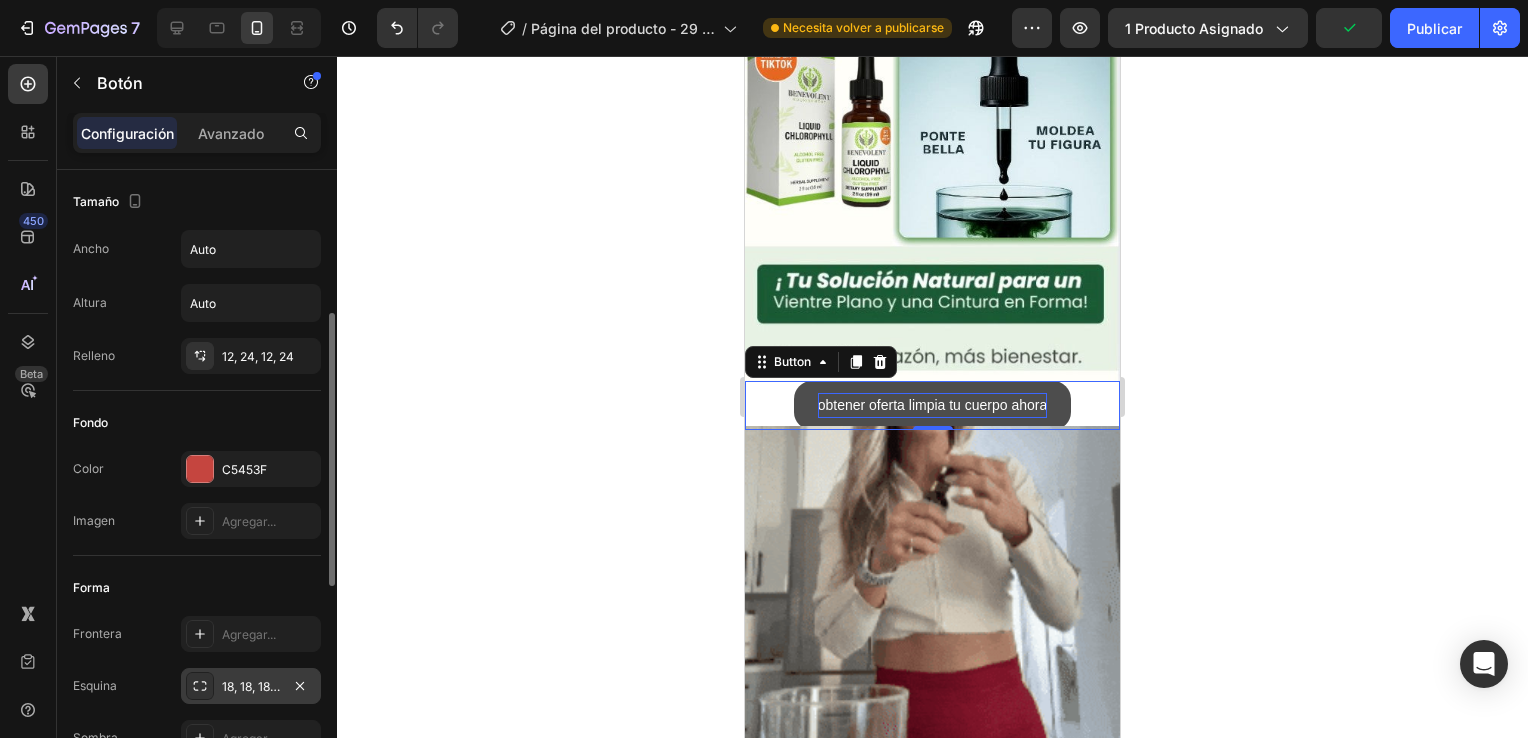 scroll, scrollTop: 100, scrollLeft: 0, axis: vertical 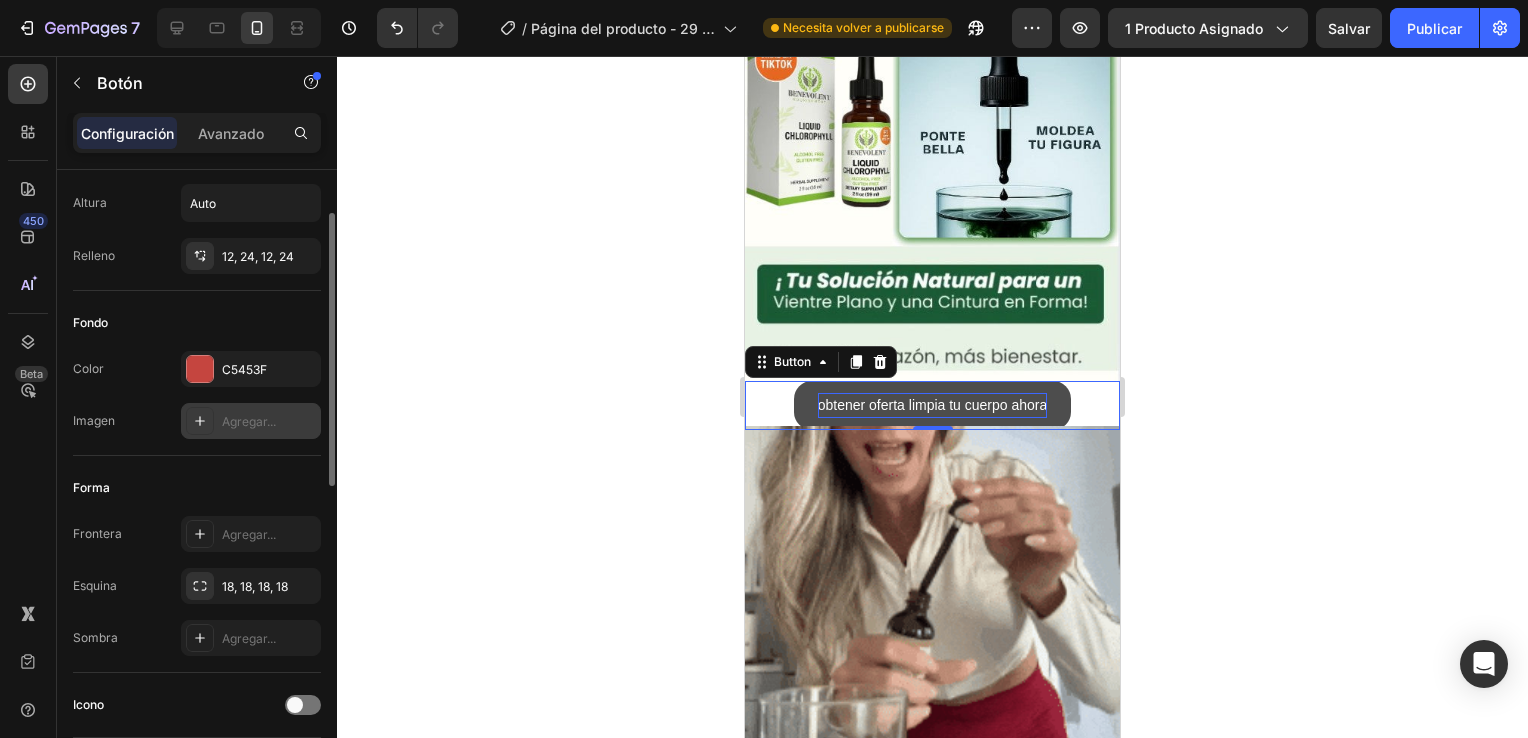 click on "Agregar..." at bounding box center [251, 421] 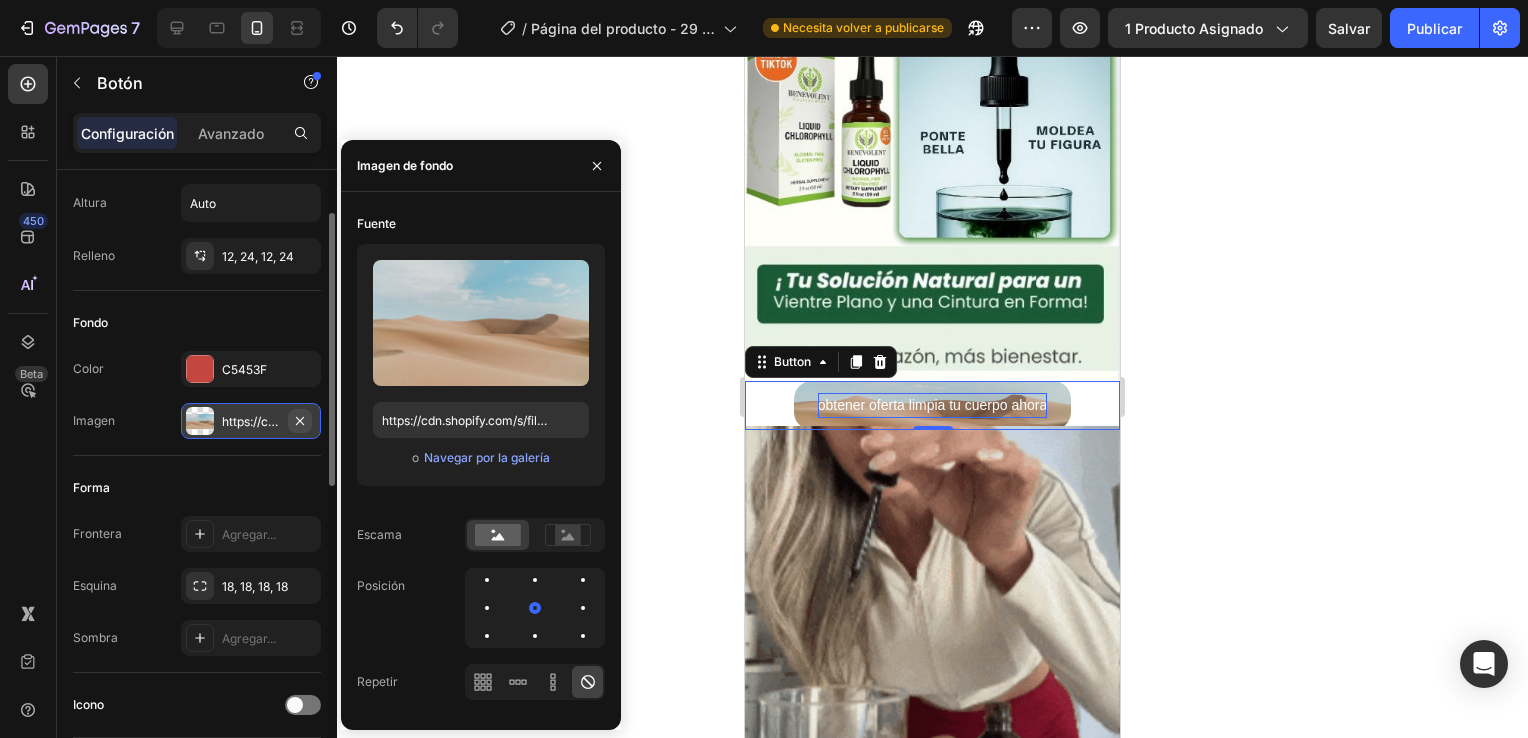 click 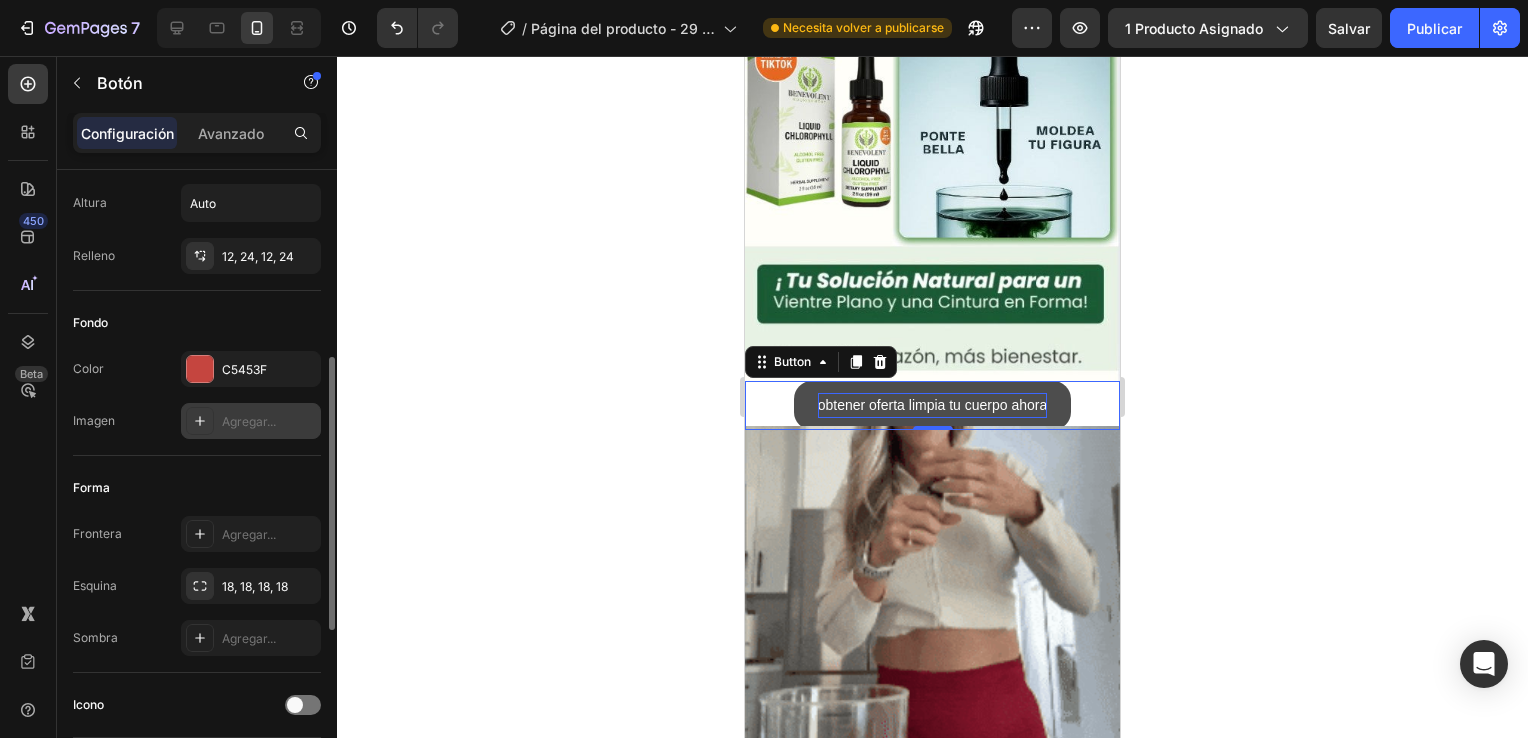scroll, scrollTop: 200, scrollLeft: 0, axis: vertical 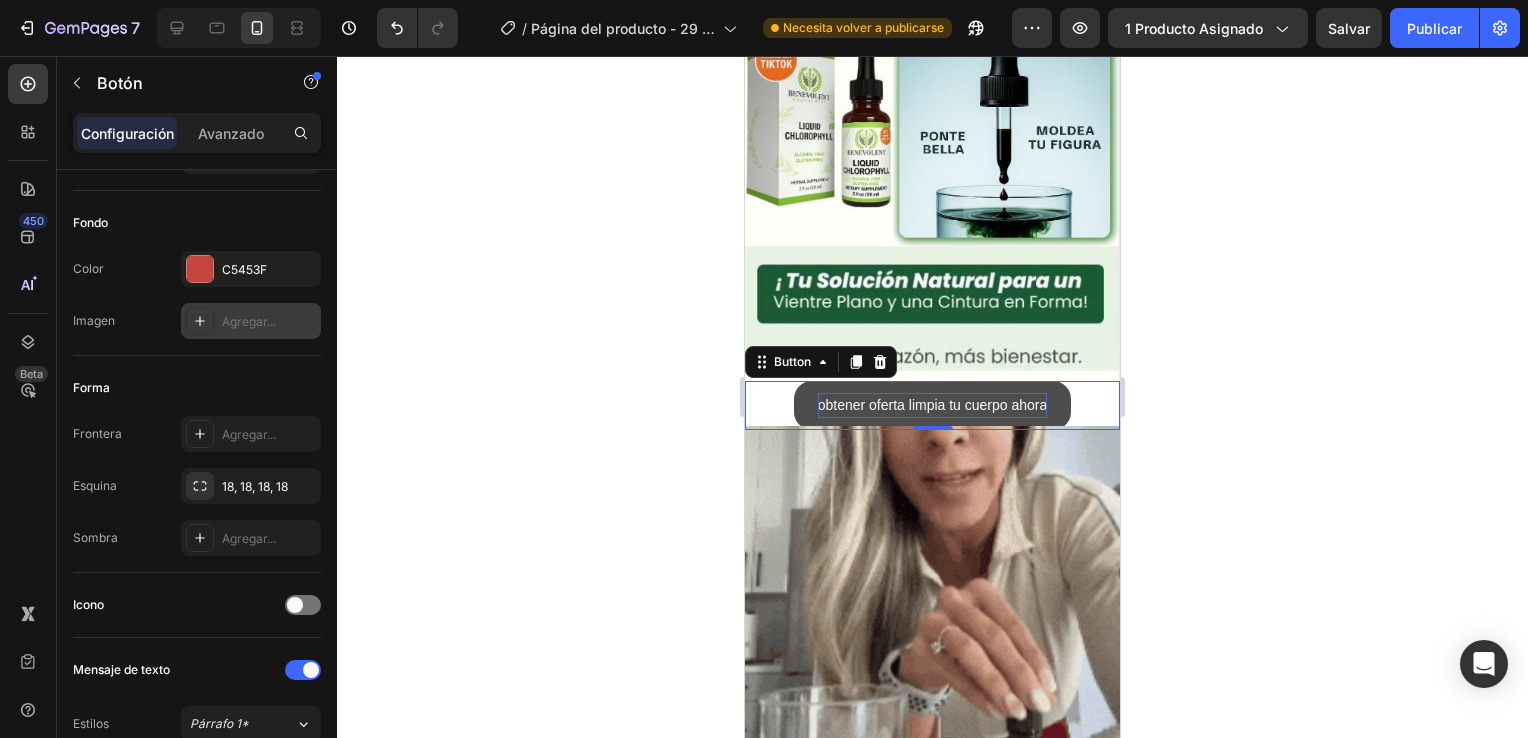 click on "obtener oferta limpia tu cuerpo ahora Button   0" at bounding box center (932, 405) 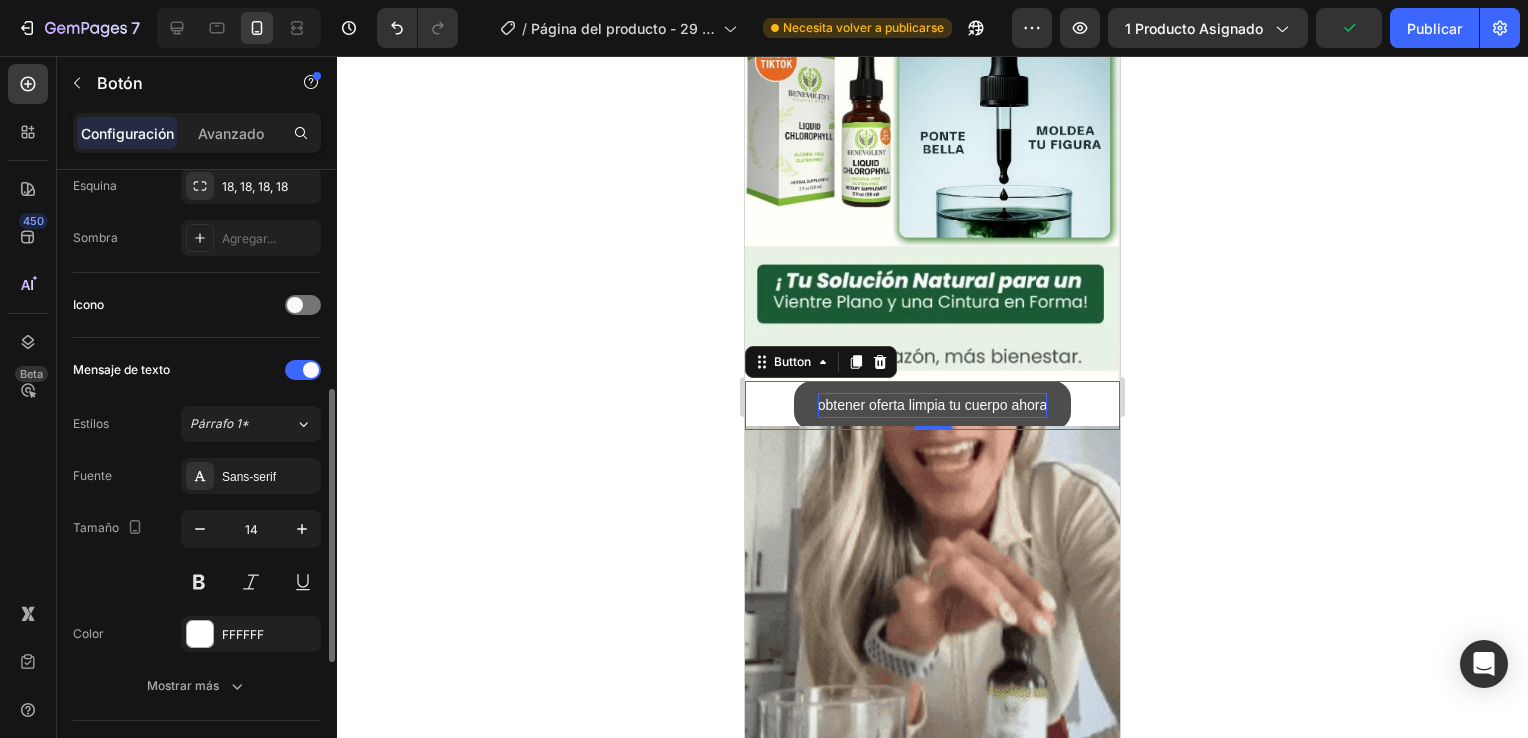 scroll, scrollTop: 600, scrollLeft: 0, axis: vertical 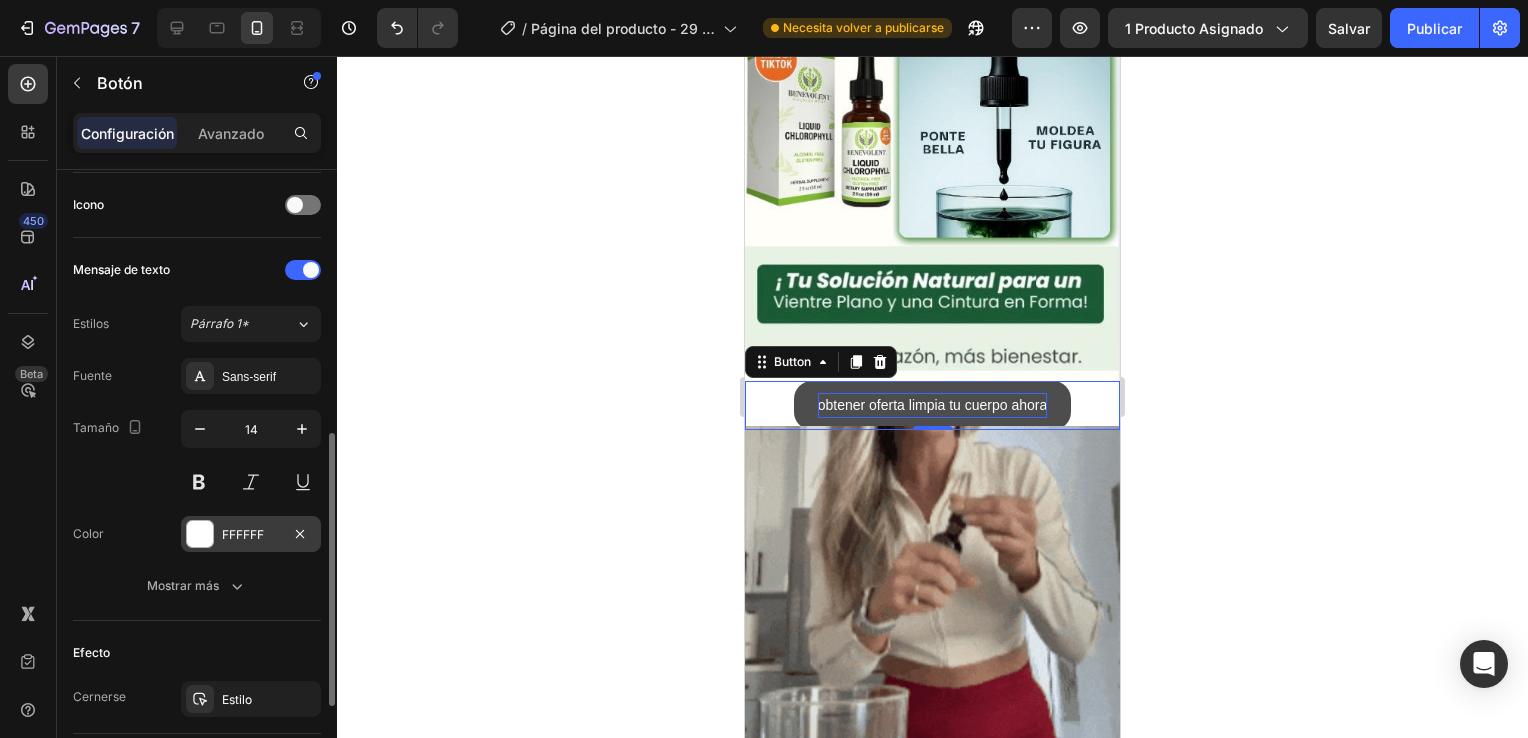 click at bounding box center (200, 534) 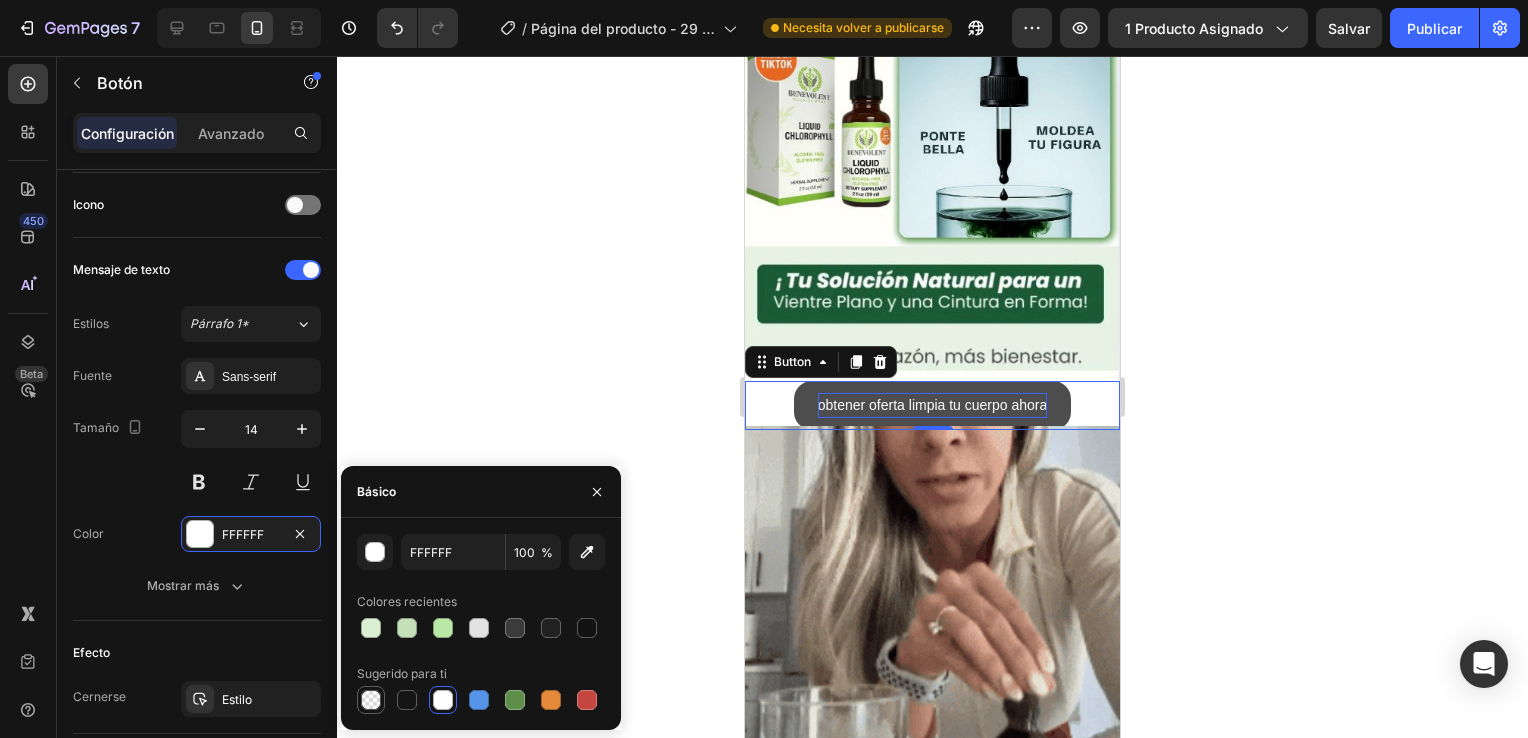 click at bounding box center [371, 700] 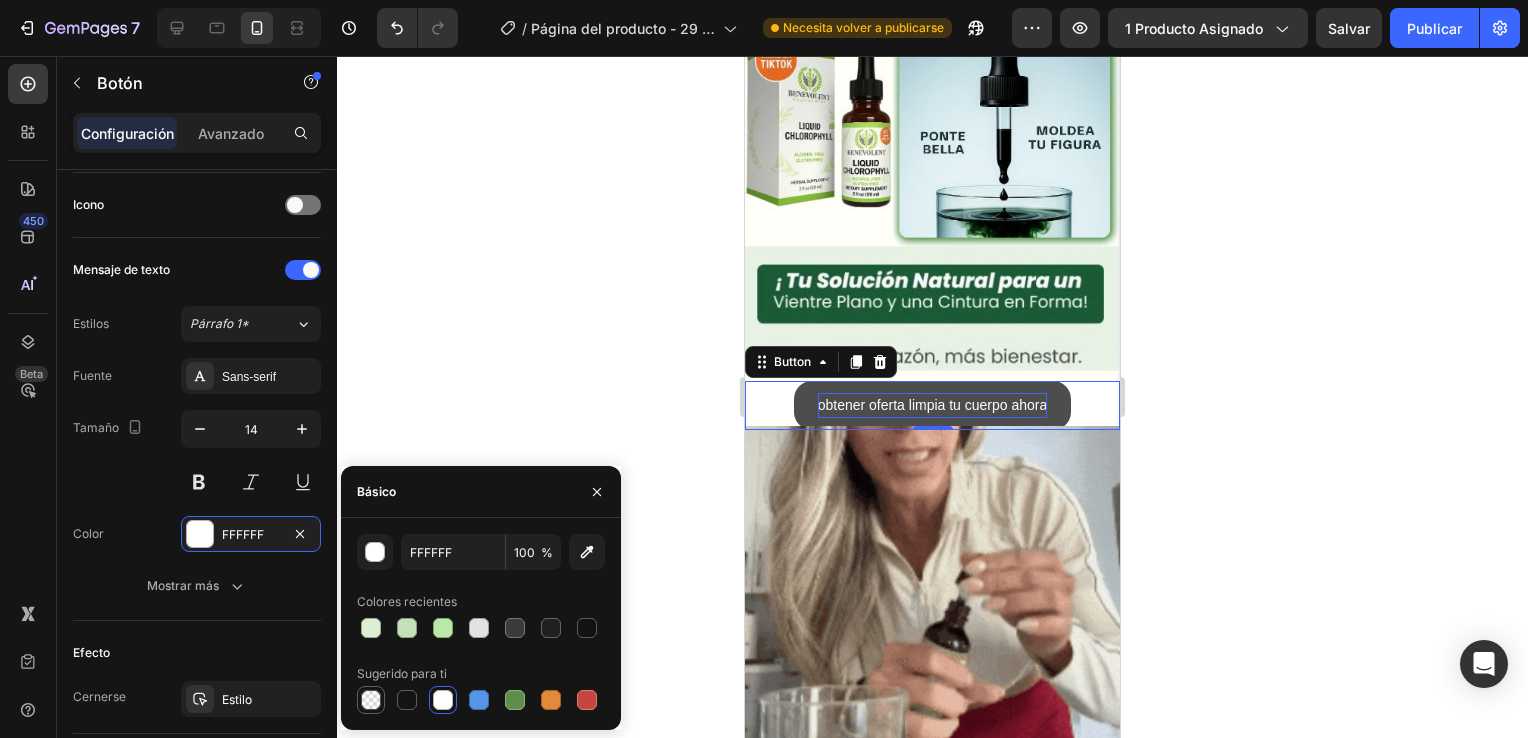 type on "000000" 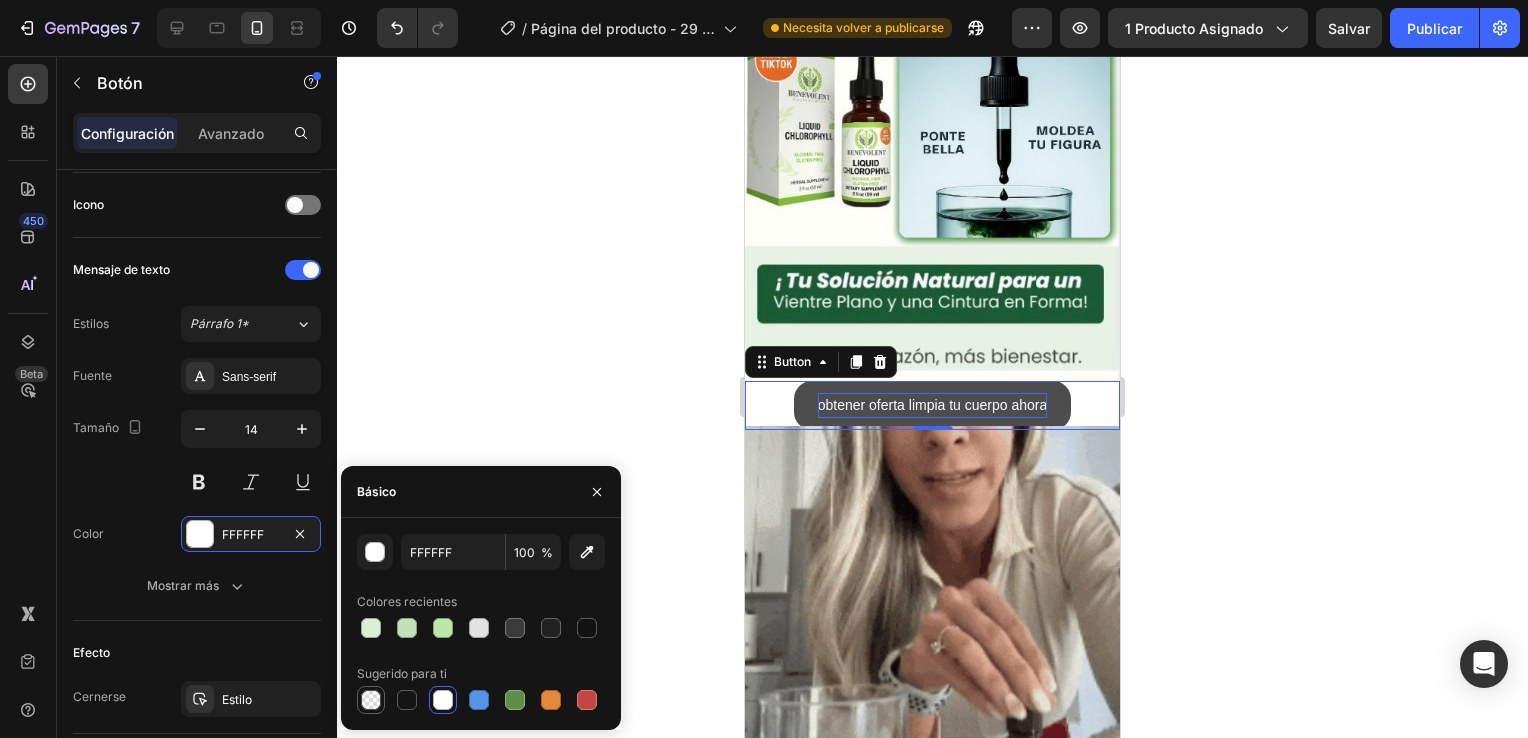 type on "0" 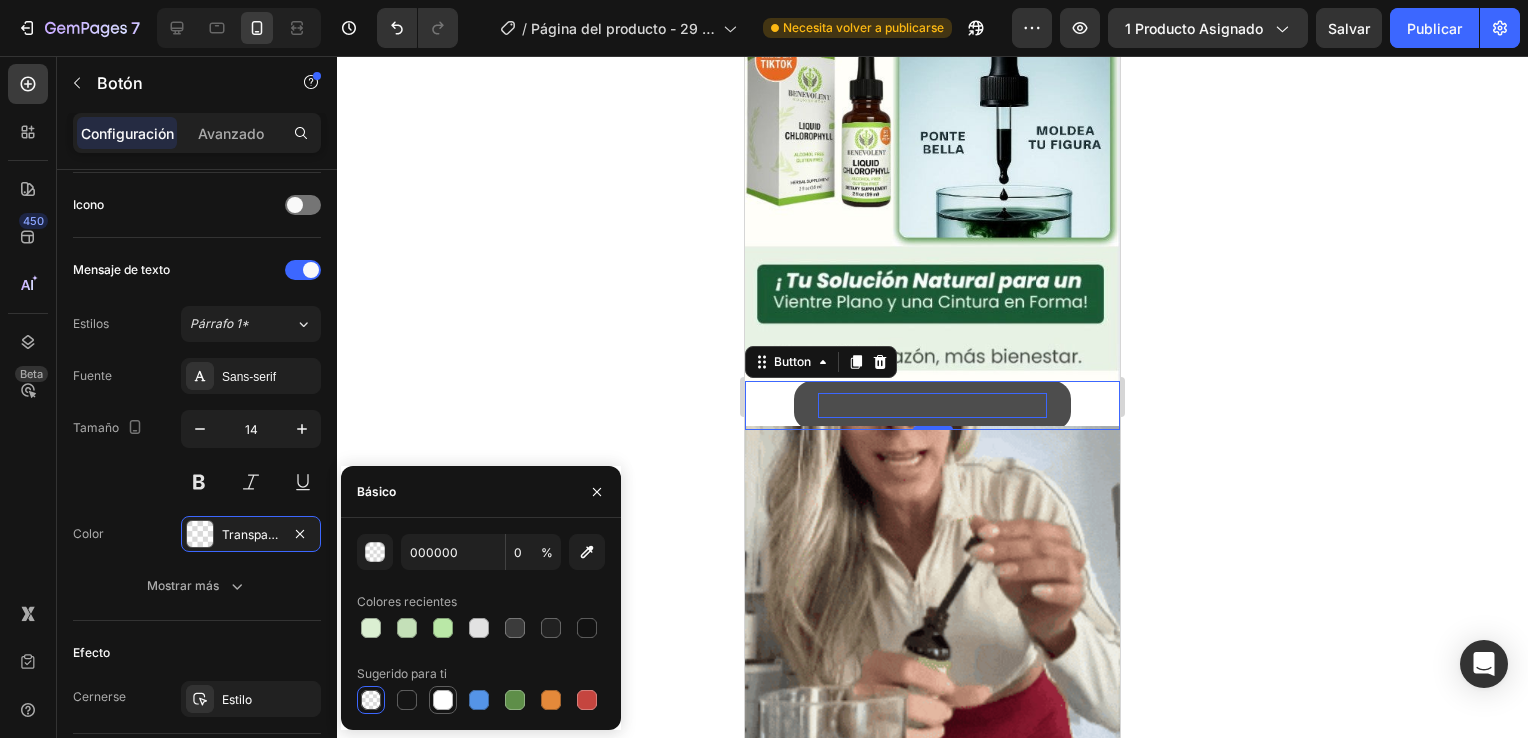 click at bounding box center [443, 700] 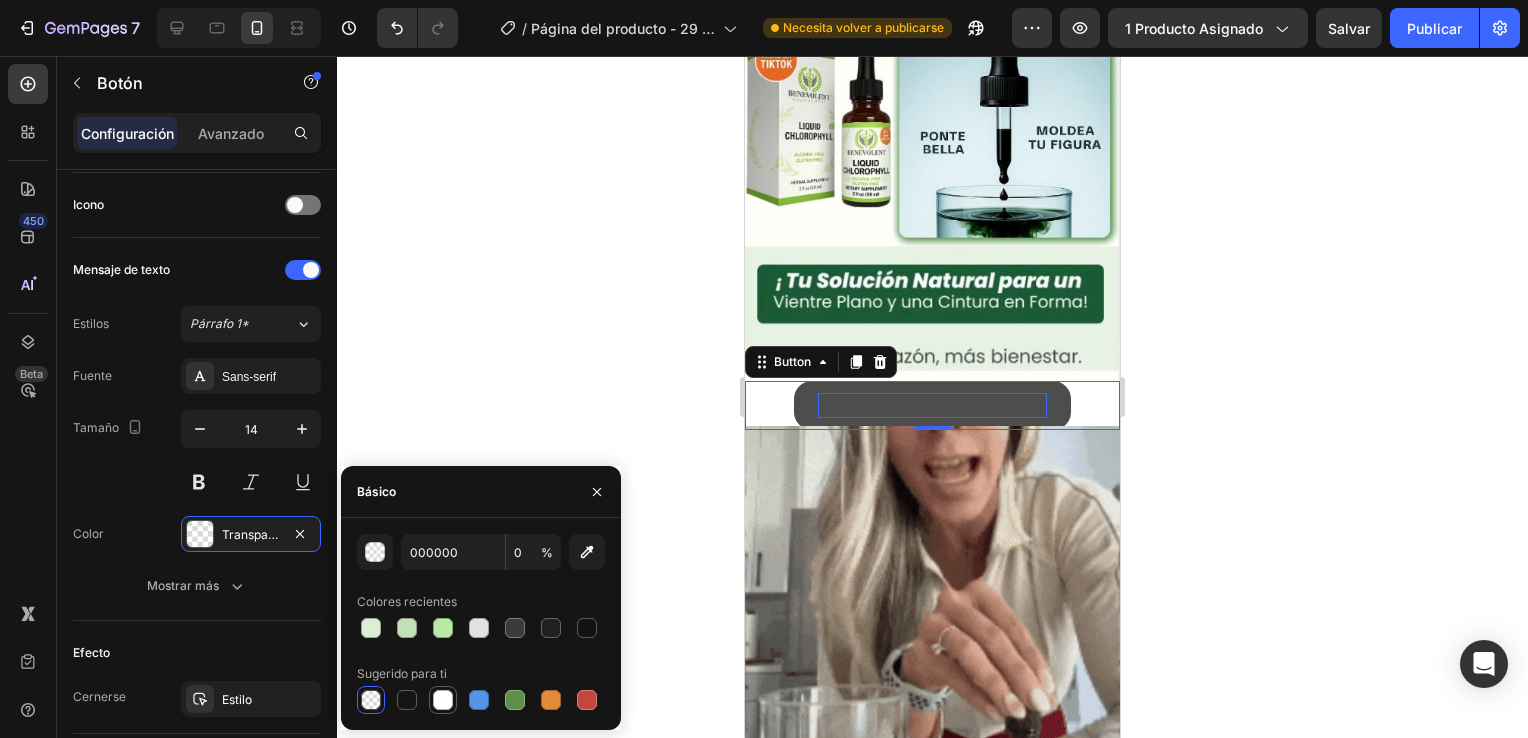 type on "FFFFFF" 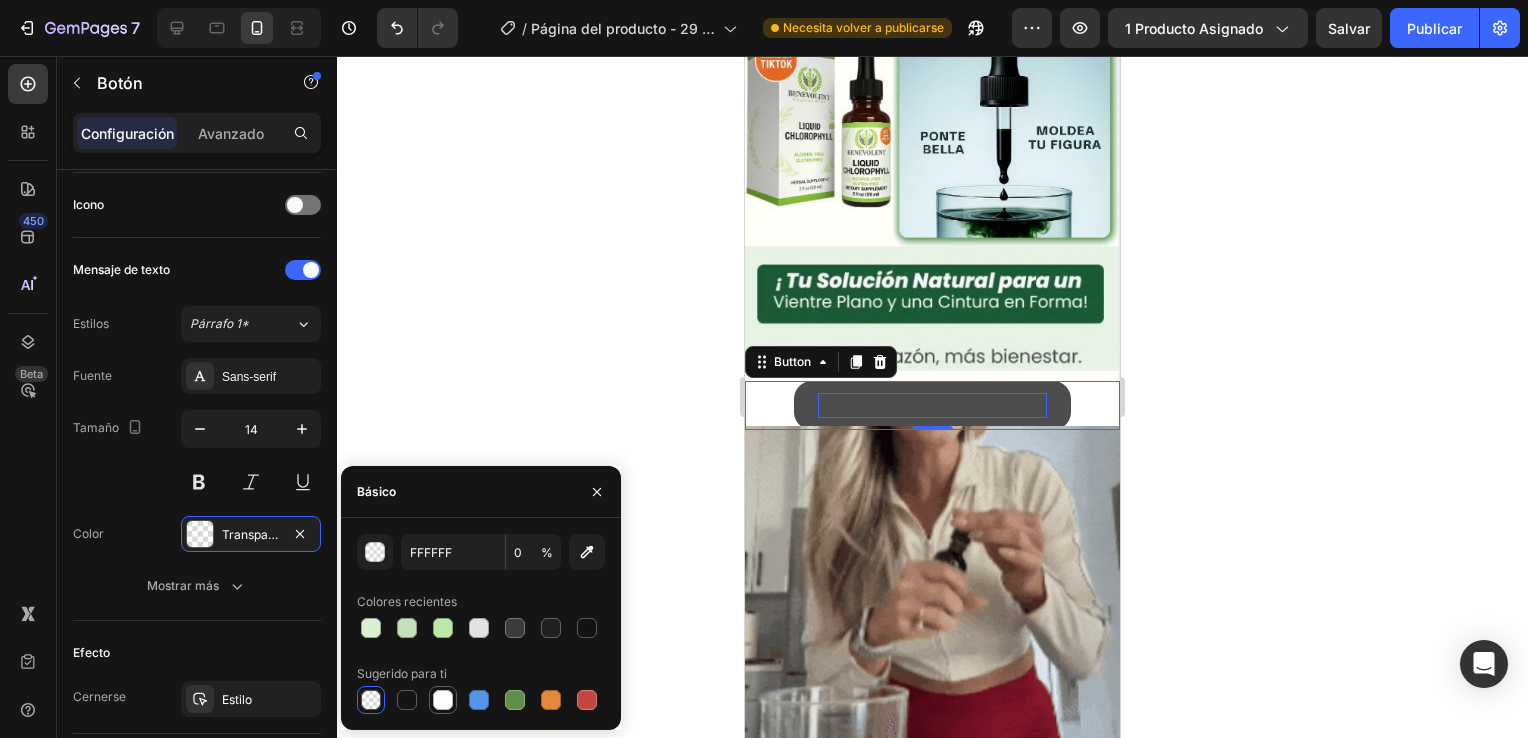 type on "100" 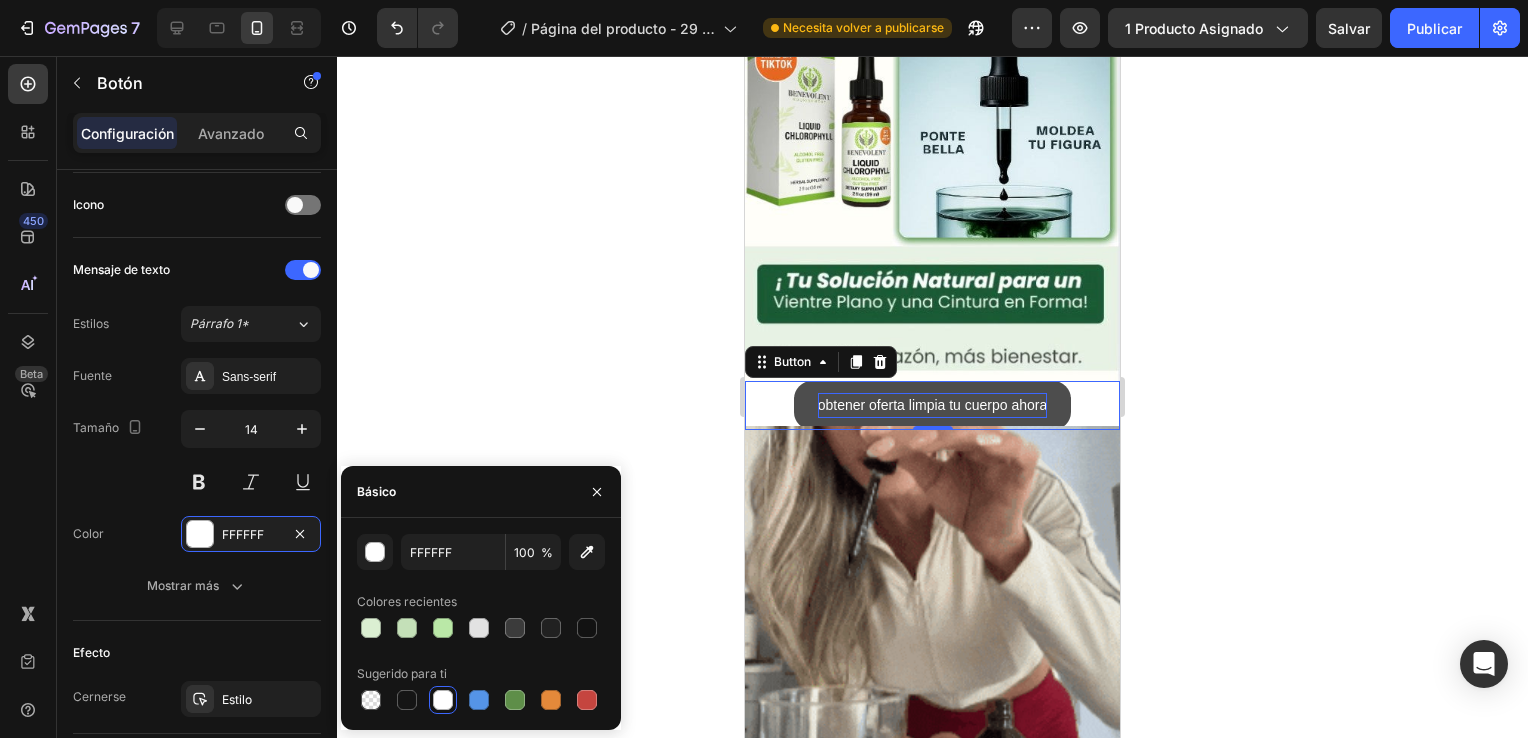 click 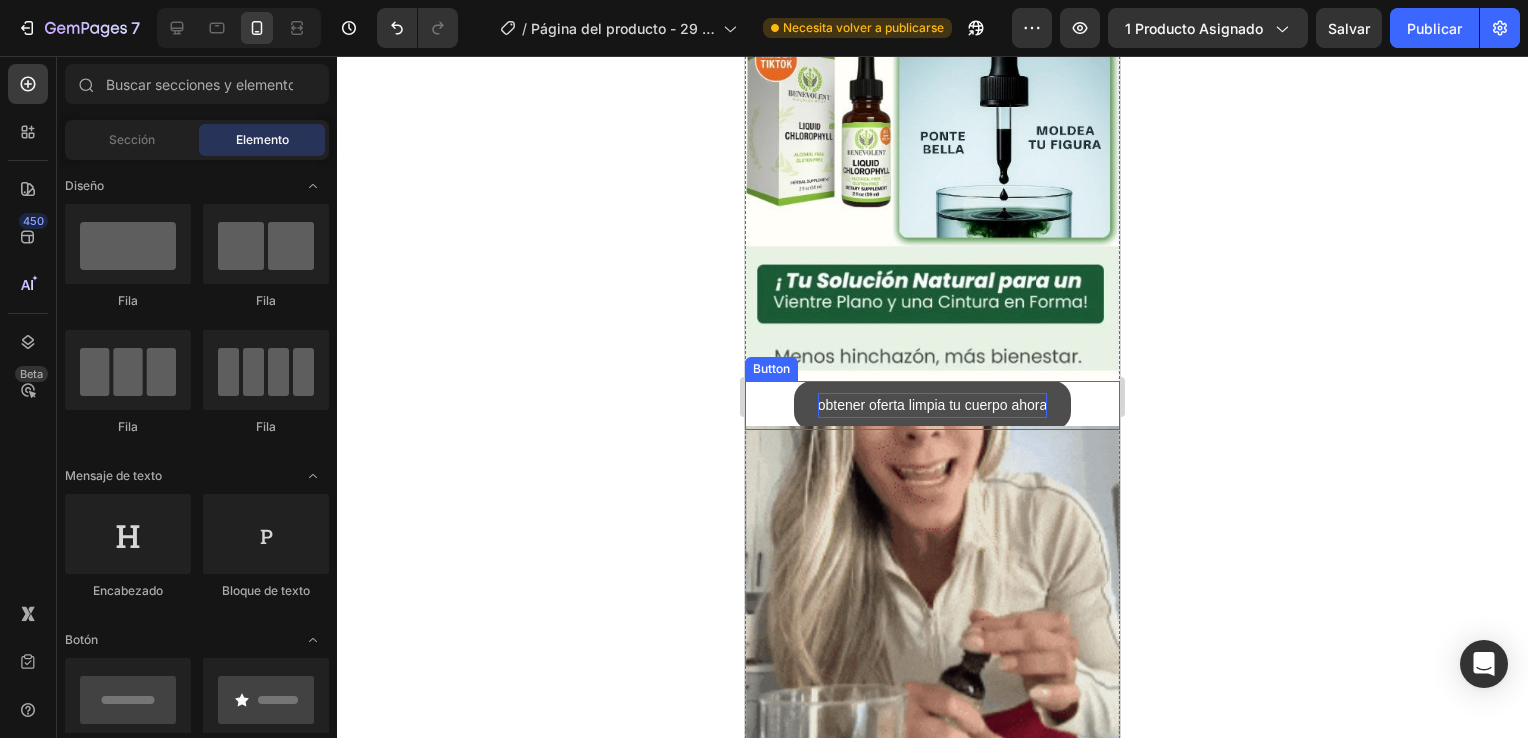 click on "obtener oferta limpia tu cuerpo ahora" at bounding box center [933, 405] 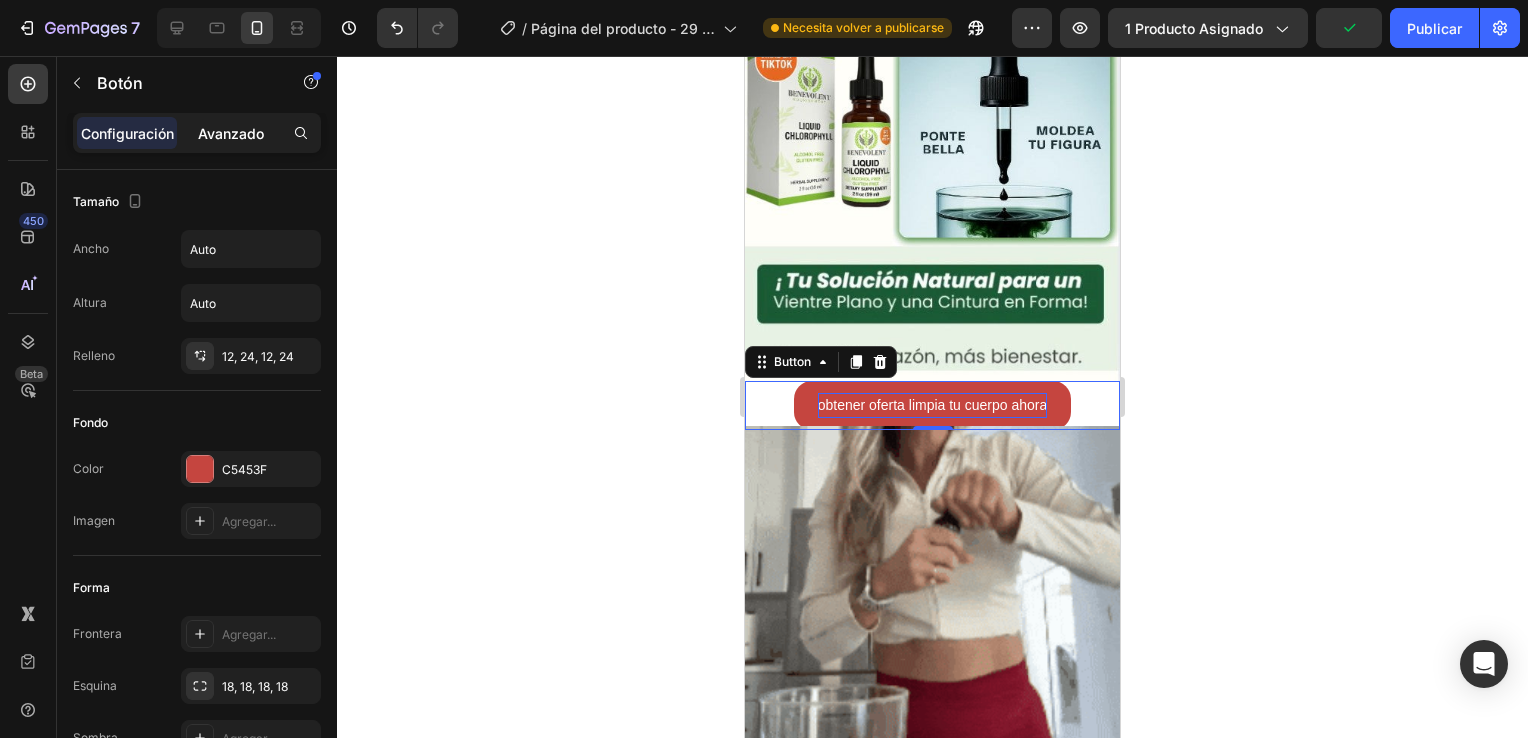 click on "Avanzado" at bounding box center [231, 133] 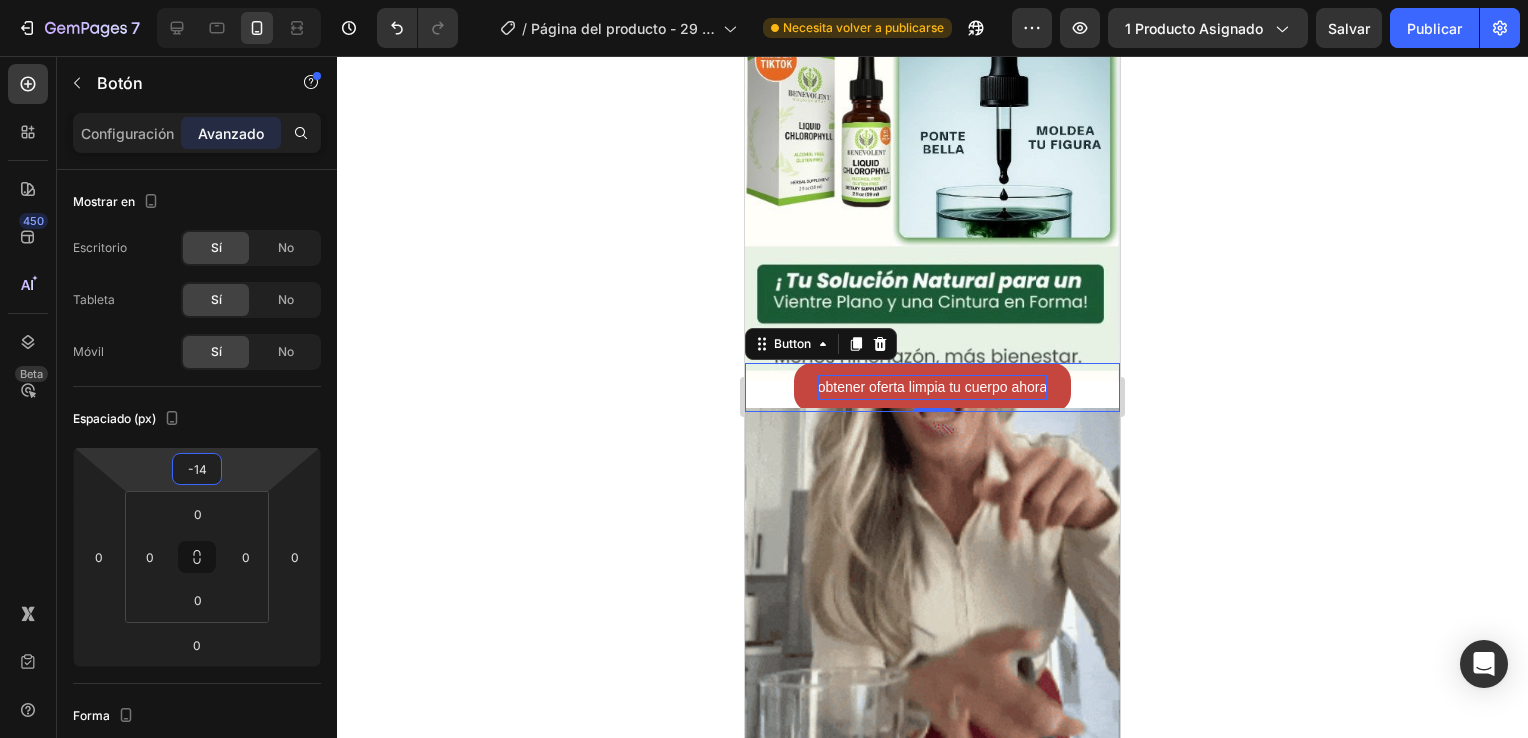 type on "-12" 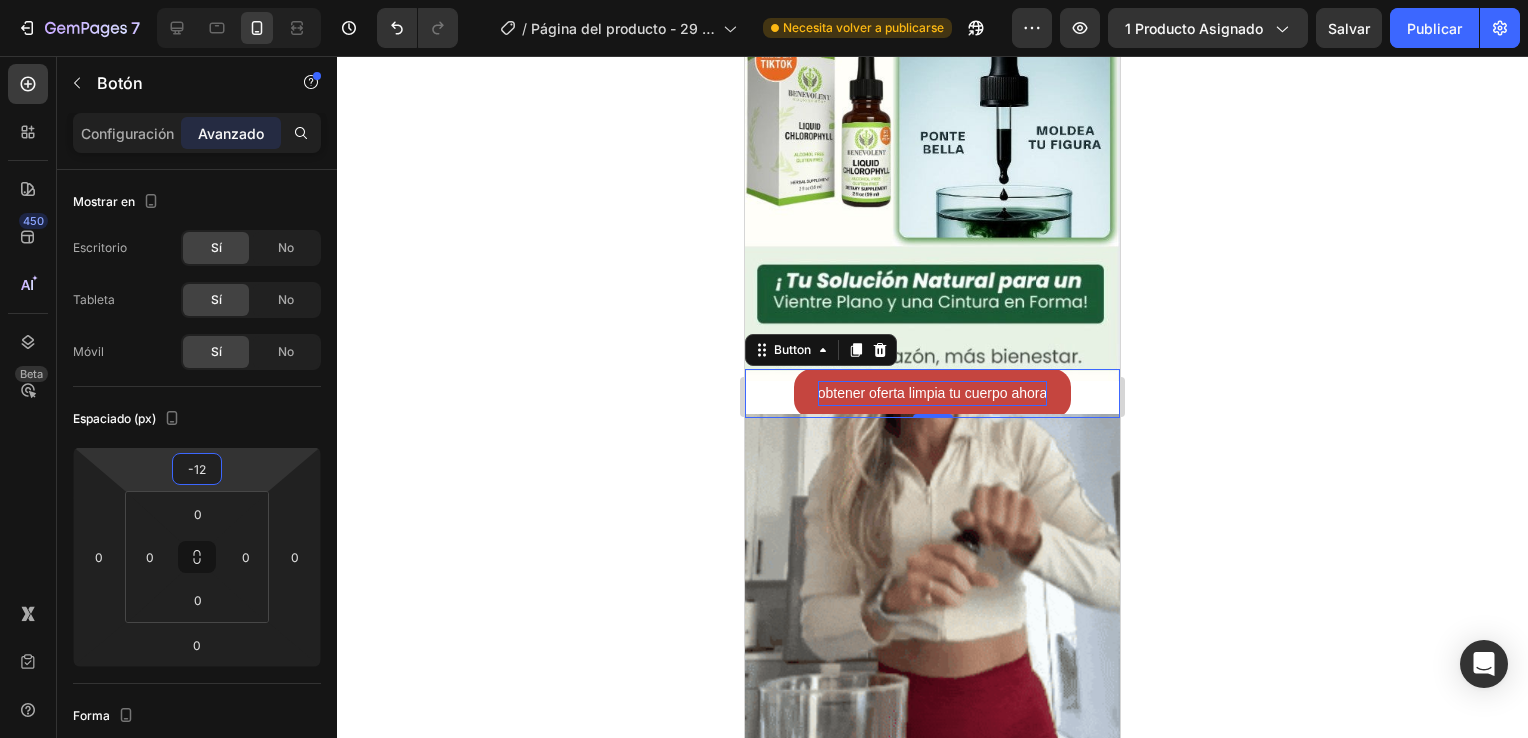 click on "7   /  Página del producto - [DATE], [TIME] Necesita volver a publicarse Preview 1 producto asignado  Salvar   Publicar  450 Beta Secciones(18) Elementos(84) Sección Elemento Sección de héroe Detalle del producto Marcas Insignias de confianza Garantía Desglose del producto Modo de empleo Testimonios Comparar Haz Preguntas Frecuentes Prueba social Historia de la marca Lista de productos Colección Lista de blogs Contacto Sticky Añadir al carrito Pie de página personalizado Explorar biblioteca 450 Diseño
Fila
Fila
Fila
Fila Mensaje de texto
Encabezado
Bloque de texto Botón
Botón
Botón Medio" at bounding box center [764, 0] 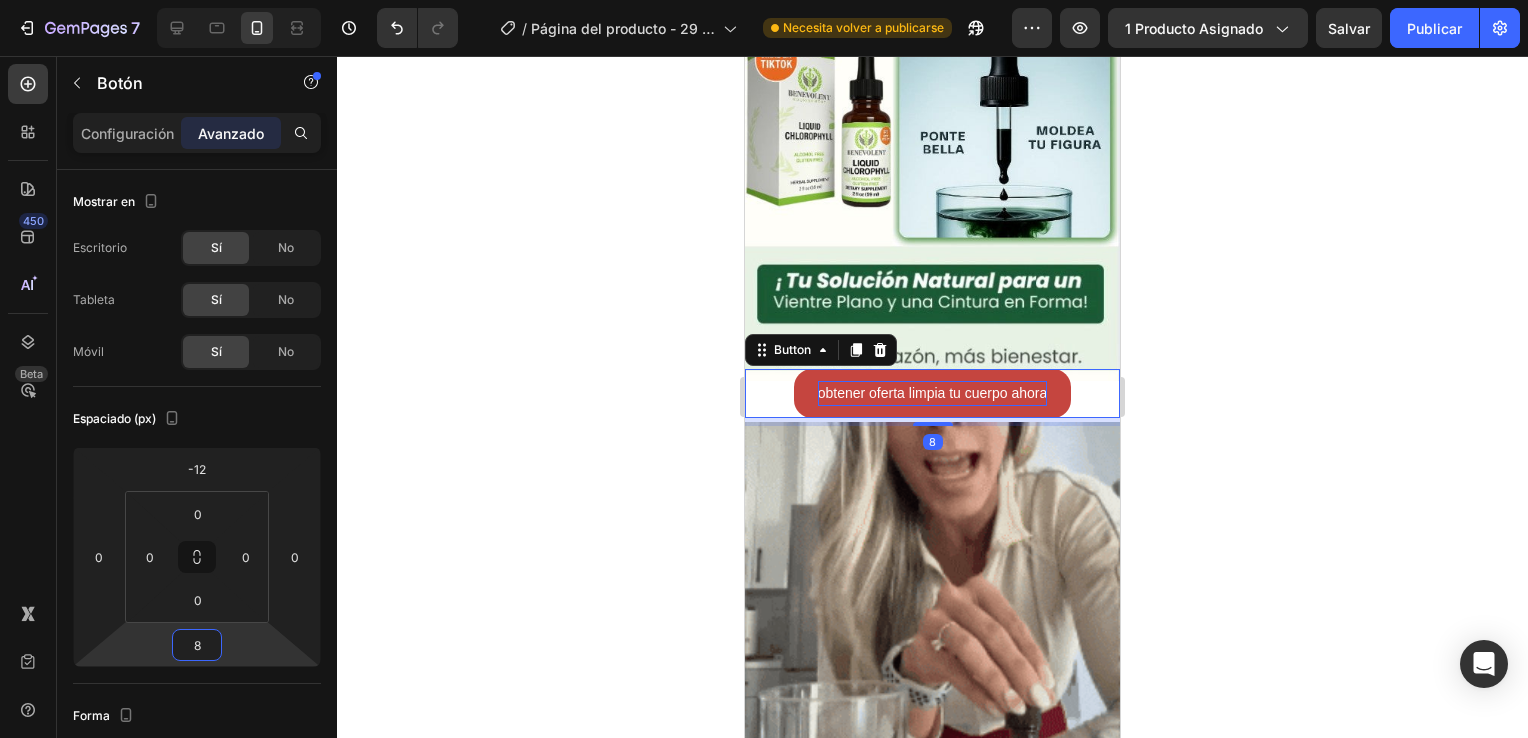 type on "6" 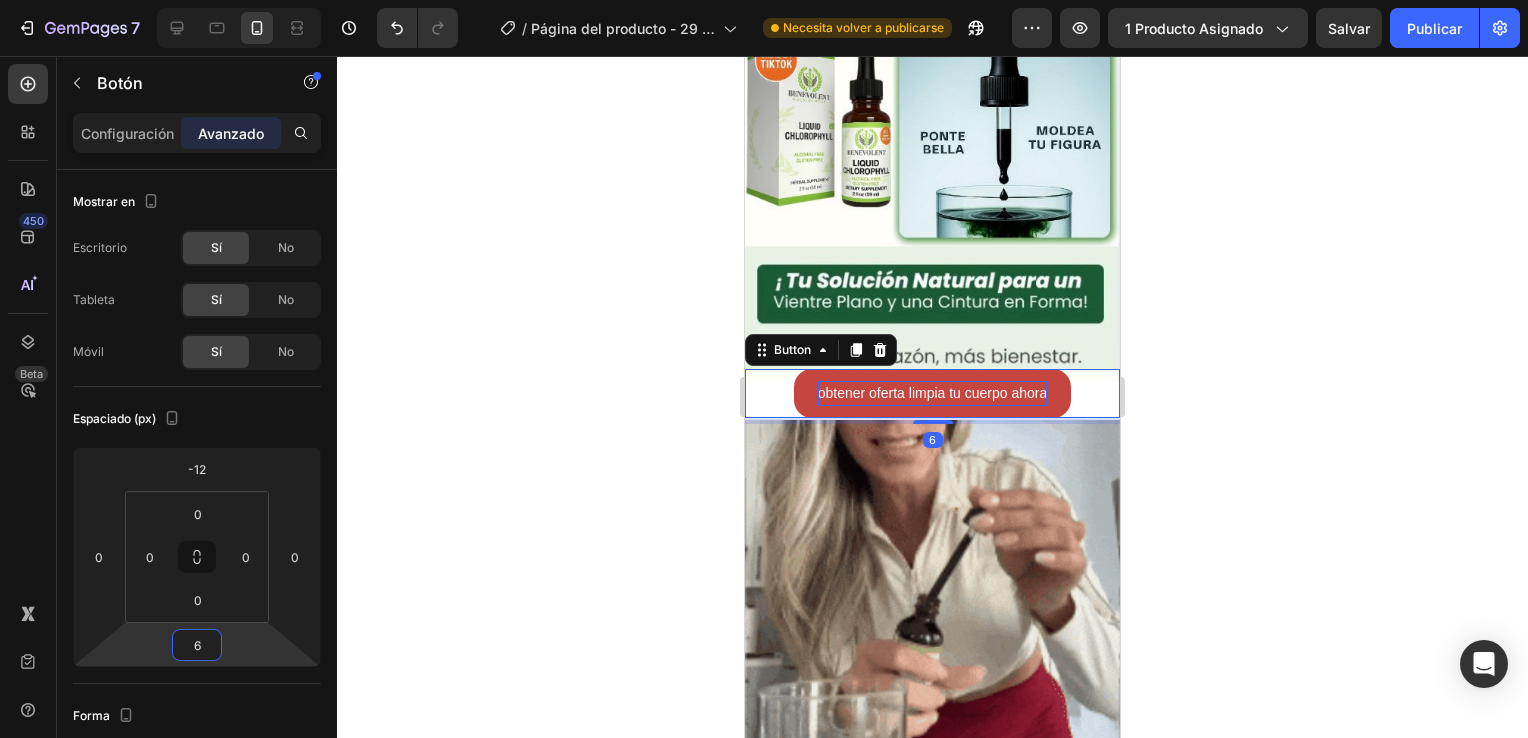 drag, startPoint x: 236, startPoint y: 637, endPoint x: 228, endPoint y: 647, distance: 12.806249 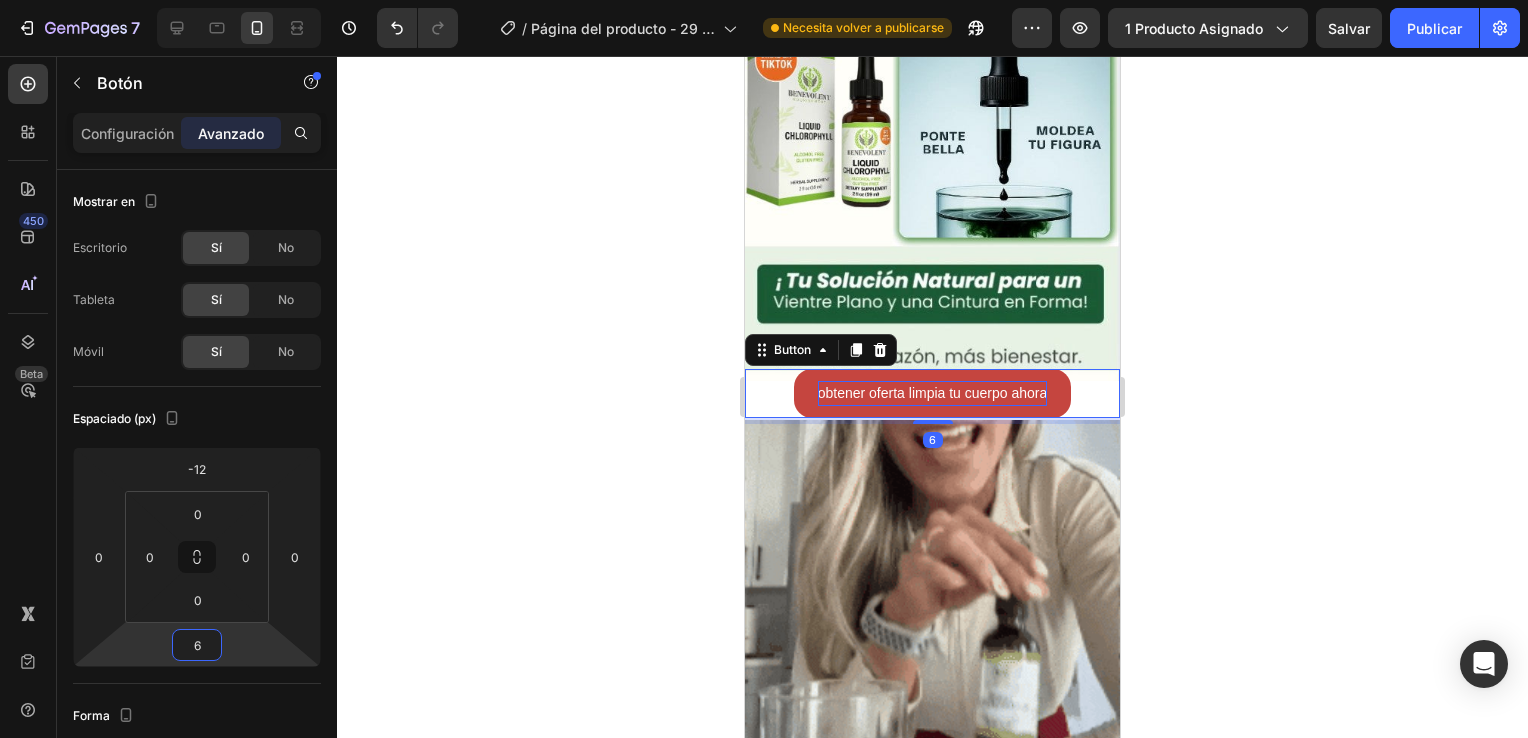 click on "7   /  Página del producto - [DATE], [TIME] Necesita volver a publicarse Preview 1 producto asignado  Salvar   Publicar  450 Beta Secciones(18) Elementos(84) Sección Elemento Sección de héroe Detalle del producto Marcas Insignias de confianza Garantía Desglose del producto Modo de empleo Testimonios Comparar Haz Preguntas Frecuentes Prueba social Historia de la marca Lista de productos Colección Lista de blogs Contacto Sticky Añadir al carrito Pie de página personalizado Explorar biblioteca 450 Diseño
Fila
Fila
Fila
Fila Mensaje de texto
Encabezado
Bloque de texto Botón
Botón
Botón Medio" at bounding box center [764, 0] 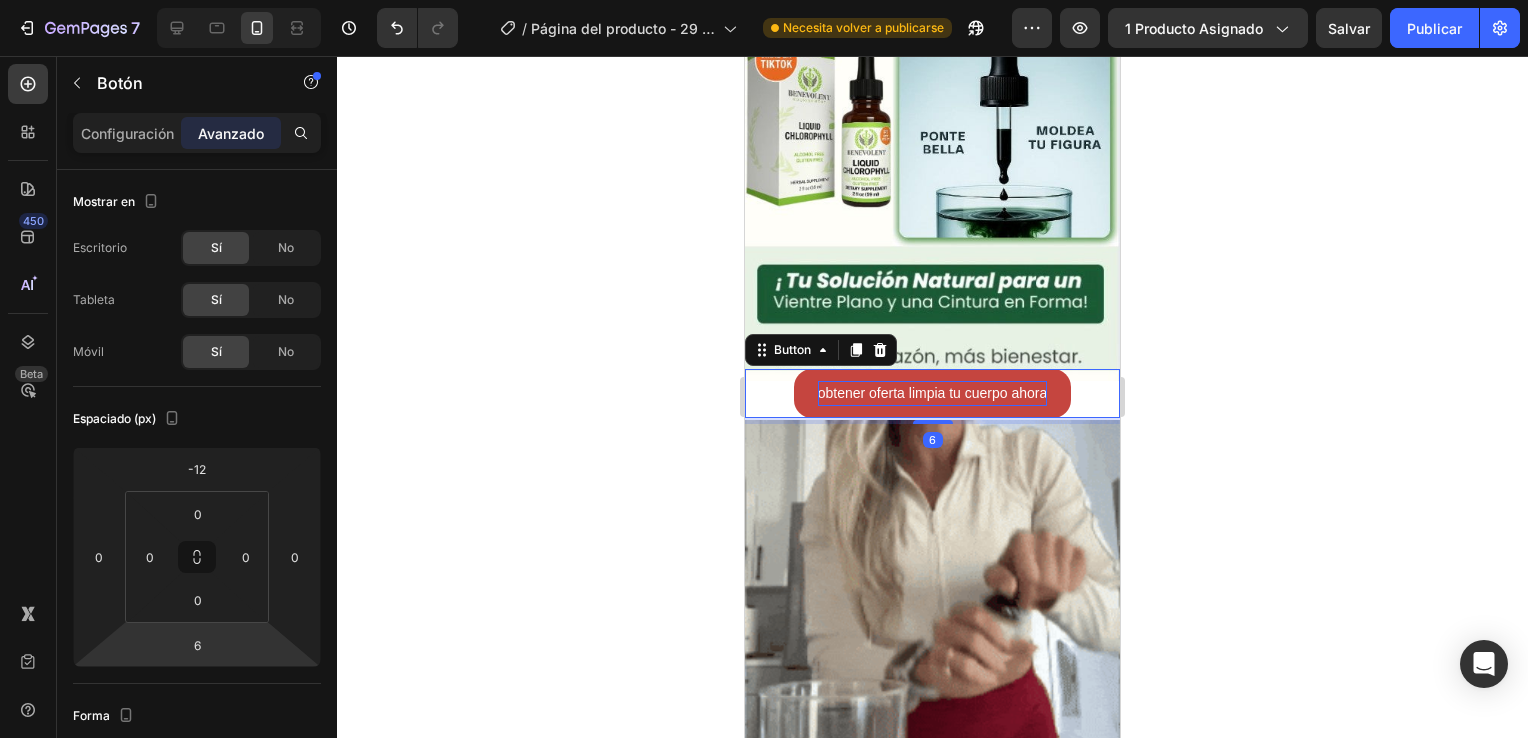 click 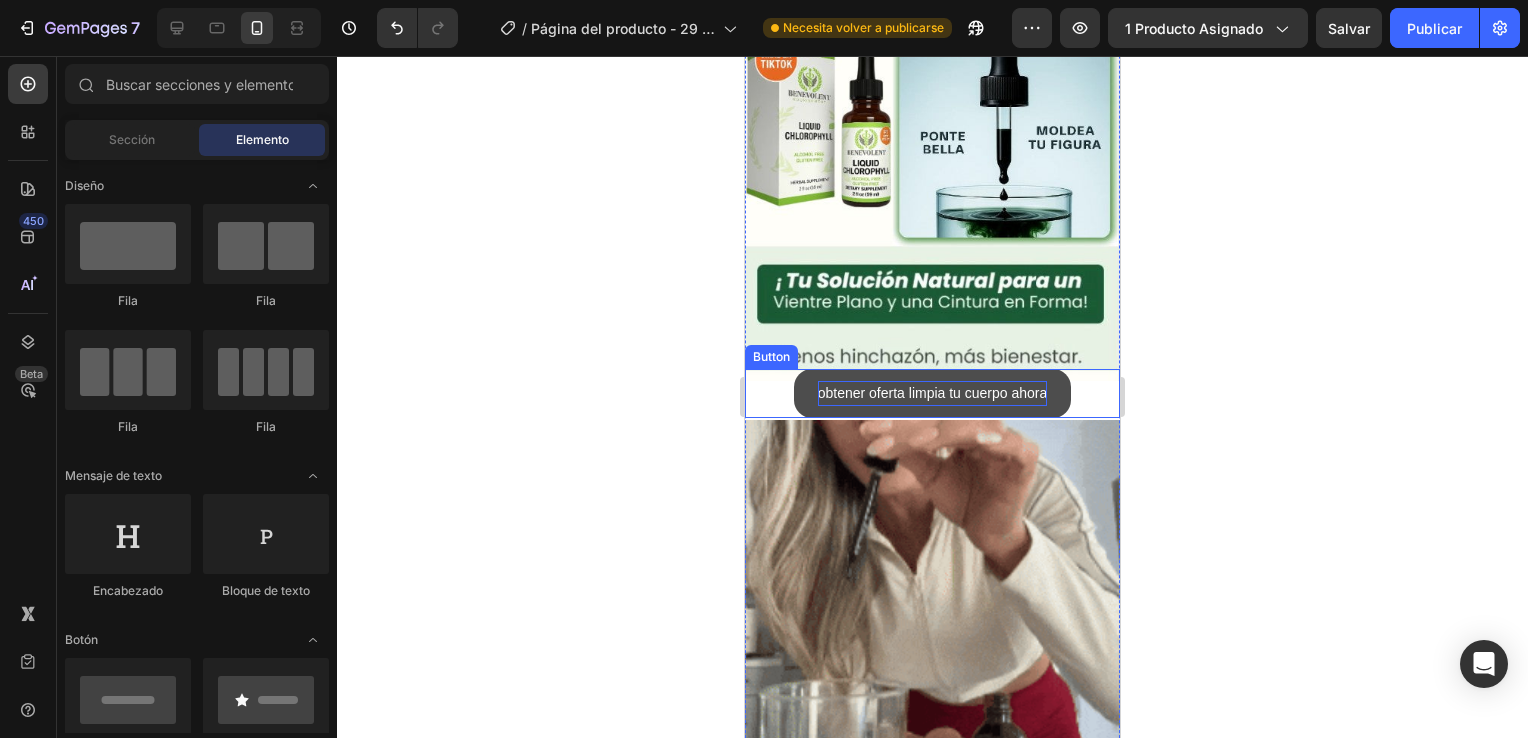 click on "obtener oferta limpia tu cuerpo ahora" at bounding box center [933, 393] 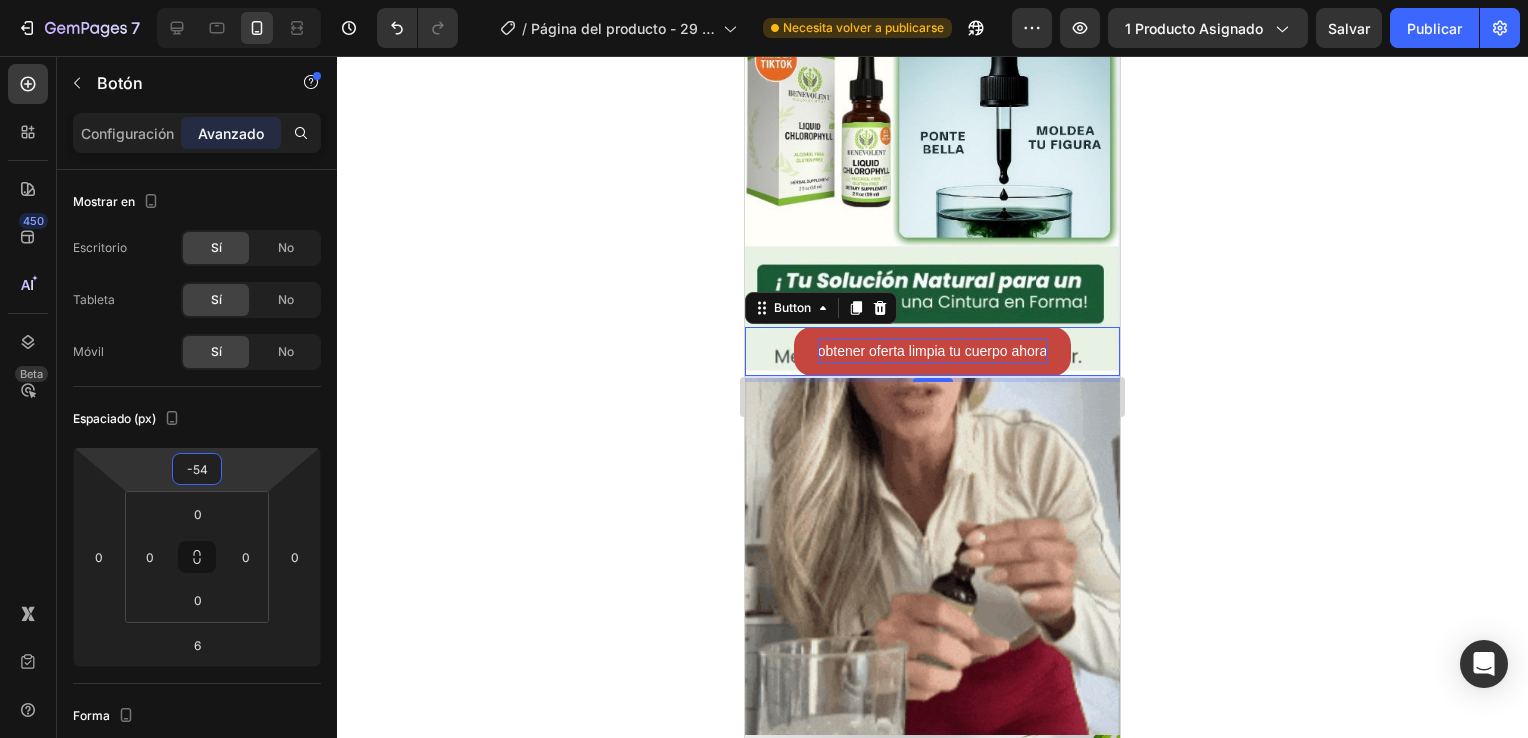 type on "-58" 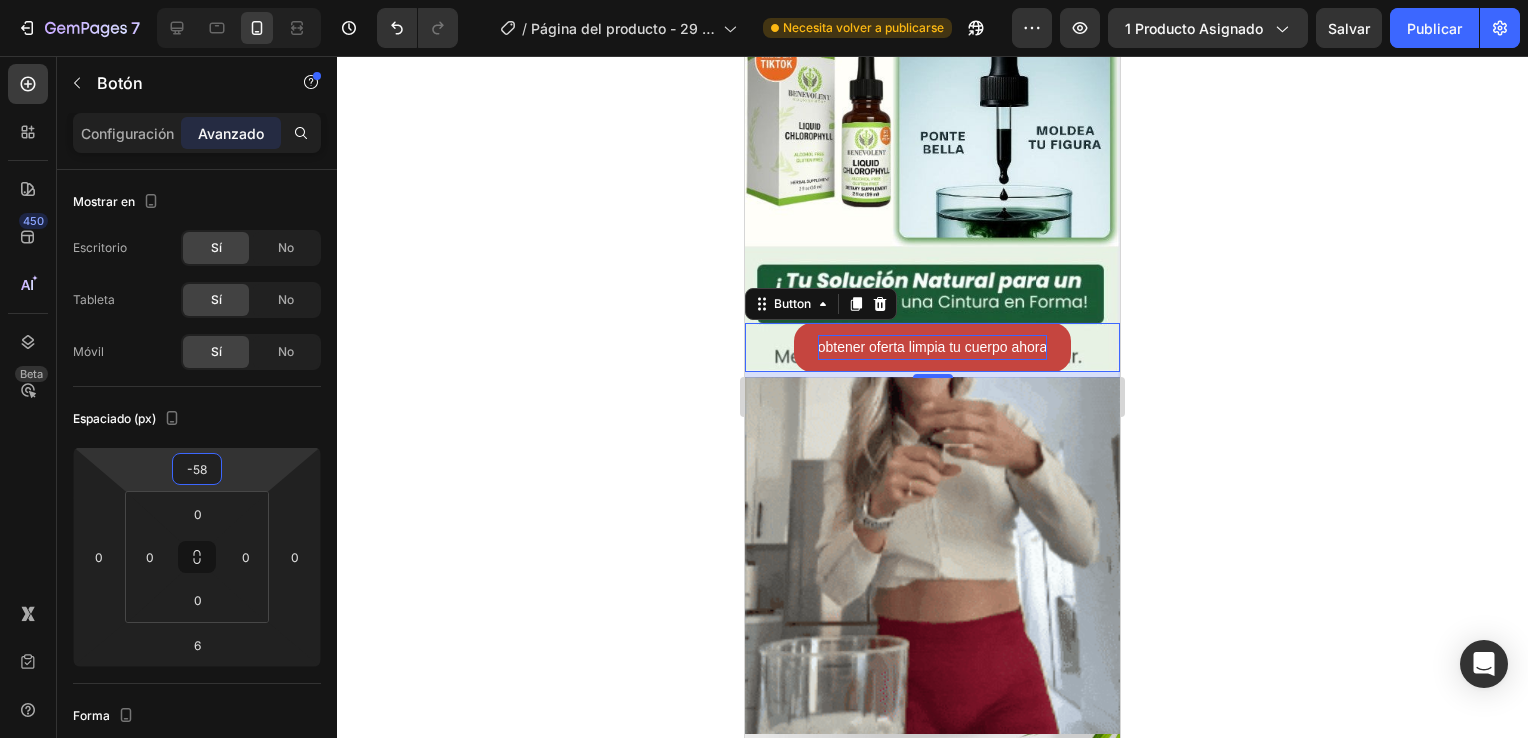drag, startPoint x: 241, startPoint y: 463, endPoint x: 243, endPoint y: 486, distance: 23.086792 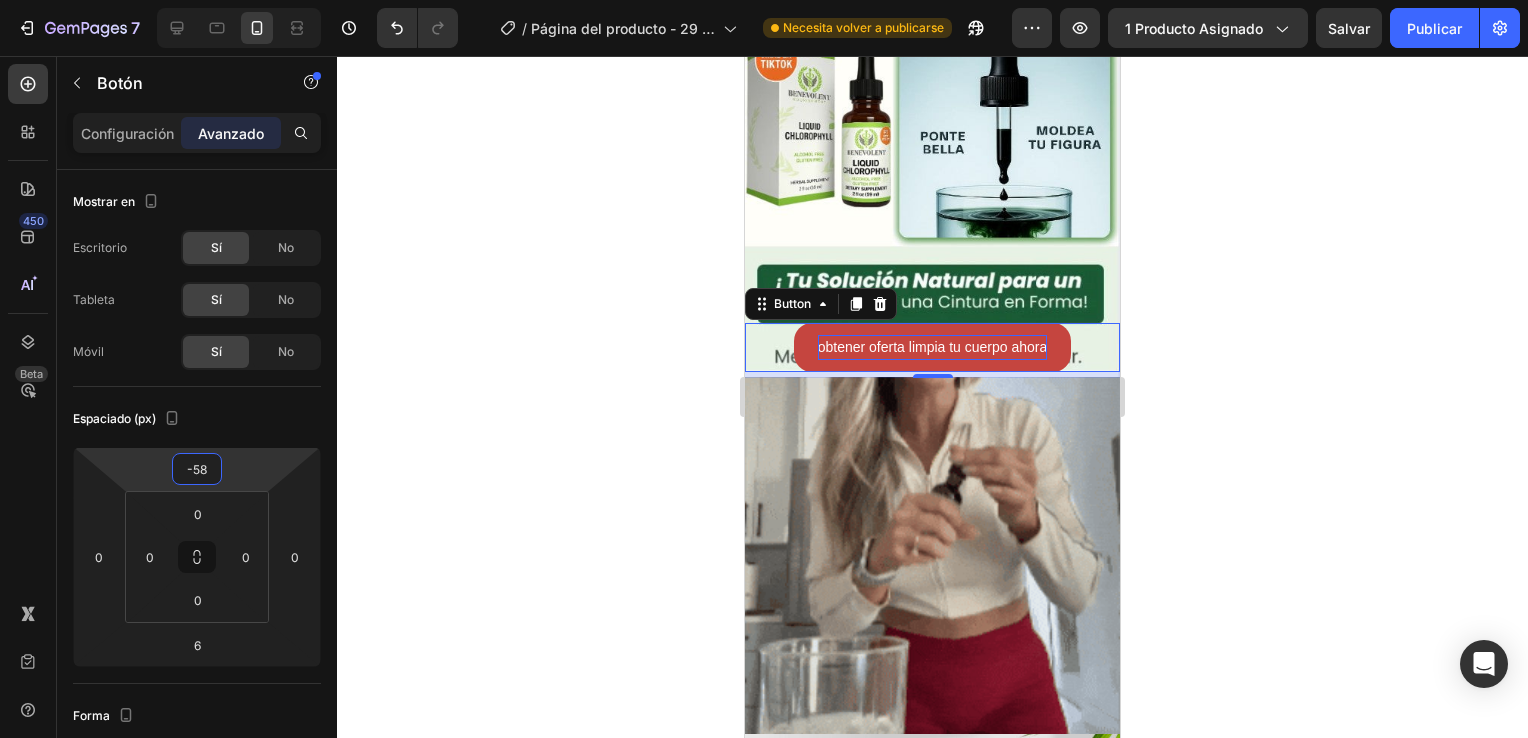 click on "7   /  Página del producto - [DATE], [TIME] Necesita volver a publicarse Preview 1 producto asignado  Salvar   Publicar  450 Beta Secciones(18) Elementos(84) Sección Elemento Sección de héroe Detalle del producto Marcas Insignias de confianza Garantía Desglose del producto Modo de empleo Testimonios Comparar Haz Preguntas Frecuentes Prueba social Historia de la marca Lista de productos Colección Lista de blogs Contacto Sticky Añadir al carrito Pie de página personalizado Explorar biblioteca 450 Diseño
Fila
Fila
Fila
Fila Mensaje de texto
Encabezado
Bloque de texto Botón
Botón
Botón Medio" at bounding box center [764, 0] 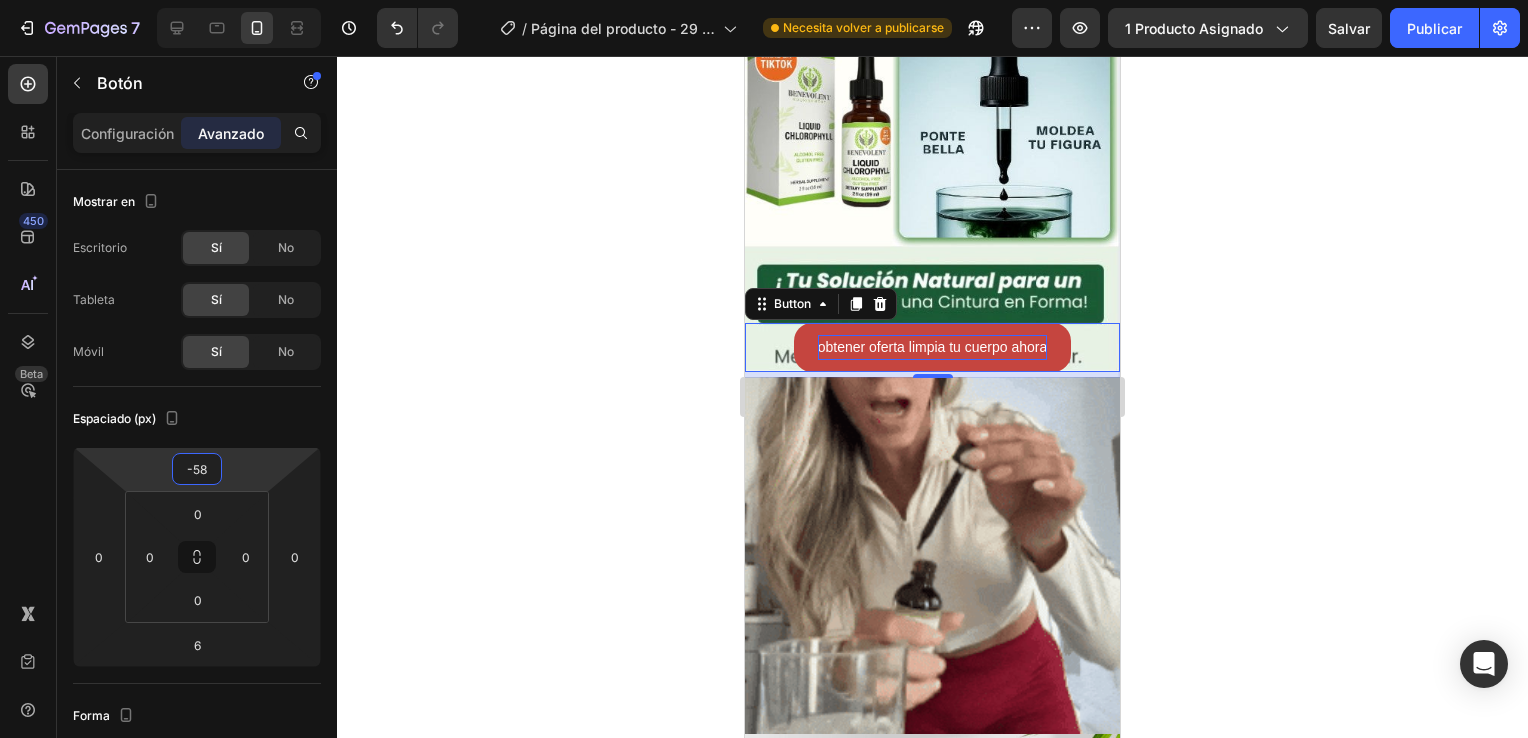 click 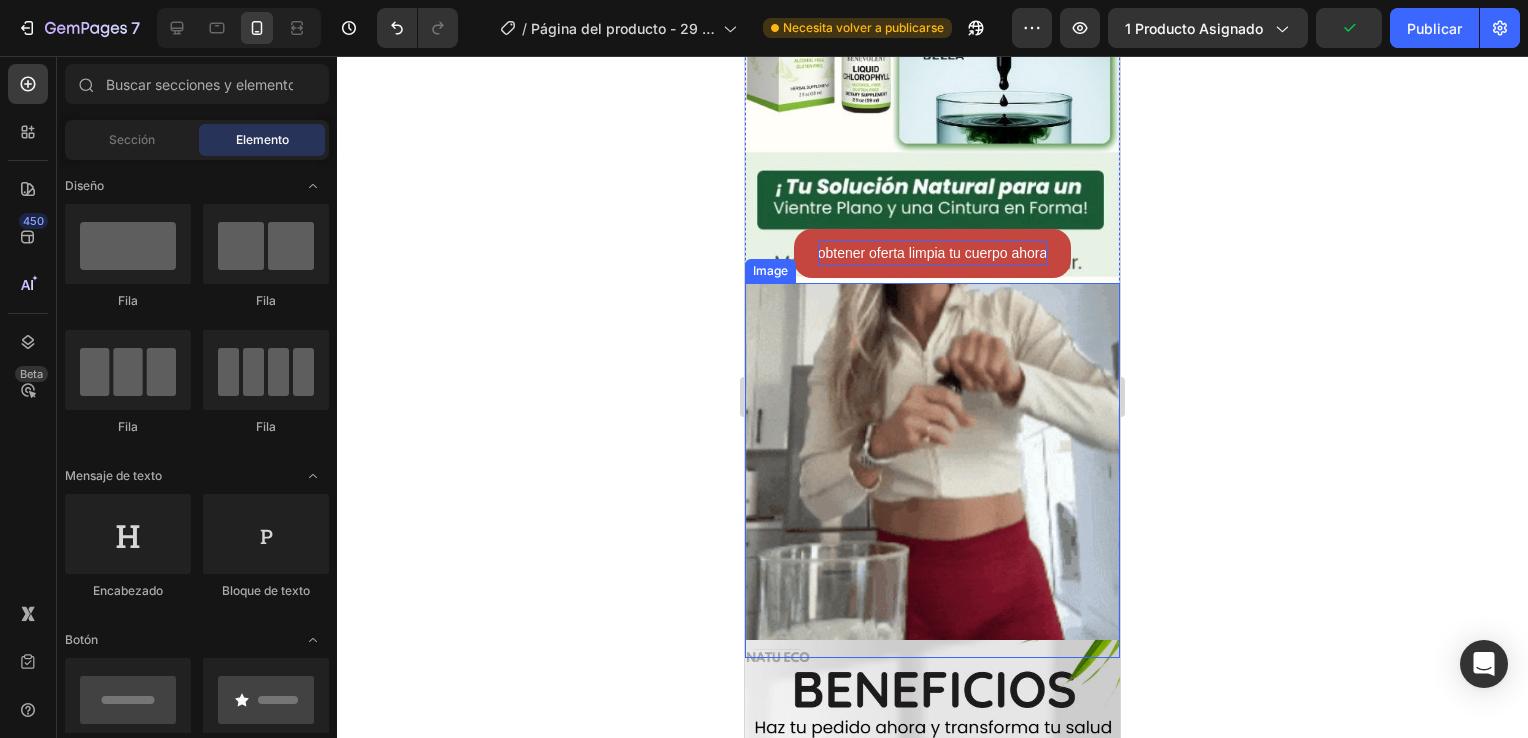 scroll, scrollTop: 1500, scrollLeft: 0, axis: vertical 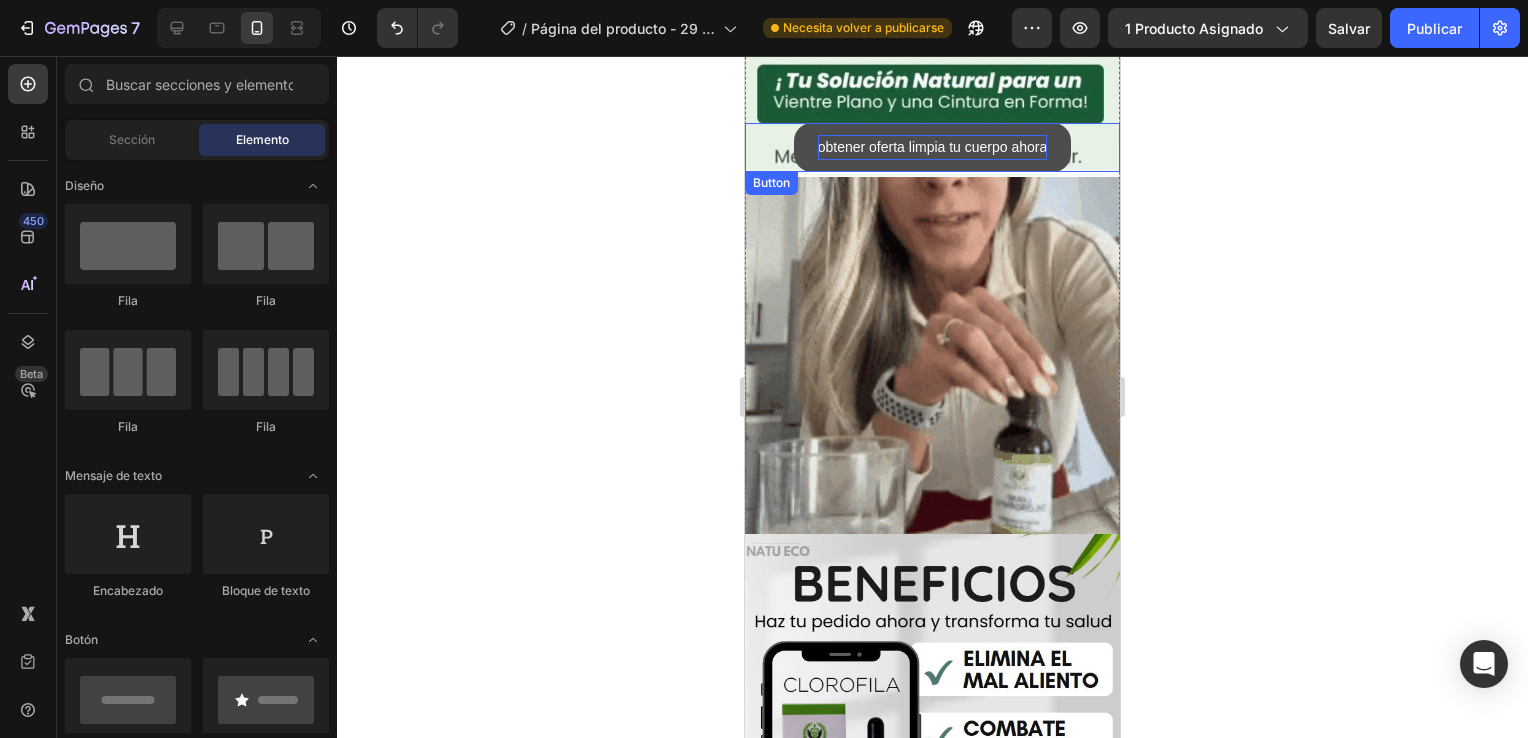 click on "obtener oferta limpia tu cuerpo ahora" at bounding box center (933, 147) 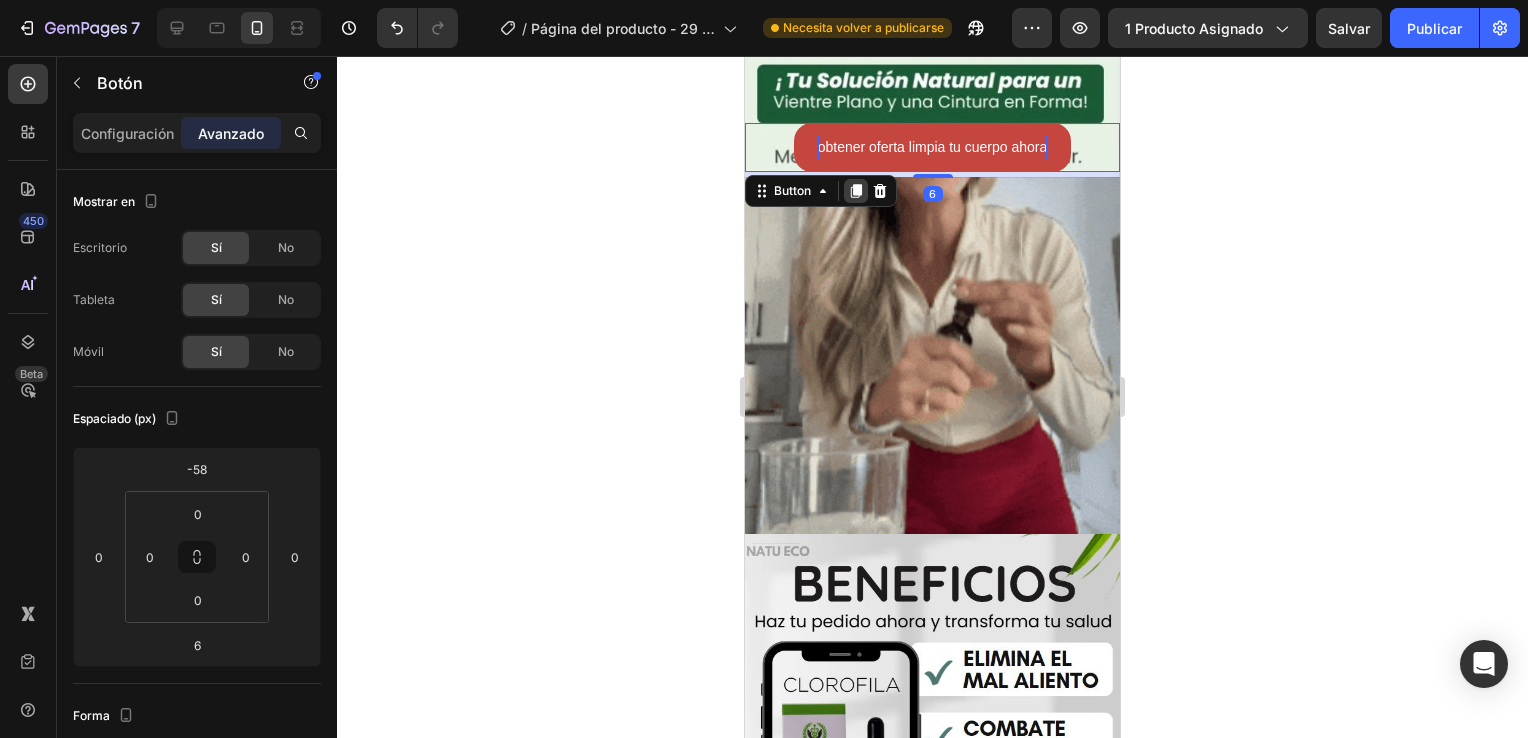 click 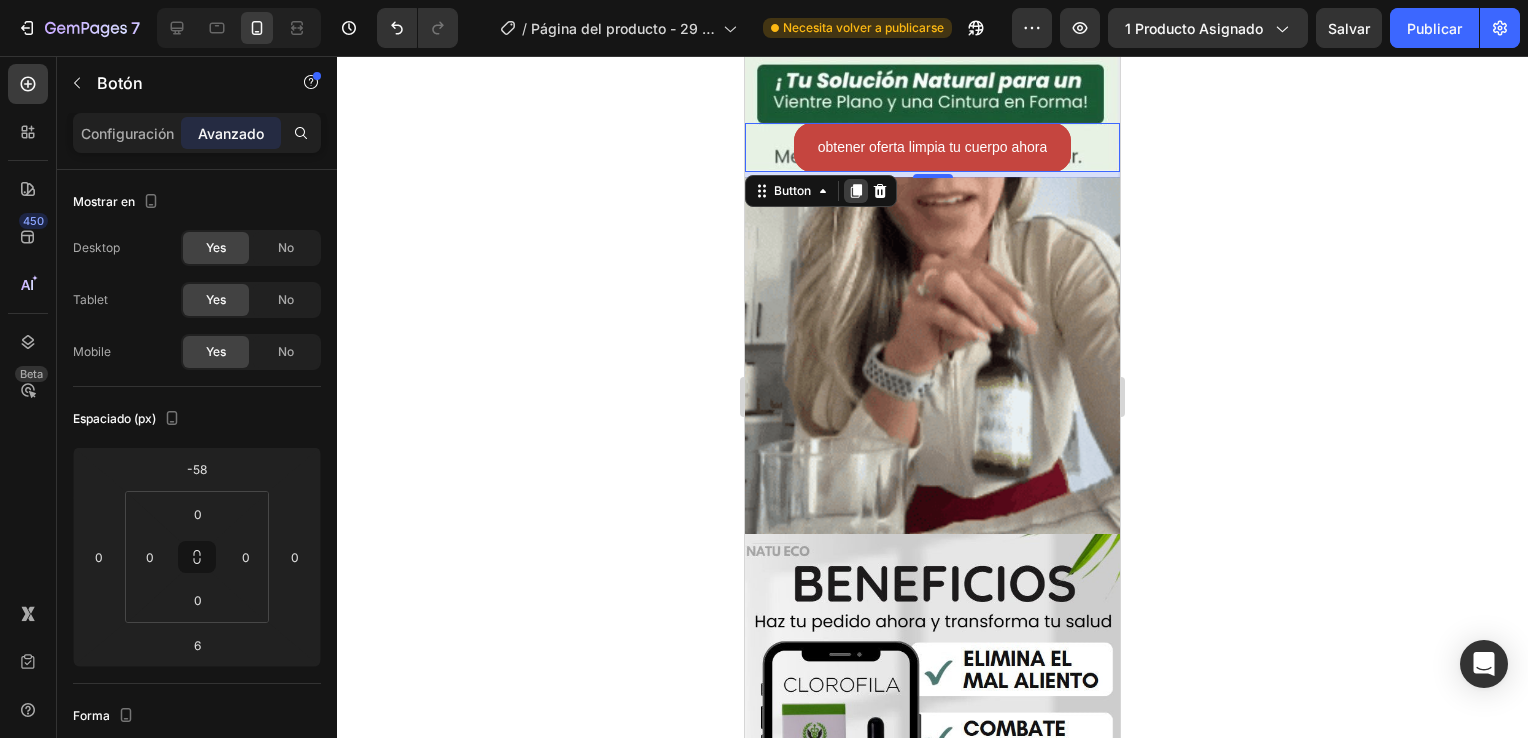 scroll, scrollTop: 600, scrollLeft: 0, axis: vertical 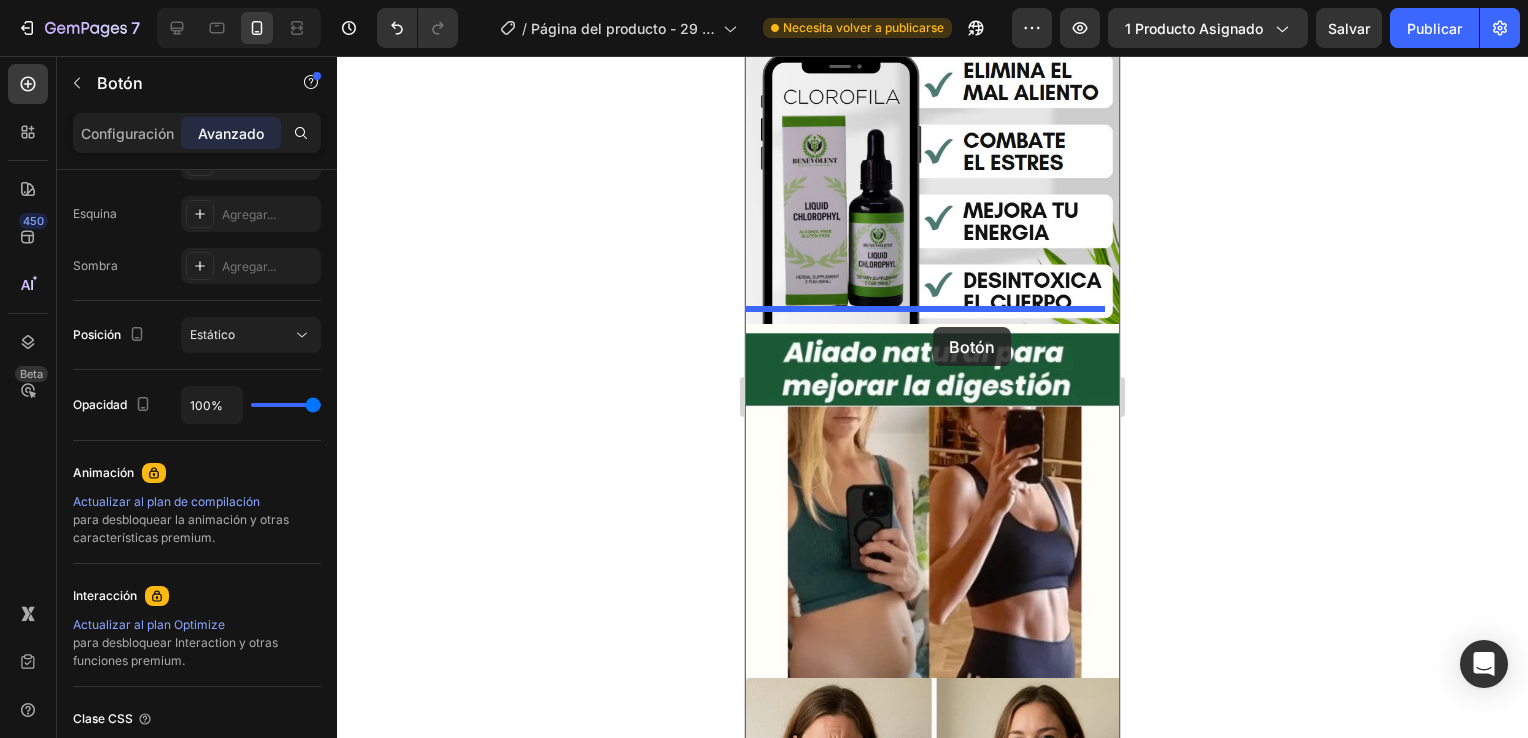drag, startPoint x: 913, startPoint y: 118, endPoint x: 933, endPoint y: 327, distance: 209.95476 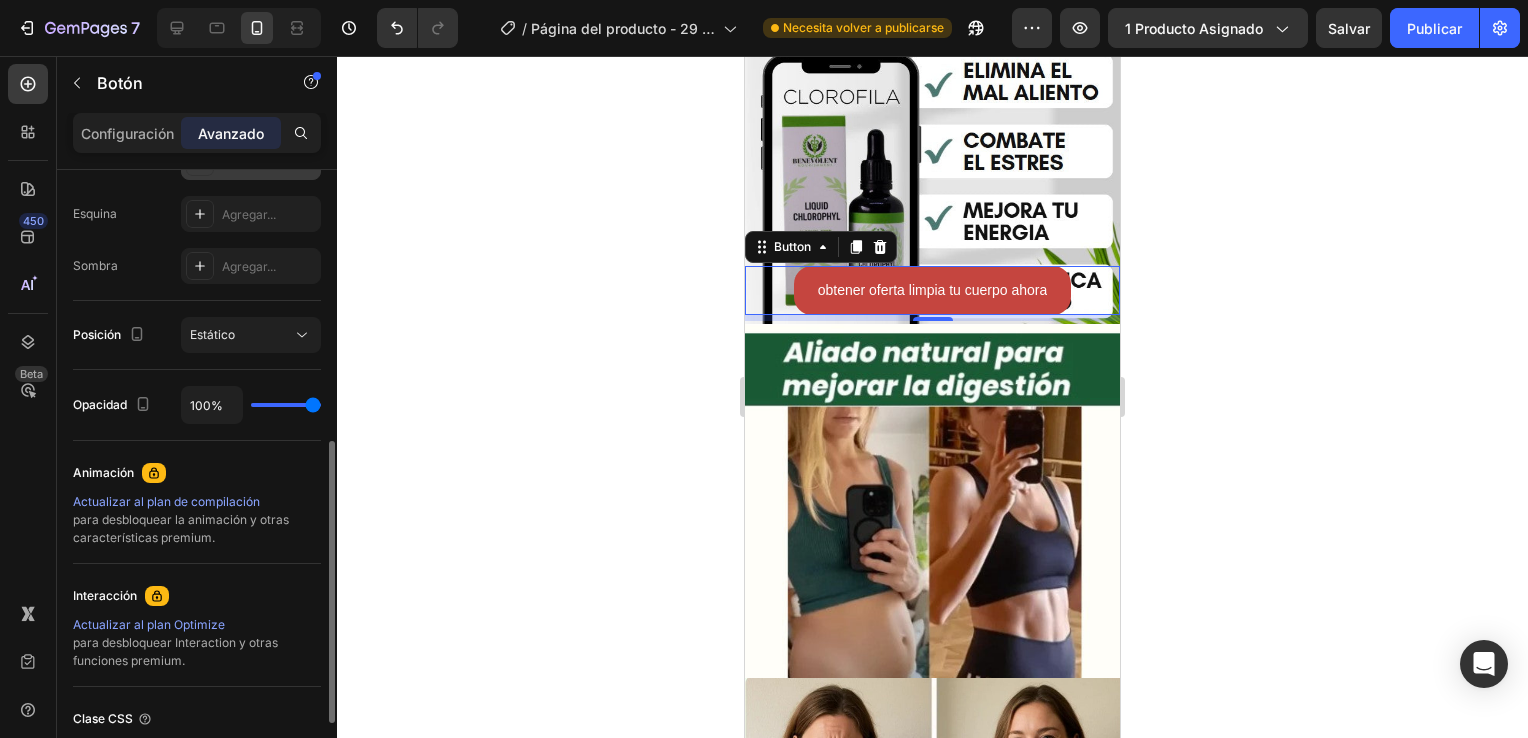 scroll, scrollTop: 200, scrollLeft: 0, axis: vertical 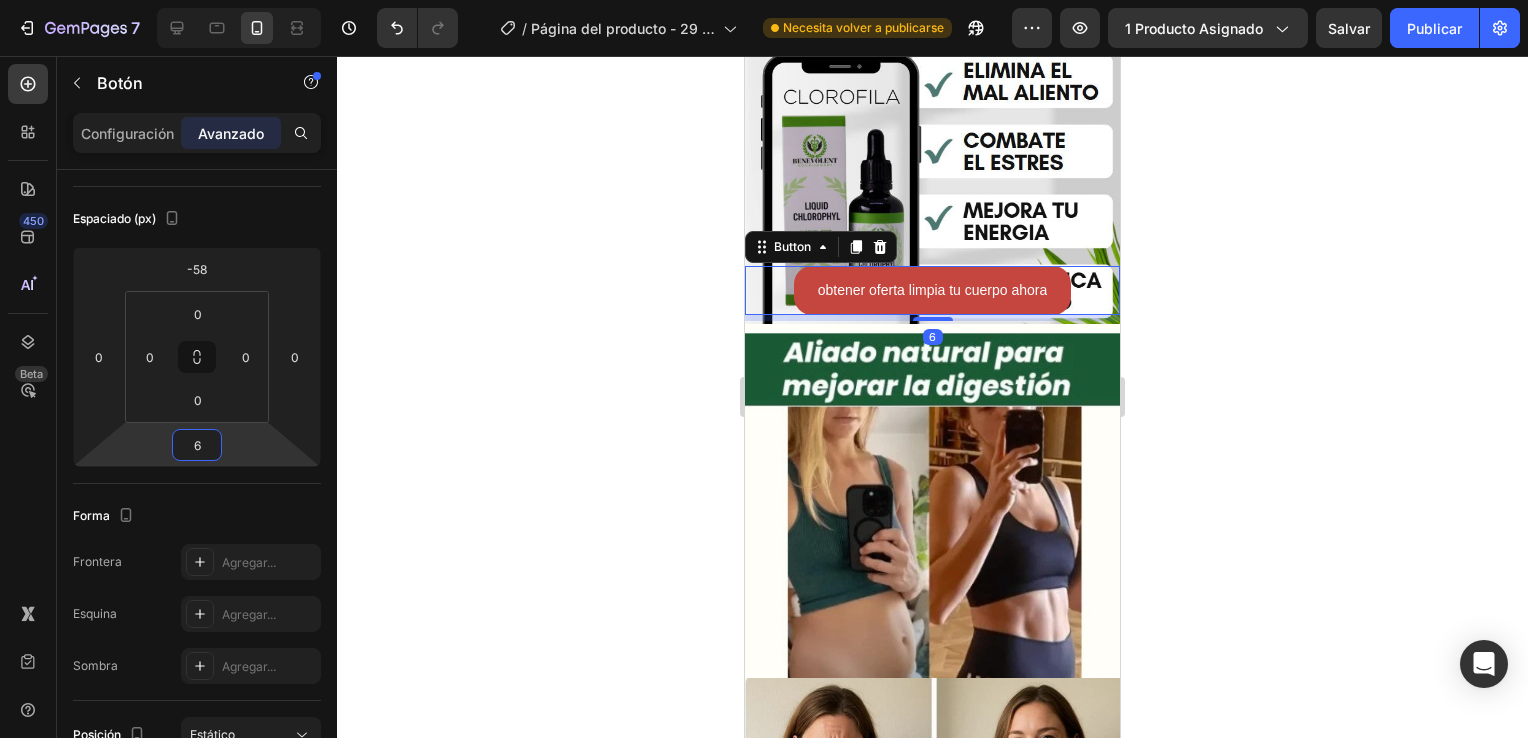 type on "4" 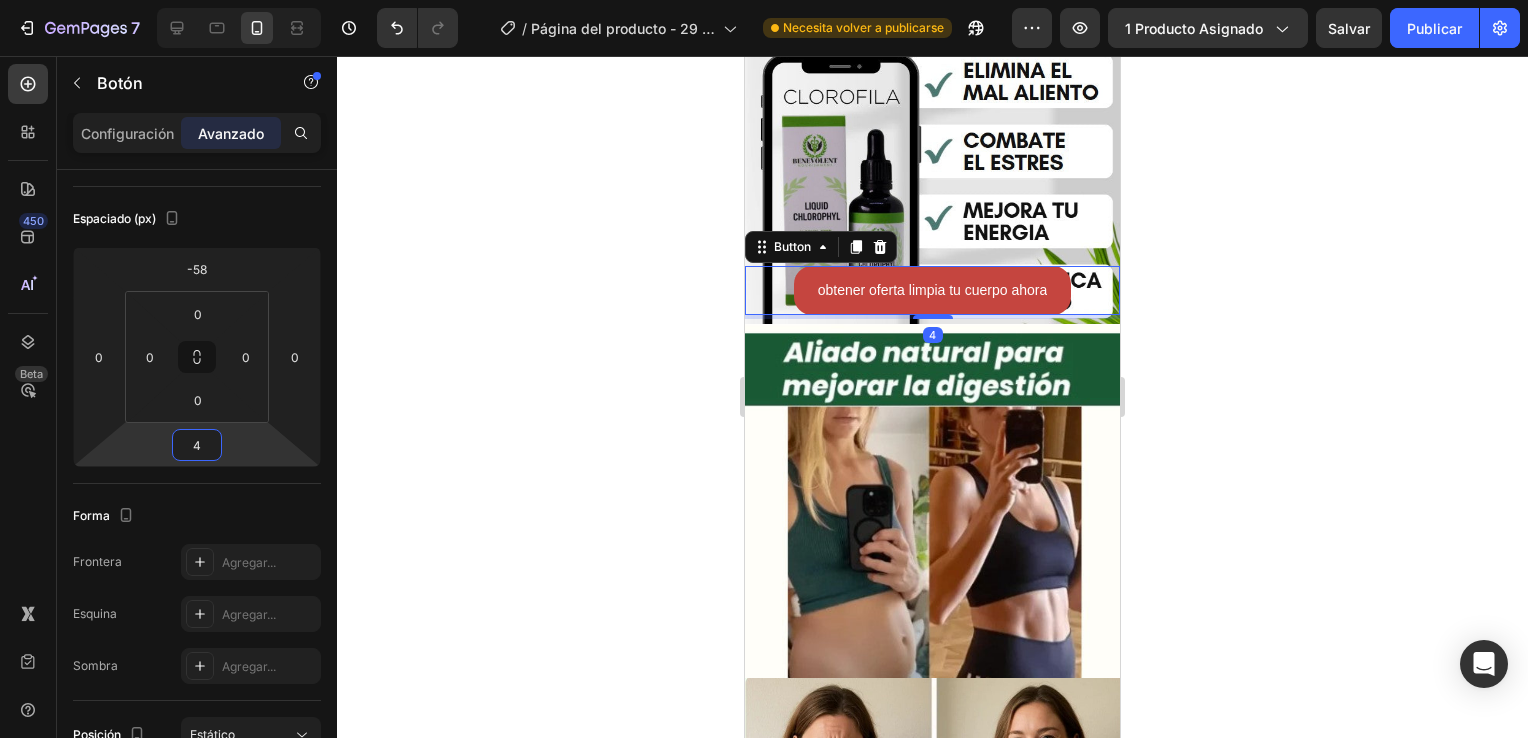 click on "7   /  Página del producto - [DATE], [TIME] Necesita volver a publicarse Preview 1 producto asignado  Salvar   Publicar  450 Beta Secciones(18) Elementos(84) Sección Elemento Sección de héroe Detalle del producto Marcas Insignias de confianza Garantía Desglose del producto Modo de empleo Testimonios Comparar Haz Preguntas Frecuentes Prueba social Historia de la marca Lista de productos Colección Lista de blogs Contacto Sticky Añadir al carrito Pie de página personalizado Explorar biblioteca 450 Diseño
Fila
Fila
Fila
Fila Mensaje de texto
Encabezado
Bloque de texto Botón
Botón
Botón Medio" at bounding box center (764, 0) 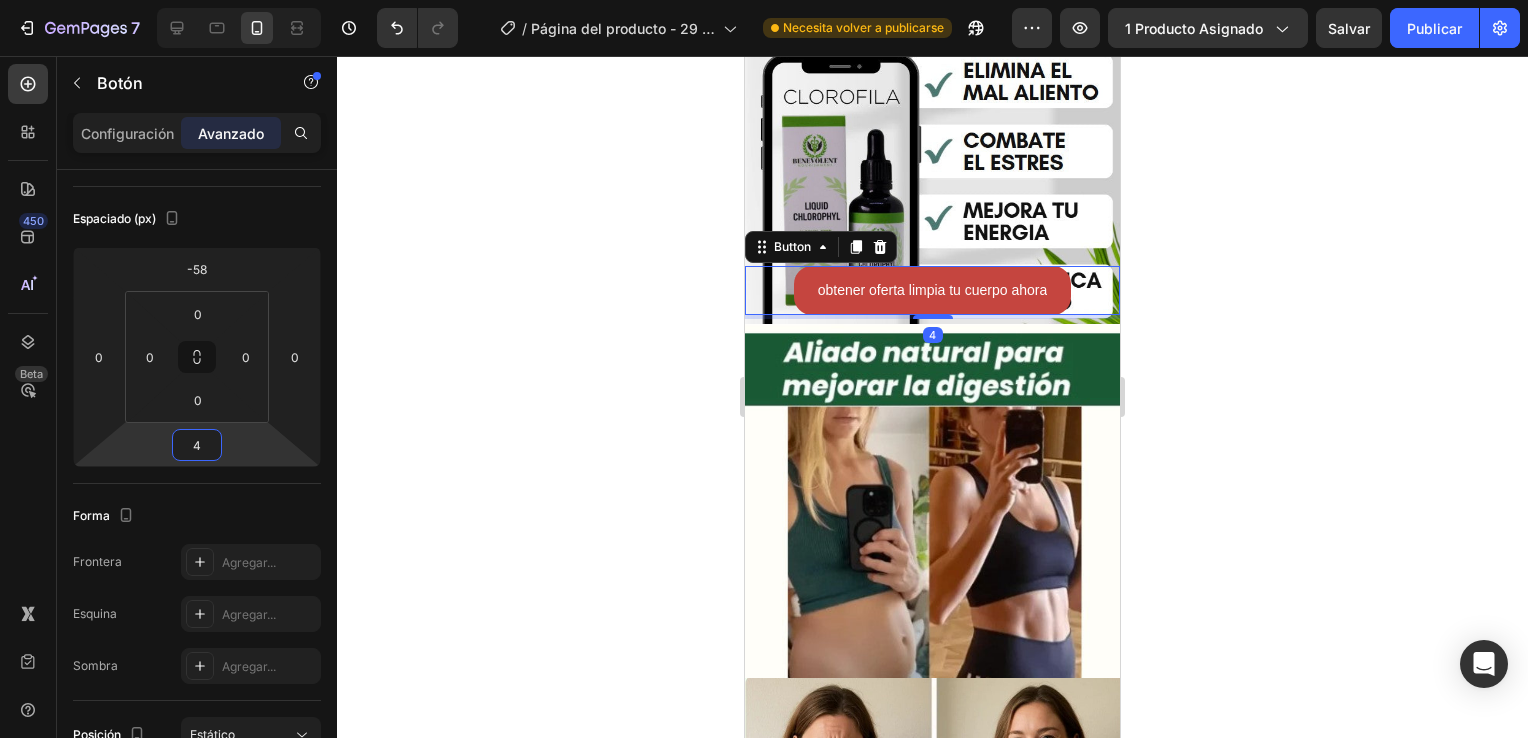 click on "obtener oferta limpia tu cuerpo ahora Button   4" at bounding box center (932, 290) 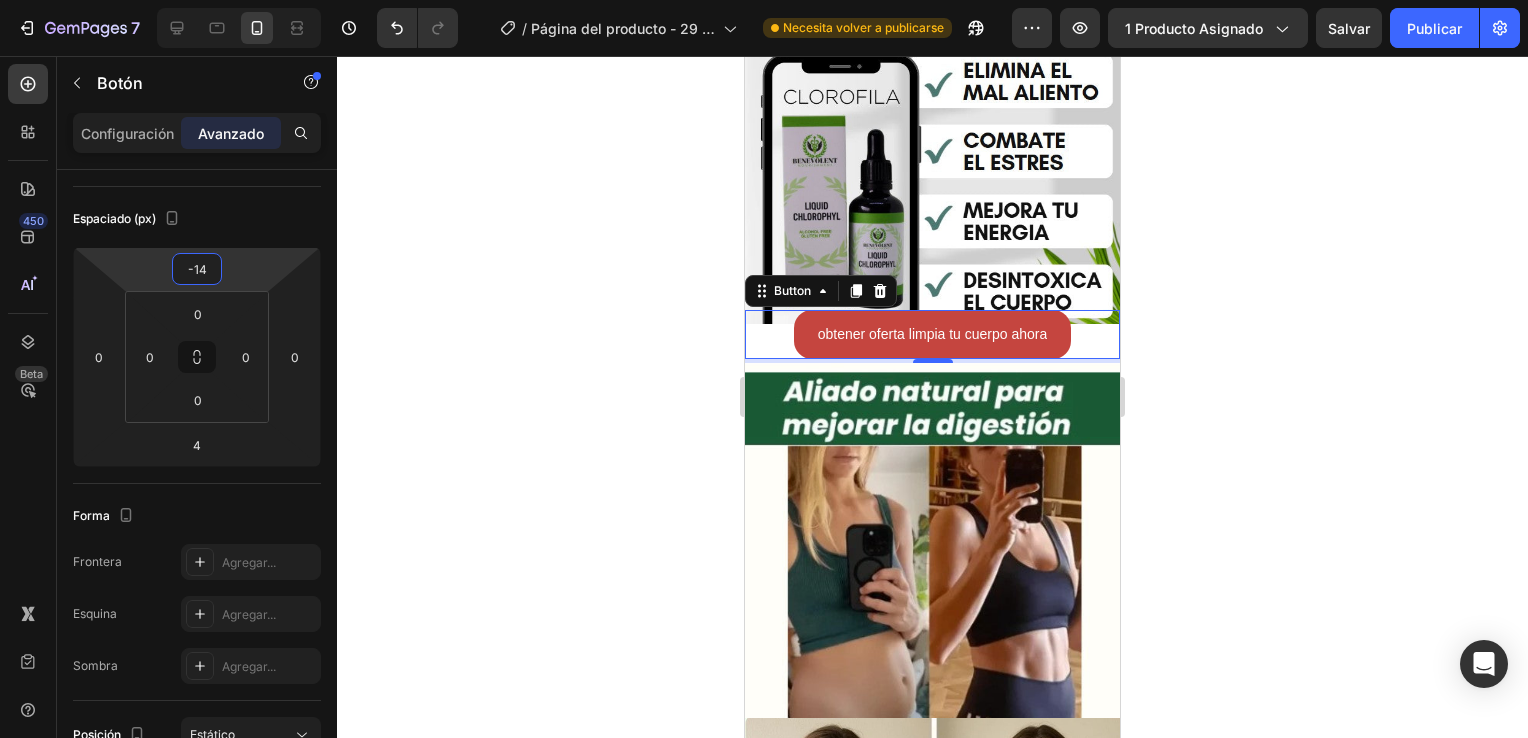 type on "-12" 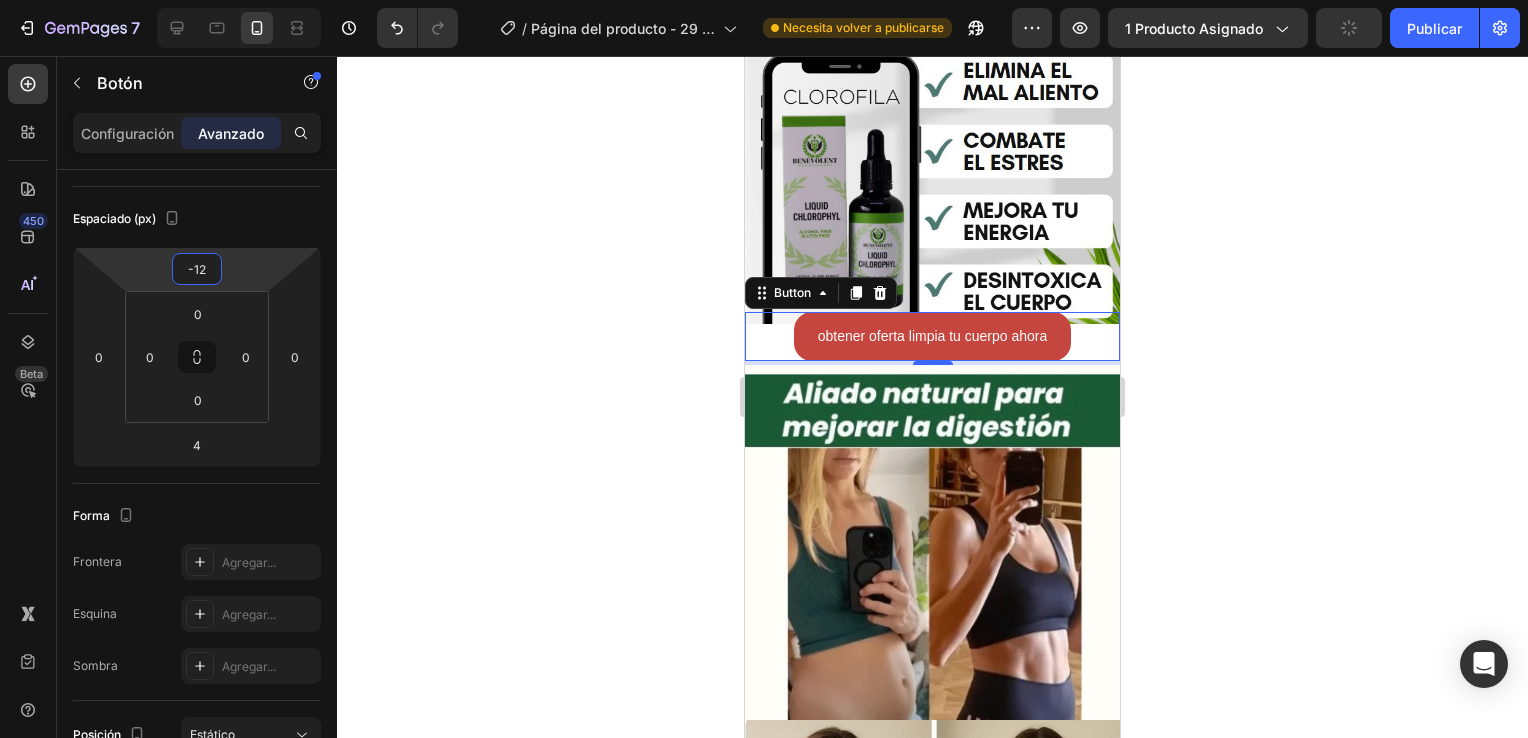 drag, startPoint x: 236, startPoint y: 270, endPoint x: 233, endPoint y: 247, distance: 23.194826 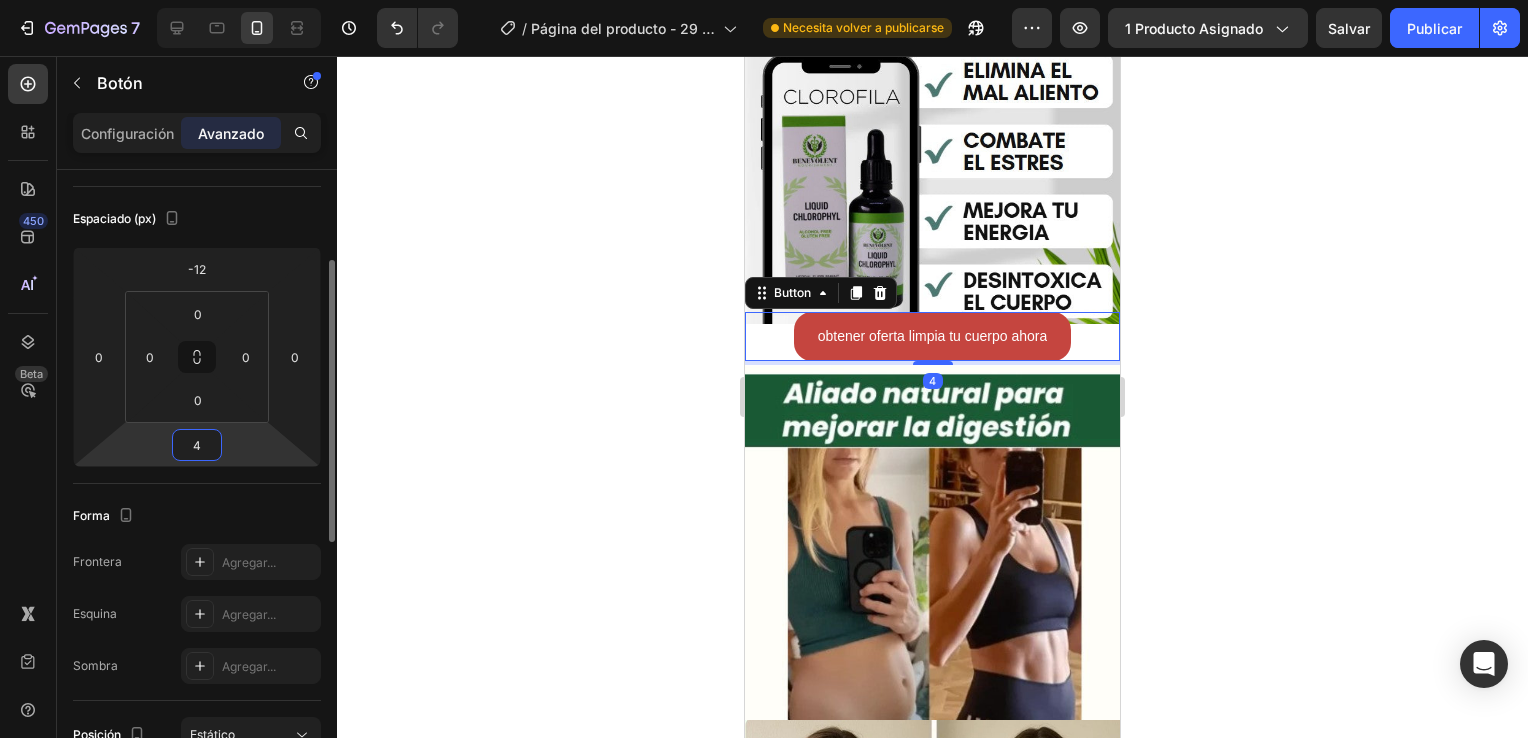 type on "6" 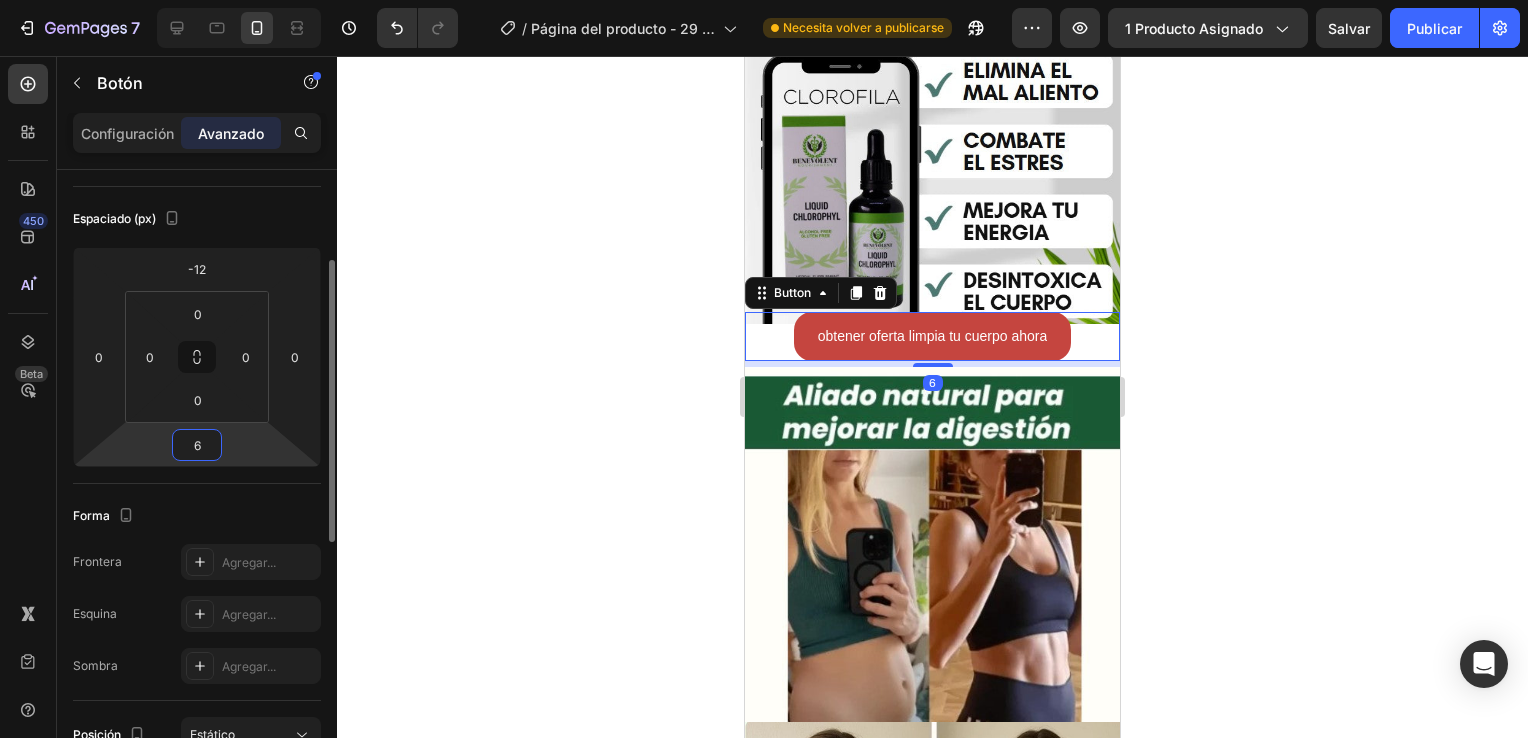 click on "7   /  Página del producto - [DATE], [TIME] Necesita volver a publicarse Preview 1 producto asignado  Salvar   Publicar  450 Beta Secciones(18) Elementos(84) Sección Elemento Sección de héroe Detalle del producto Marcas Insignias de confianza Garantía Desglose del producto Modo de empleo Testimonios Comparar Haz Preguntas Frecuentes Prueba social Historia de la marca Lista de productos Colección Lista de blogs Contacto Sticky Añadir al carrito Pie de página personalizado Explorar biblioteca 450 Diseño
Fila
Fila
Fila
Fila Mensaje de texto
Encabezado
Bloque de texto Botón
Botón
Botón Medio" at bounding box center (764, 0) 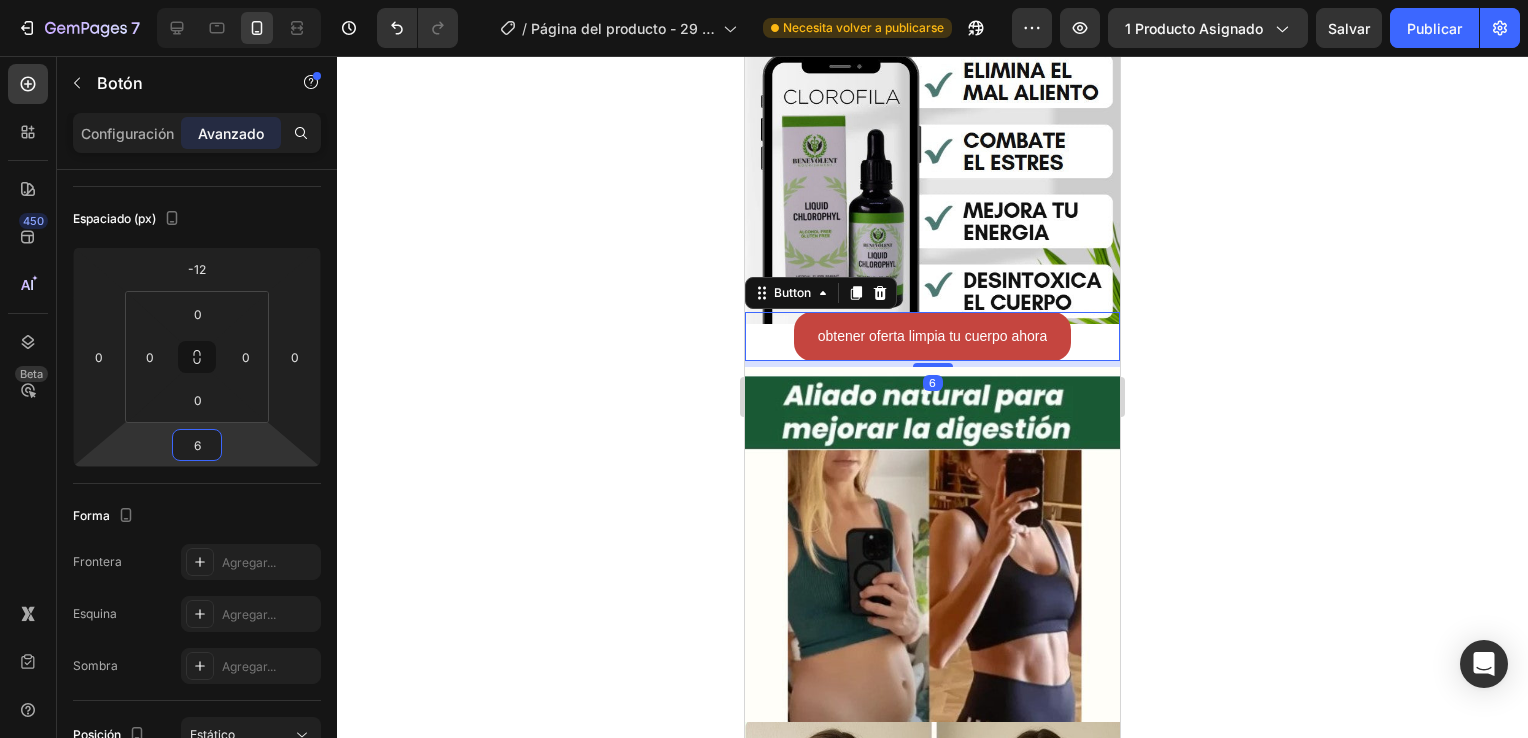 click 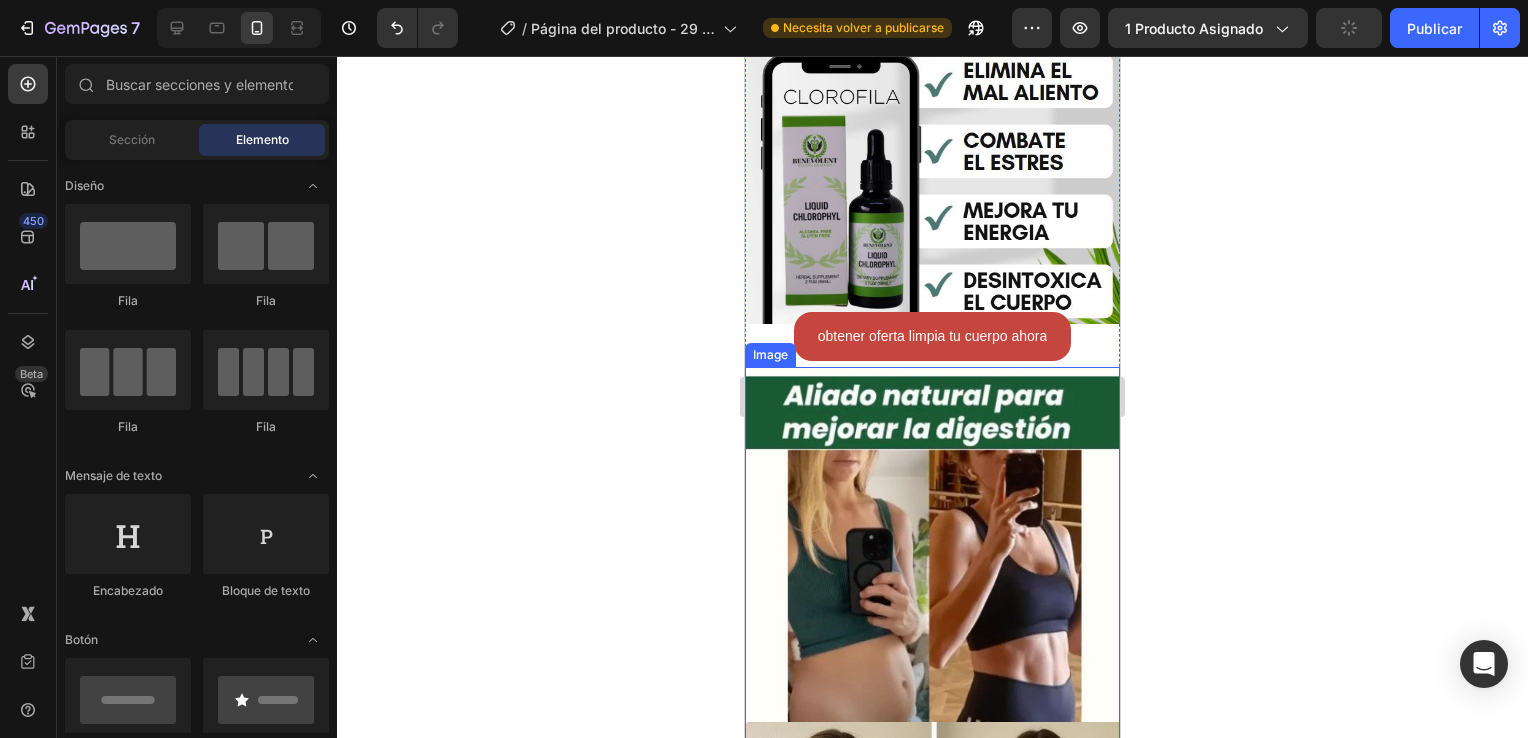 click at bounding box center (932, 554) 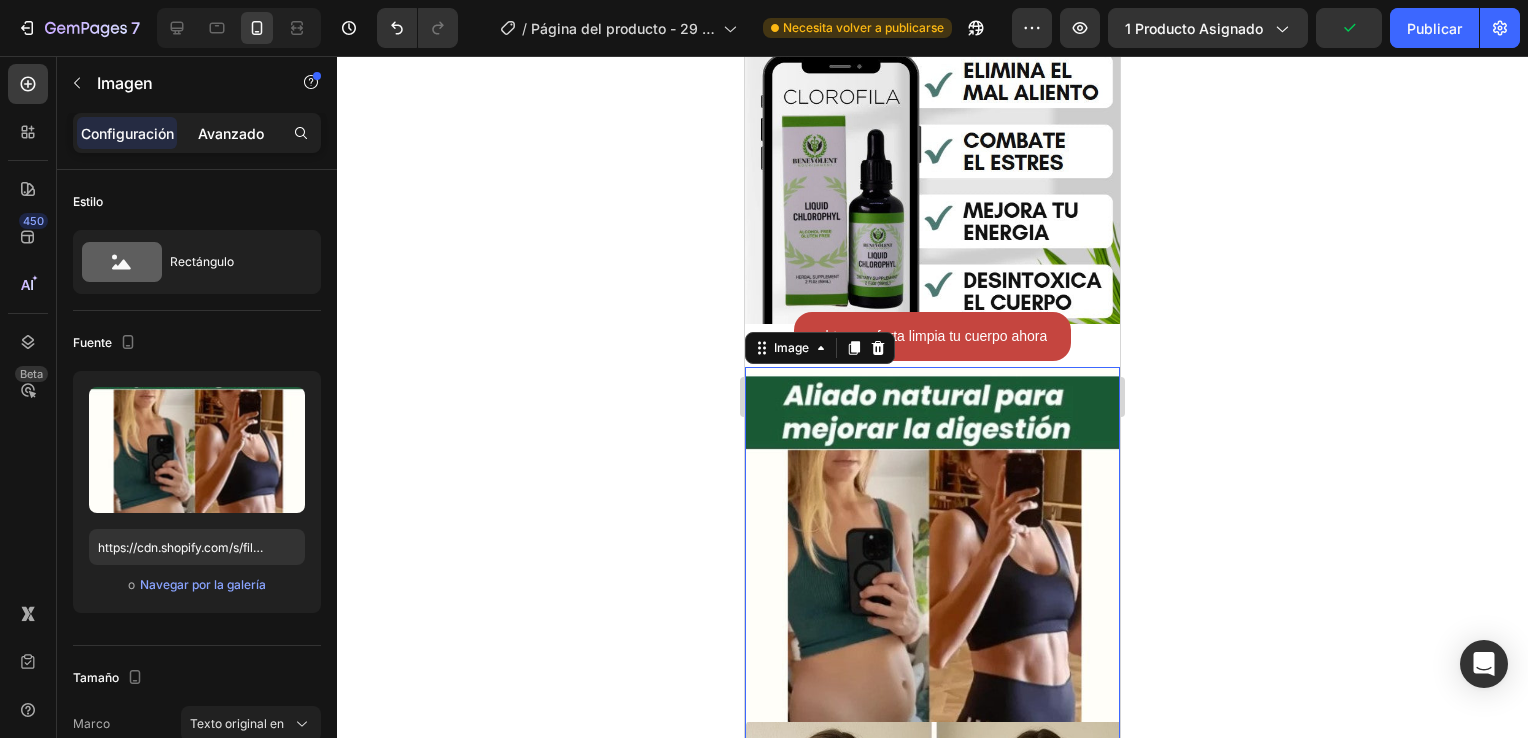 click on "Avanzado" at bounding box center (231, 133) 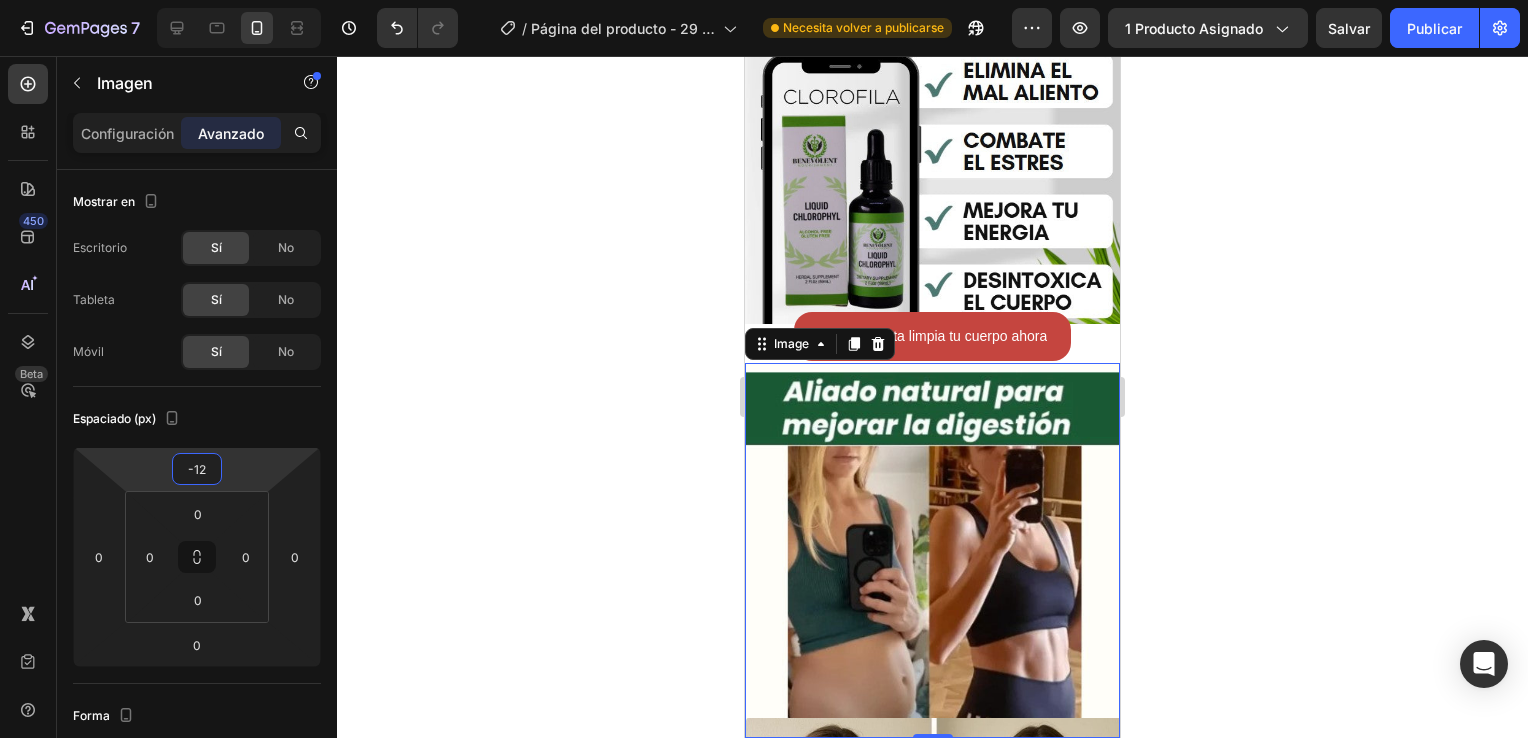 type on "-4" 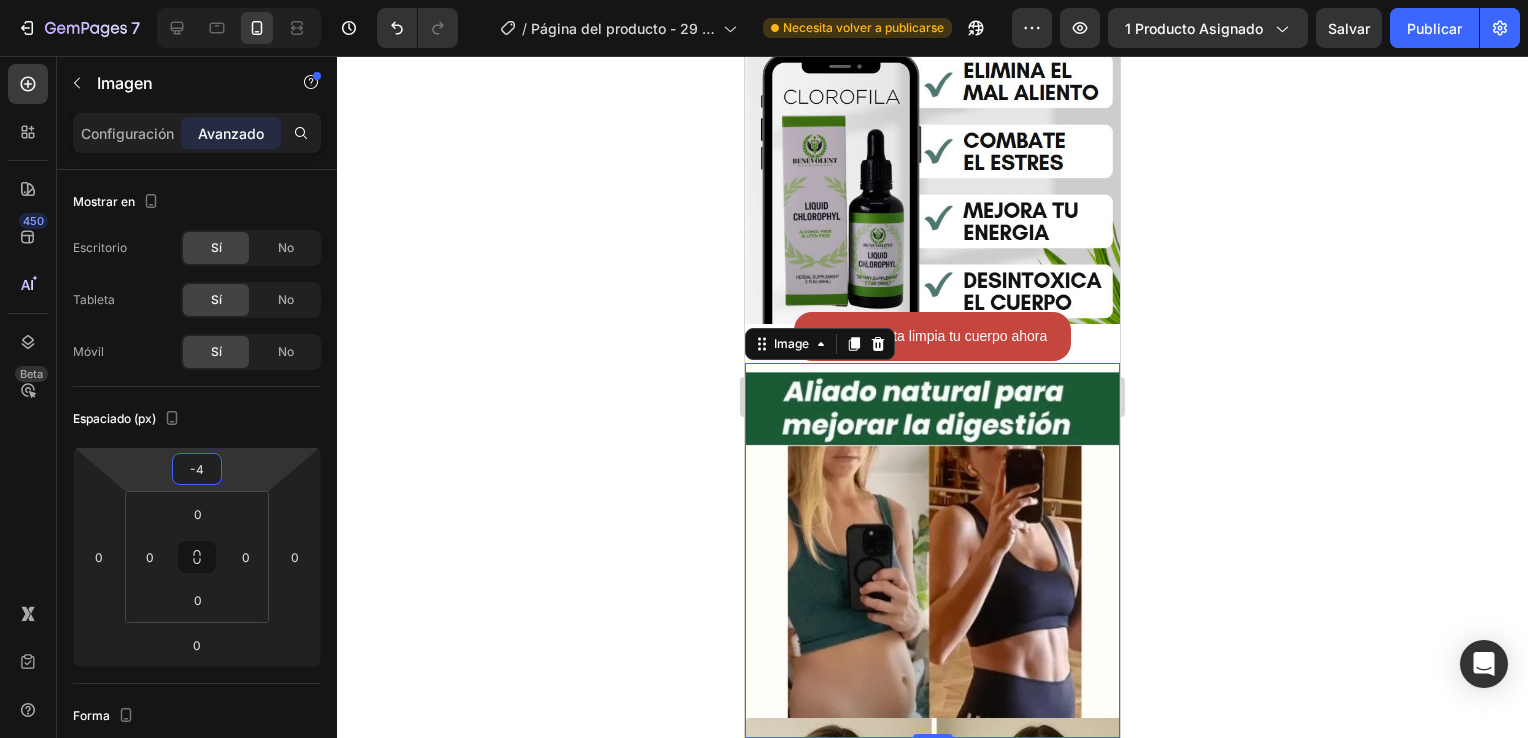 click on "7   /  Página del producto - [DATE], [TIME] Necesita volver a publicarse Preview 1 producto asignado  Salvar   Publicar  450 Beta Secciones(18) Elementos(84) Sección Elemento Sección de héroe Detalle del producto Marcas Insignias de confianza Garantía Desglose del producto Modo de empleo Testimonios Comparar Haz Preguntas Frecuentes Prueba social Historia de la marca Lista de productos Colección Lista de blogs Contacto Sticky Añadir al carrito Pie de página personalizado Explorar biblioteca 450 Diseño
Fila
Fila
Fila
Fila Mensaje de texto
Encabezado
Bloque de texto Botón
Botón
Botón Medio" at bounding box center (764, 0) 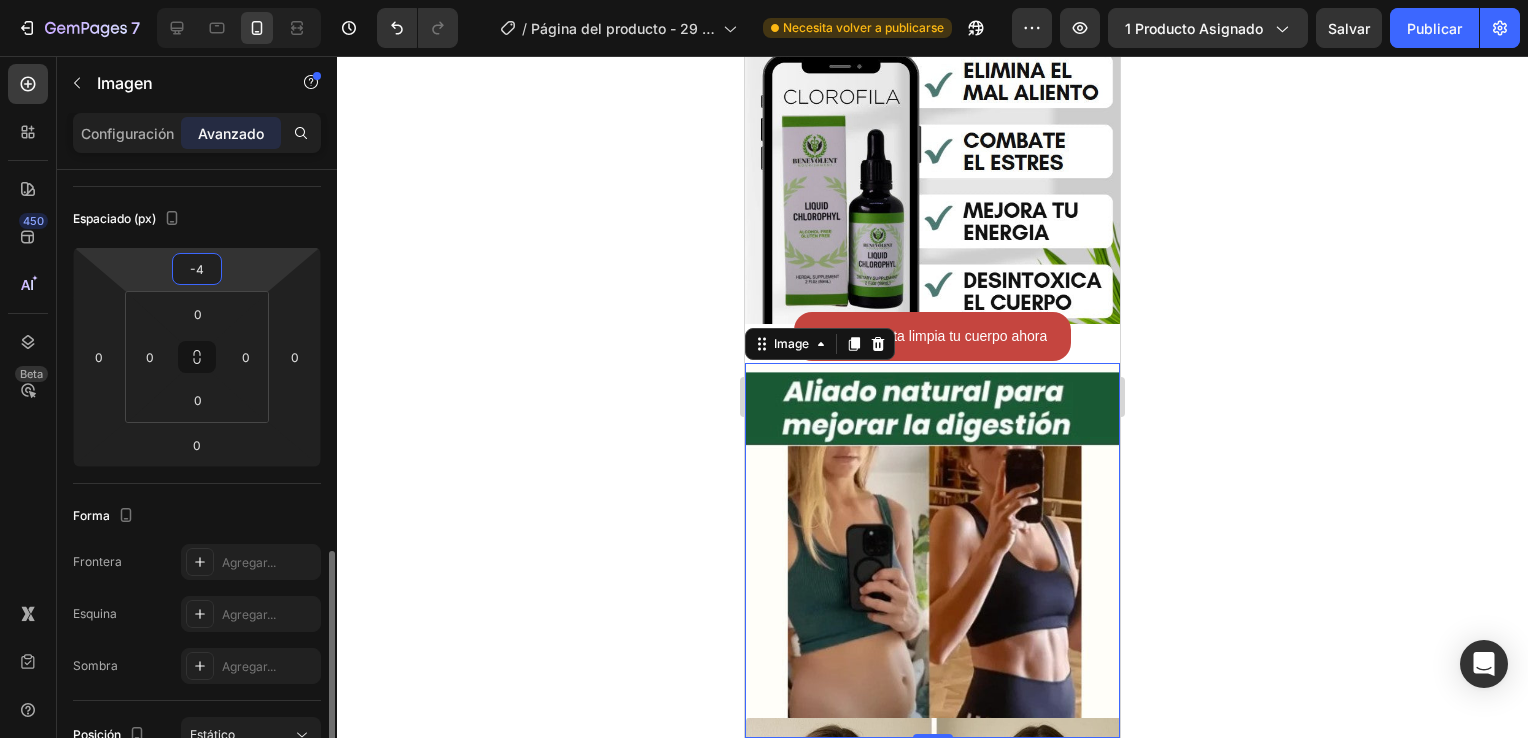 scroll, scrollTop: 400, scrollLeft: 0, axis: vertical 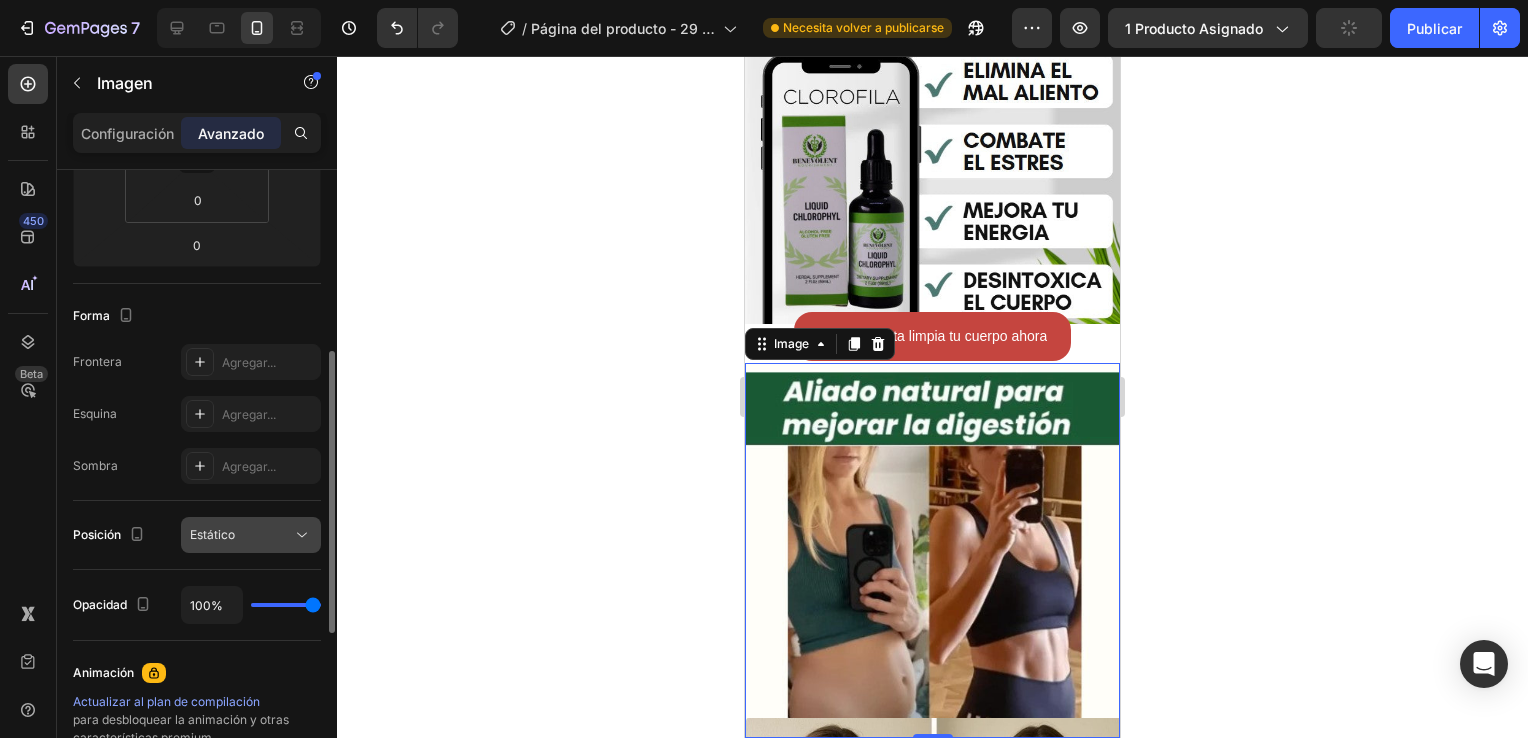 click on "Estático" at bounding box center (212, 534) 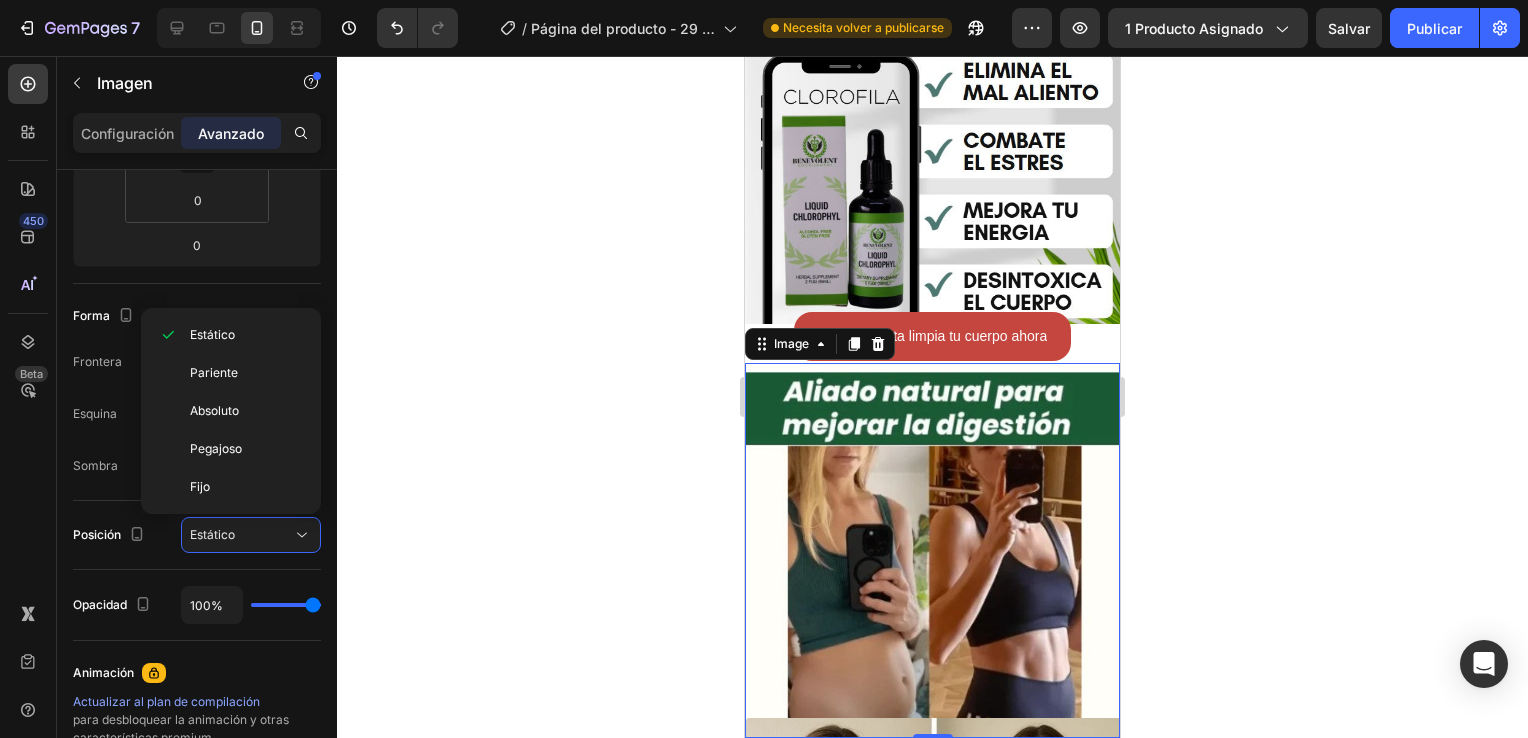click 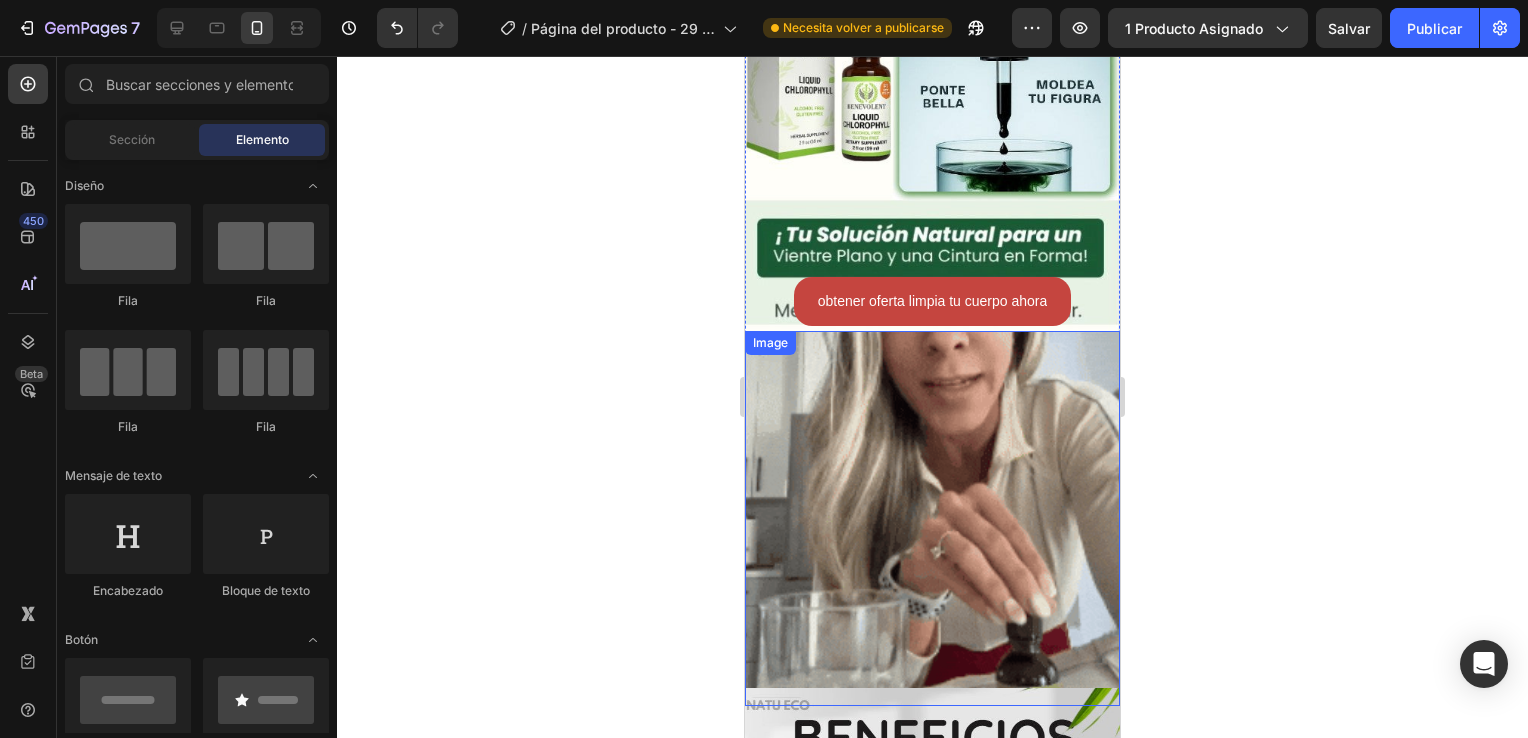 scroll, scrollTop: 1340, scrollLeft: 0, axis: vertical 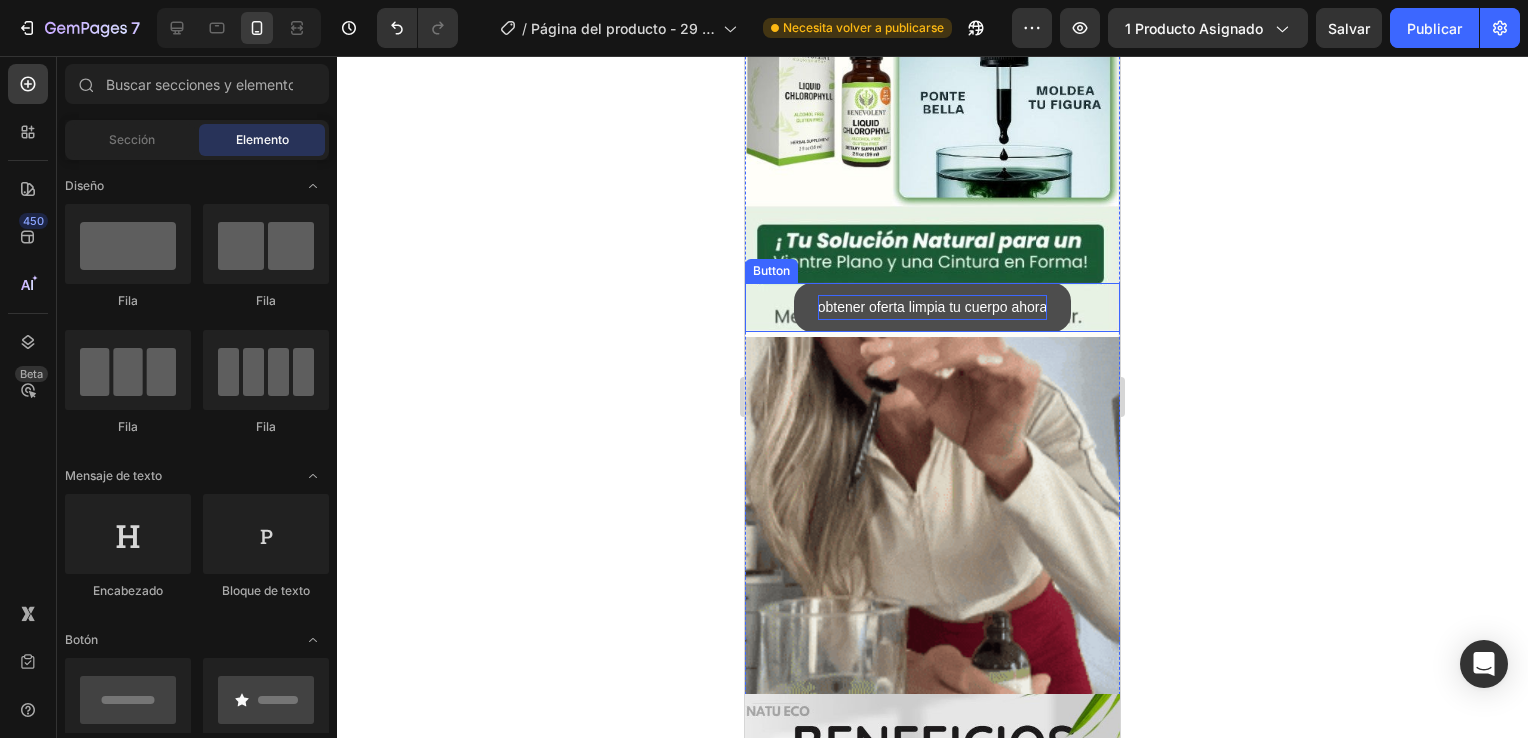 click on "obtener oferta limpia tu cuerpo ahora" at bounding box center (933, 307) 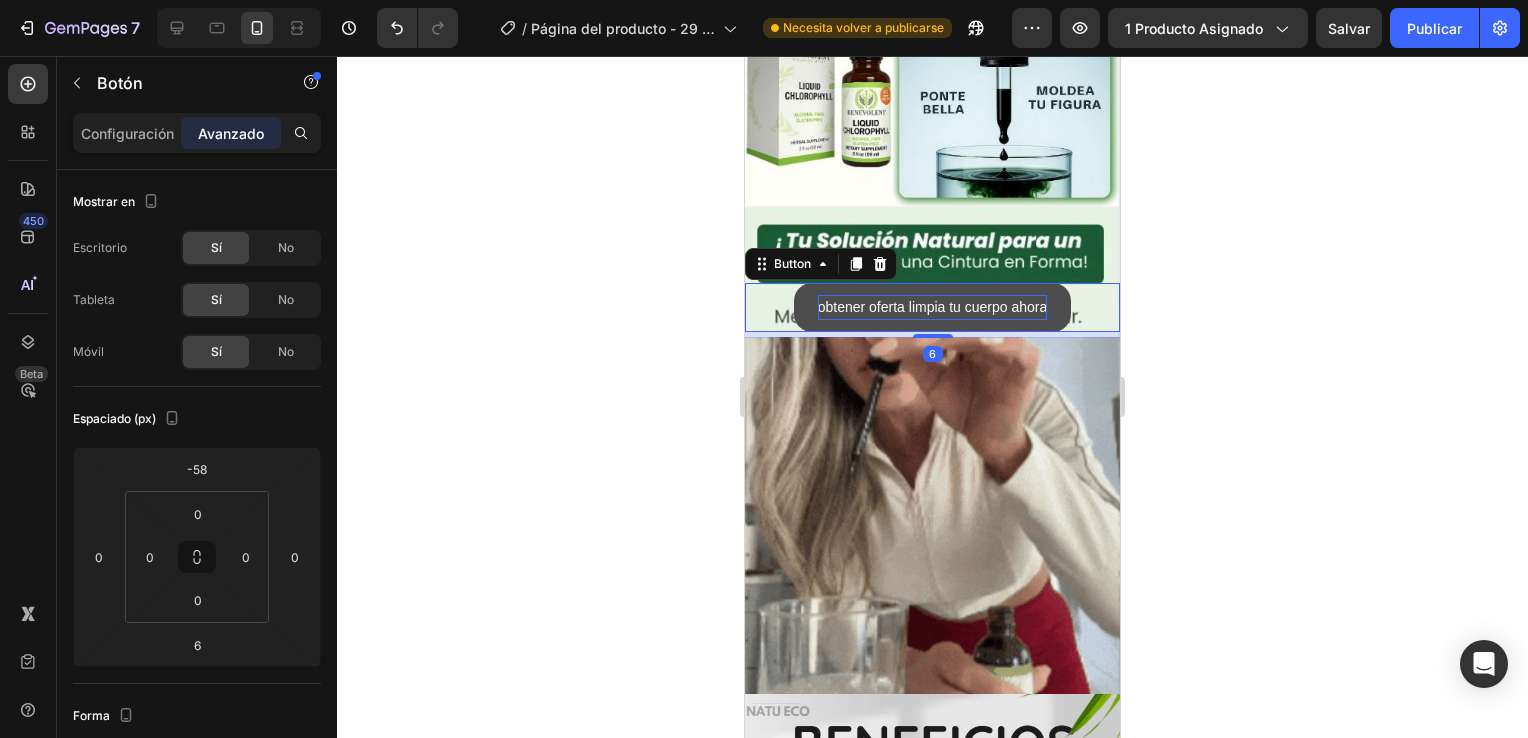click on "obtener oferta limpia tu cuerpo ahora" at bounding box center (933, 307) 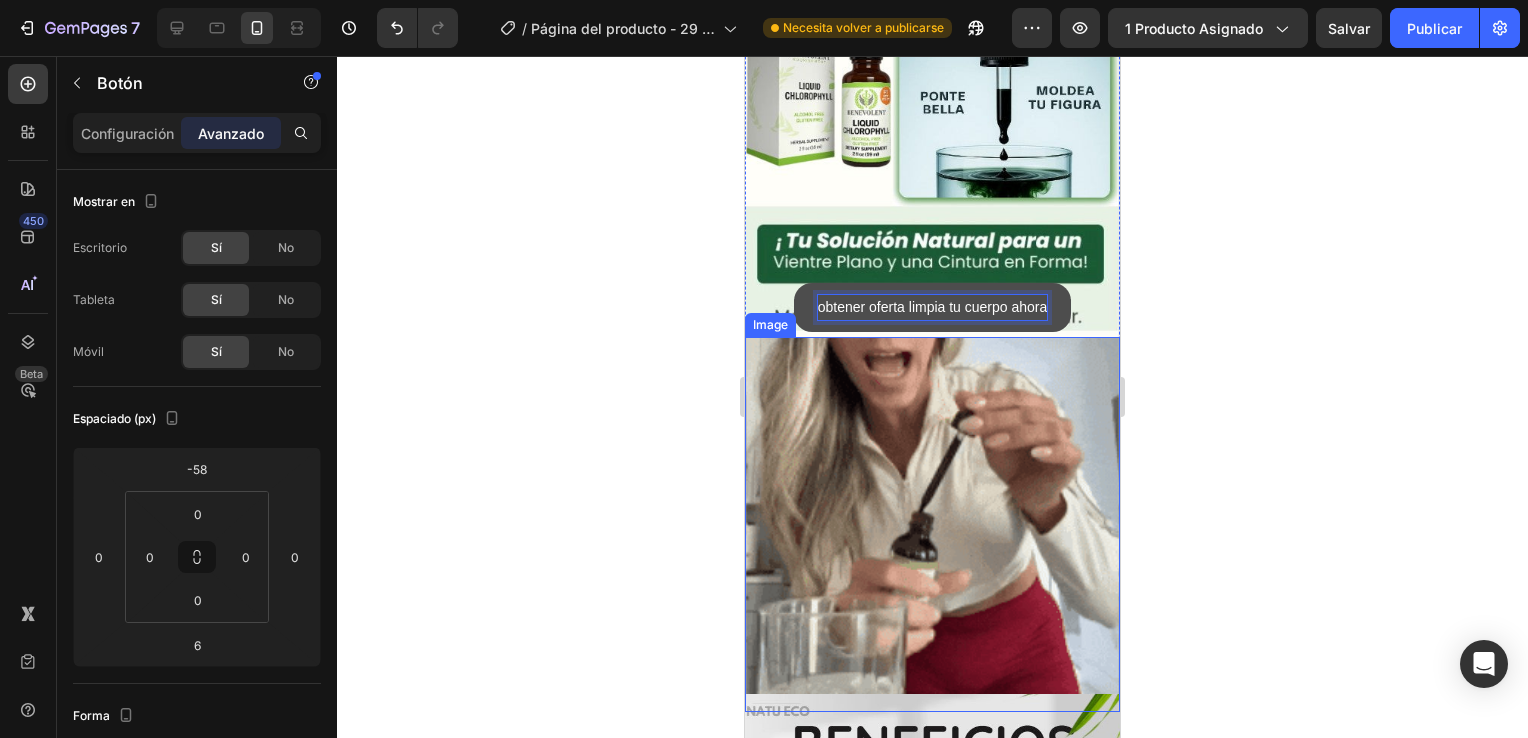 click 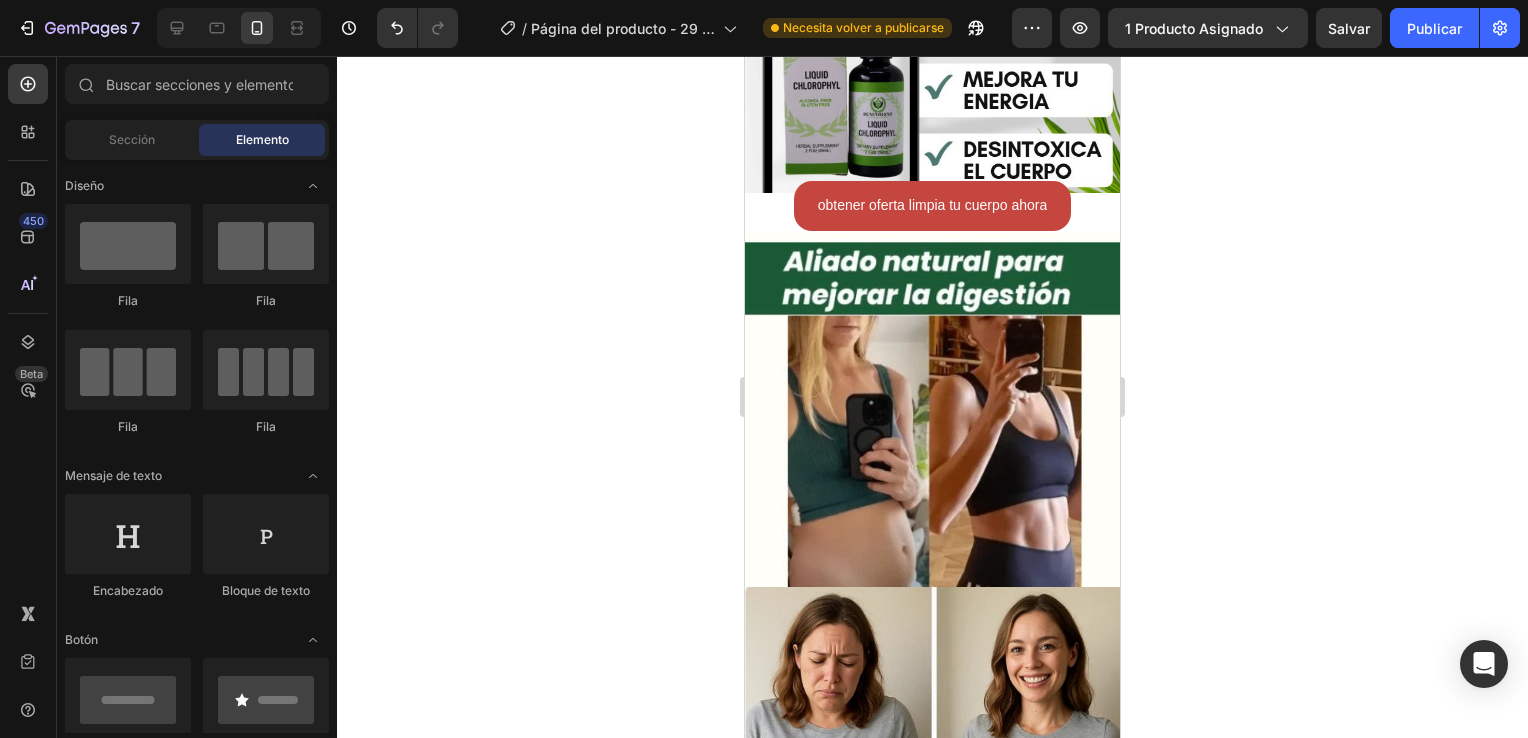 scroll, scrollTop: 1740, scrollLeft: 0, axis: vertical 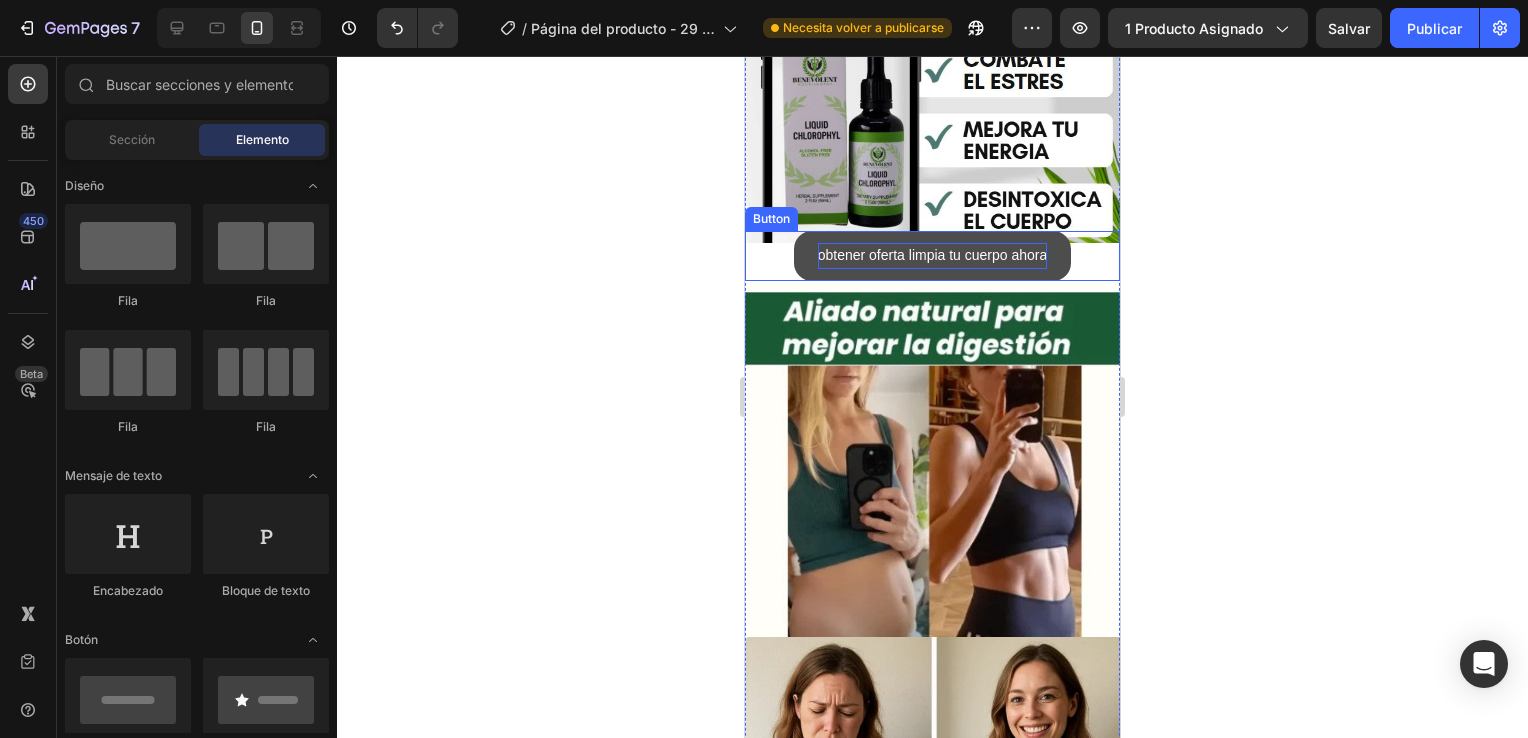 click on "obtener oferta limpia tu cuerpo ahora" at bounding box center (933, 255) 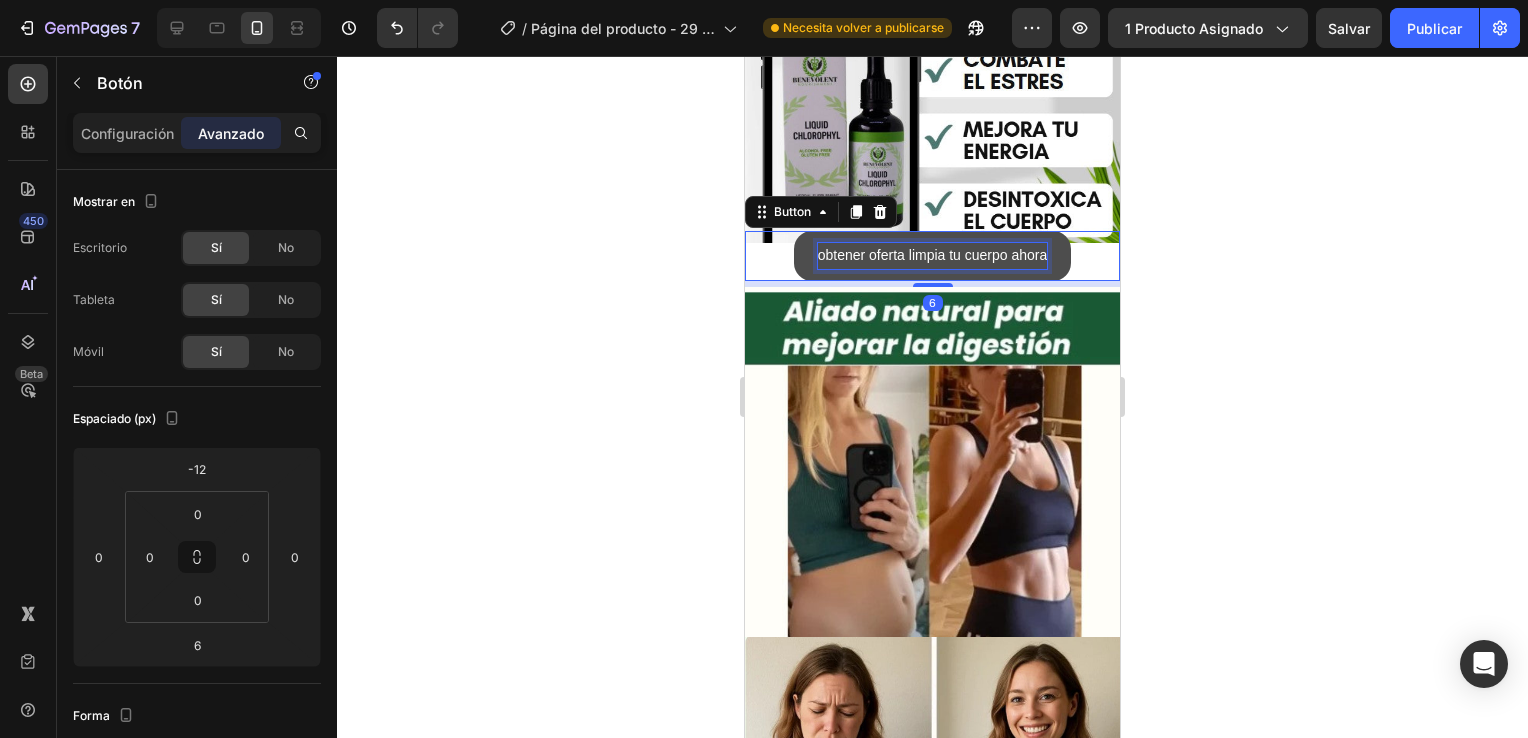 click on "obtener oferta limpia tu cuerpo ahora" at bounding box center [933, 255] 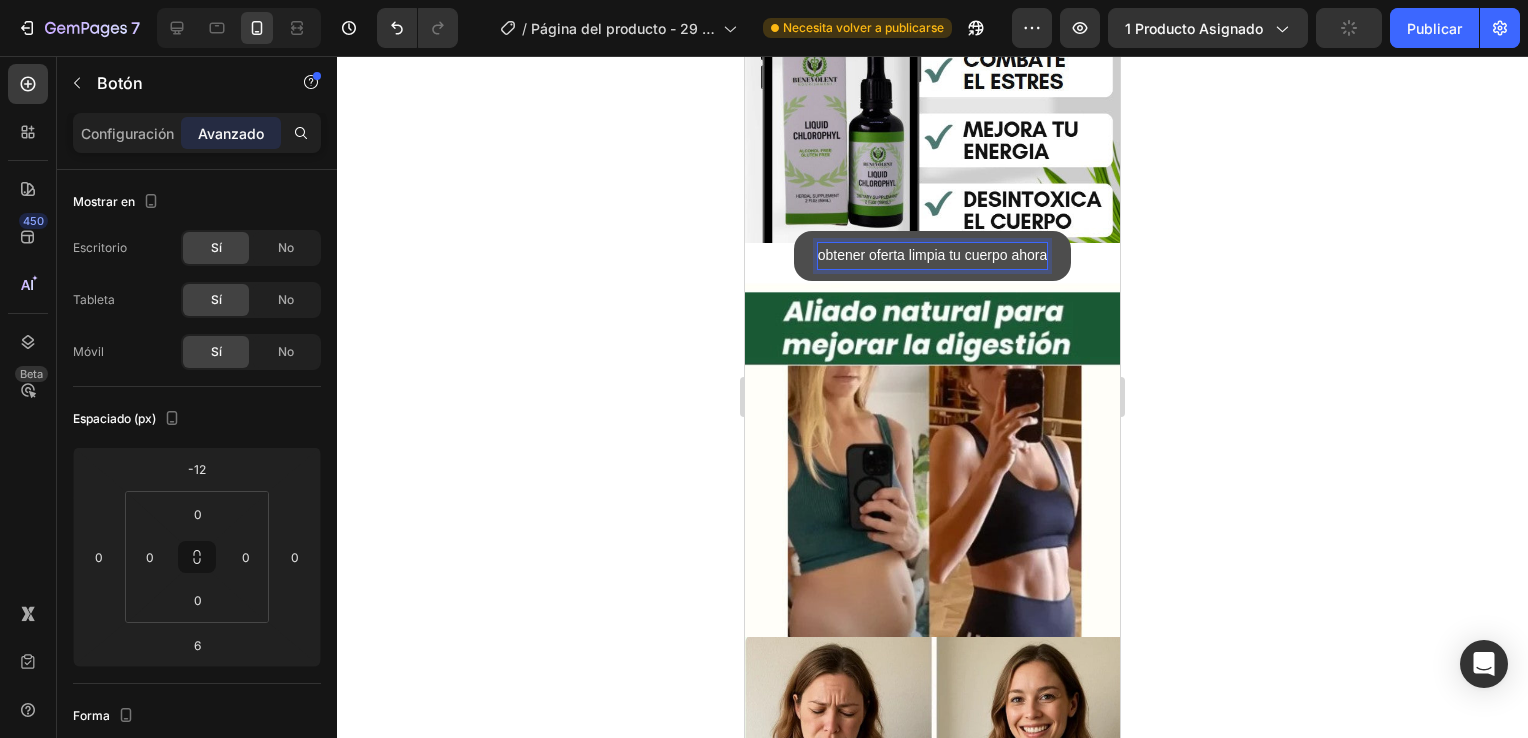 click 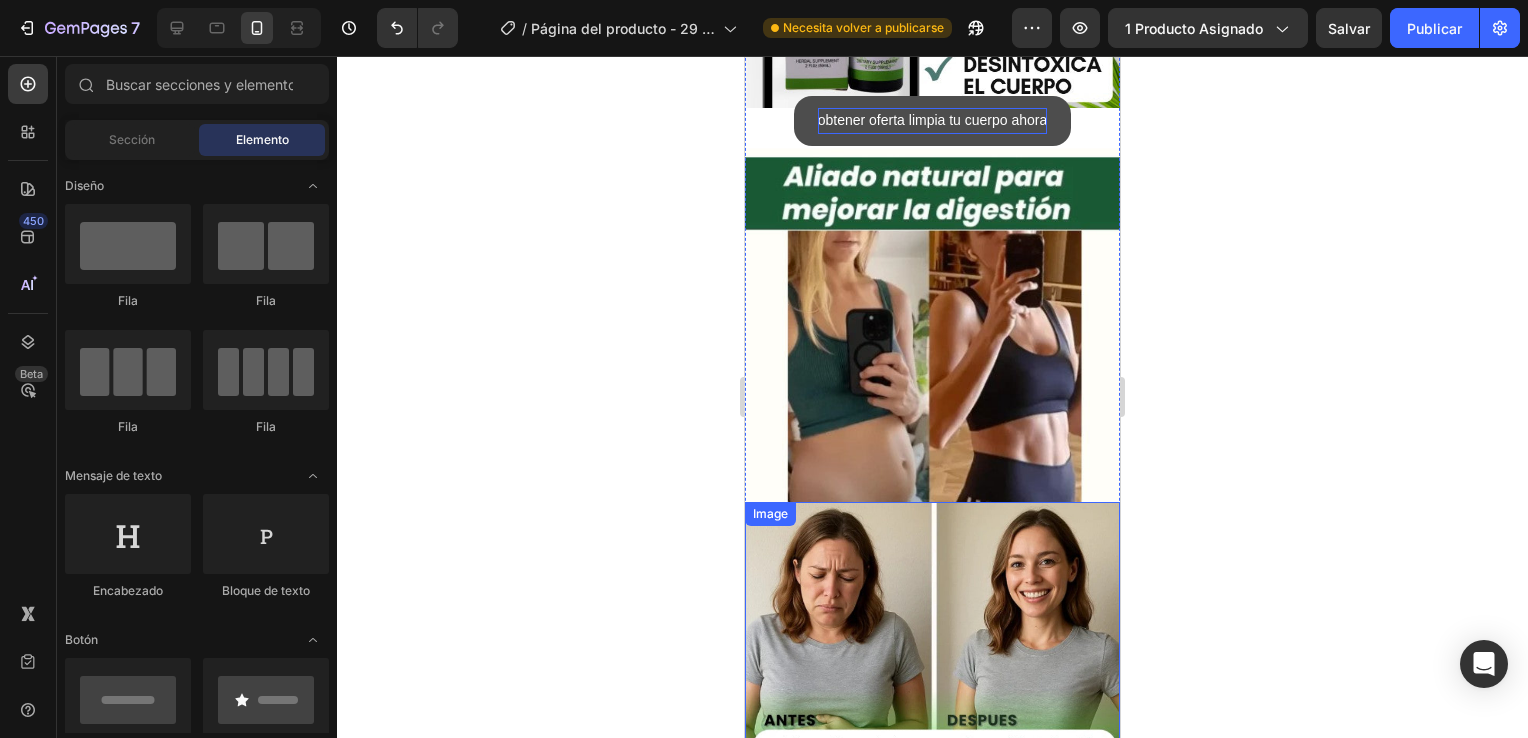 scroll, scrollTop: 1840, scrollLeft: 0, axis: vertical 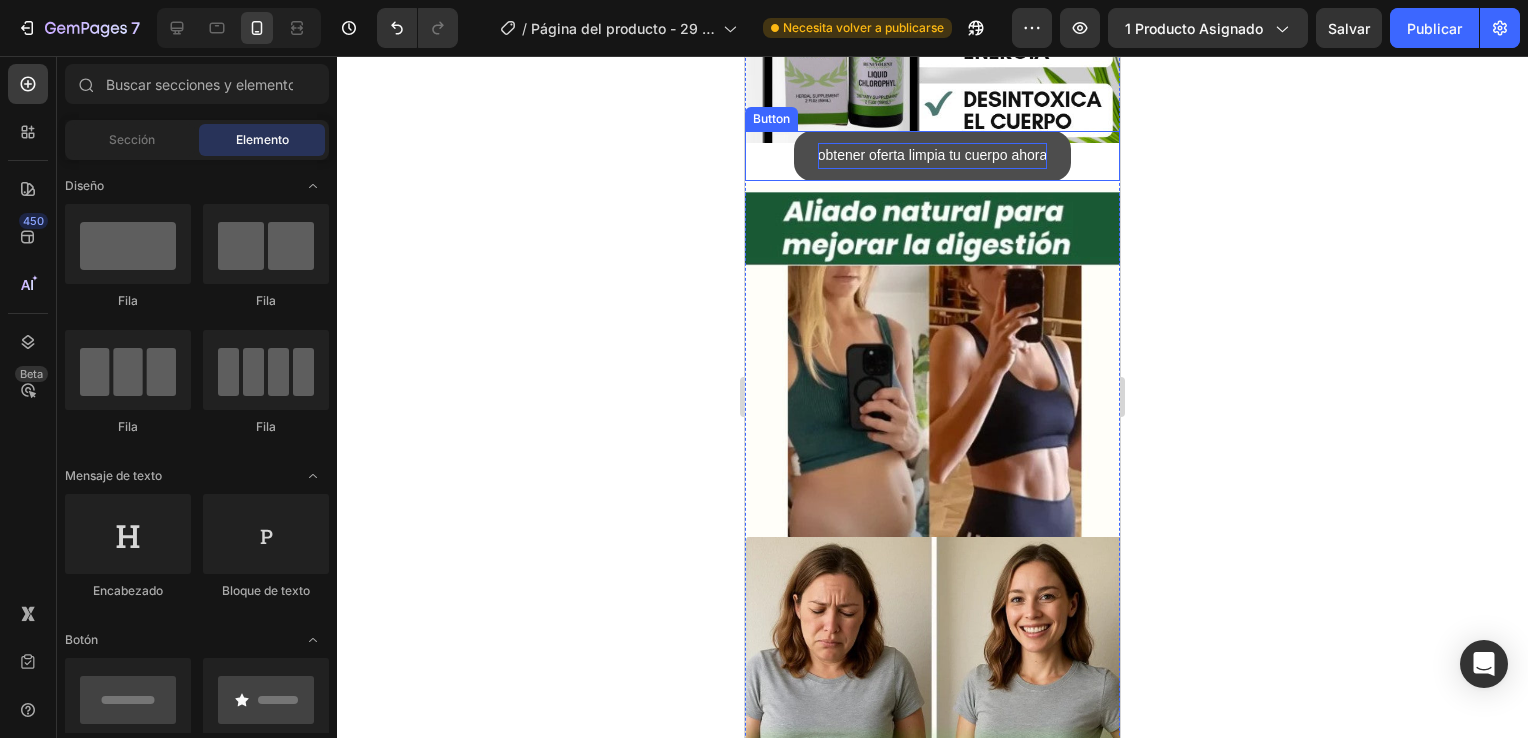 click on "obtener oferta limpia tu cuerpo ahora" at bounding box center [933, 155] 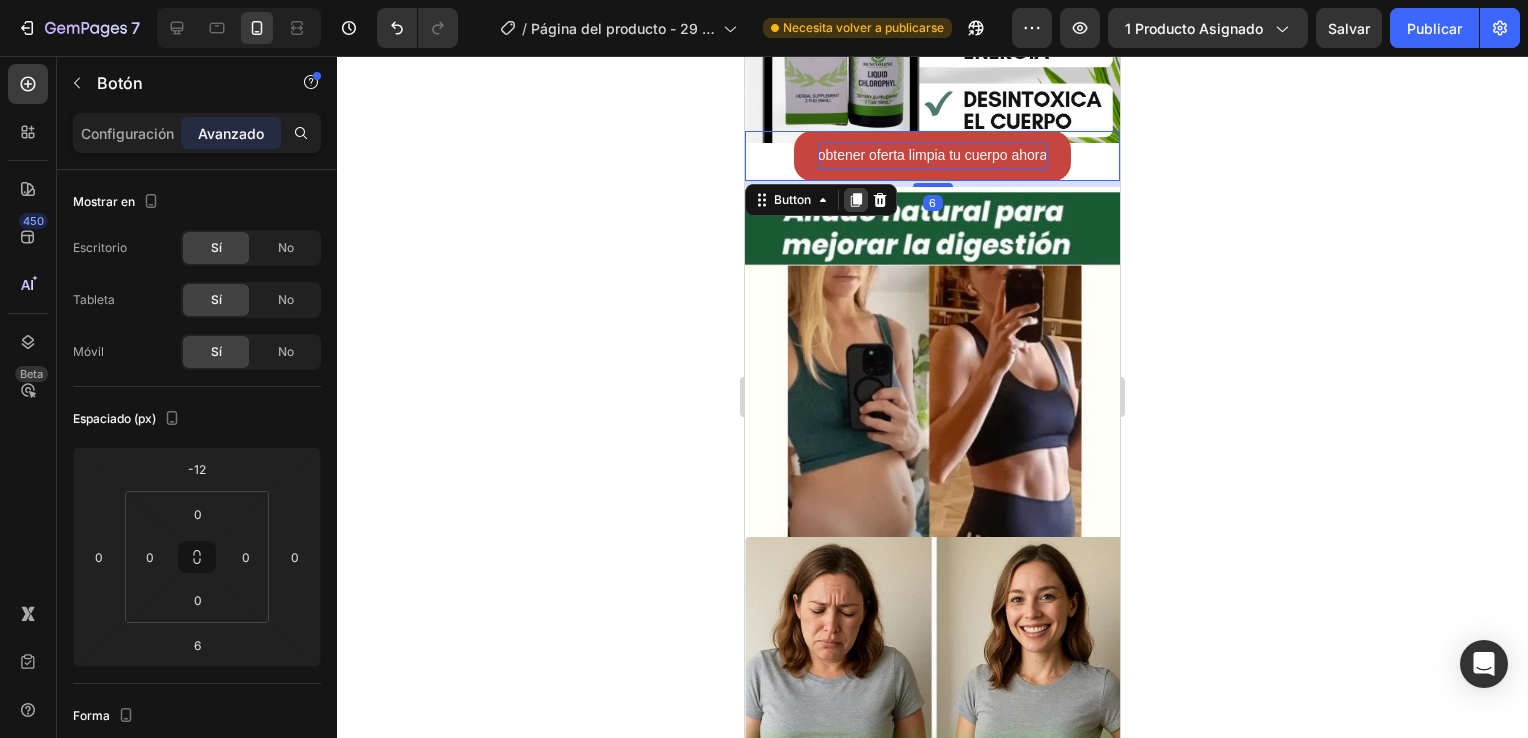 click 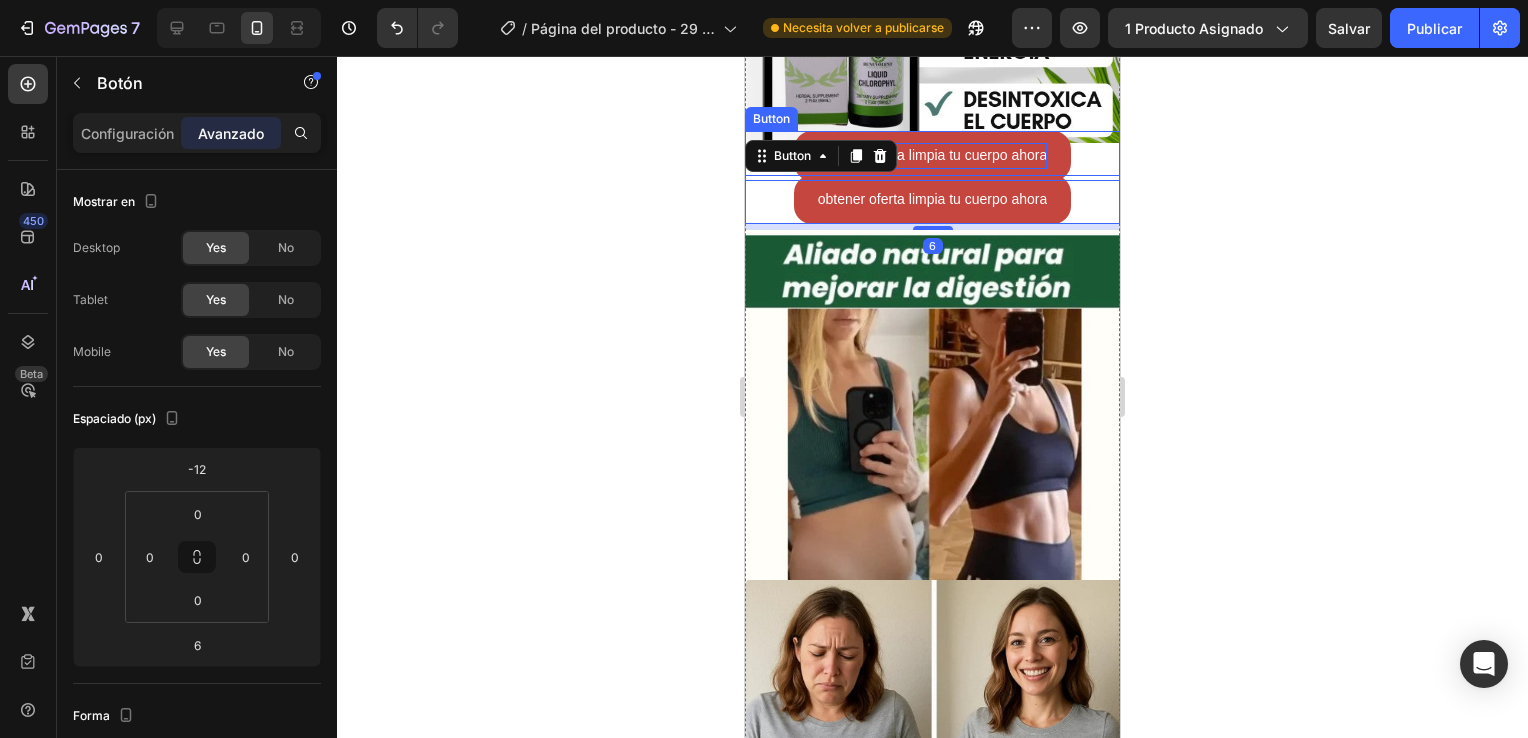 scroll, scrollTop: 400, scrollLeft: 0, axis: vertical 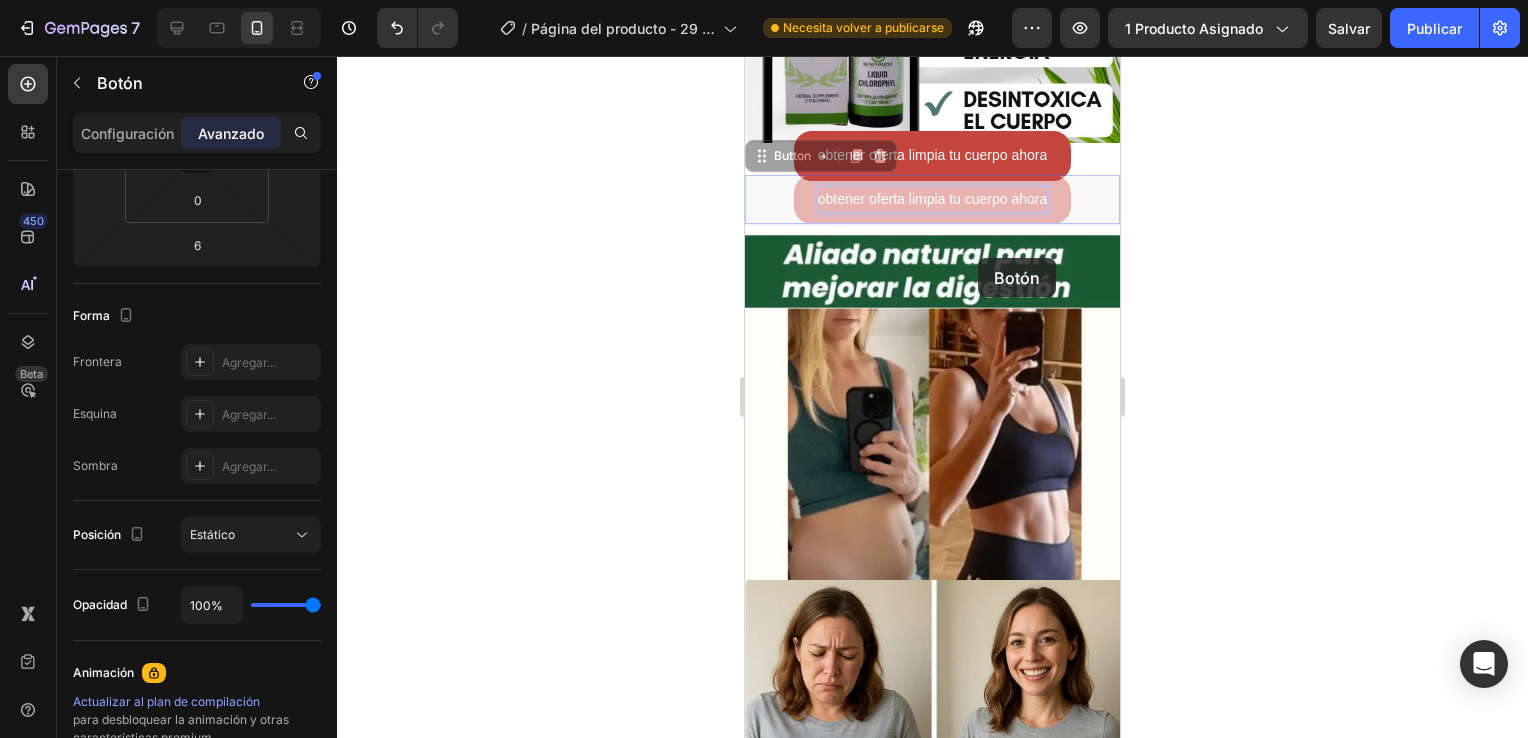 type on "16" 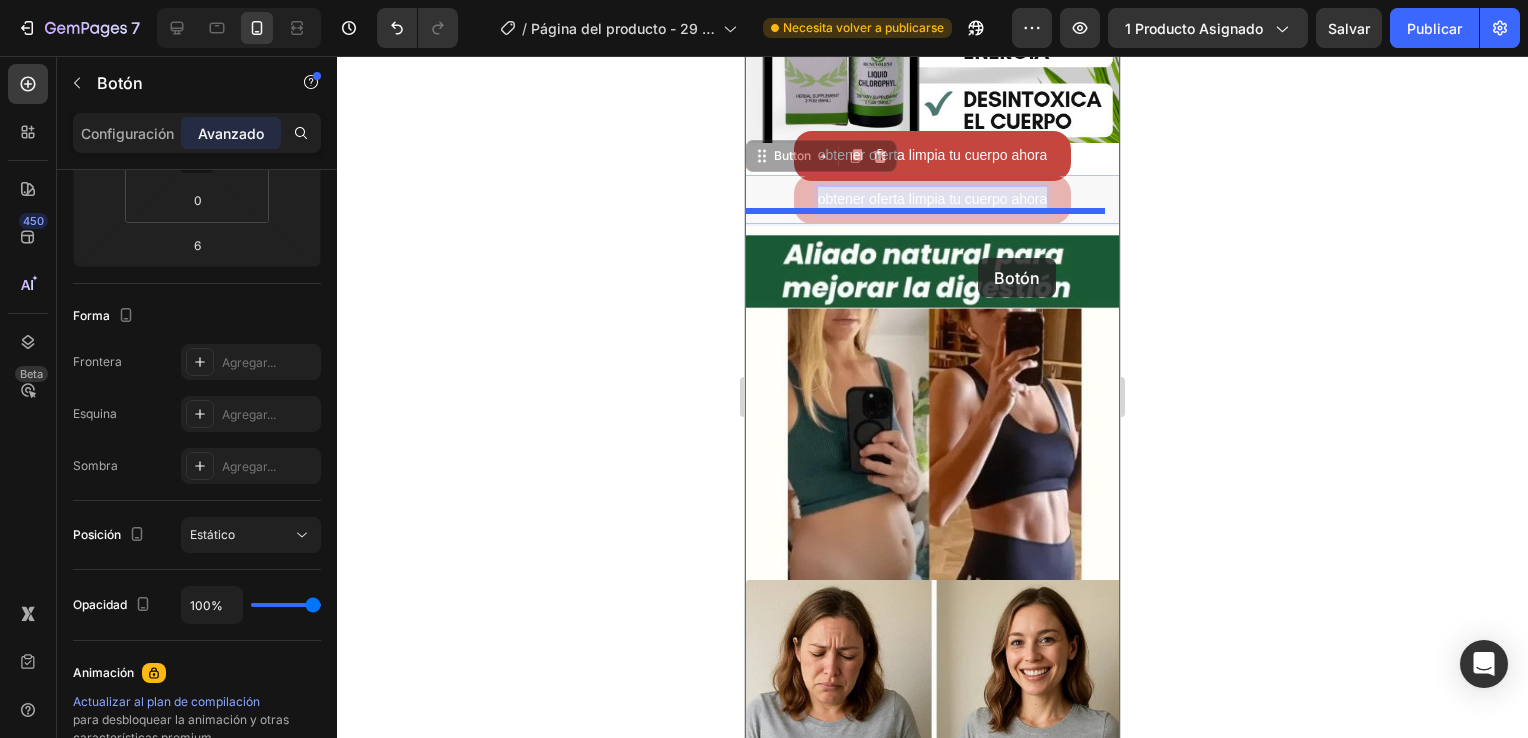 drag, startPoint x: 975, startPoint y: 174, endPoint x: 978, endPoint y: 258, distance: 84.05355 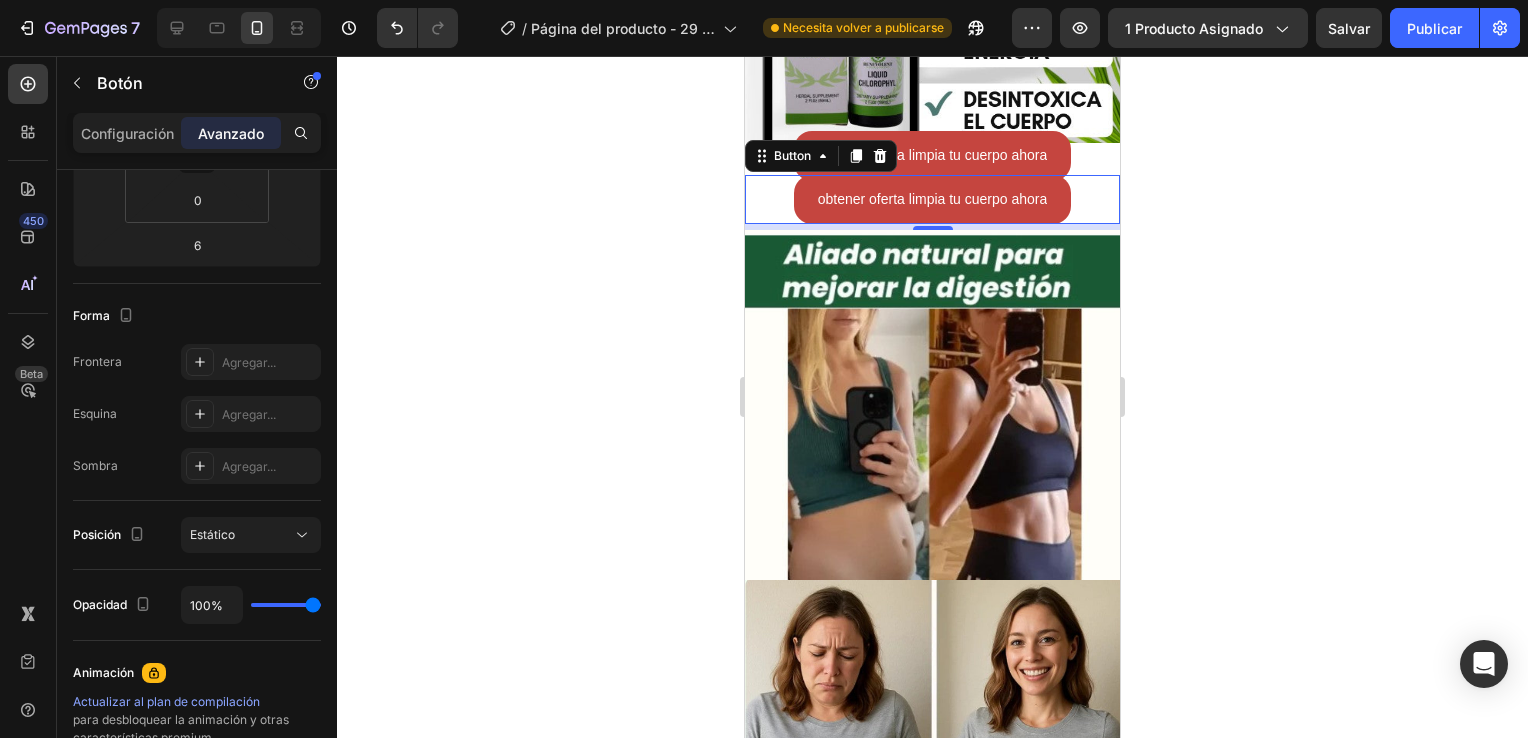 click 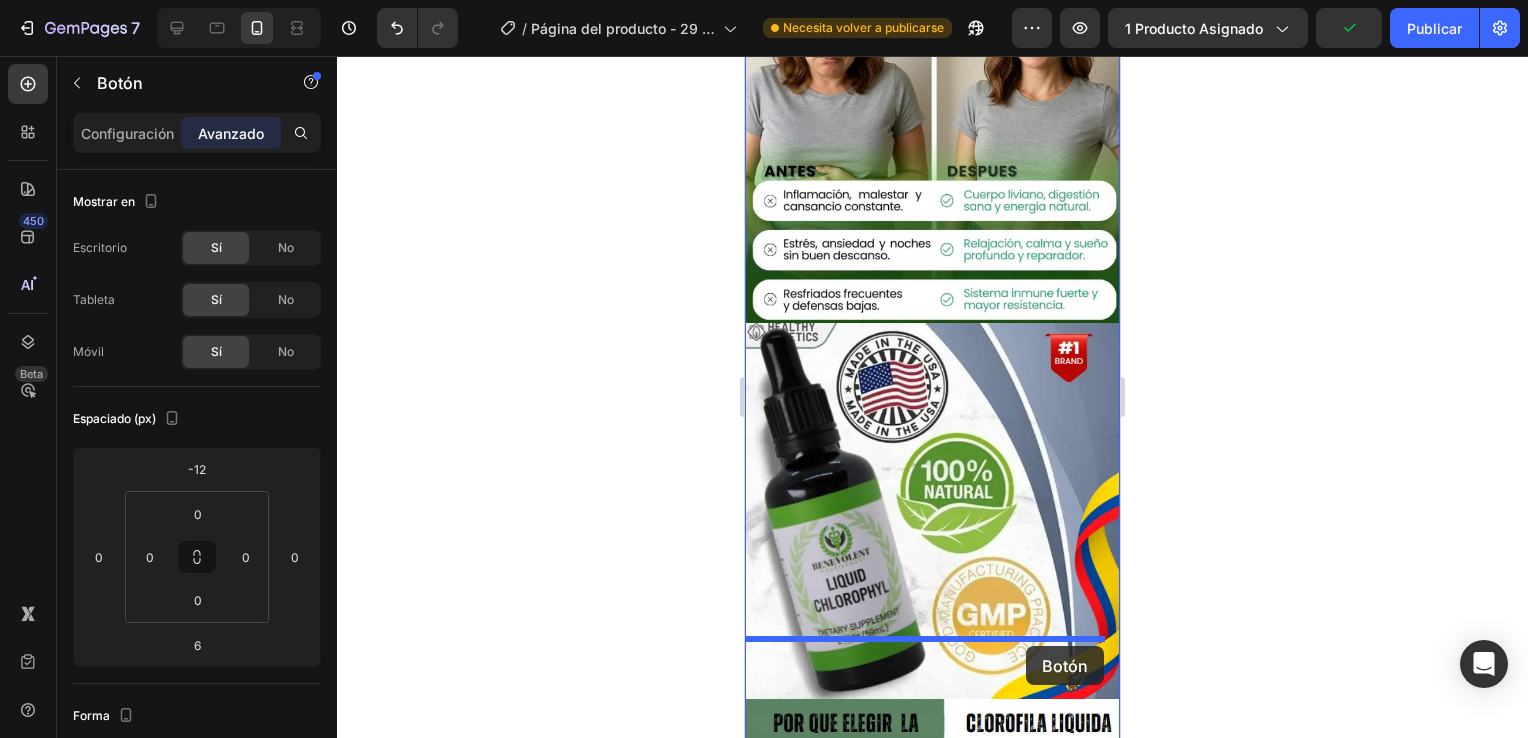 scroll, scrollTop: 2512, scrollLeft: 0, axis: vertical 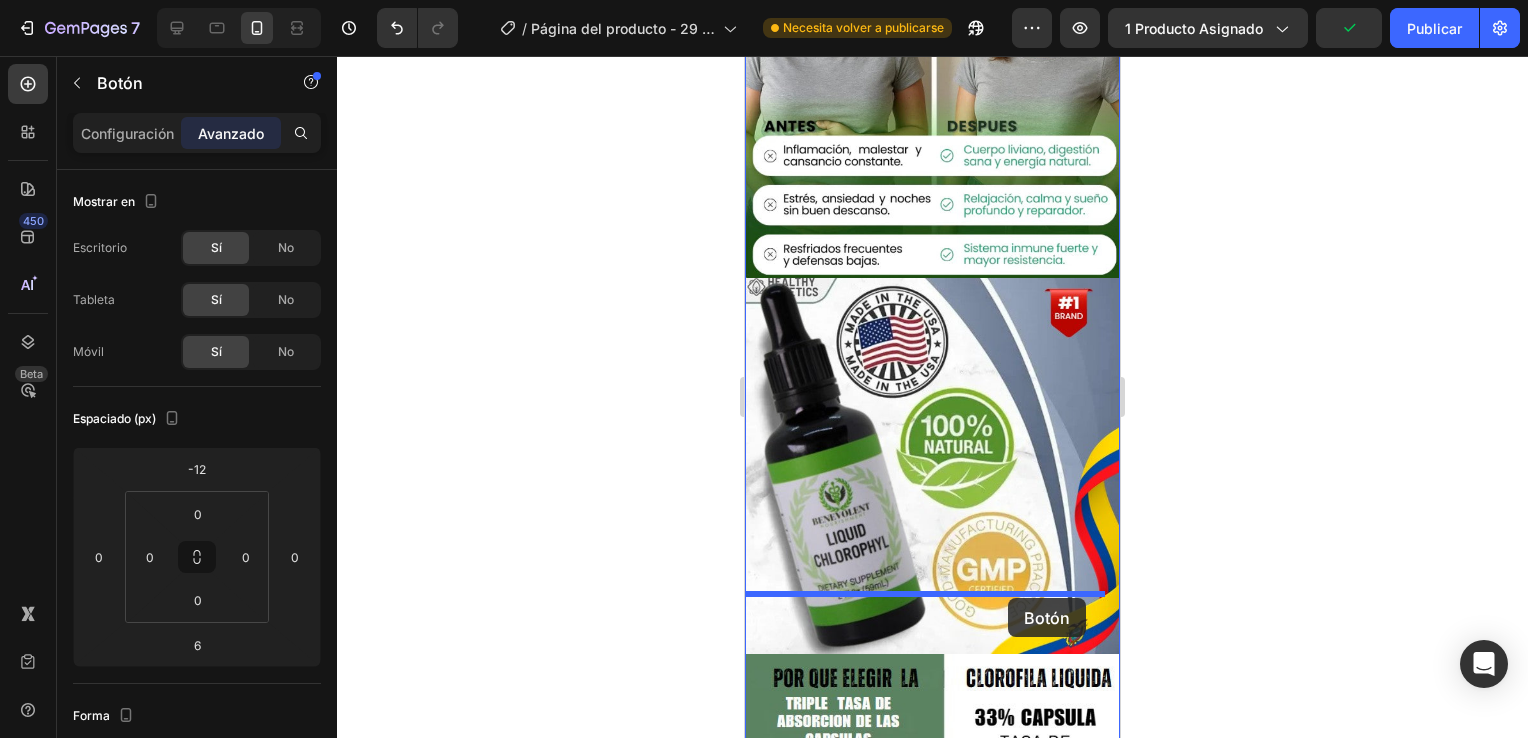 drag, startPoint x: 1060, startPoint y: 204, endPoint x: 1008, endPoint y: 594, distance: 393.4514 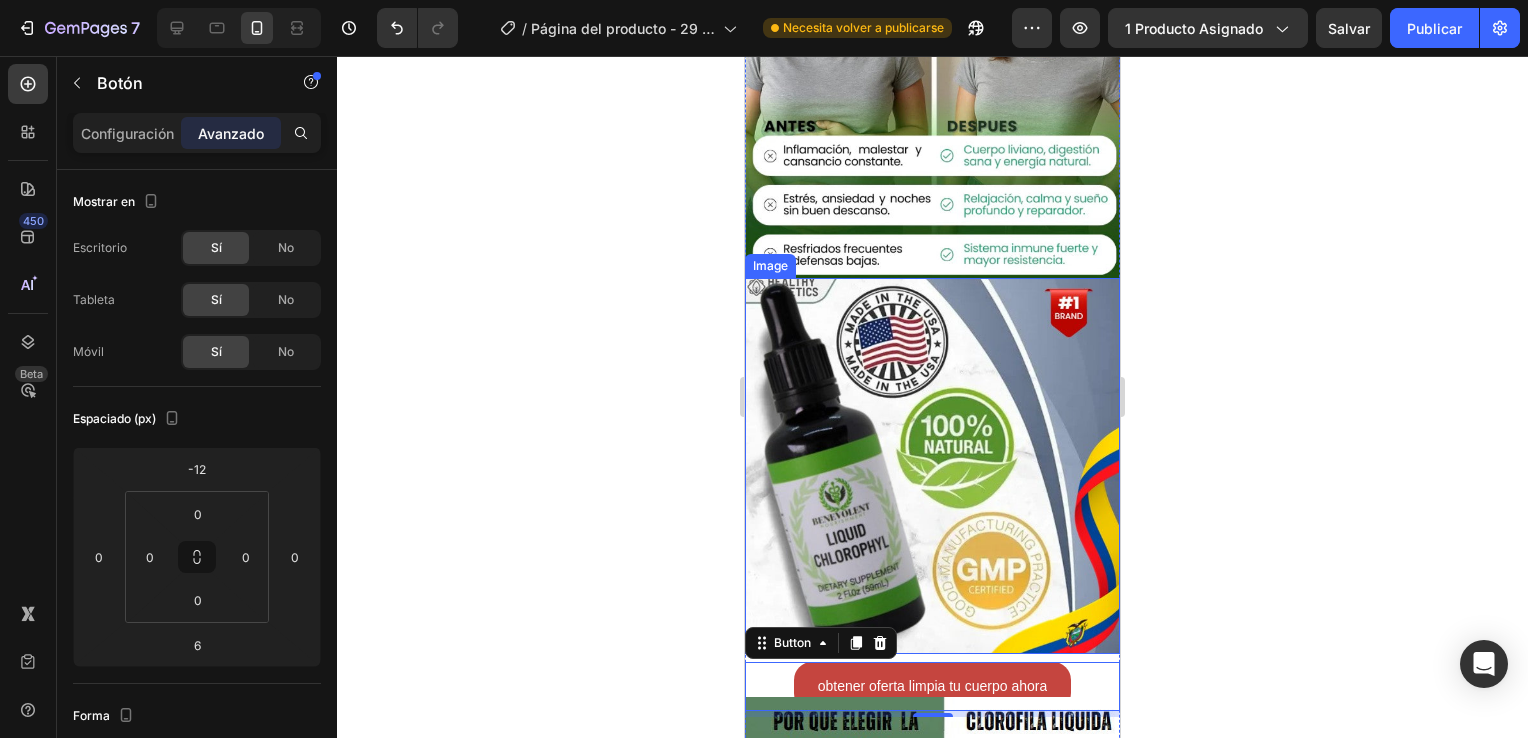 scroll, scrollTop: 2569, scrollLeft: 0, axis: vertical 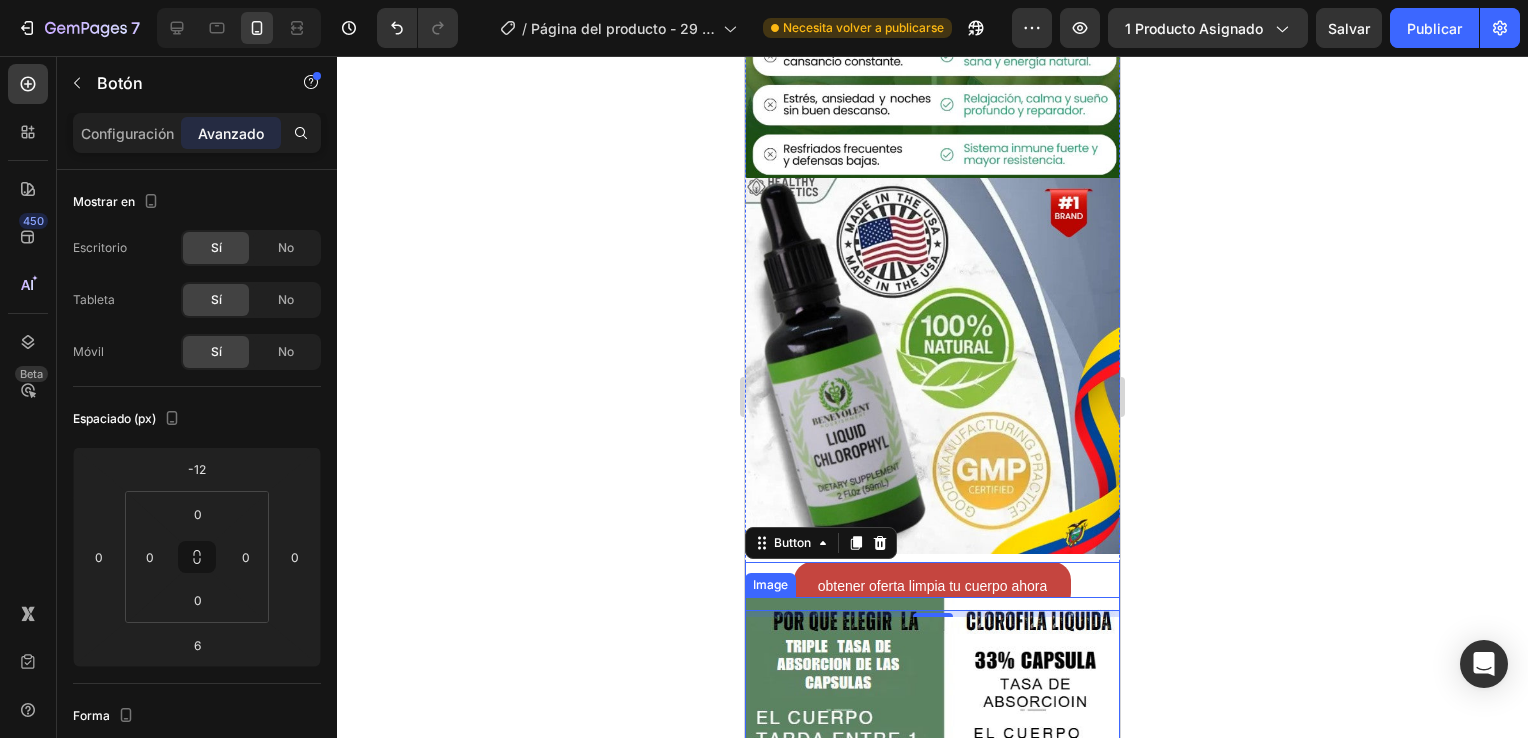 click 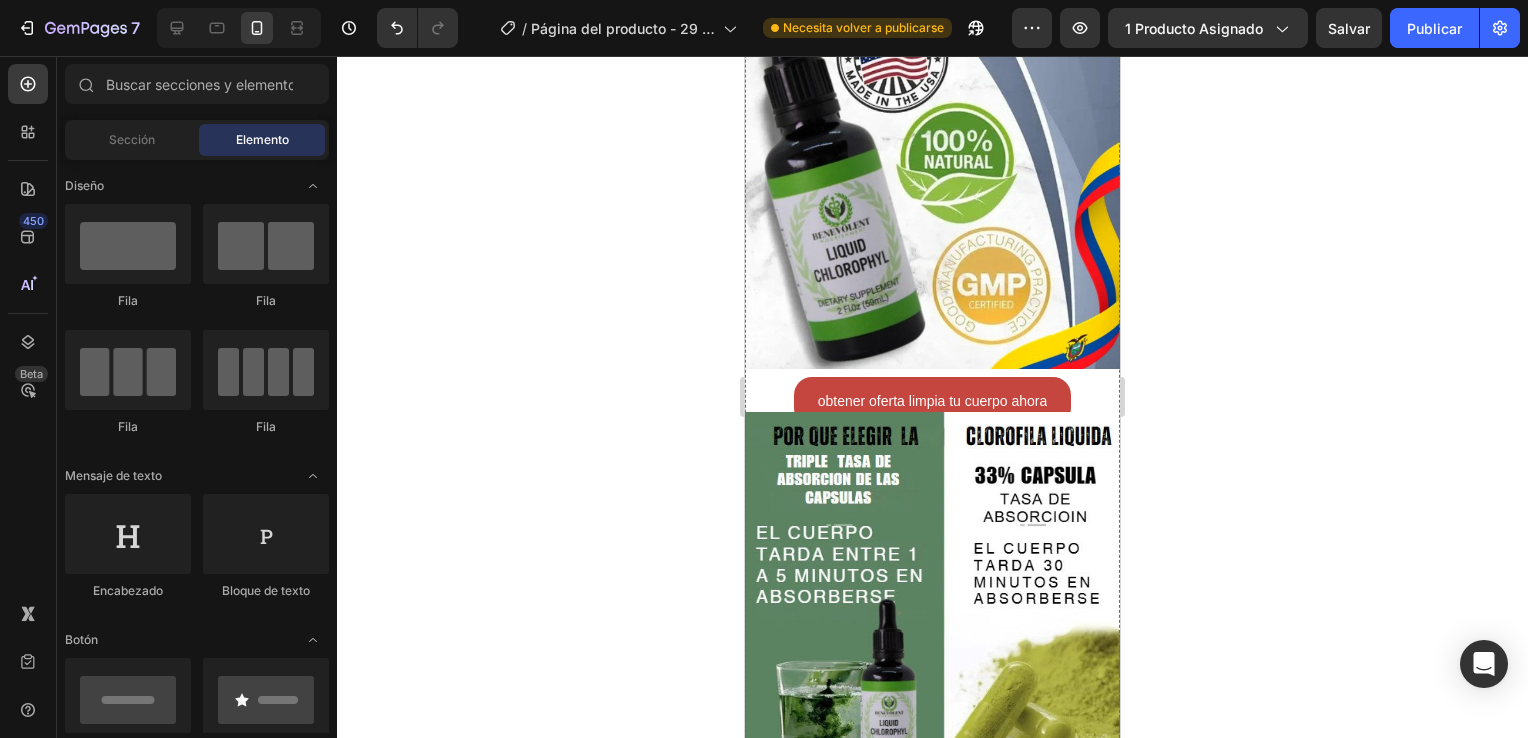 scroll, scrollTop: 2769, scrollLeft: 0, axis: vertical 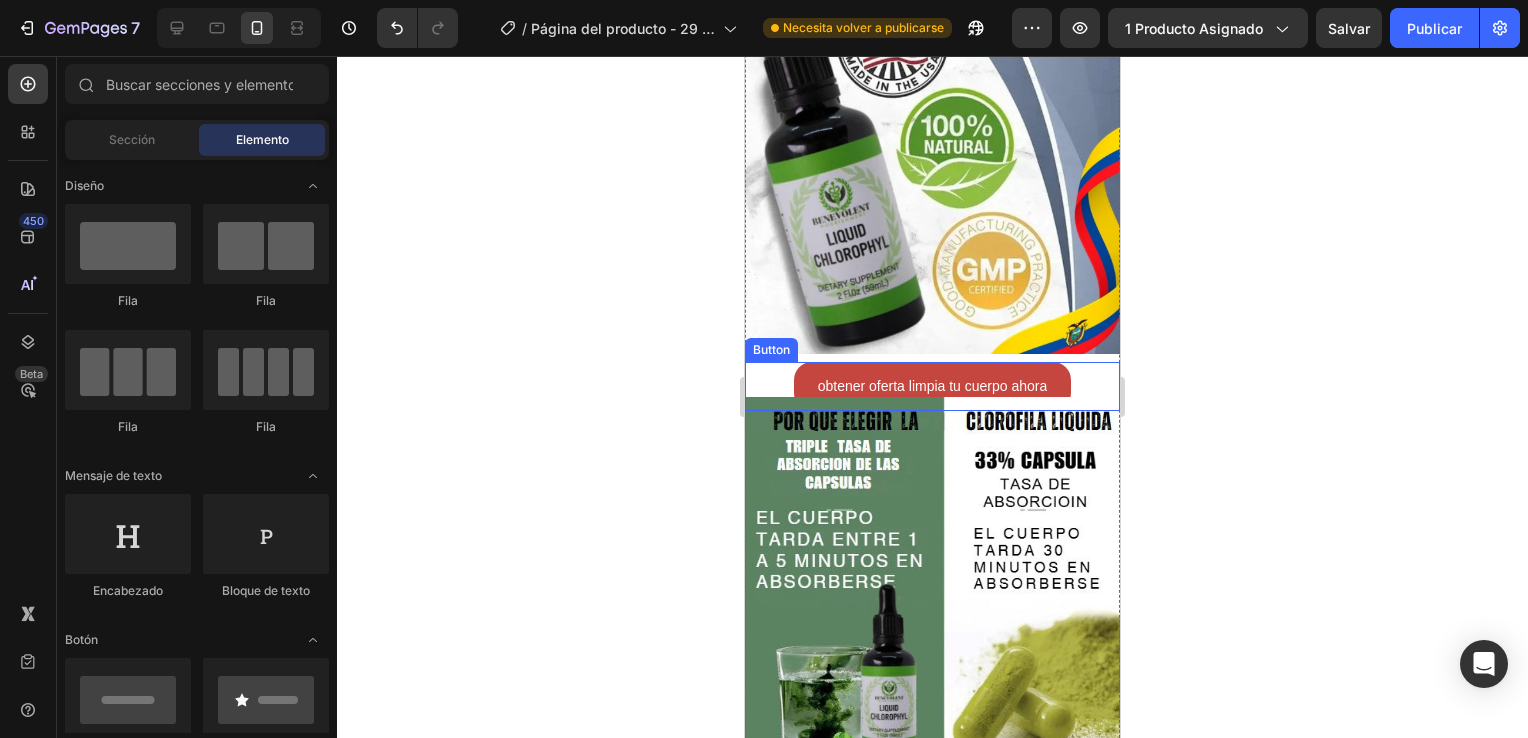 click on "obtener oferta limpia tu cuerpo ahora Button" at bounding box center [932, 386] 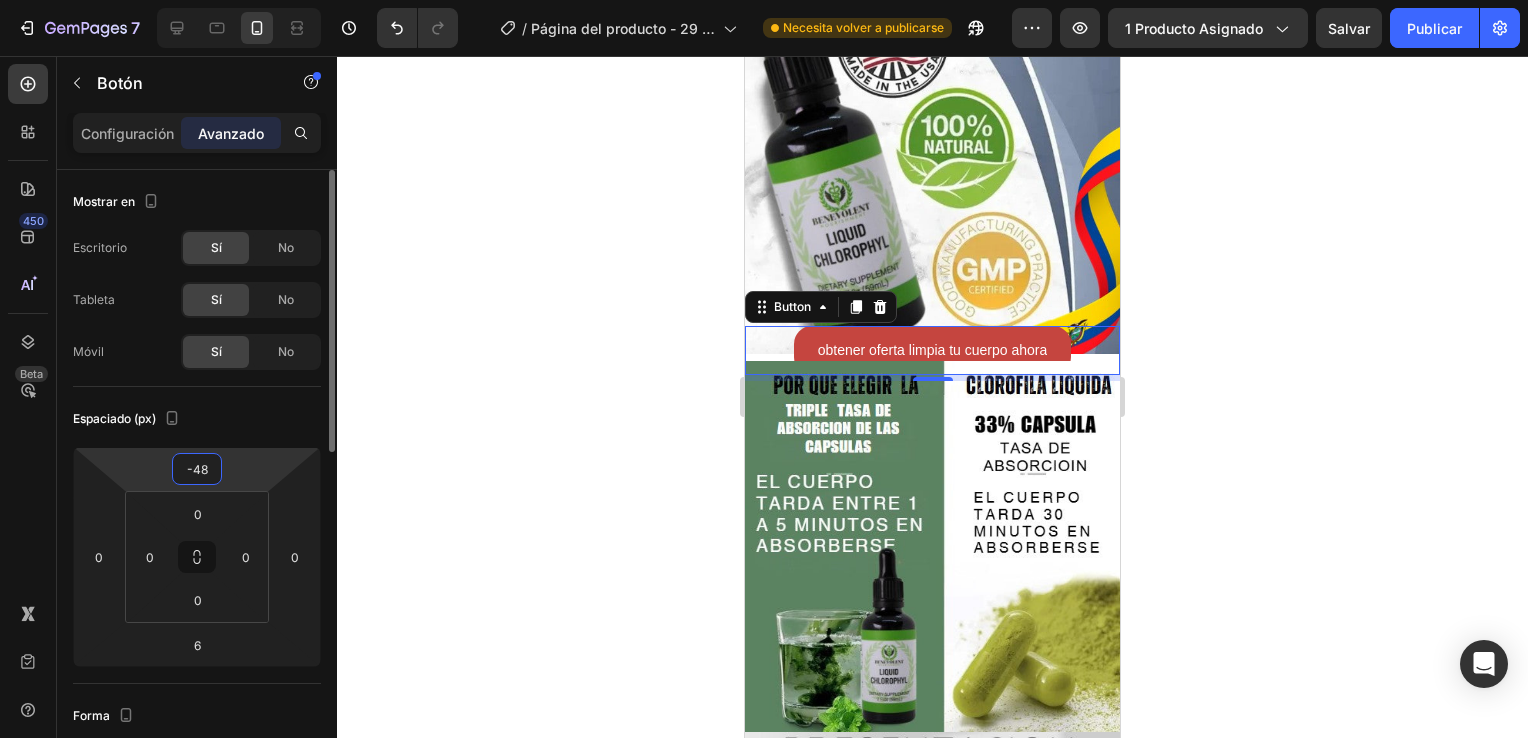 type on "-44" 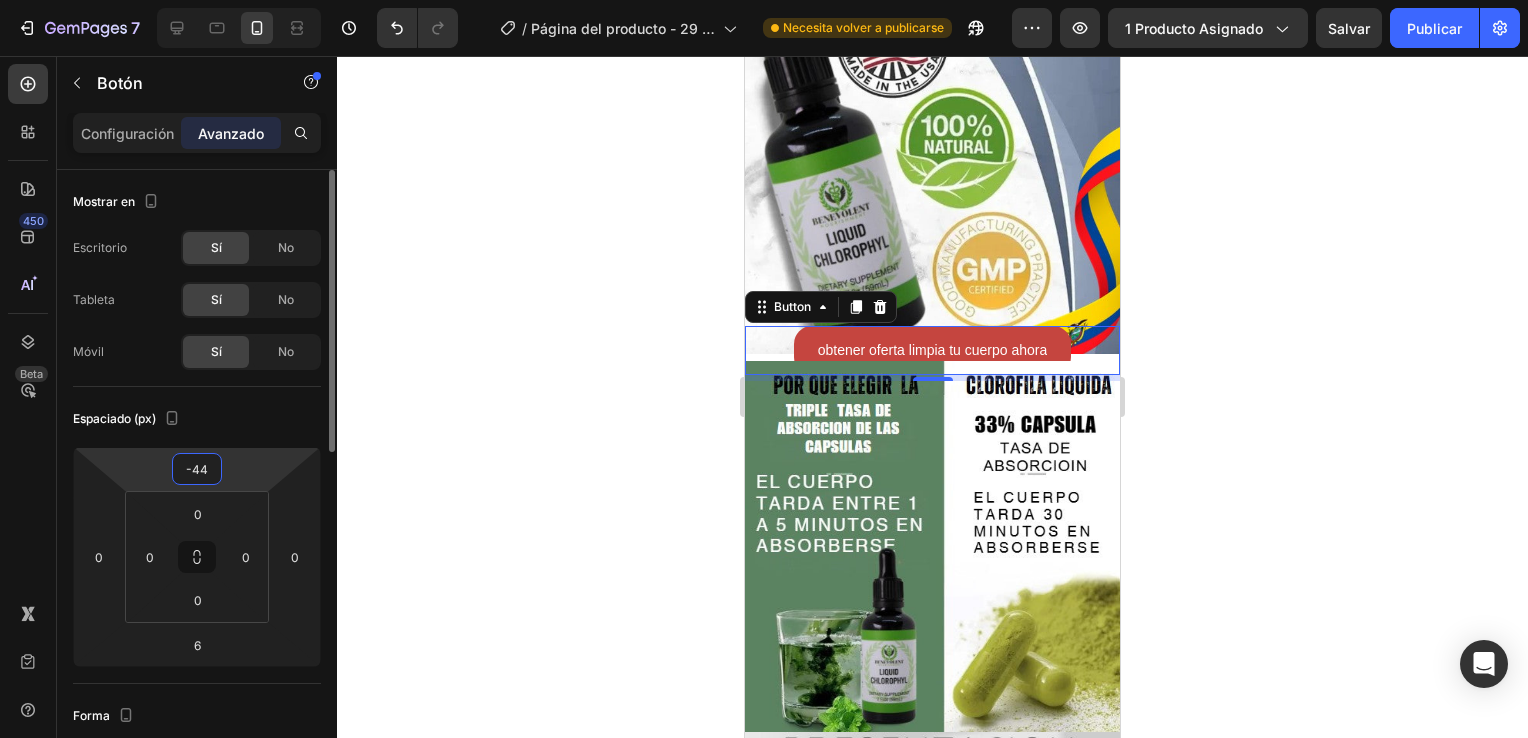 drag, startPoint x: 241, startPoint y: 470, endPoint x: 238, endPoint y: 486, distance: 16.27882 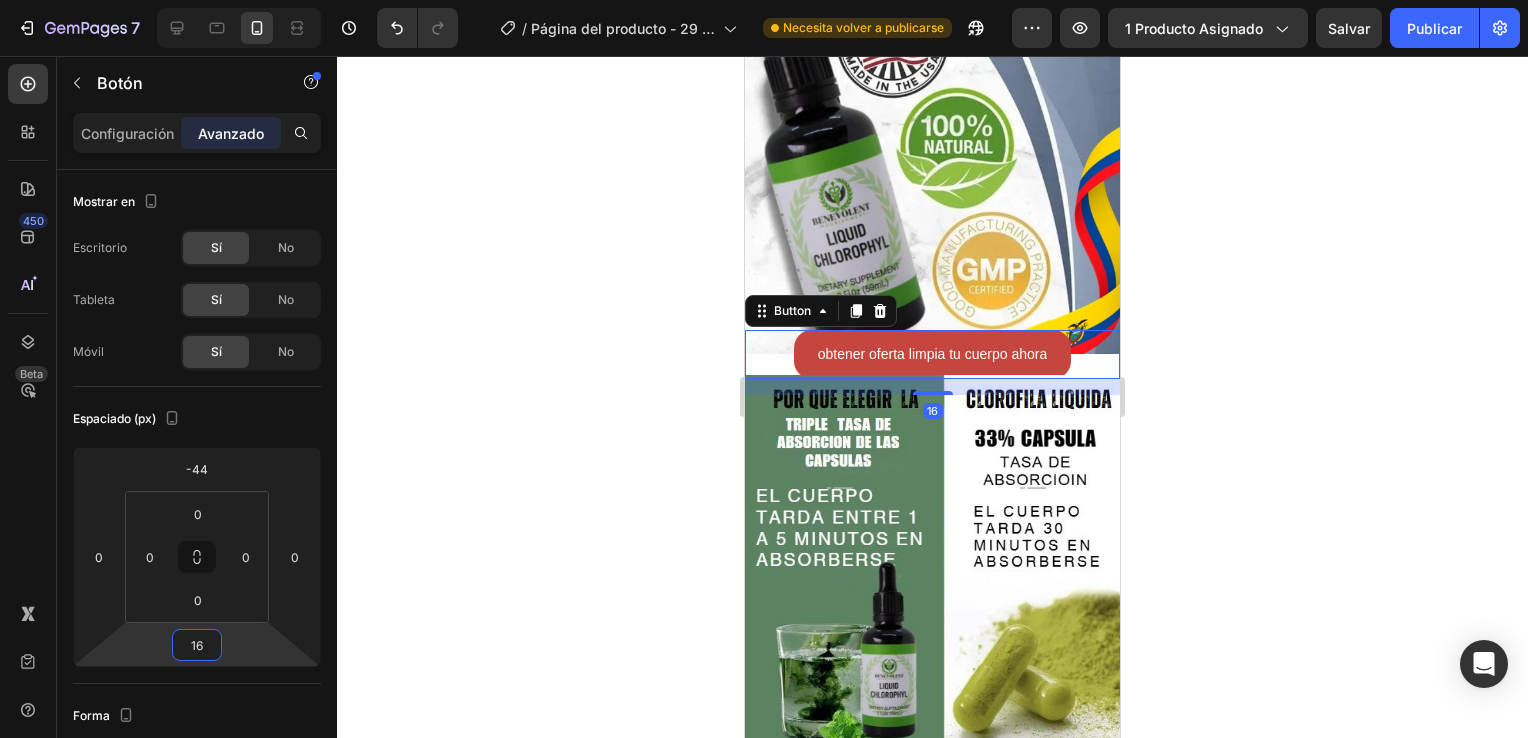 type on "18" 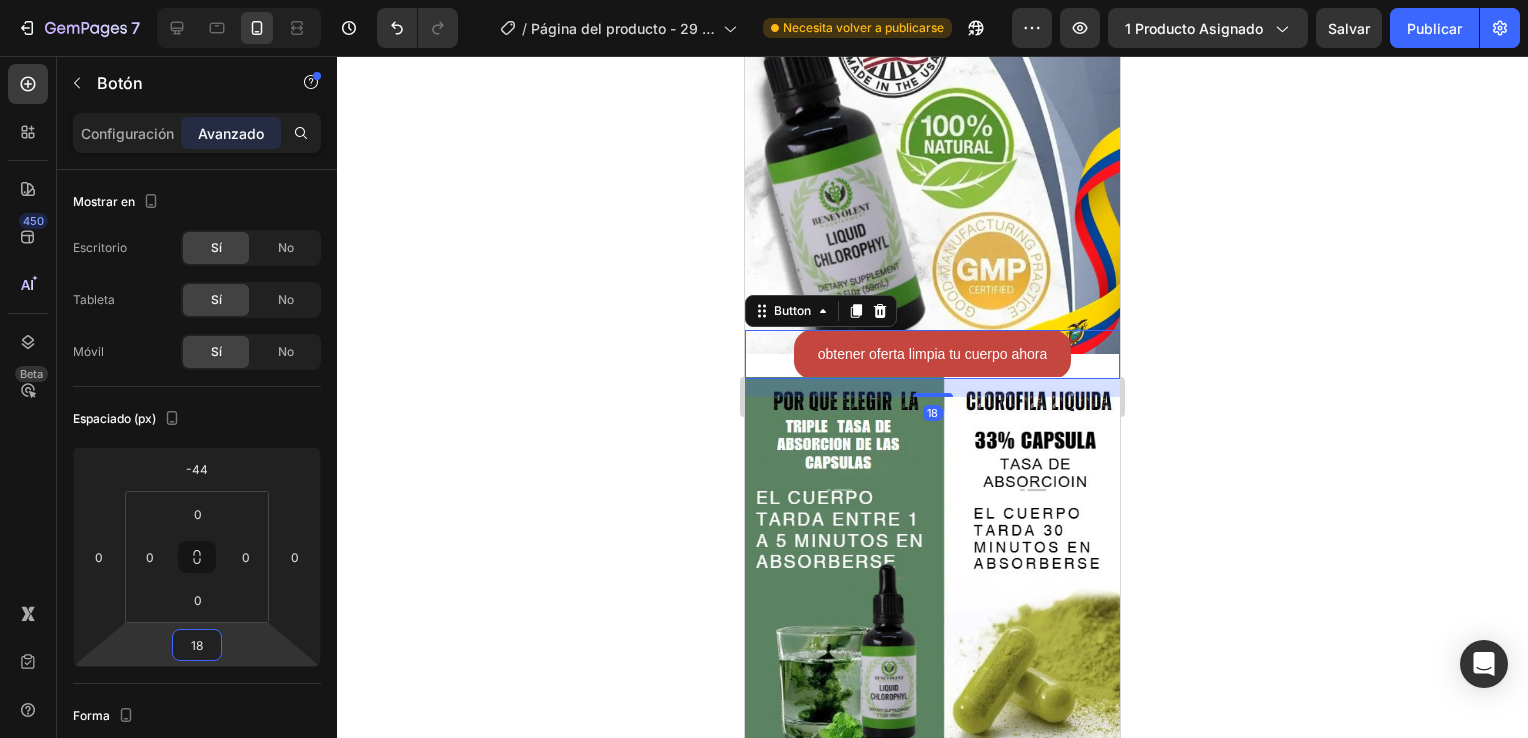click on "7   /  Página del producto - [DATE], [TIME] Necesita volver a publicarse Preview 1 producto asignado  Salvar   Publicar  450 Beta Secciones(18) Elementos(84) Sección Elemento Sección de héroe Detalle del producto Marcas Insignias de confianza Garantía Desglose del producto Modo de empleo Testimonios Comparar Haz Preguntas Frecuentes Prueba social Historia de la marca Lista de productos Colección Lista de blogs Contacto Sticky Añadir al carrito Pie de página personalizado Explorar biblioteca 450 Diseño
Fila
Fila
Fila
Fila Mensaje de texto
Encabezado
Bloque de texto Botón
Botón
Botón Medio" at bounding box center (764, 0) 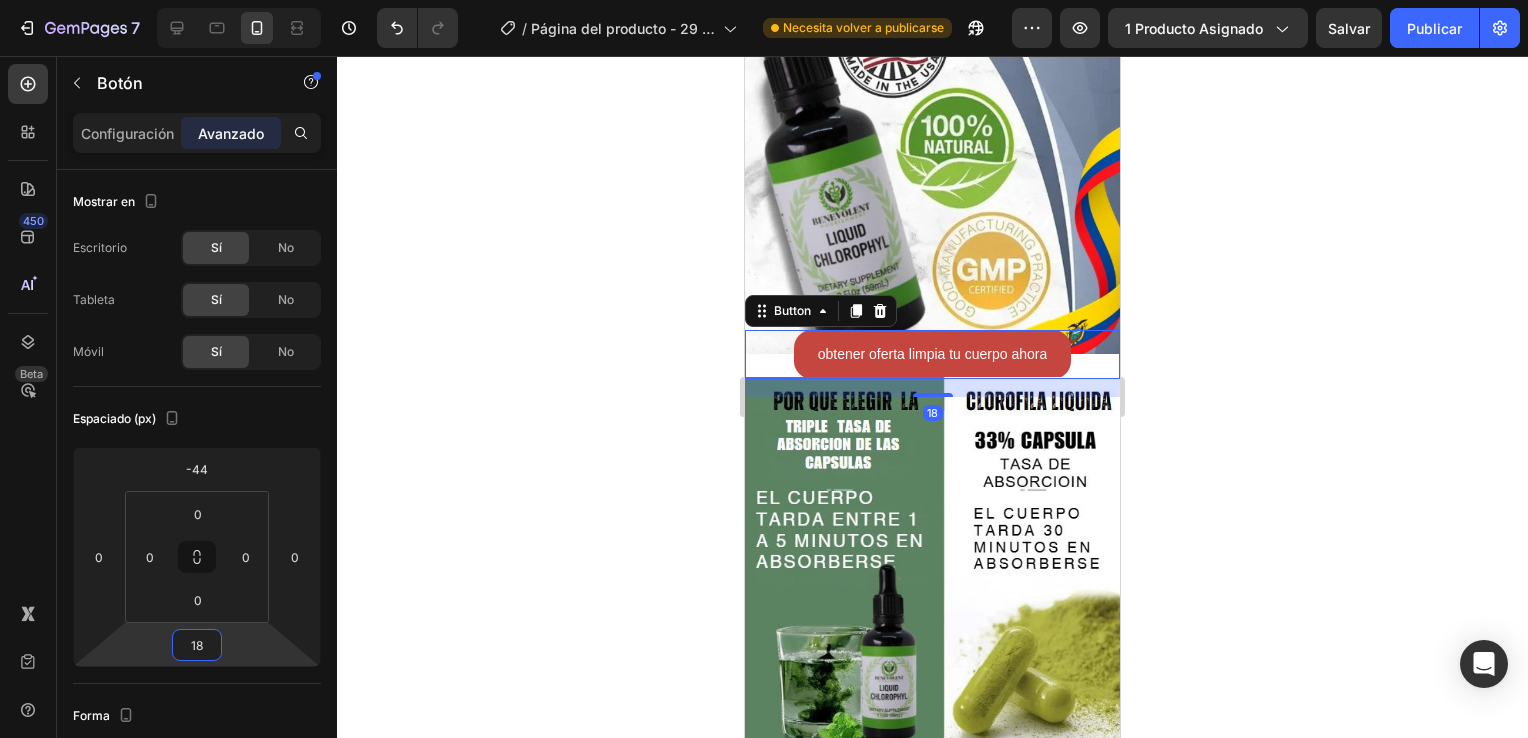 click 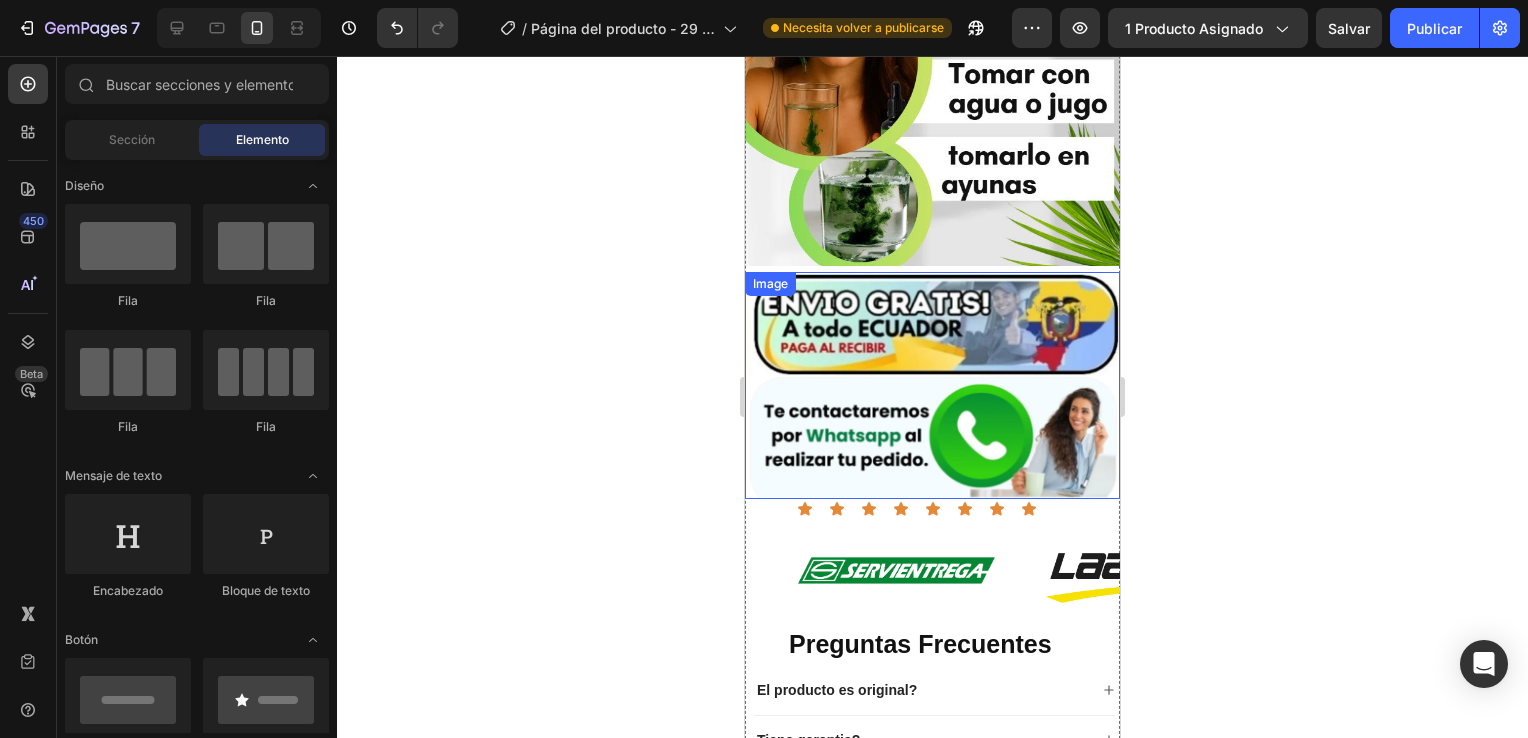 scroll, scrollTop: 4669, scrollLeft: 0, axis: vertical 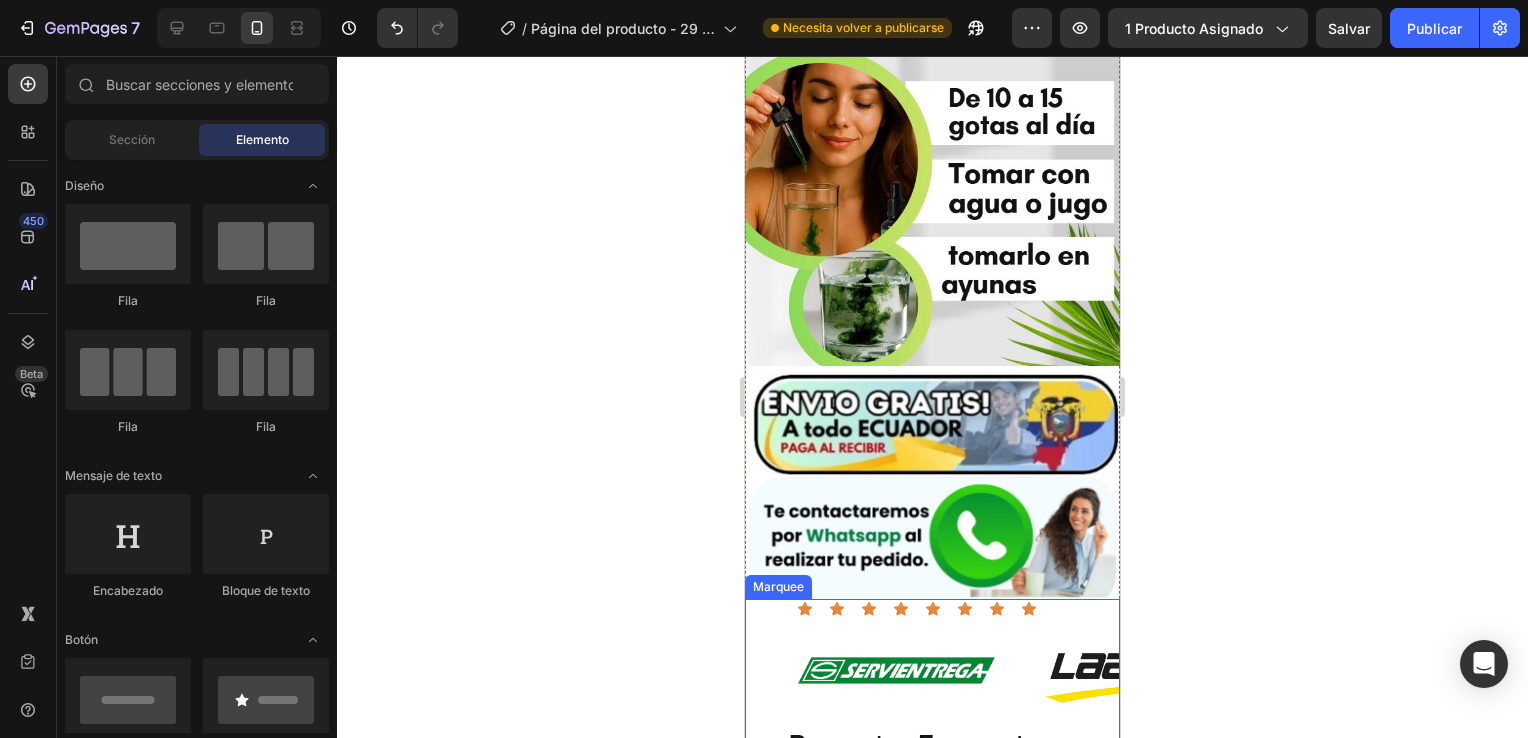 click 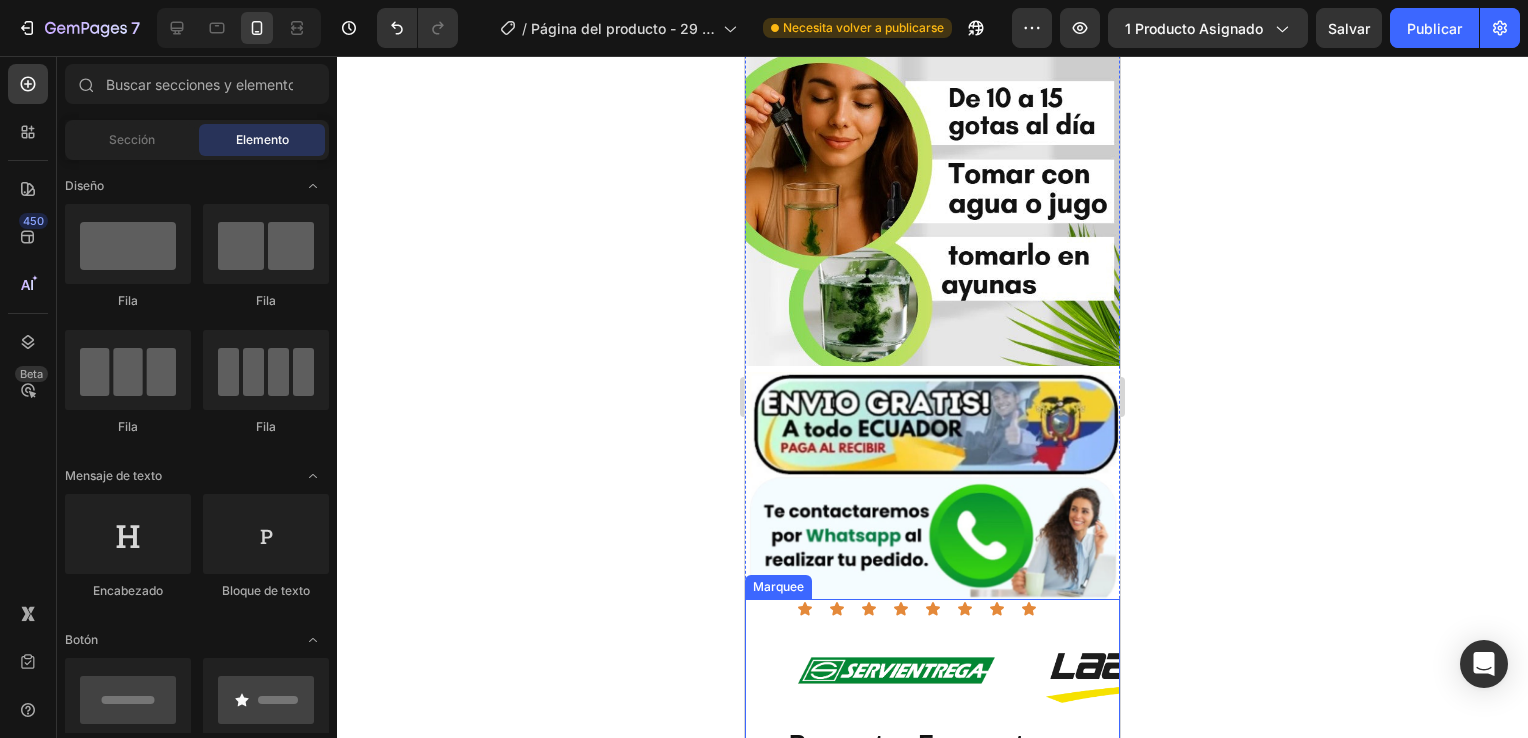 click on "Image Image Image Image Image Image Marquee" at bounding box center [932, 678] 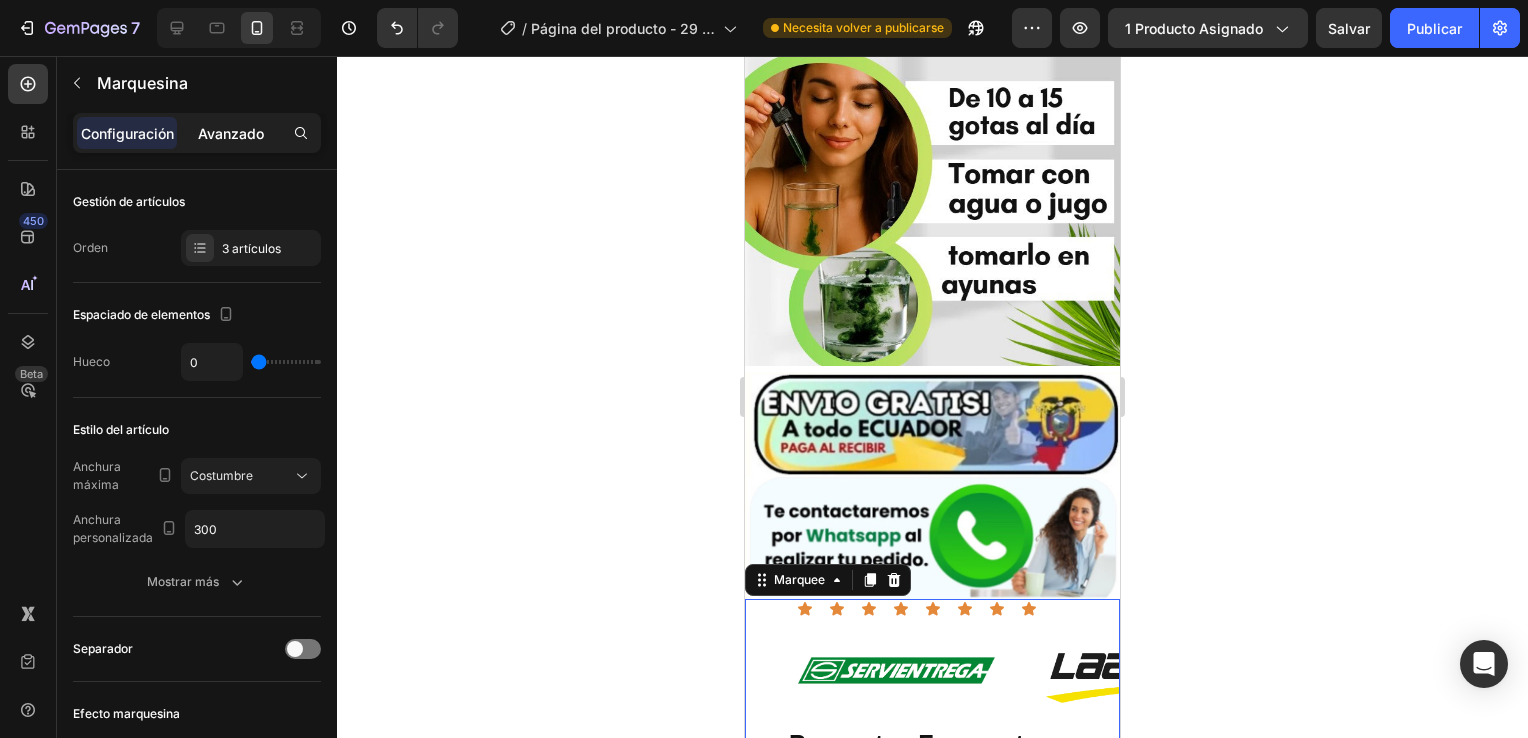 click on "Avanzado" at bounding box center (231, 133) 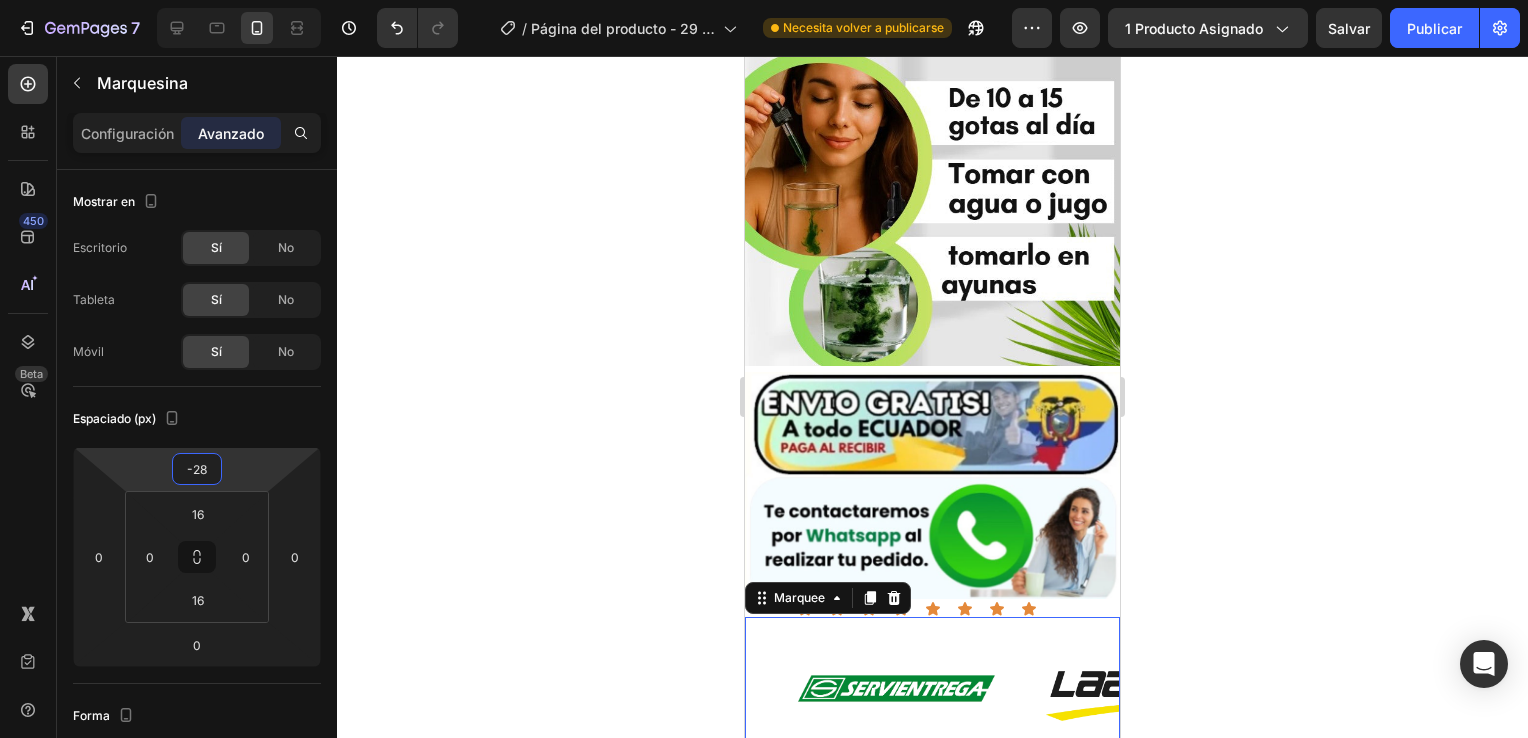 type on "-30" 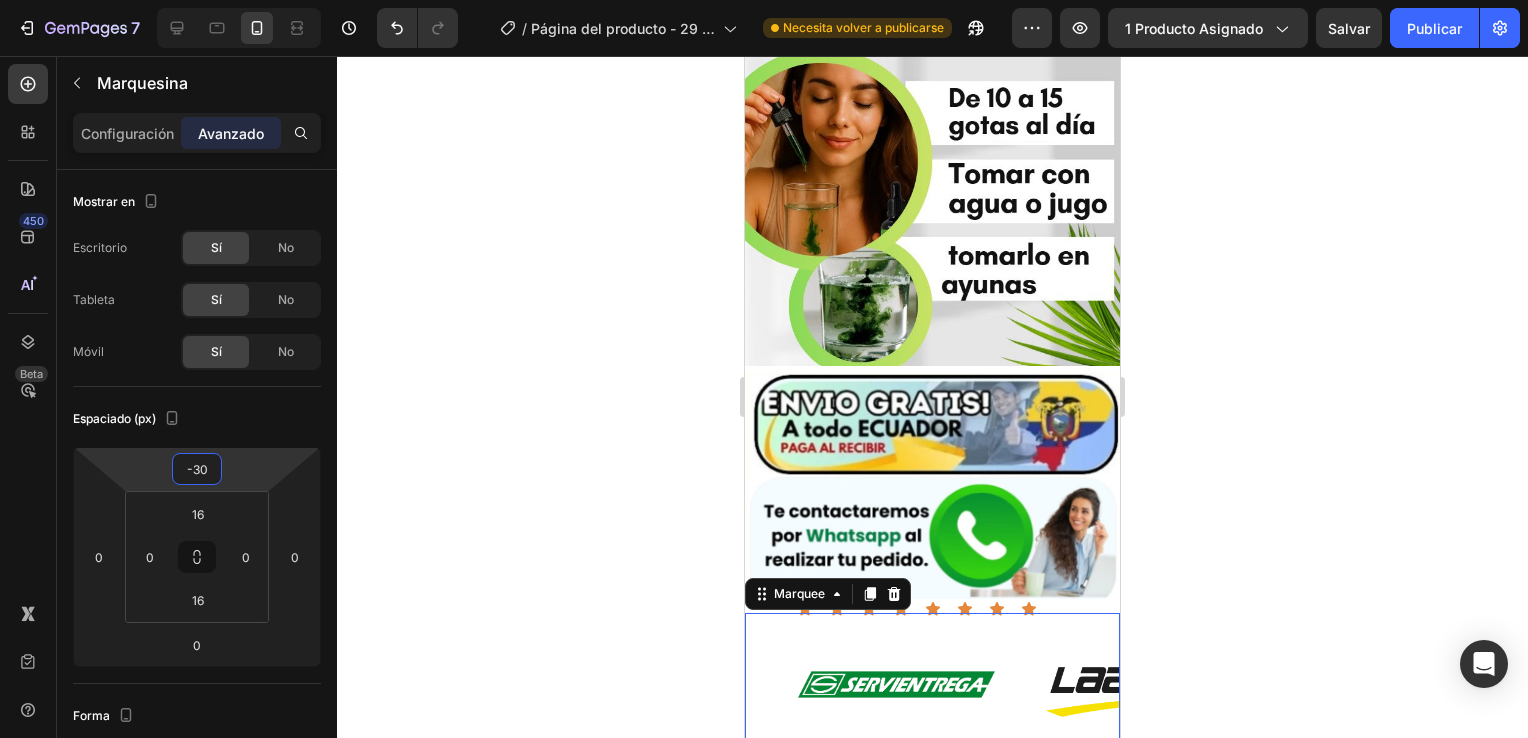 click on "7   /  Página del producto - [DATE], [TIME] Necesita volver a publicarse Preview 1 producto asignado  Salvar   Publicar  450 Beta Secciones(18) Elementos(84) Sección Elemento Sección de héroe Detalle del producto Marcas Insignias de confianza Garantía Desglose del producto Modo de empleo Testimonios Comparar Haz Preguntas Frecuentes Prueba social Historia de la marca Lista de productos Colección Lista de blogs Contacto Sticky Añadir al carrito Pie de página personalizado Explorar biblioteca 450 Diseño
Fila
Fila
Fila
Fila Mensaje de texto
Encabezado
Bloque de texto Botón
Botón
Botón Medio" at bounding box center [764, 0] 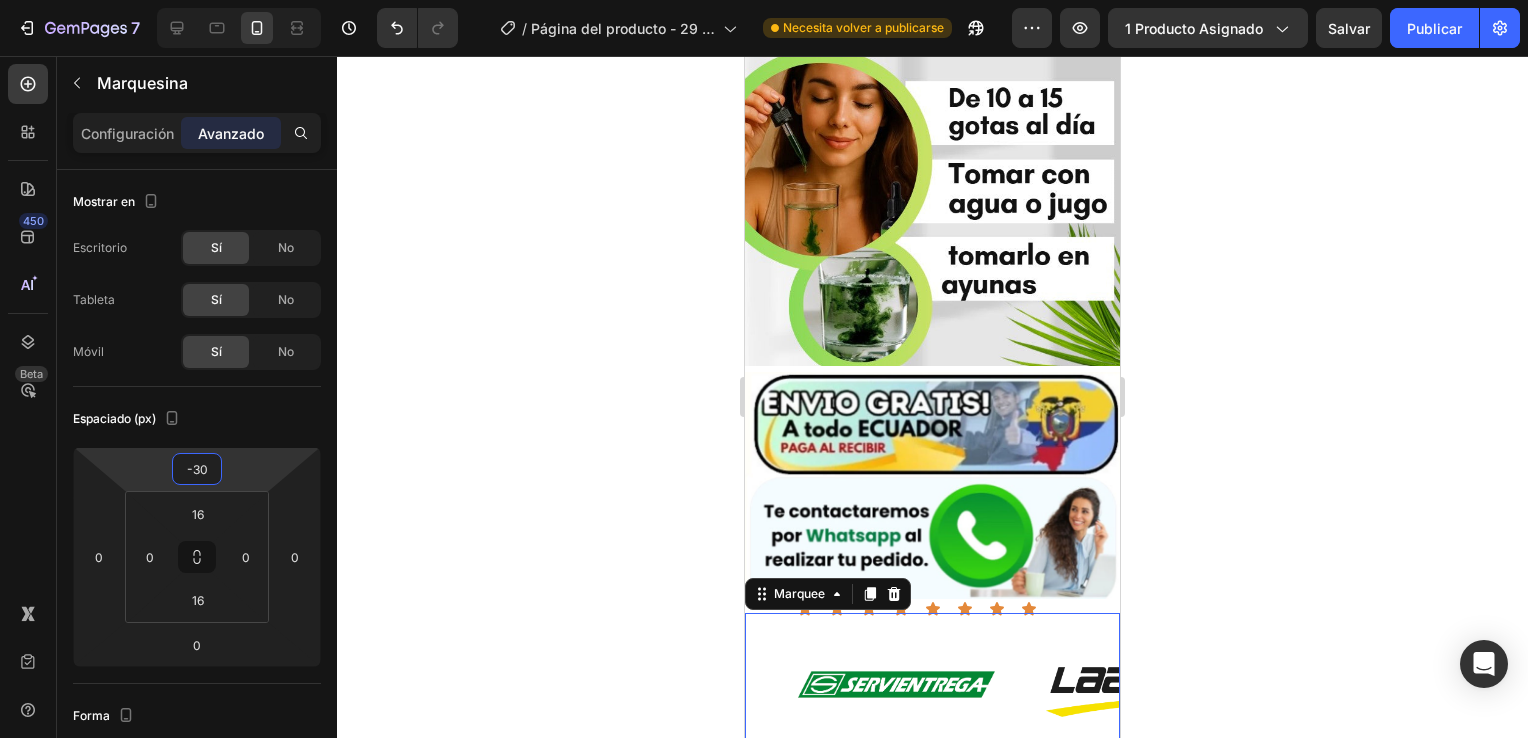 click 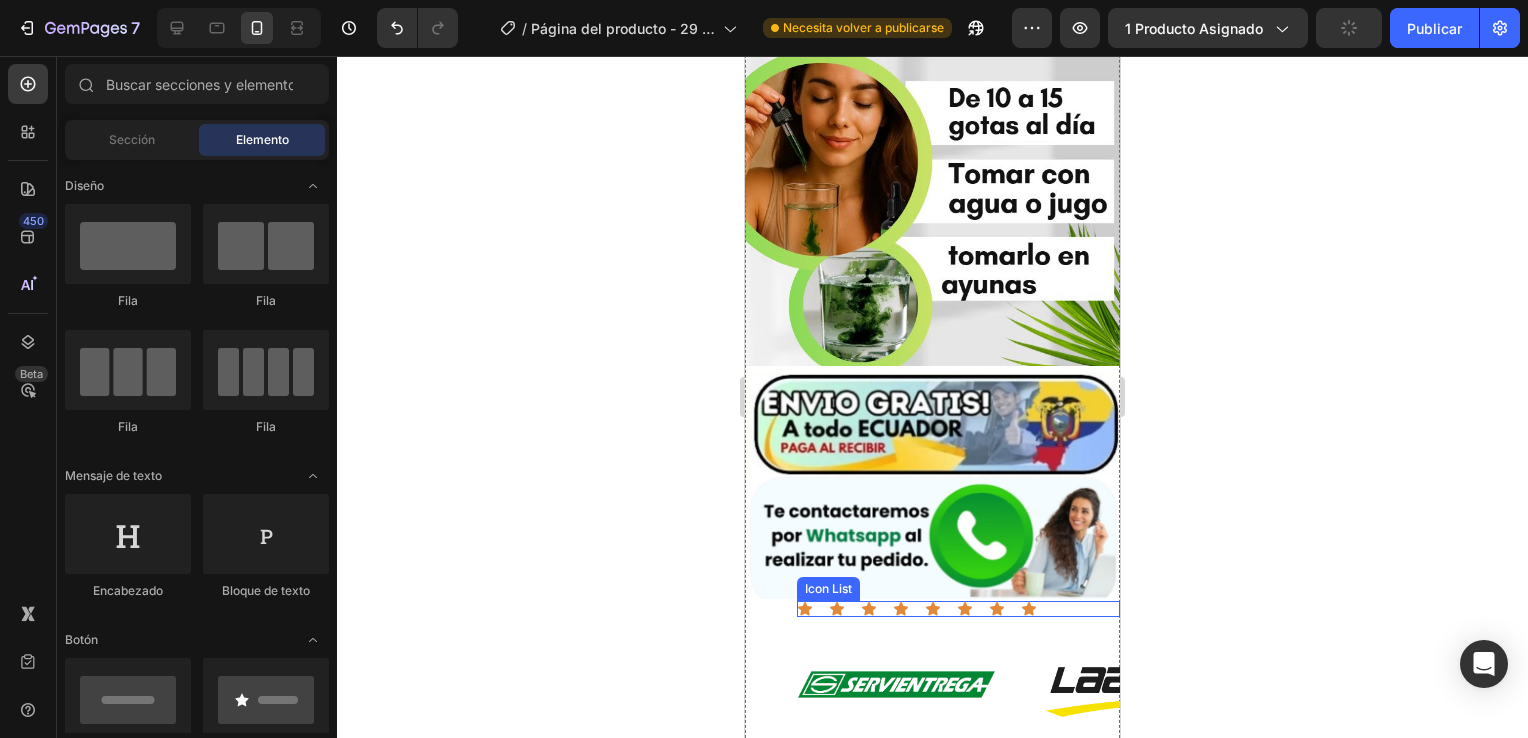 click on "Icon Icon Icon Icon Icon Icon Icon Icon" at bounding box center (958, 609) 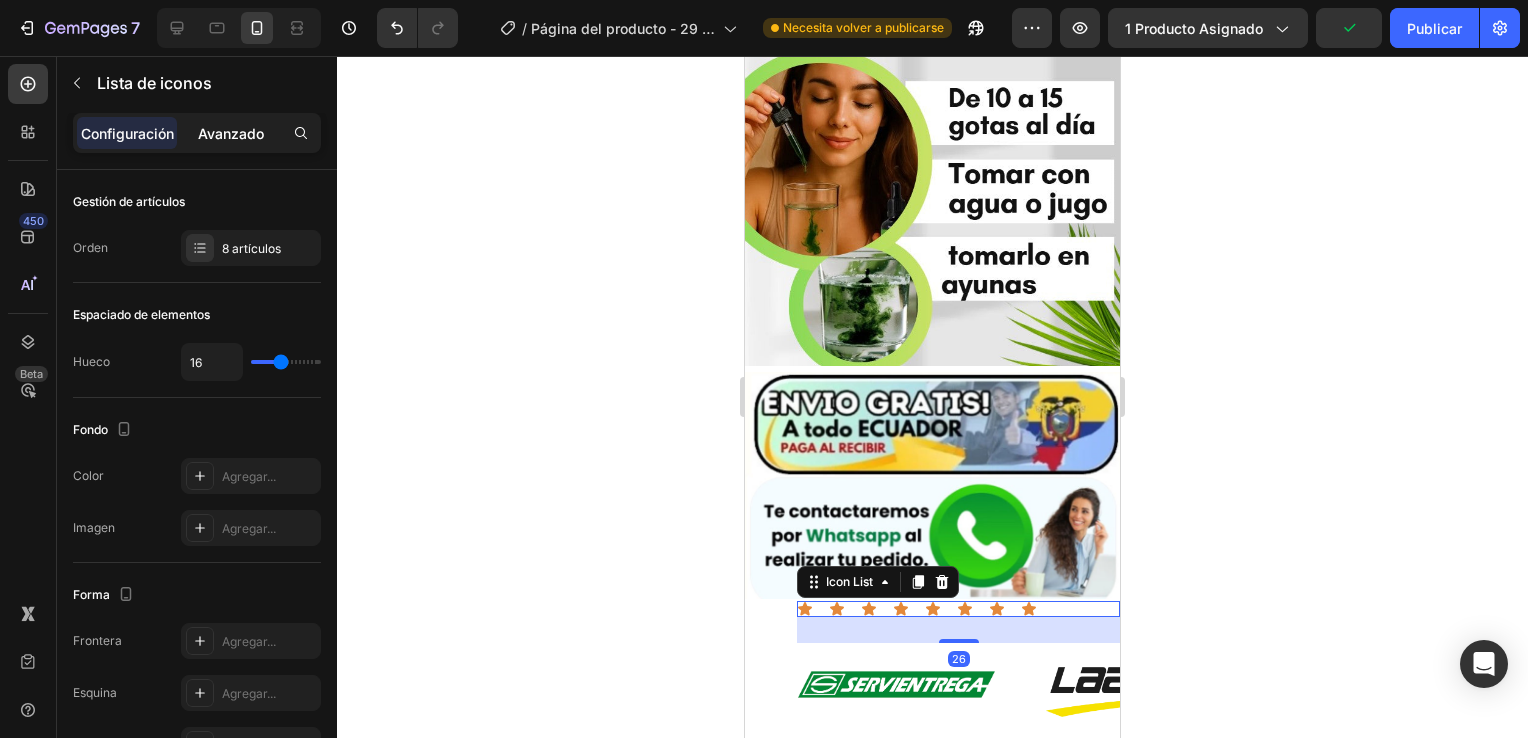 click on "Avanzado" at bounding box center [231, 133] 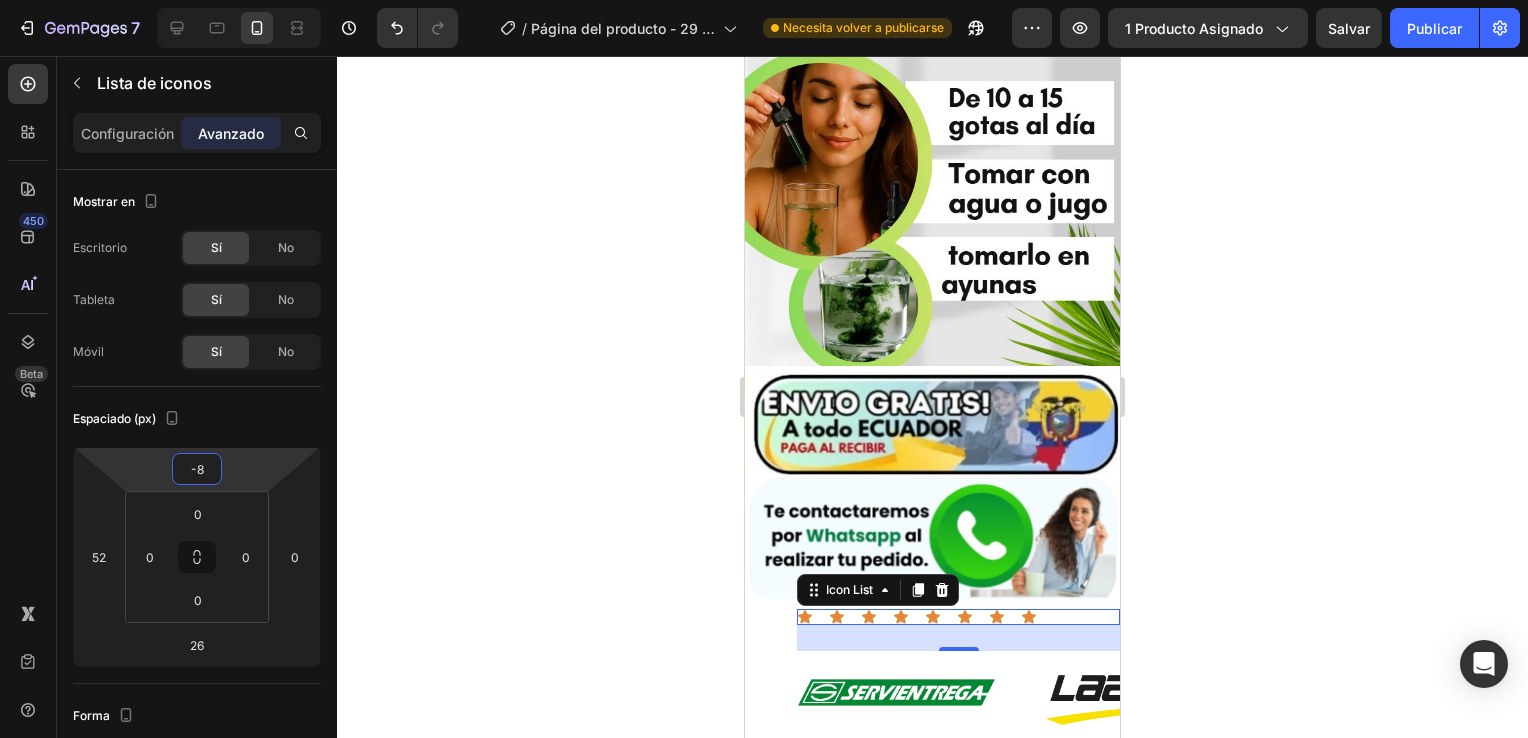 type on "-6" 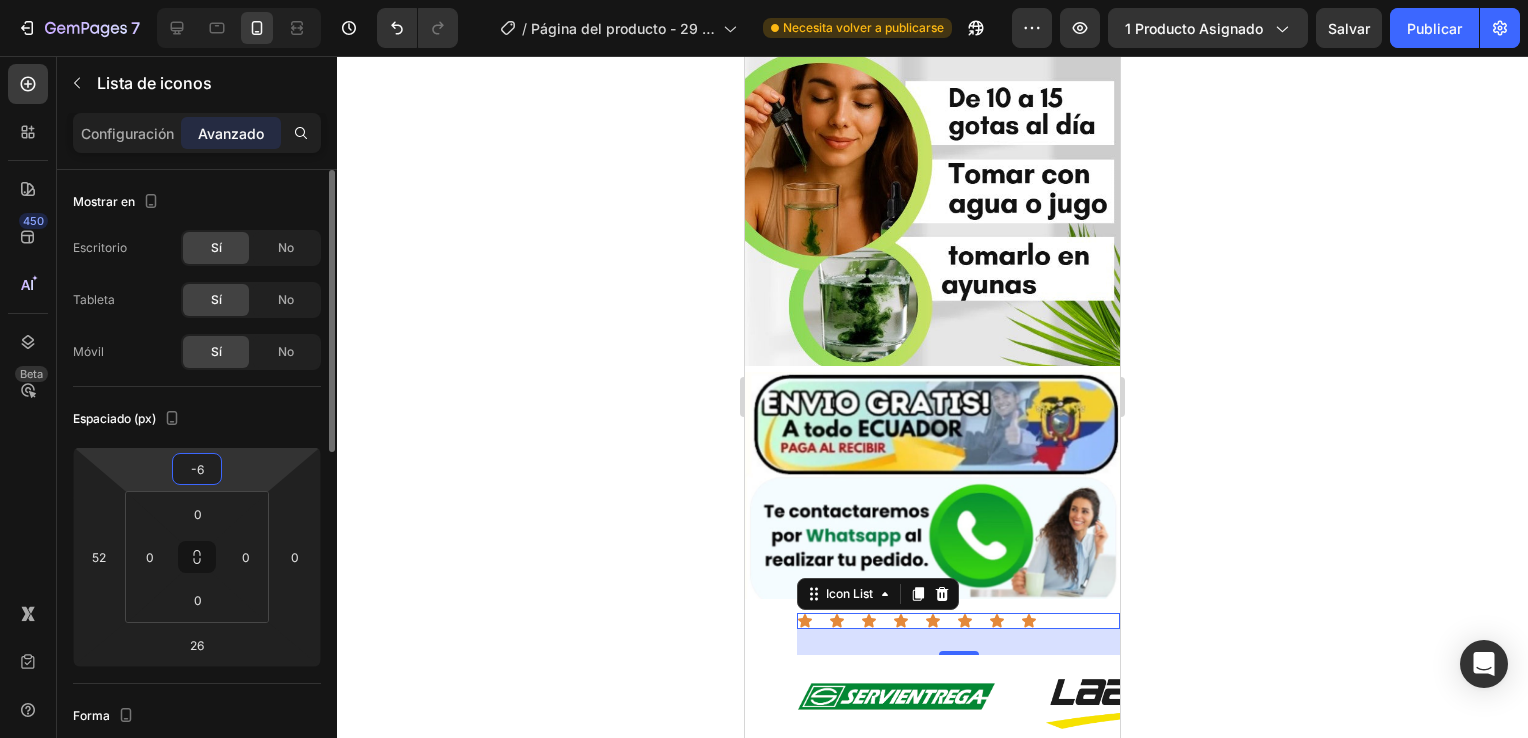 click on "7   /  Página del producto - [DATE], [TIME] Necesita volver a publicarse Preview 1 producto asignado  Salvar   Publicar  450 Beta Secciones(18) Elementos(84) Sección Elemento Sección de héroe Detalle del producto Marcas Insignias de confianza Garantía Desglose del producto Modo de empleo Testimonios Comparar Haz Preguntas Frecuentes Prueba social Historia de la marca Lista de productos Colección Lista de blogs Contacto Sticky Añadir al carrito Pie de página personalizado Explorar biblioteca 450 Diseño
Fila
Fila
Fila
Fila Mensaje de texto
Encabezado
Bloque de texto Botón
Botón
Botón Medio" at bounding box center [764, 0] 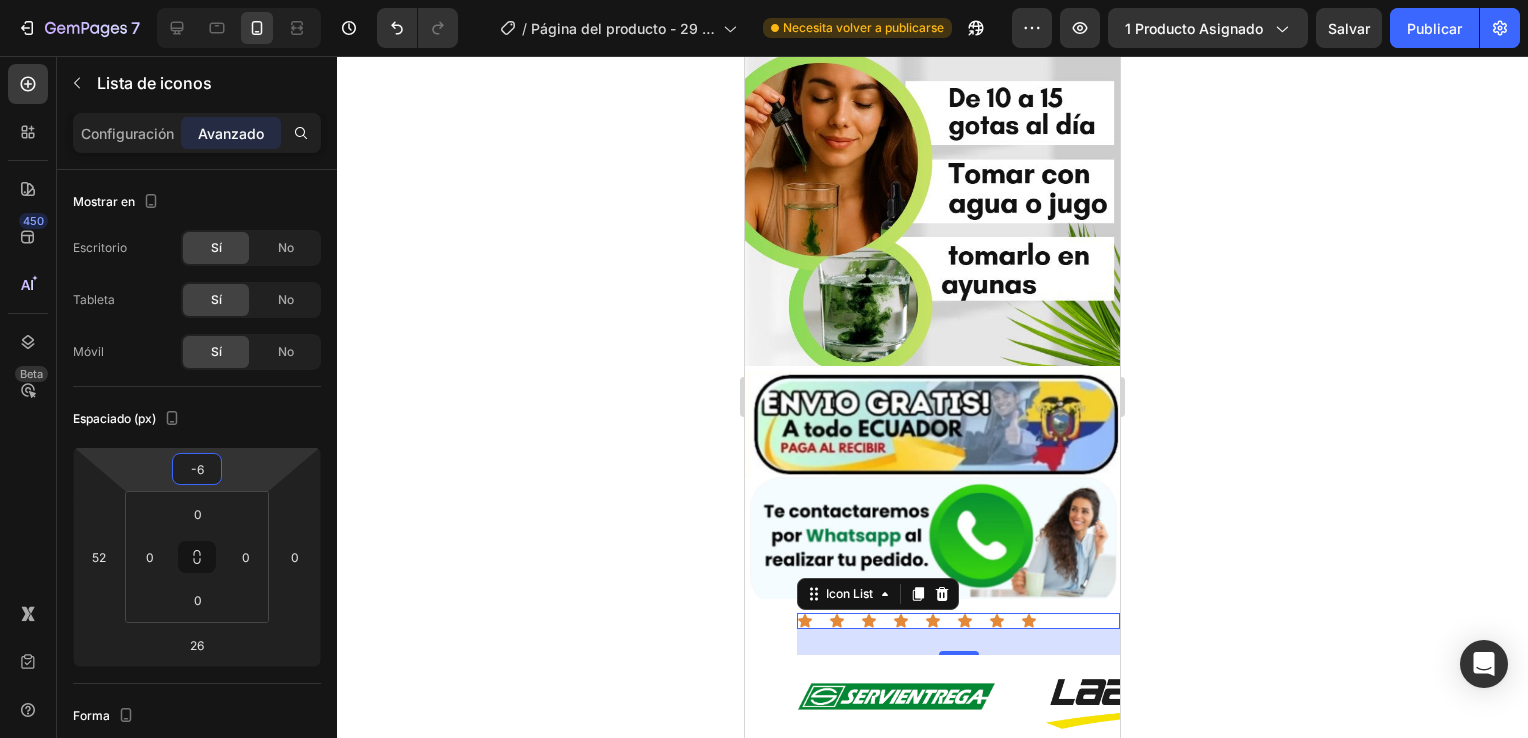 click 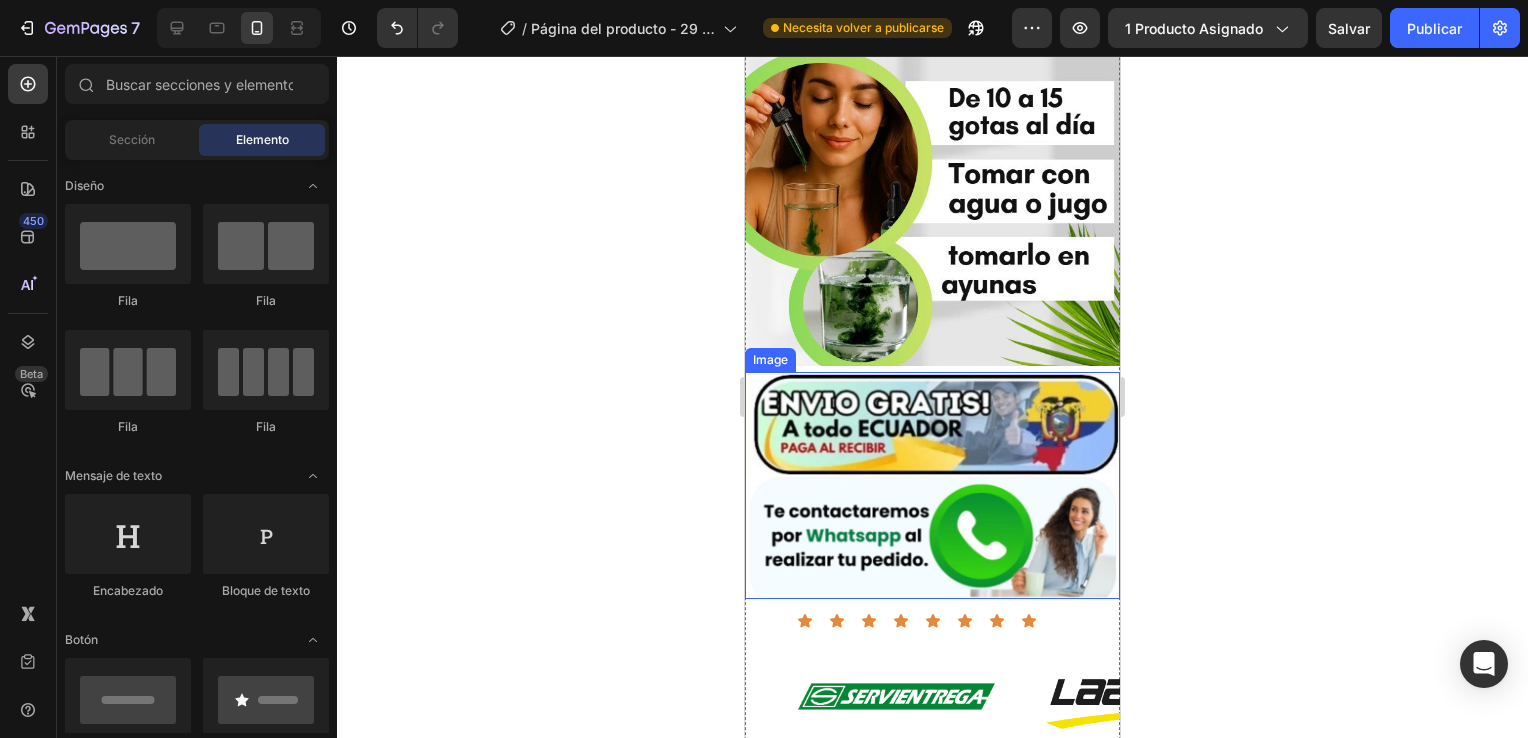click at bounding box center (932, 485) 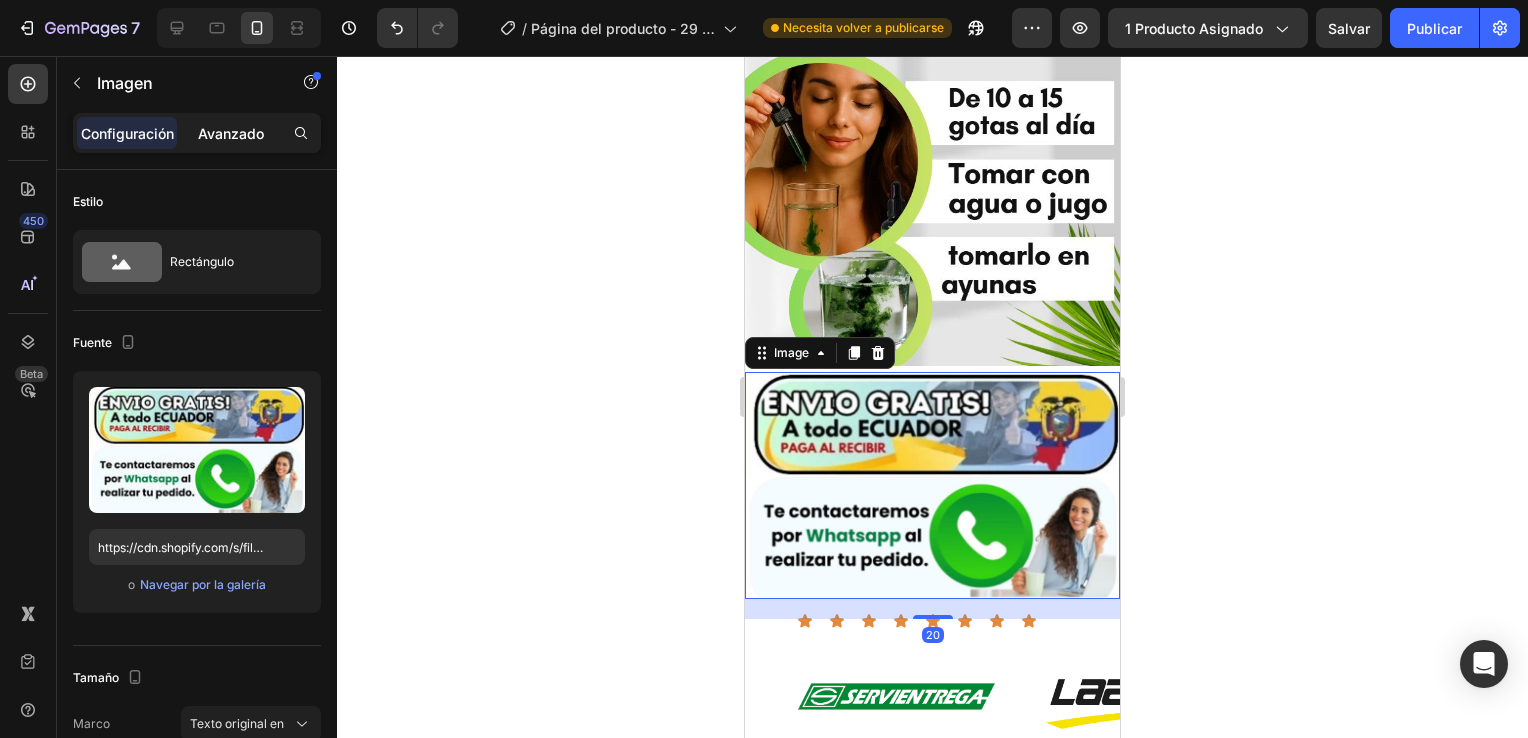 click on "Avanzado" at bounding box center (231, 133) 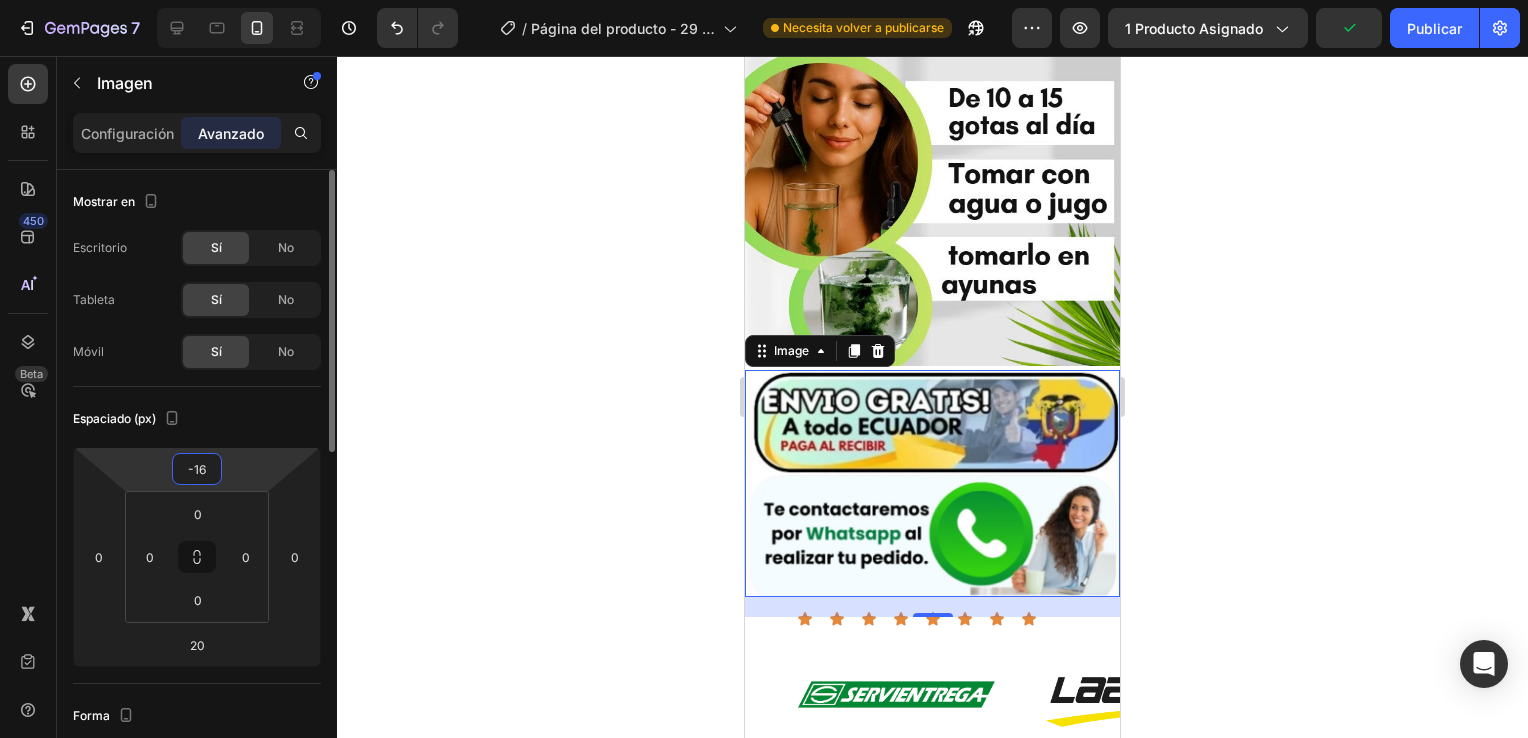 click on "7   /  Página del producto - [DATE], [TIME] Necesita volver a publicarse Preview 1 producto asignado  Publicar  450 Beta Secciones(18) Elementos(84) Sección Elemento Sección de héroe Detalle del producto Marcas Insignias de confianza Garantía Desglose del producto Modo de empleo Testimonios Comparar Haz Preguntas Frecuentes Prueba social Historia de la marca Lista de productos Colección Lista de blogs Contacto Sticky Añadir al carrito Pie de página personalizado Explorar biblioteca 450 Diseño
Fila
Fila
Fila
Fila Mensaje de texto
Encabezado
Bloque de texto Botón
Botón
Botón Medio" at bounding box center (764, 0) 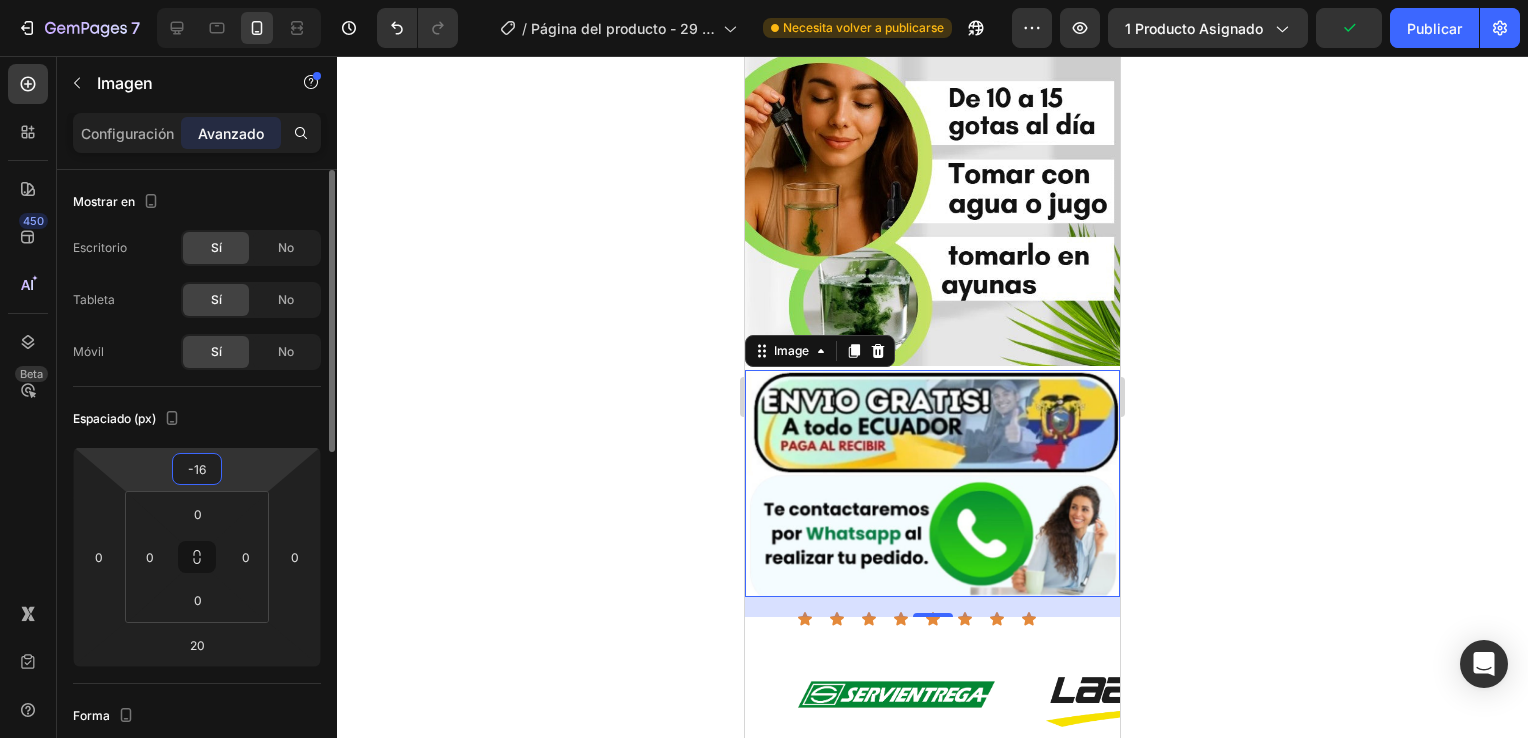 type on "-14" 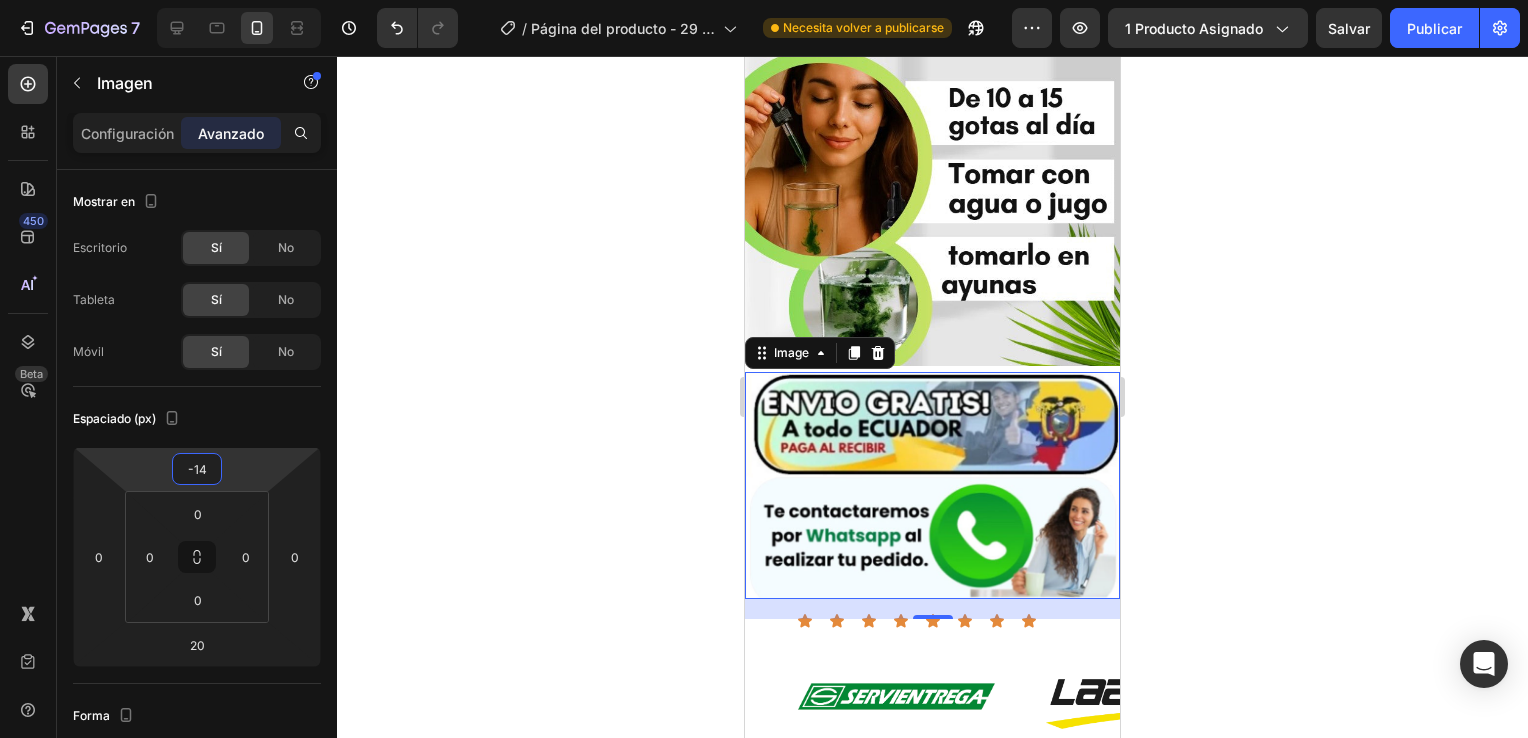 click 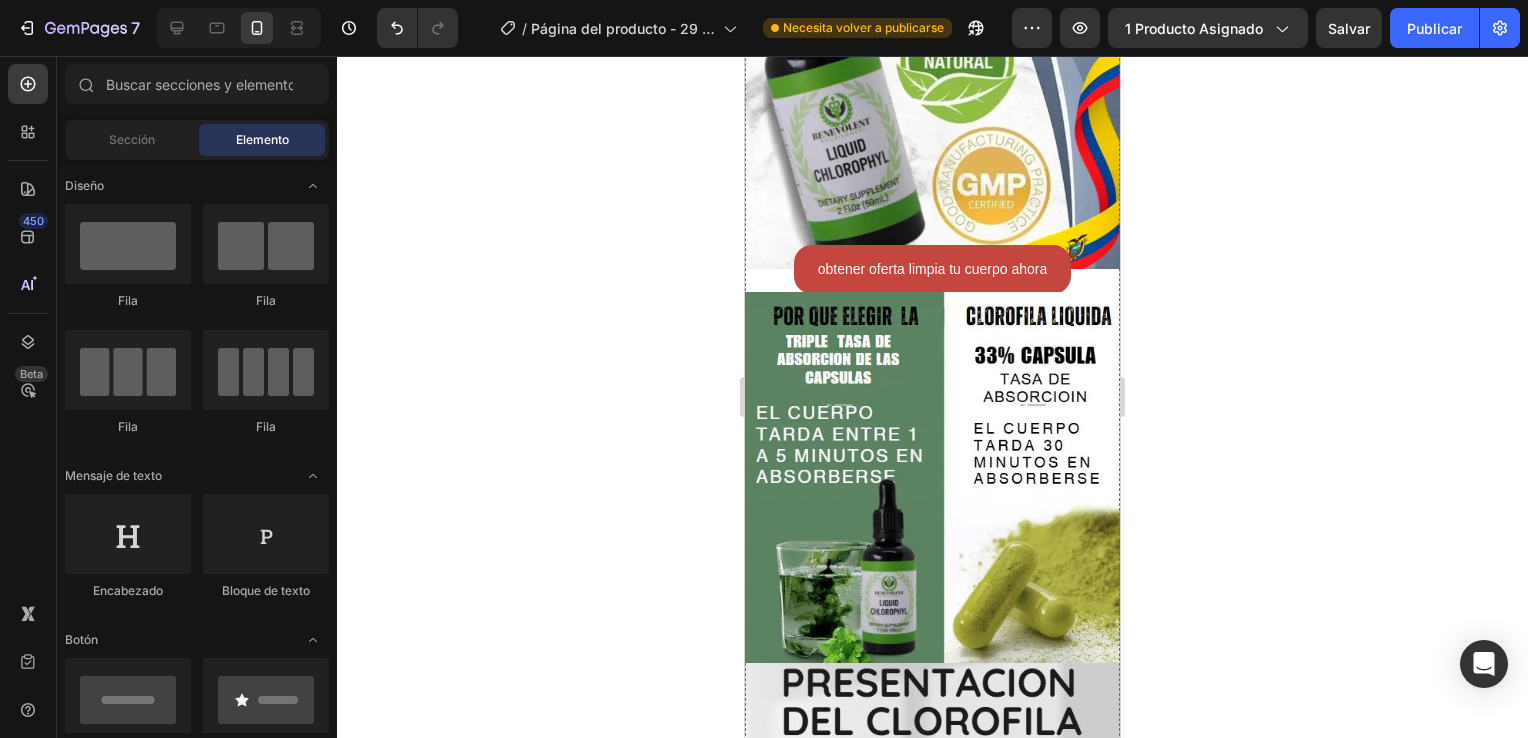 scroll, scrollTop: 2769, scrollLeft: 0, axis: vertical 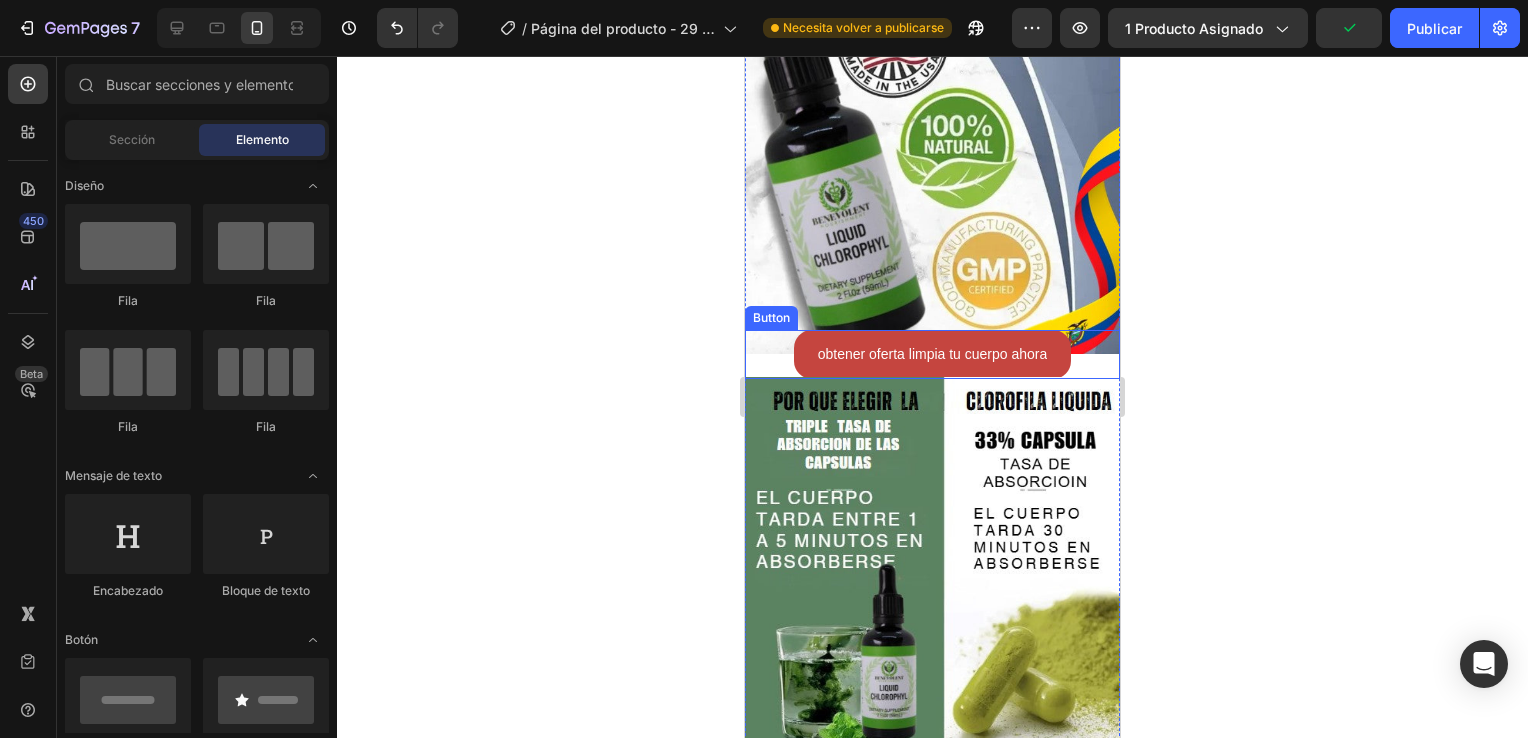 click on "obtener oferta limpia tu cuerpo ahora Button" at bounding box center [932, 354] 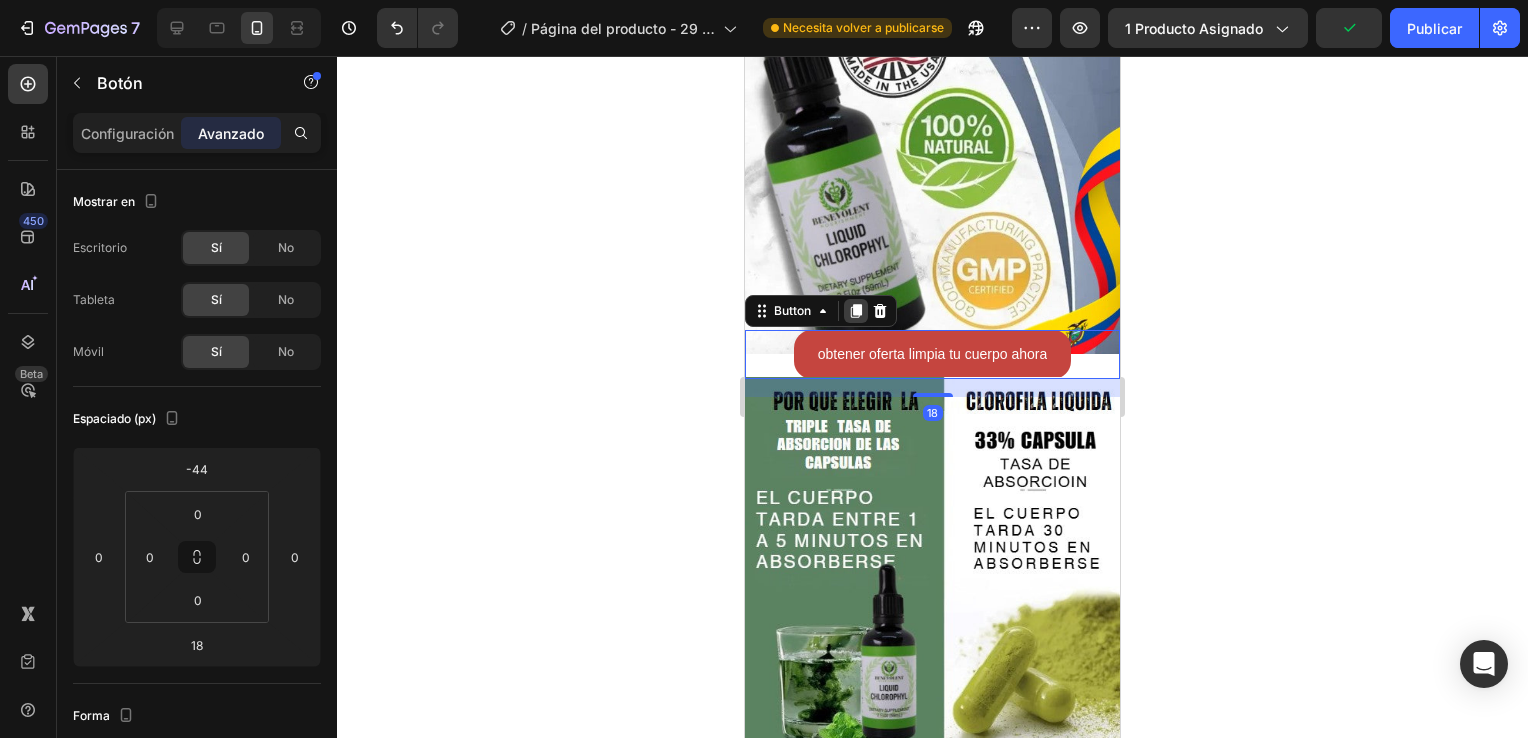 click 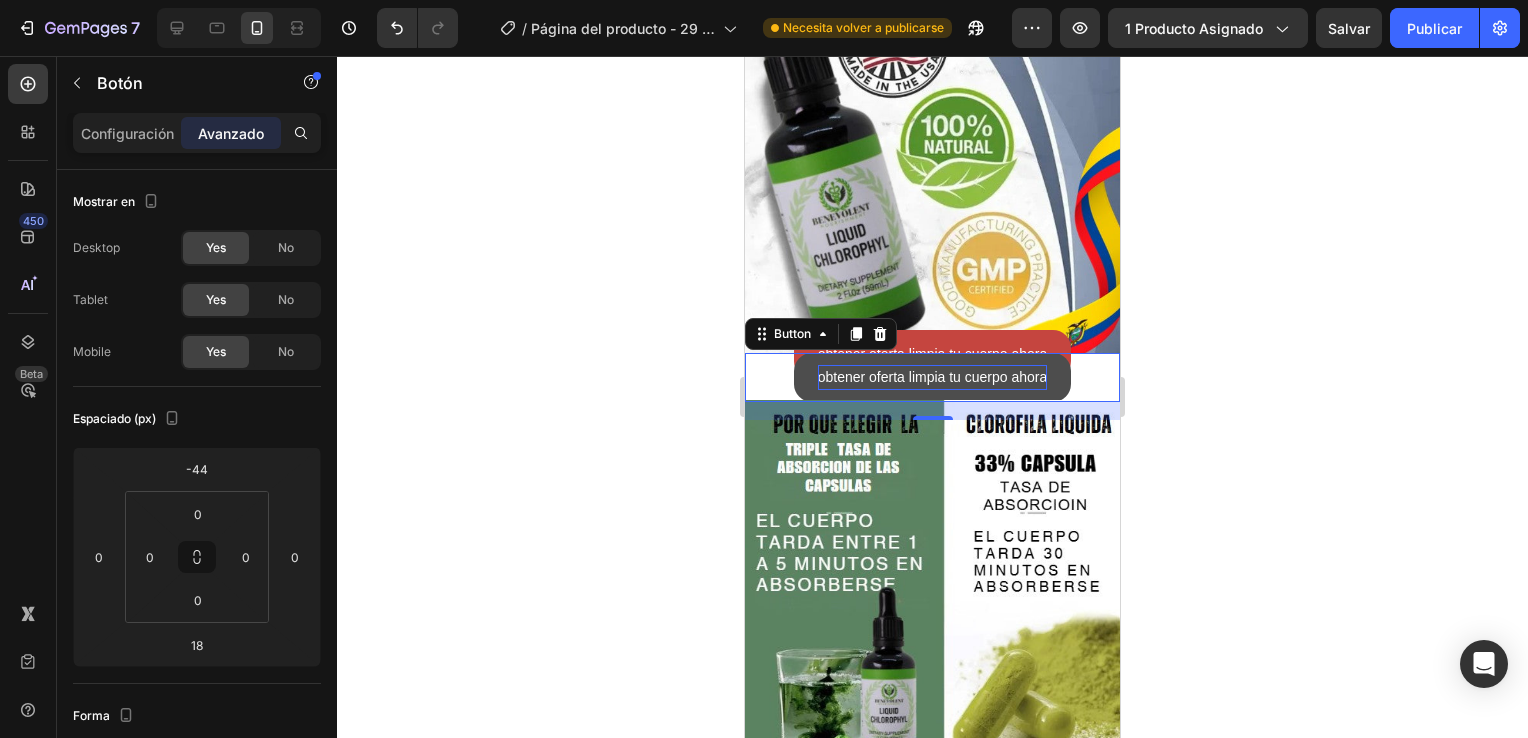 scroll, scrollTop: 400, scrollLeft: 0, axis: vertical 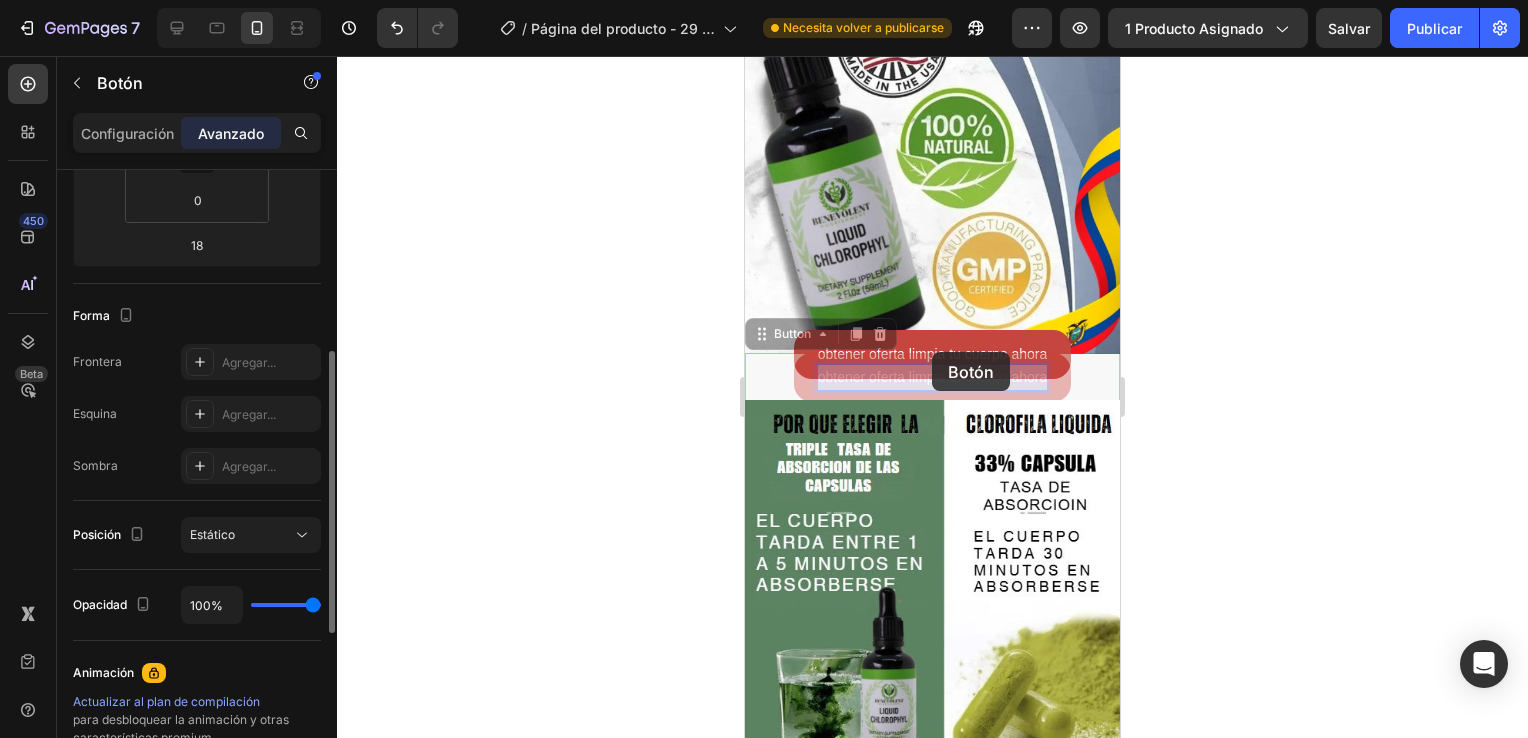 drag, startPoint x: 934, startPoint y: 320, endPoint x: 1869, endPoint y: 406, distance: 938.9468 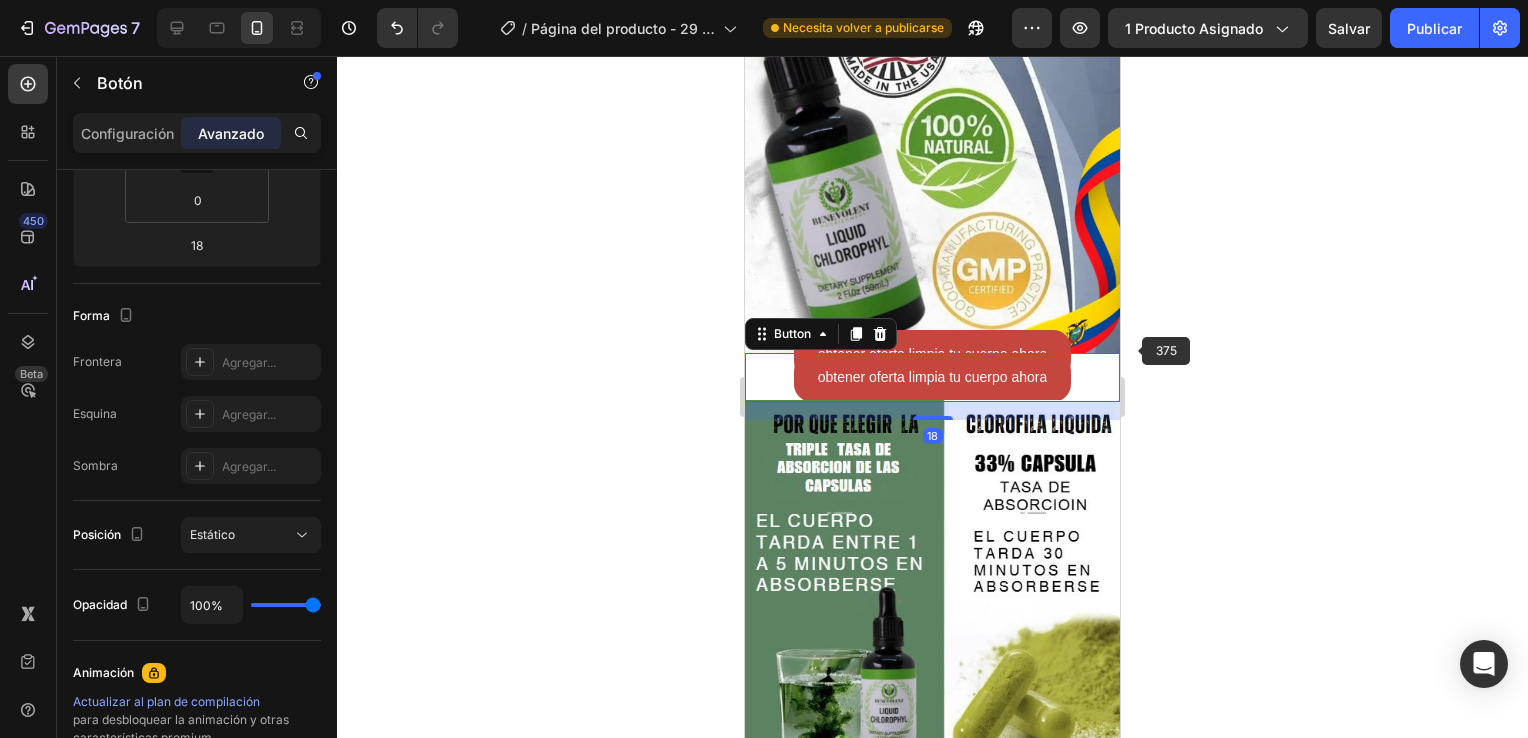 click 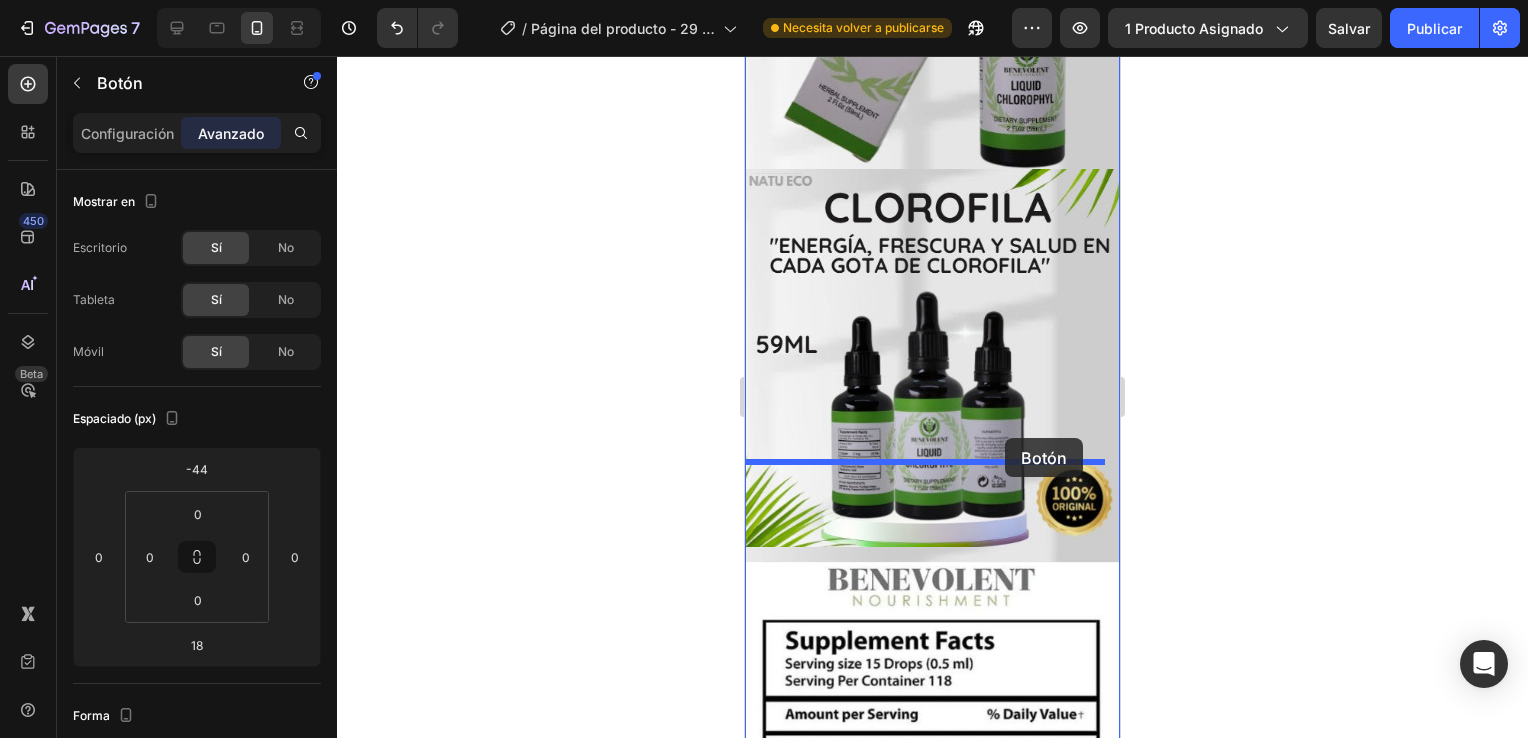 drag, startPoint x: 1058, startPoint y: 334, endPoint x: 1005, endPoint y: 438, distance: 116.72617 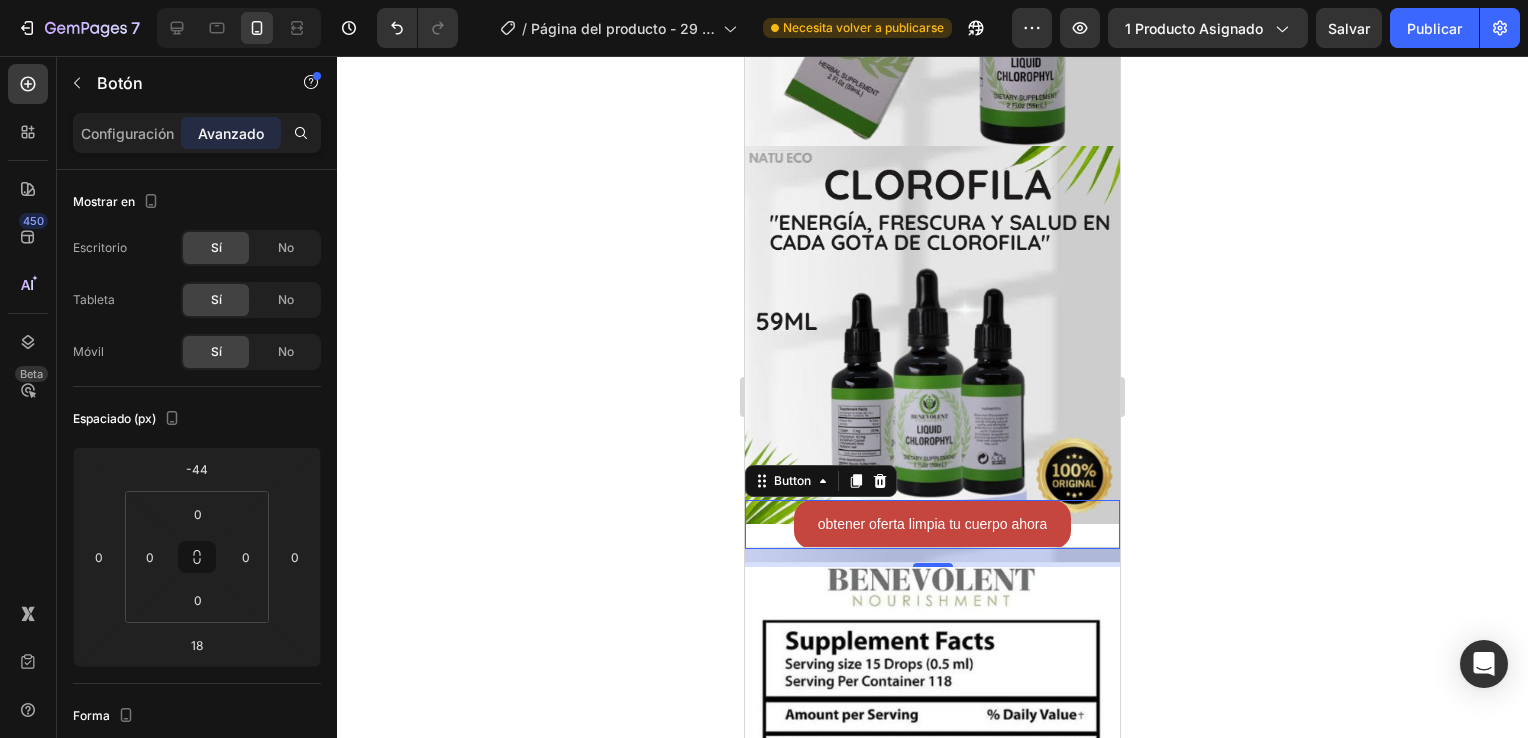 scroll, scrollTop: 3732, scrollLeft: 0, axis: vertical 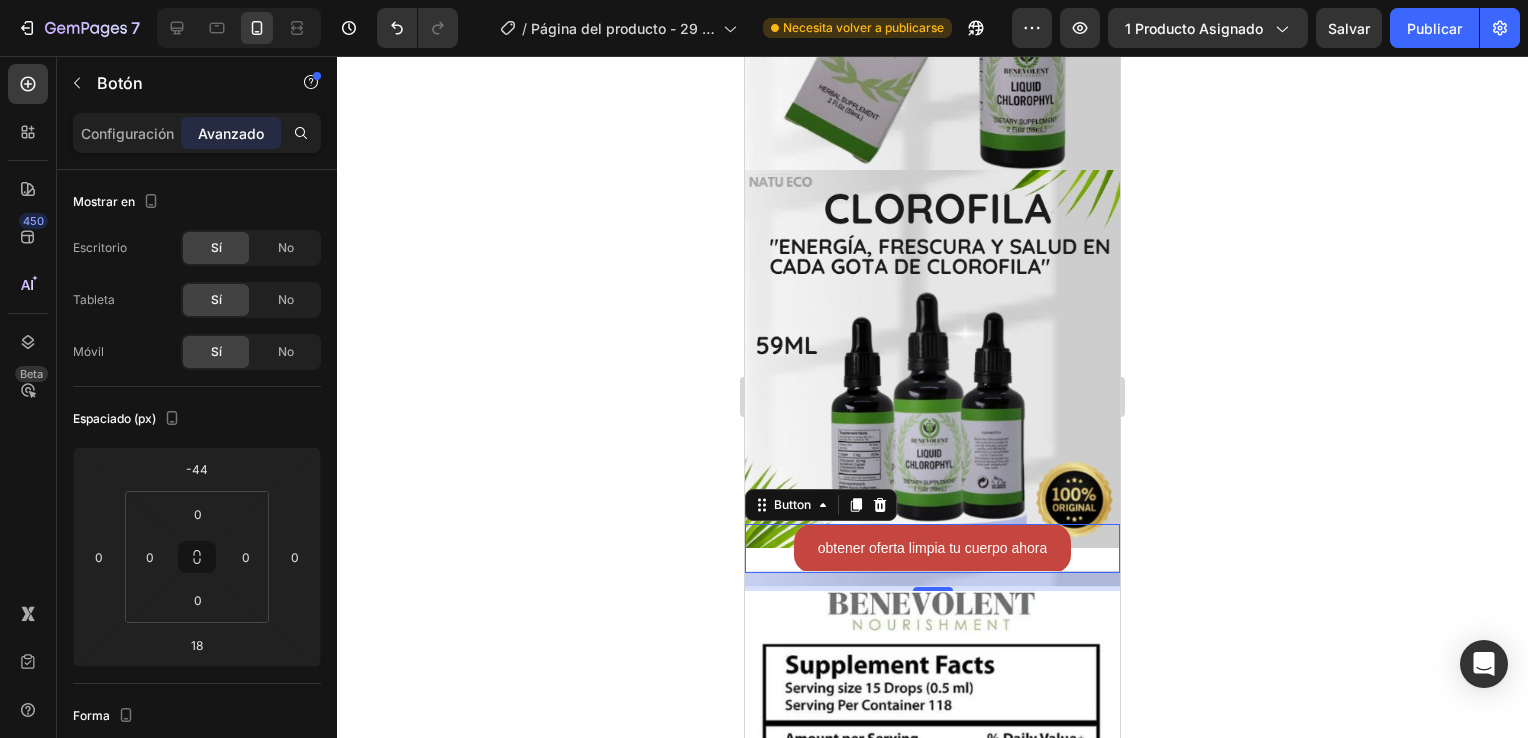 click 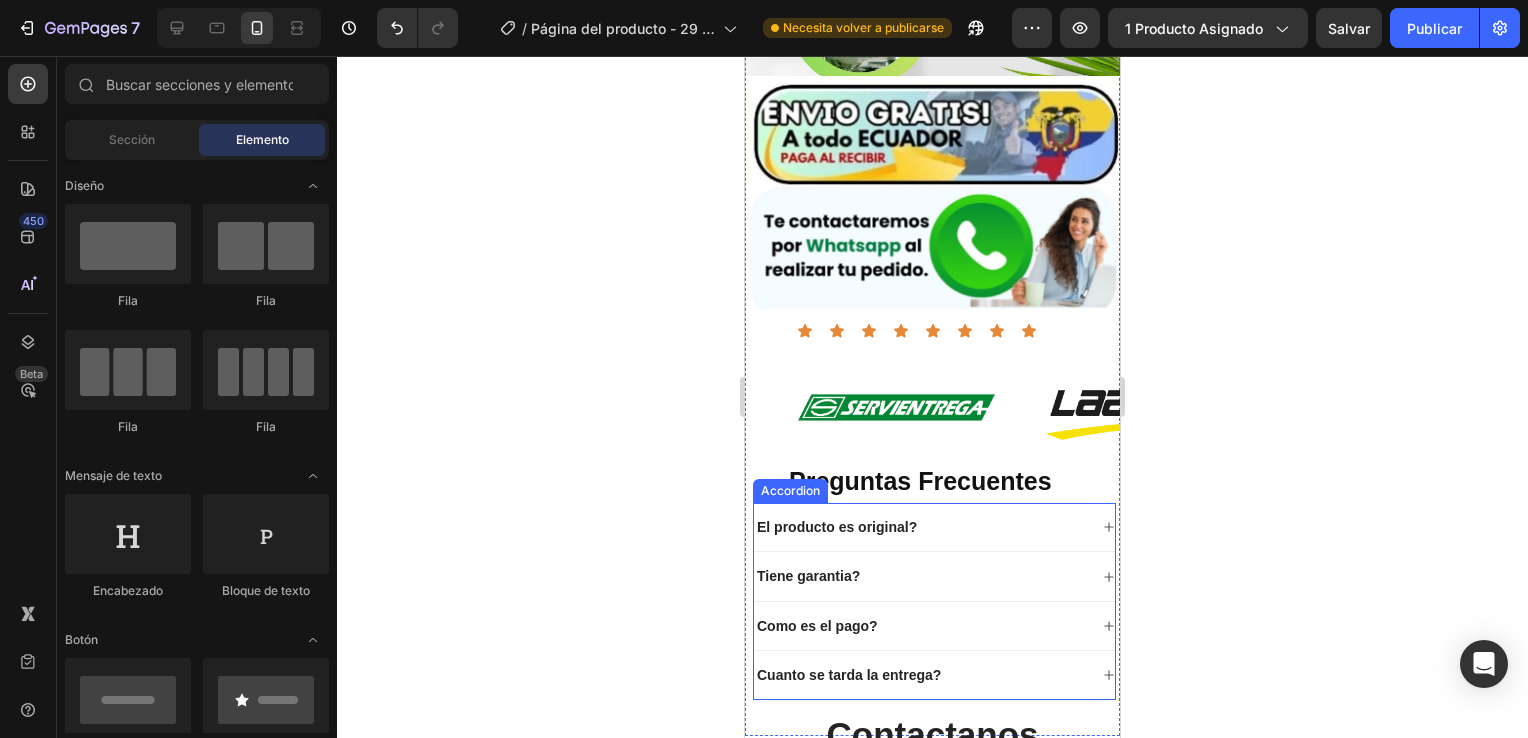 scroll, scrollTop: 5396, scrollLeft: 0, axis: vertical 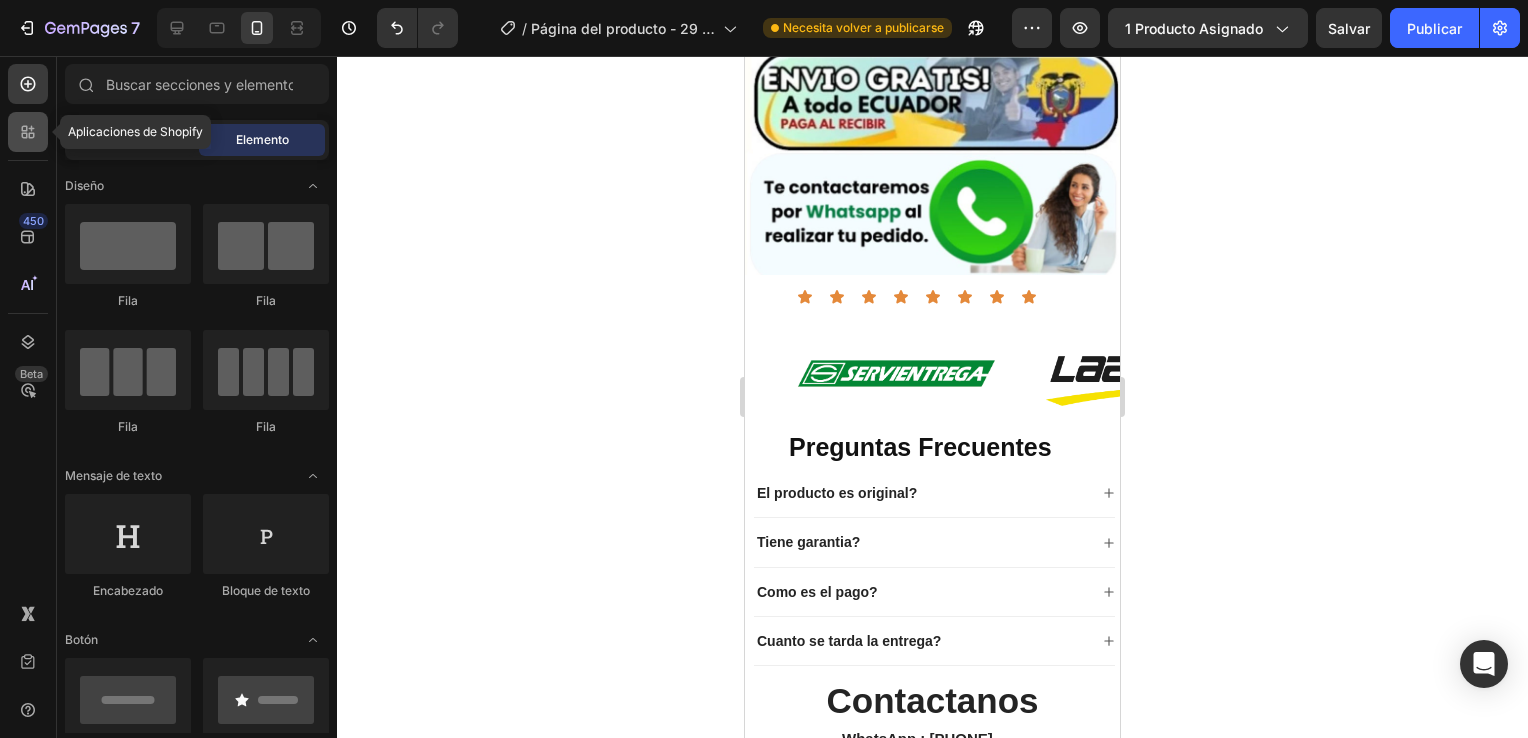 click 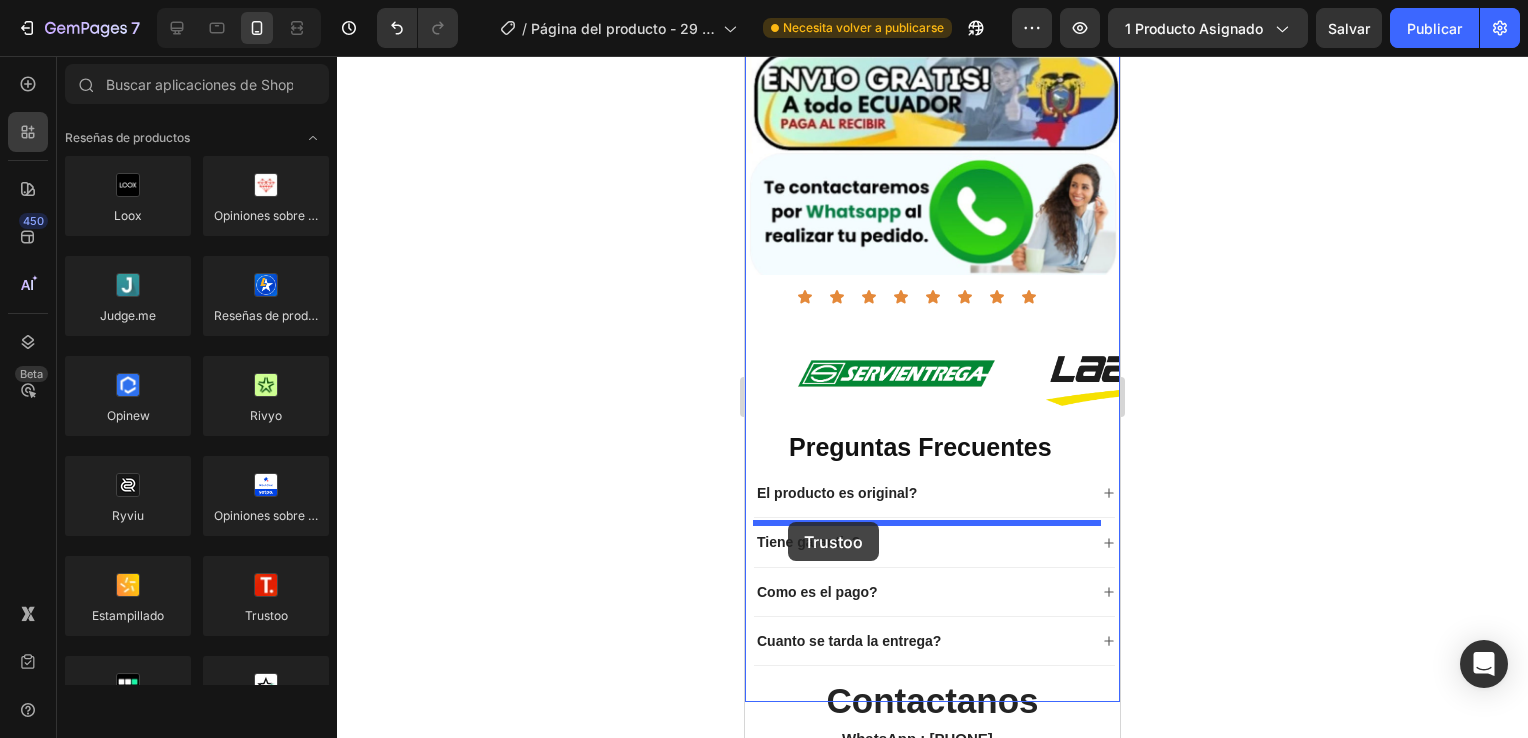 drag, startPoint x: 1009, startPoint y: 641, endPoint x: 788, endPoint y: 522, distance: 251.002 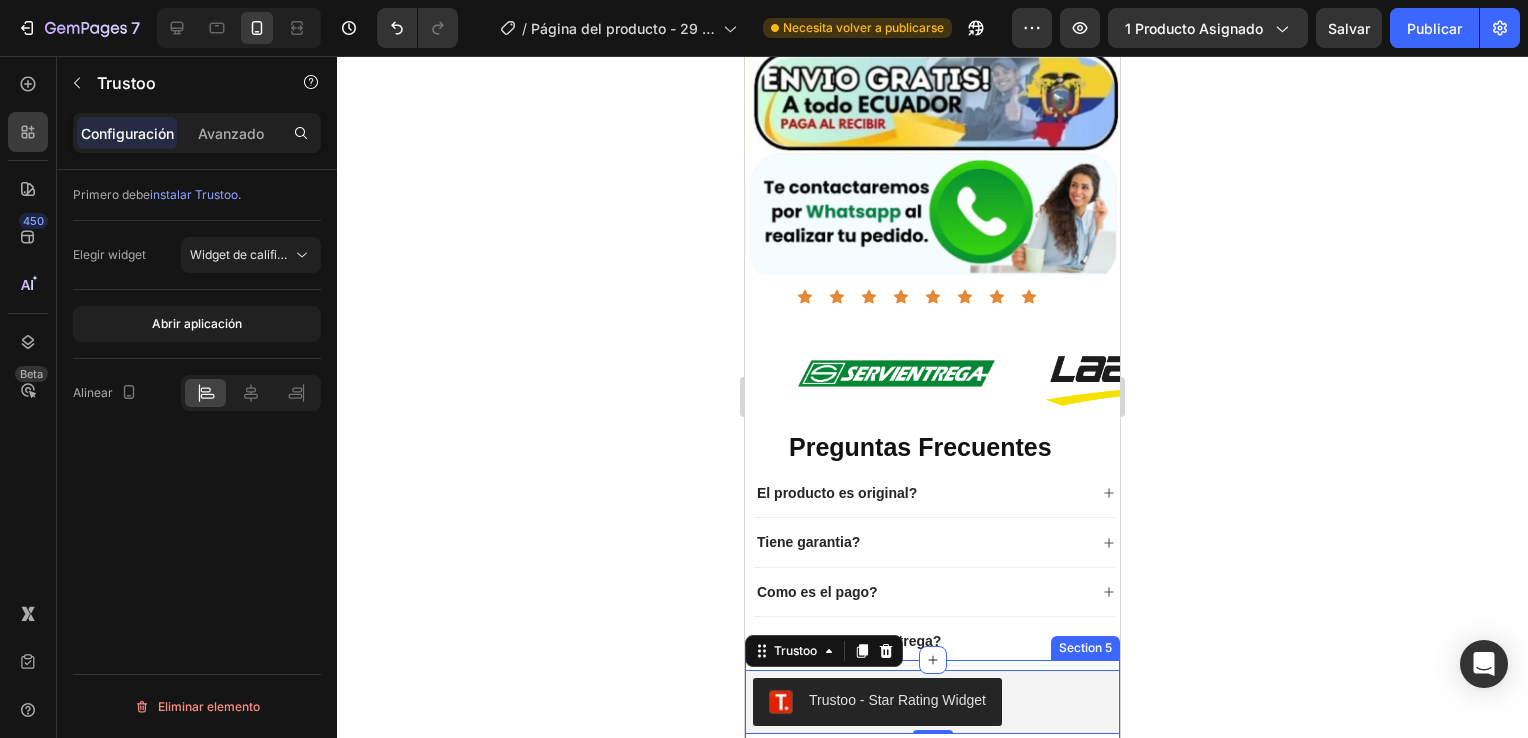 click 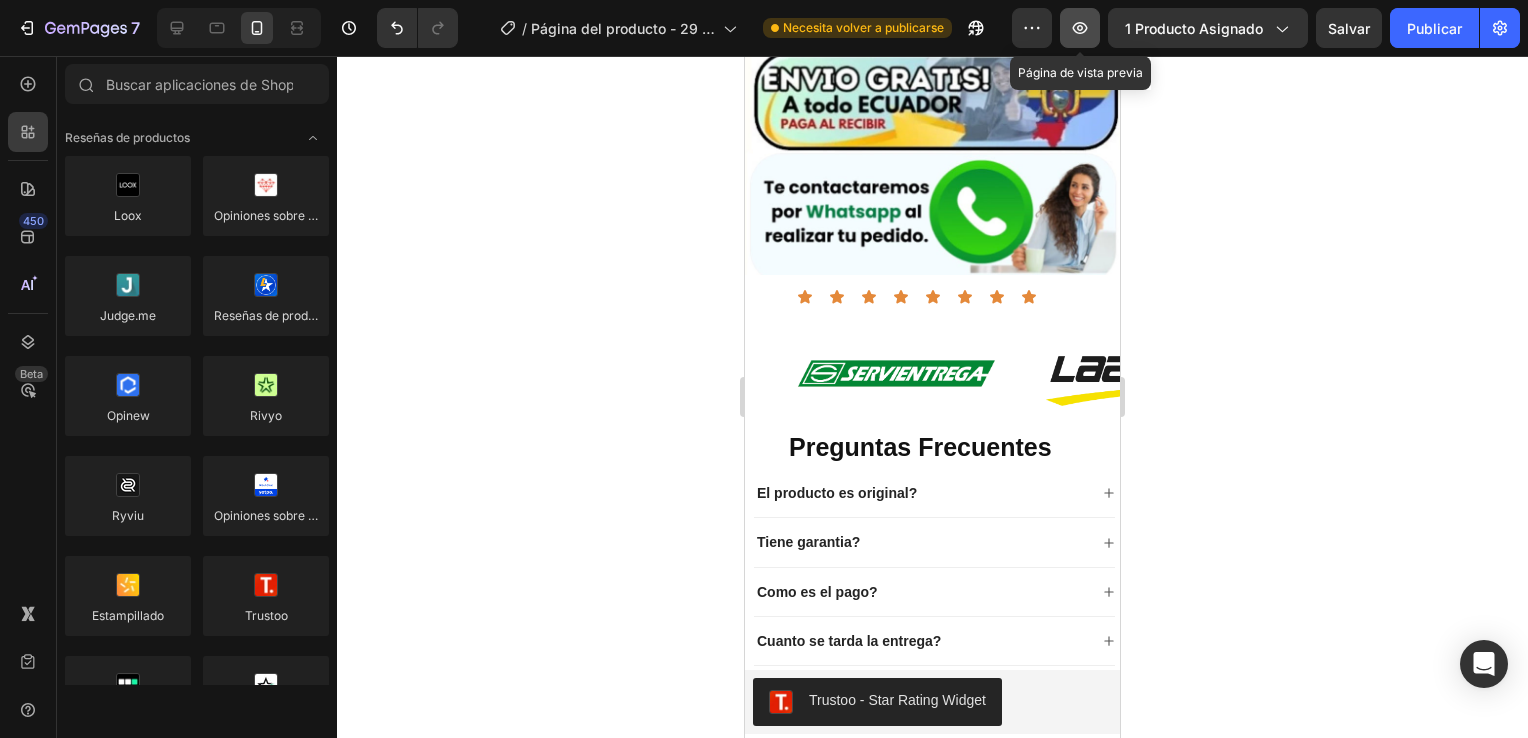 click 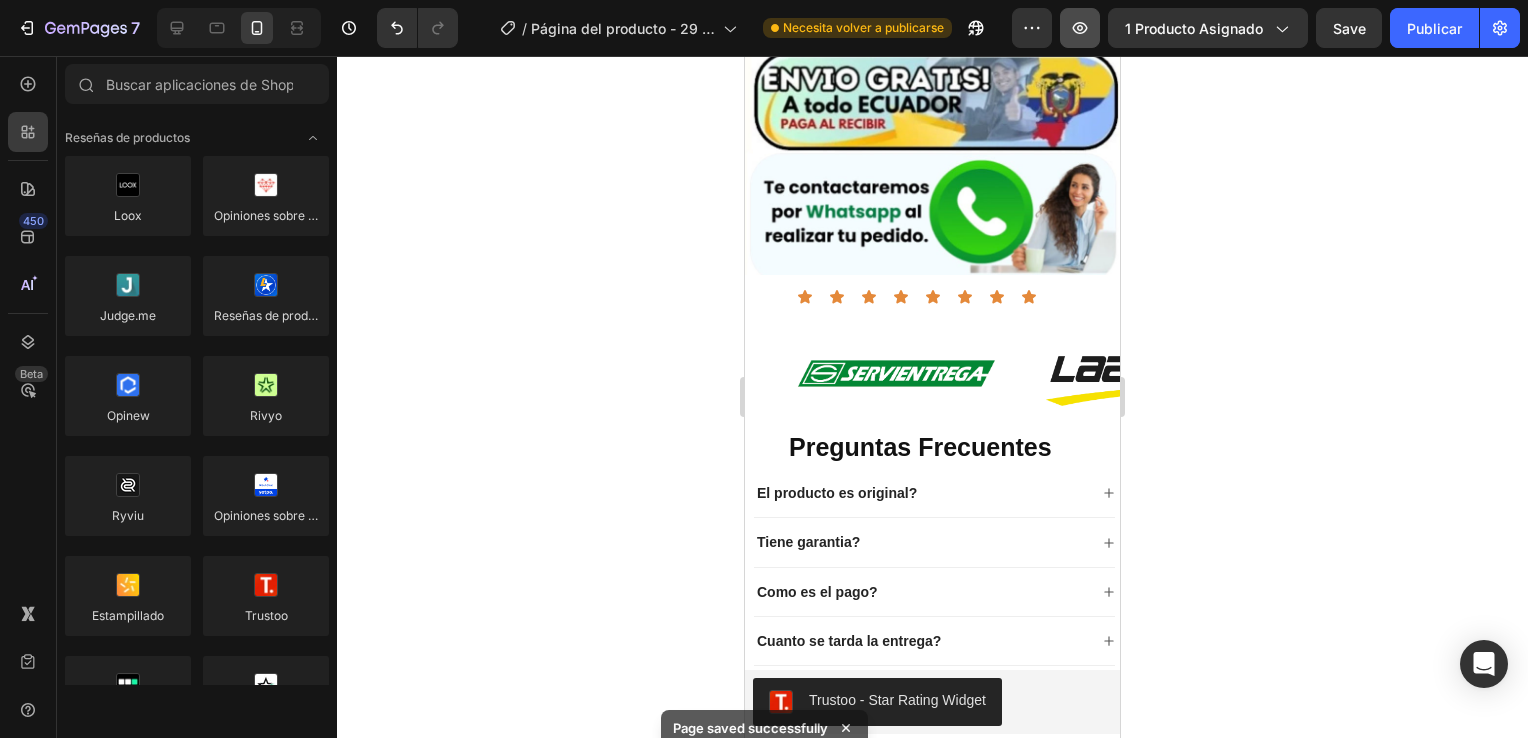 scroll, scrollTop: 5534, scrollLeft: 0, axis: vertical 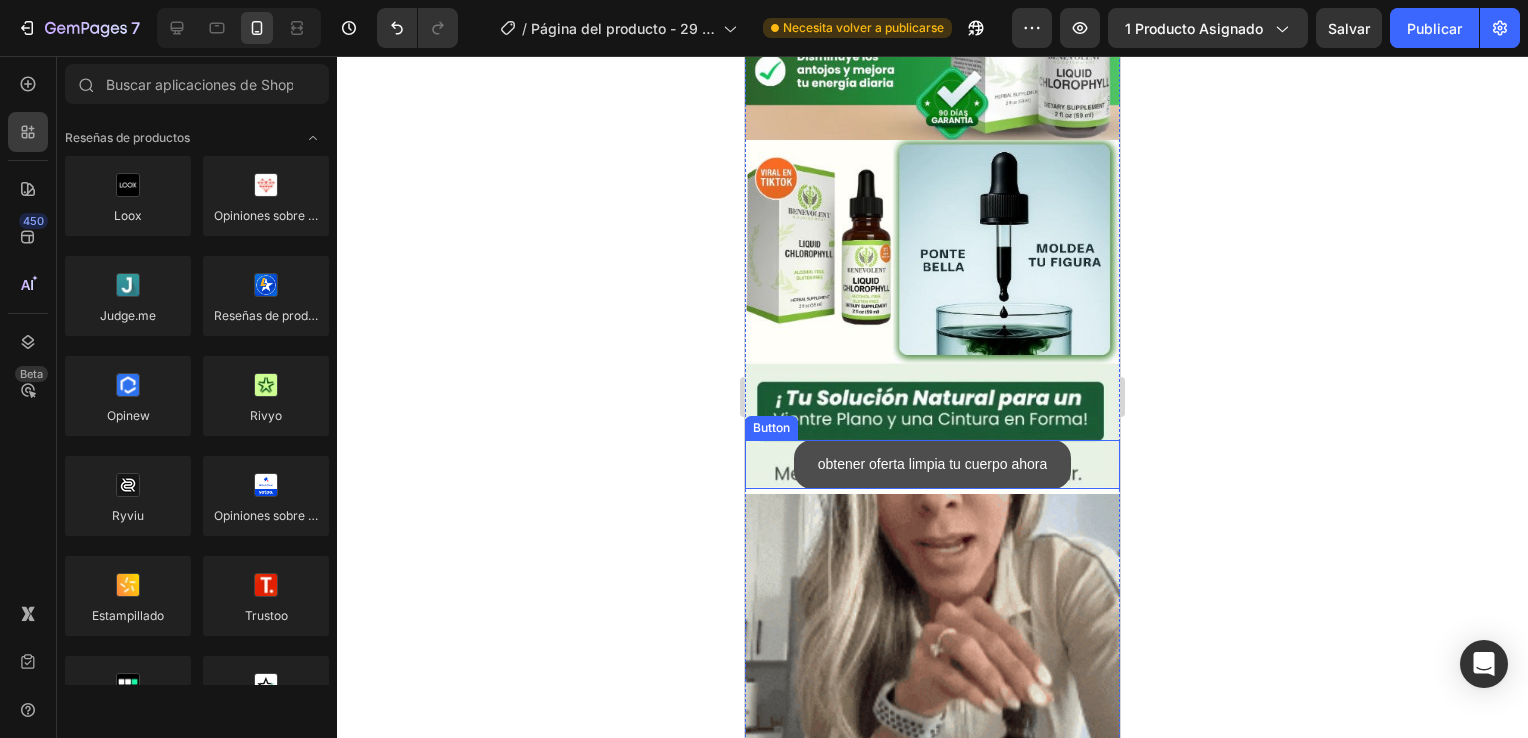 click on "obtener oferta limpia tu cuerpo ahora" at bounding box center [933, 464] 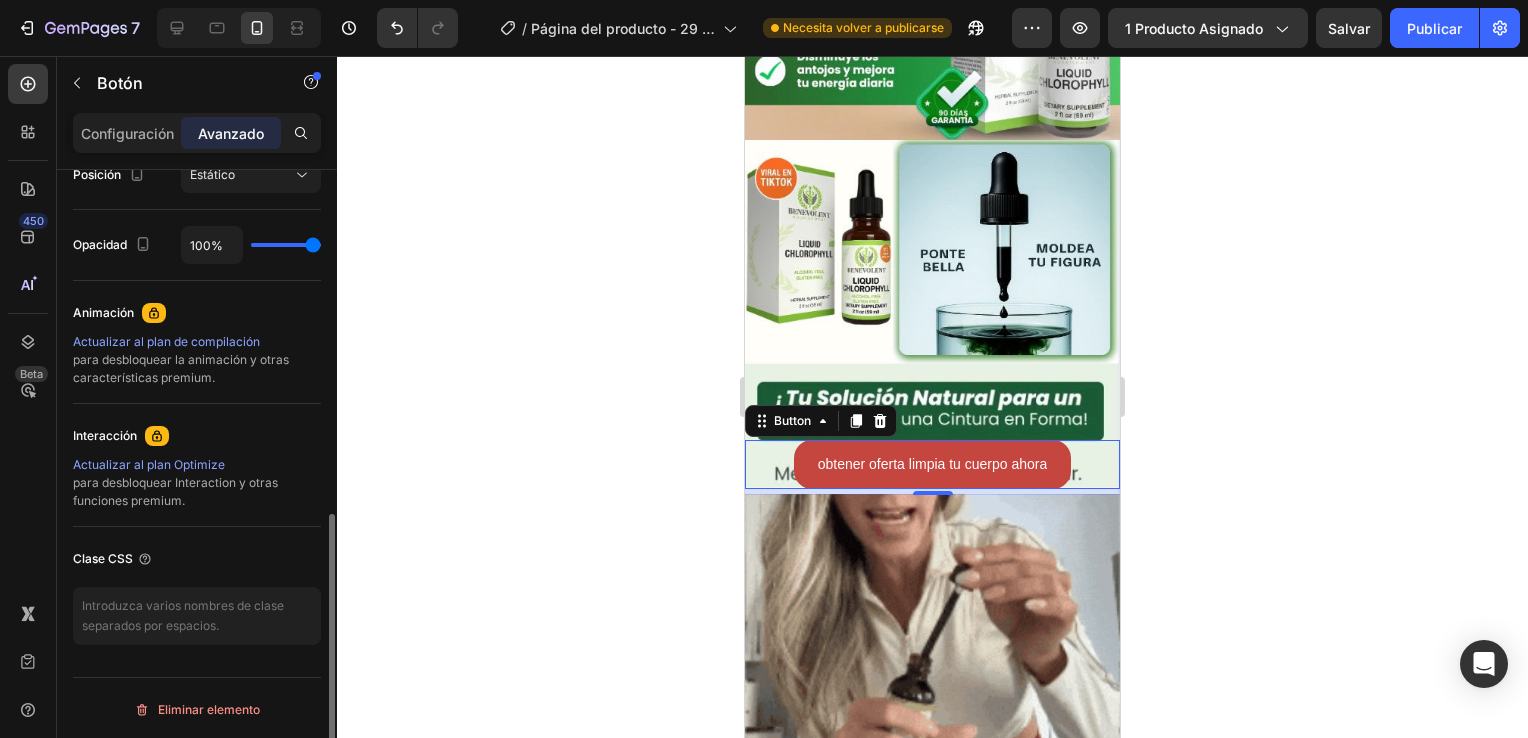 scroll, scrollTop: 660, scrollLeft: 0, axis: vertical 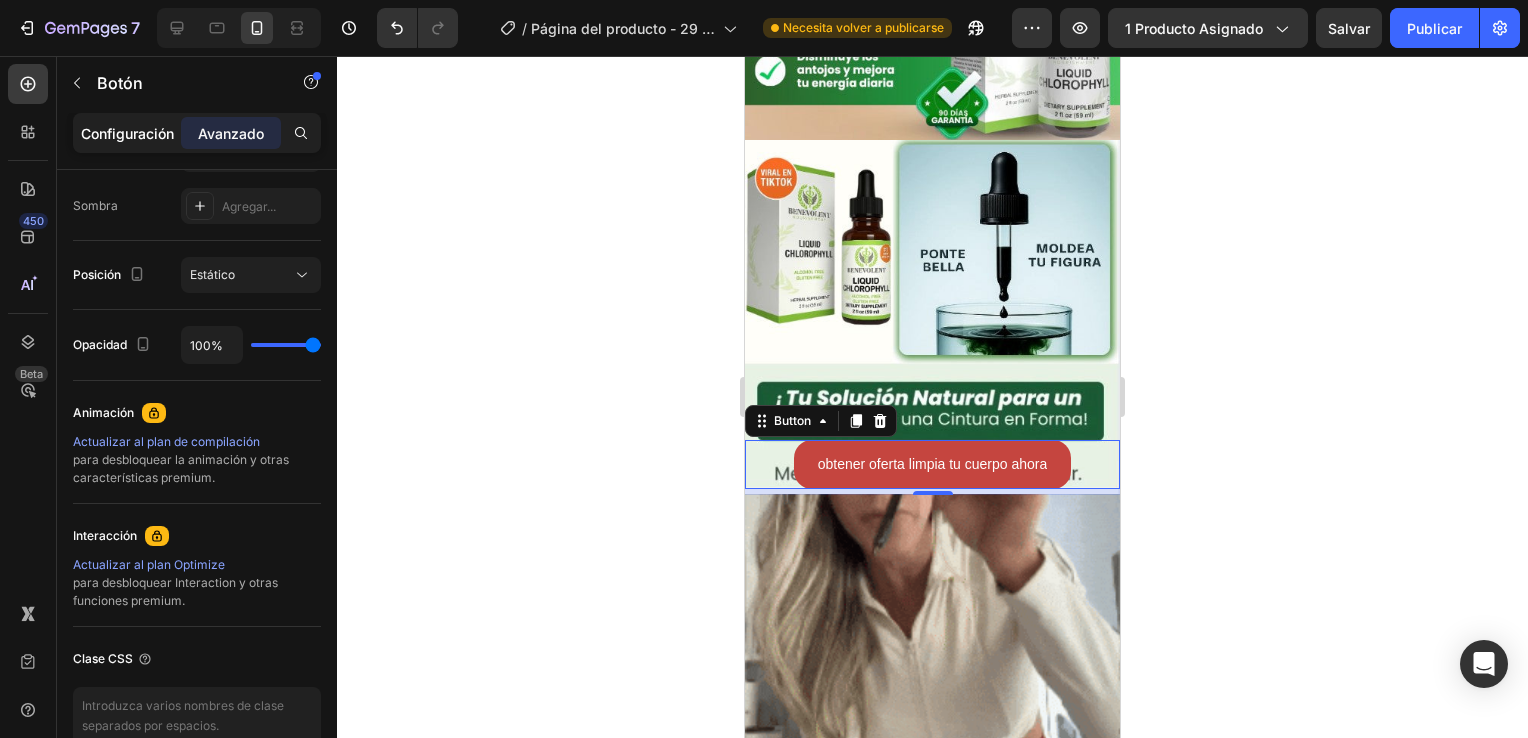 click on "Configuración" at bounding box center [127, 133] 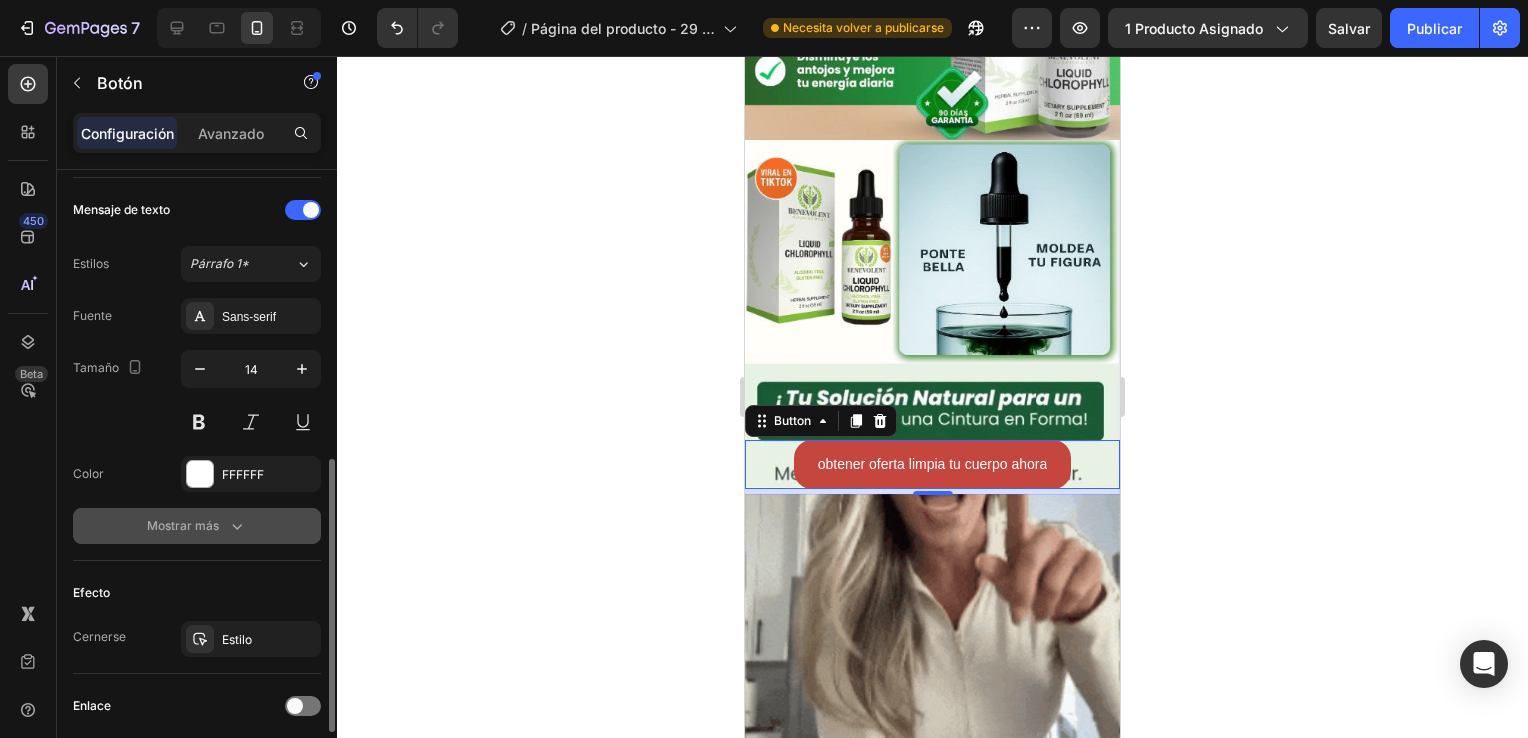 click 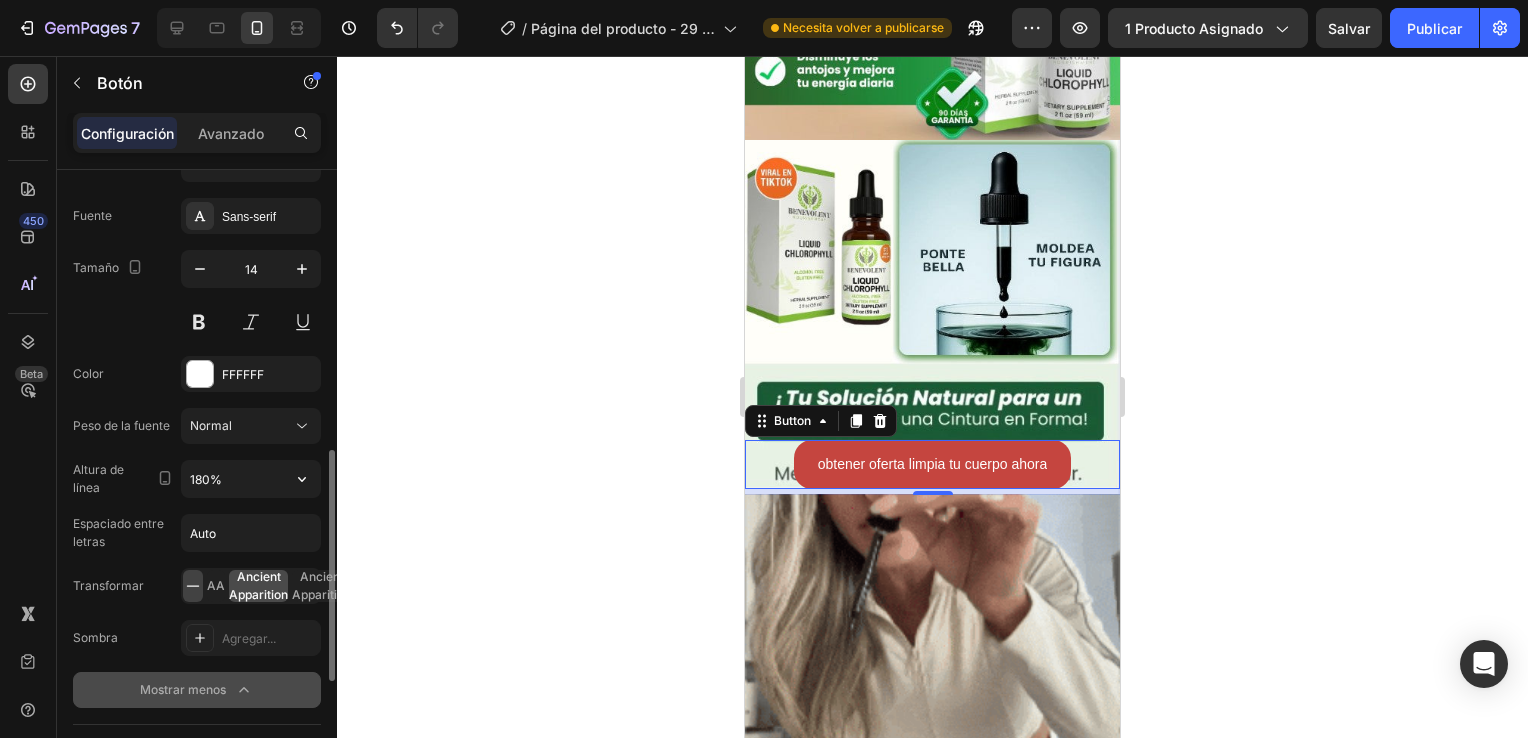 scroll, scrollTop: 860, scrollLeft: 0, axis: vertical 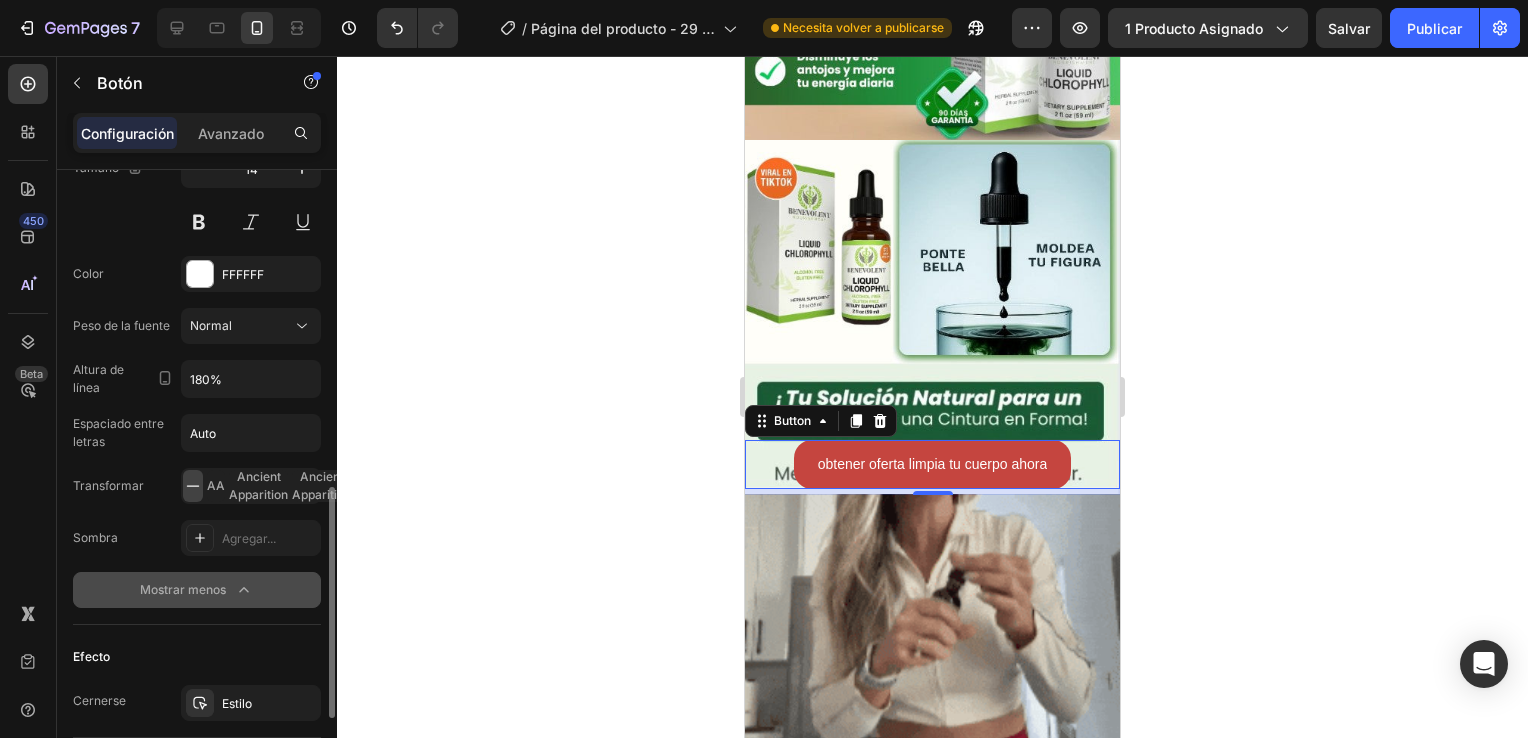 click 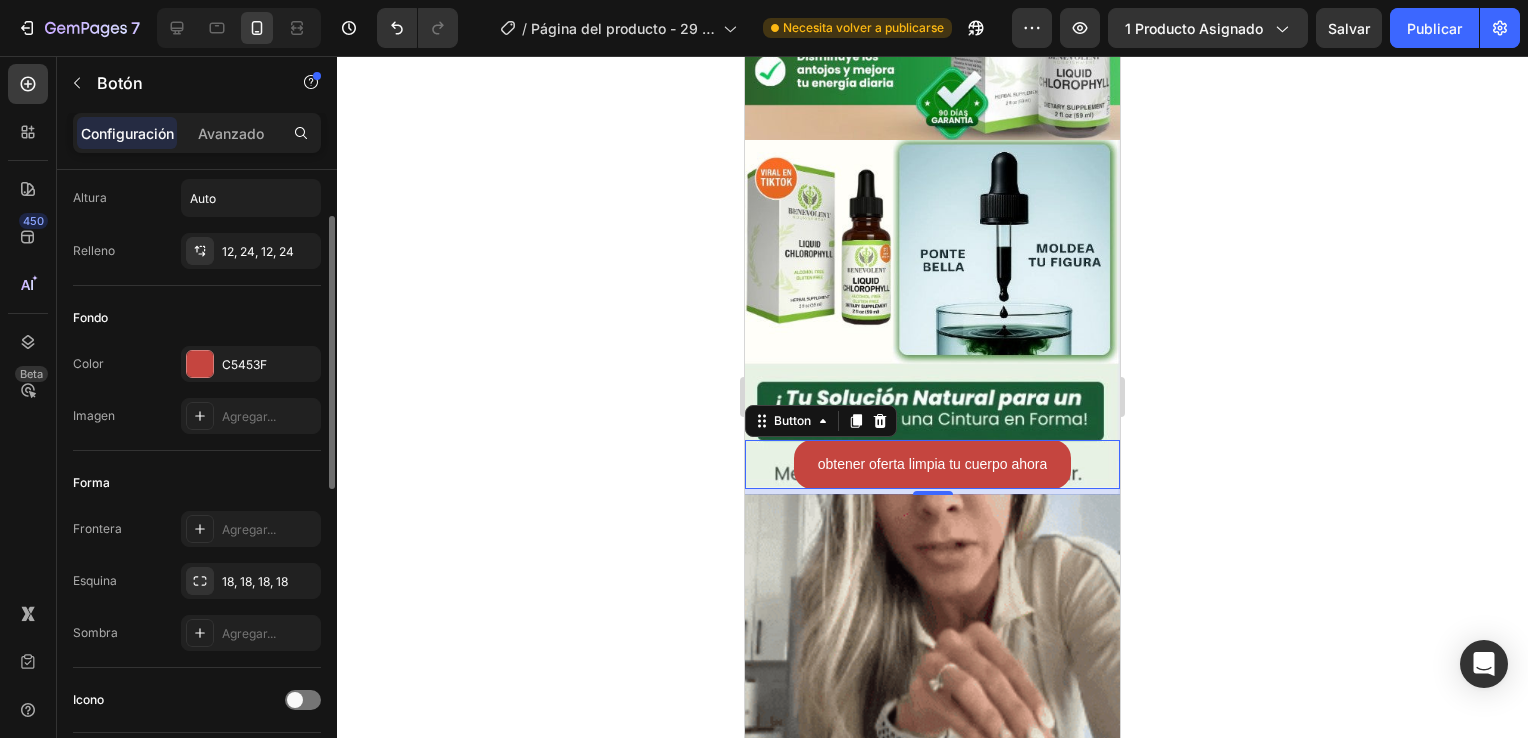 scroll, scrollTop: 0, scrollLeft: 0, axis: both 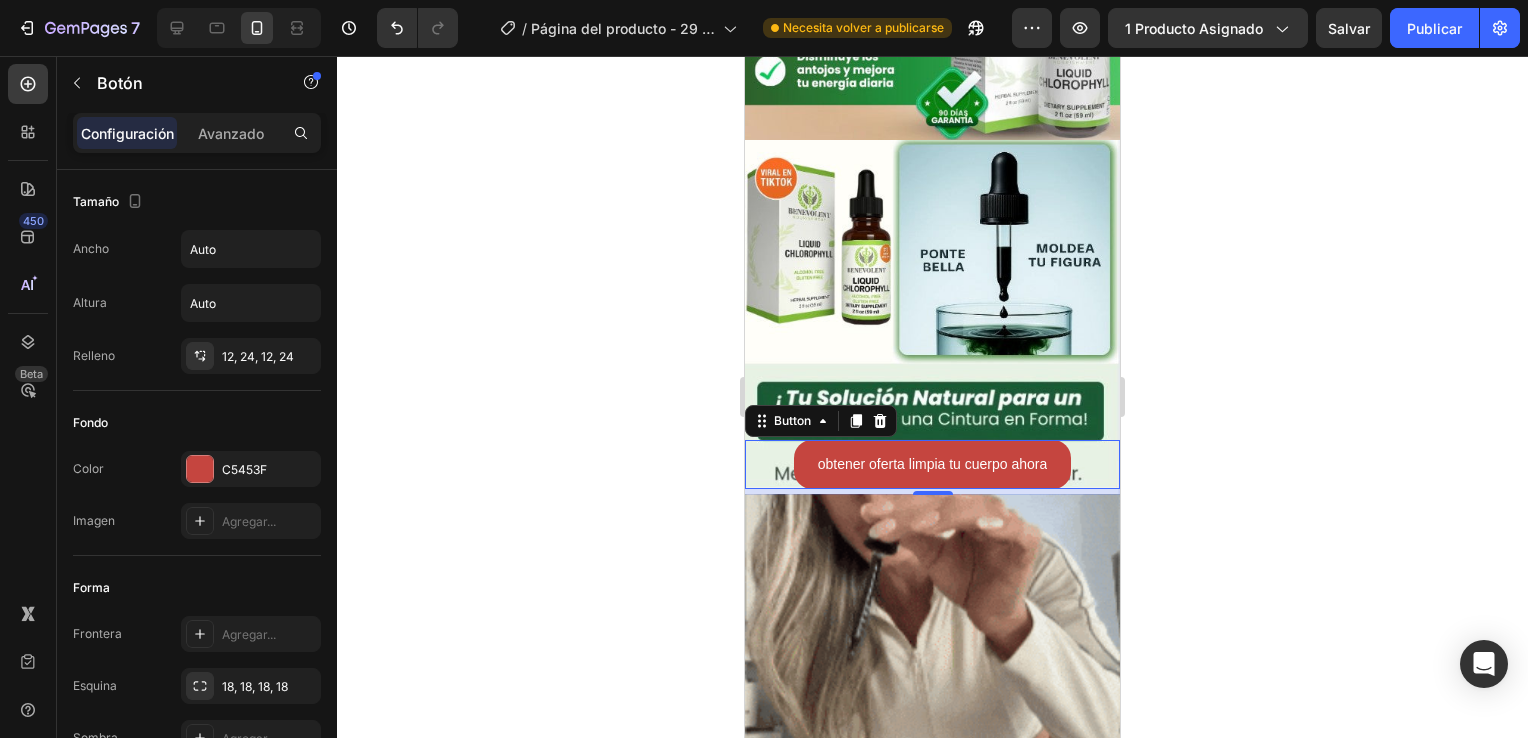 click 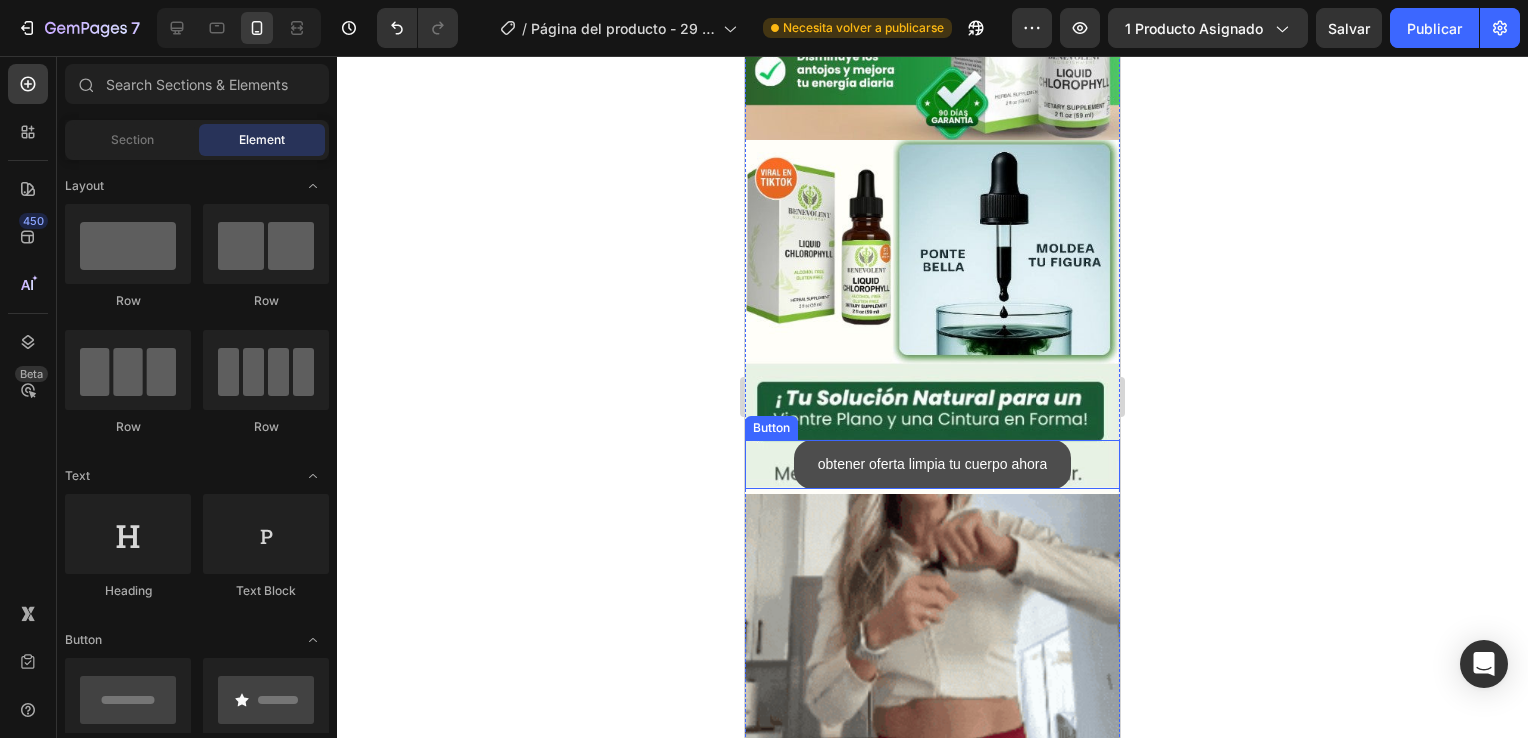 click on "obtener oferta limpia tu cuerpo ahora" at bounding box center (933, 464) 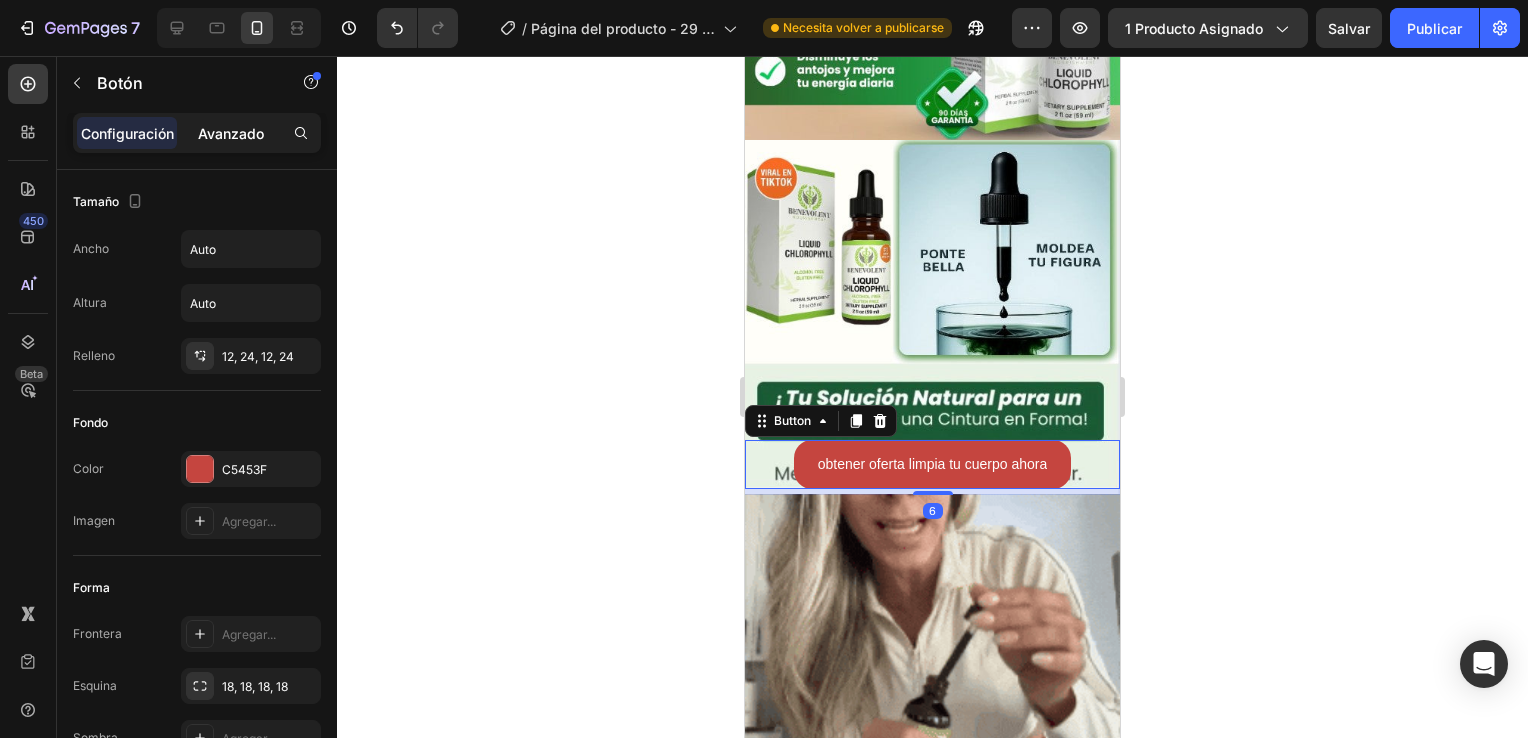 click on "Avanzado" 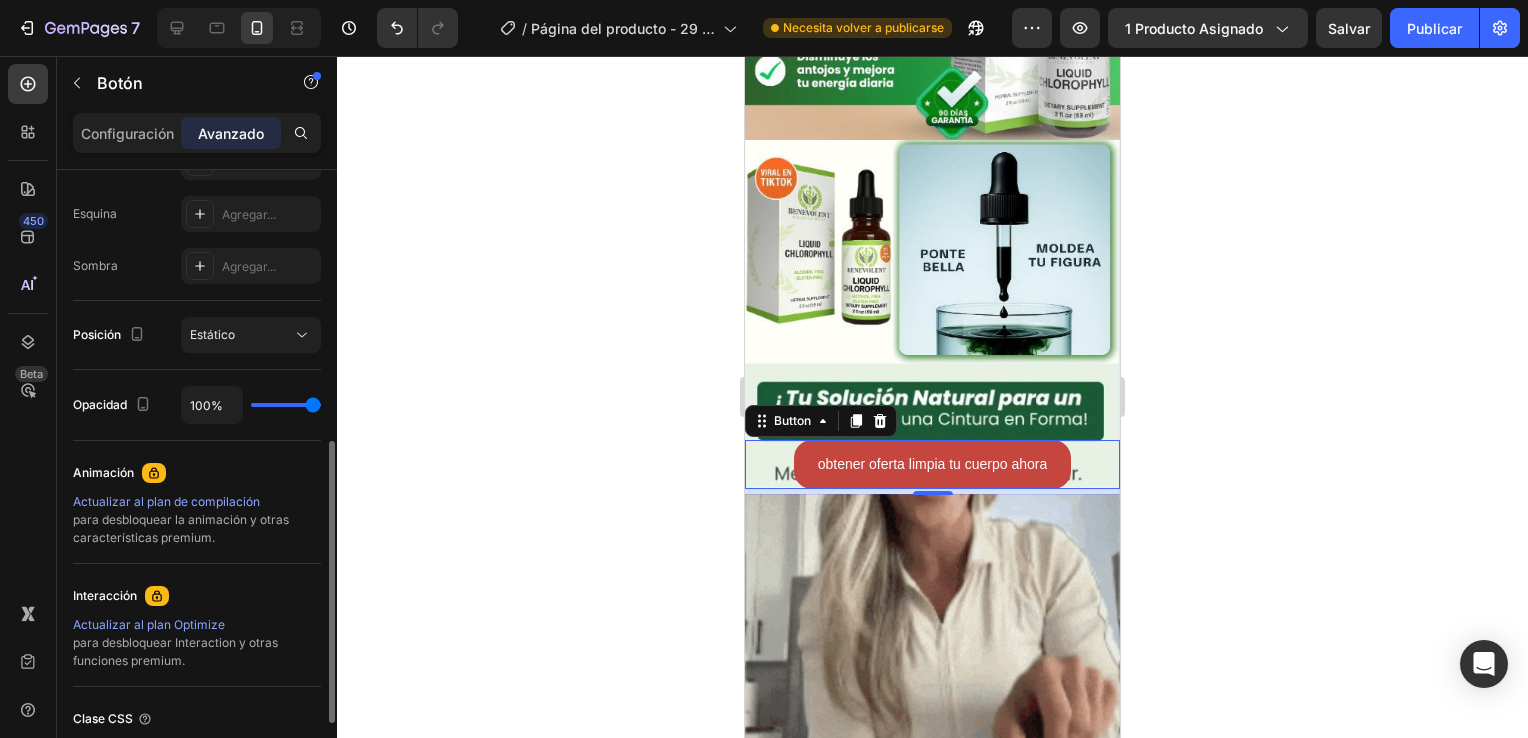 scroll, scrollTop: 760, scrollLeft: 0, axis: vertical 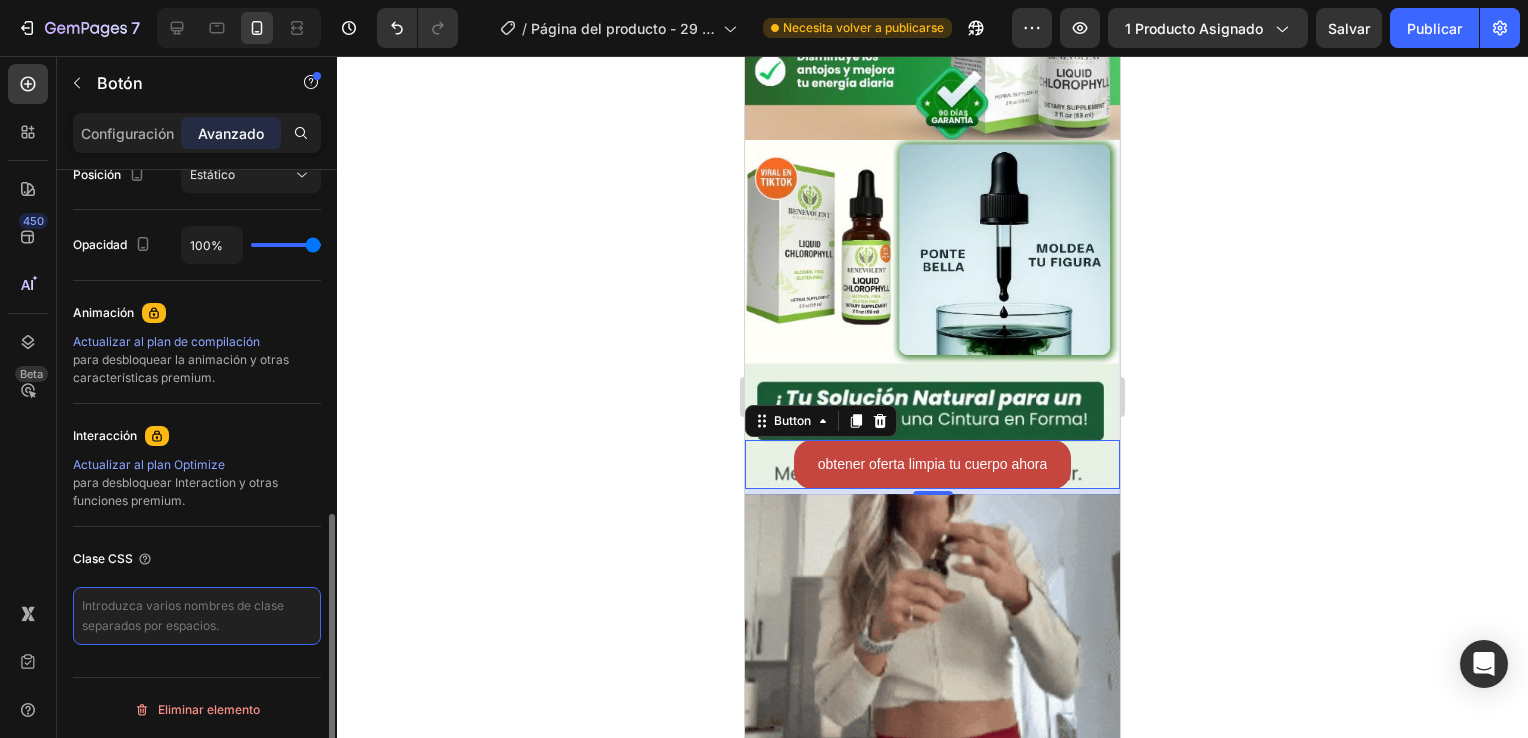 click at bounding box center (197, 616) 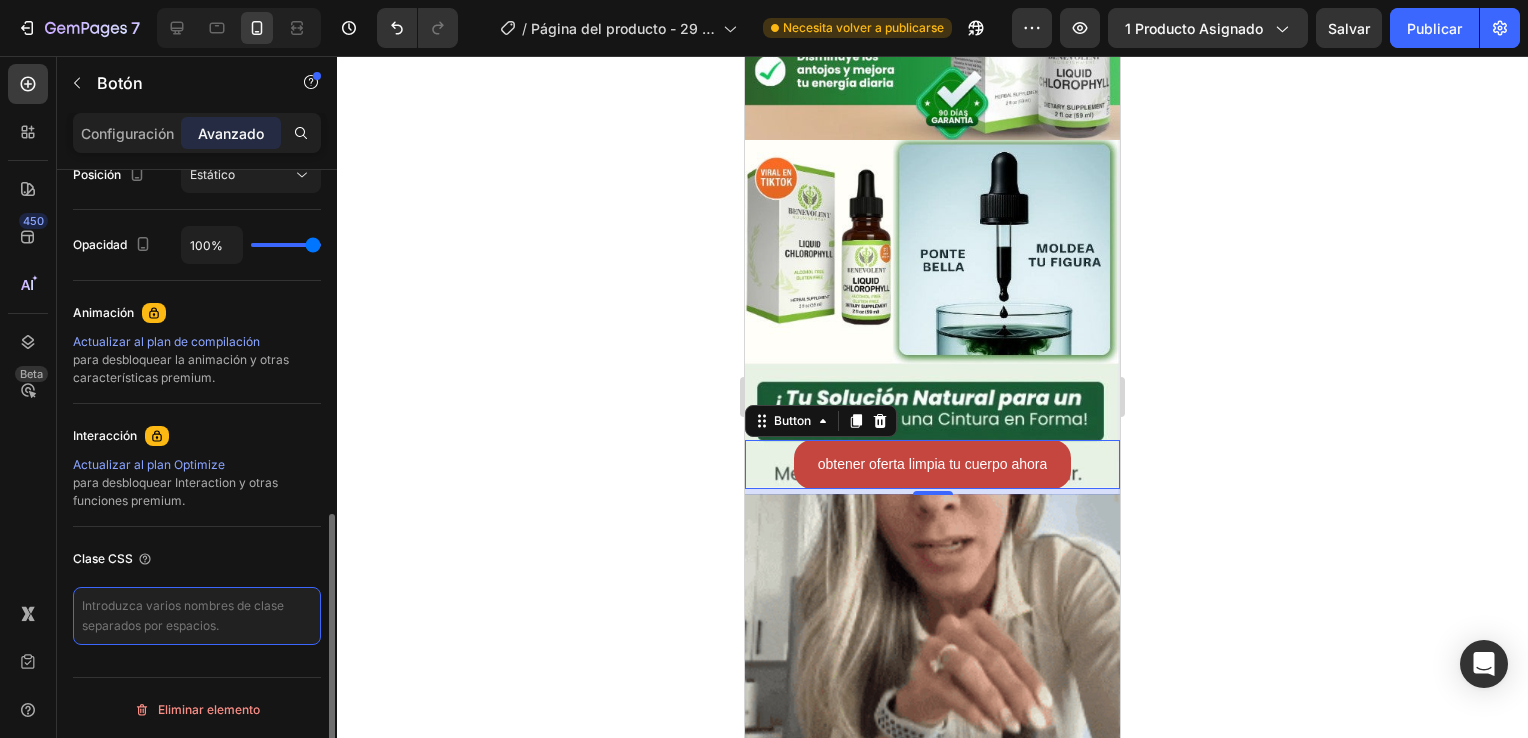 click at bounding box center [197, 616] 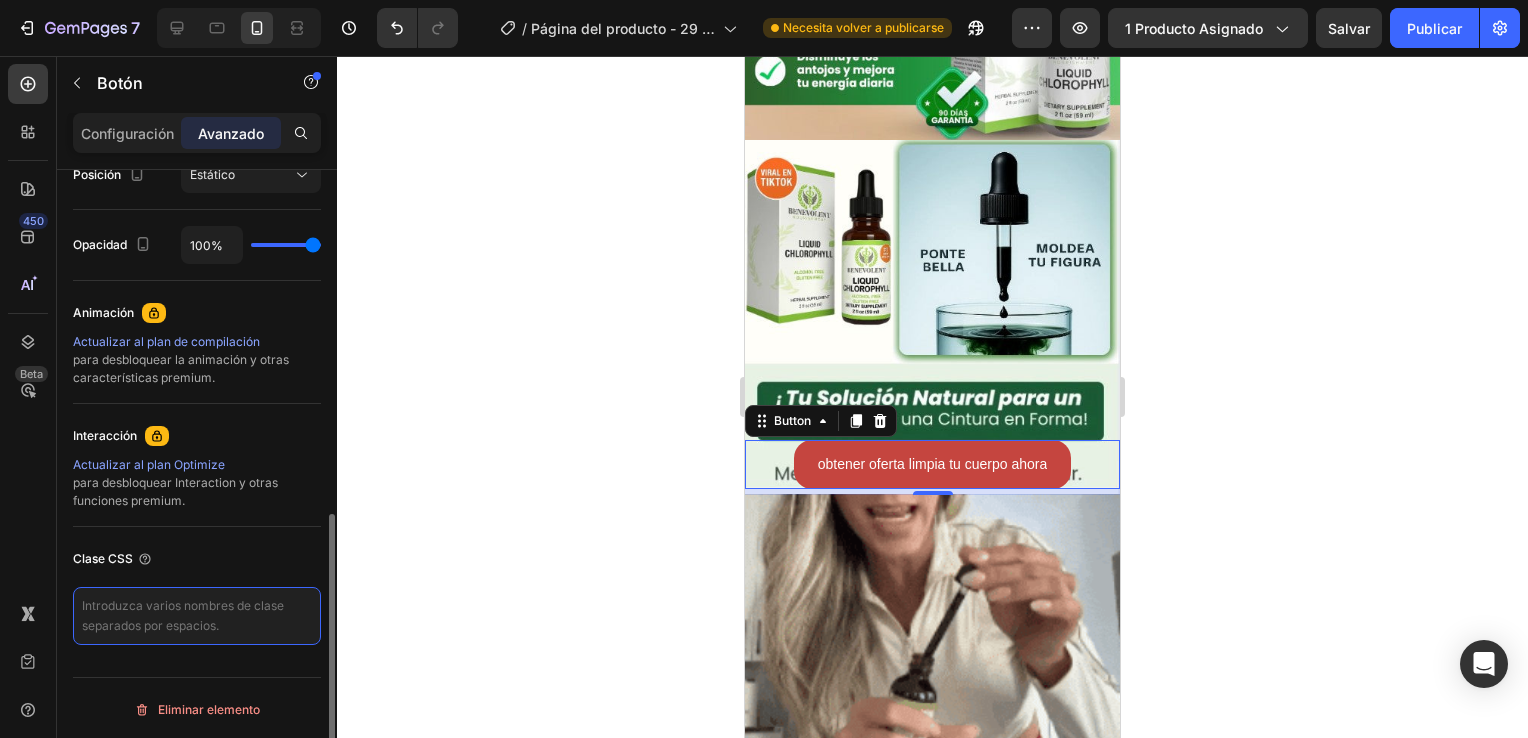 paste on "_rsi-cod-form-is-gempage _rsi-cod-form-gempages-button-overwrite" 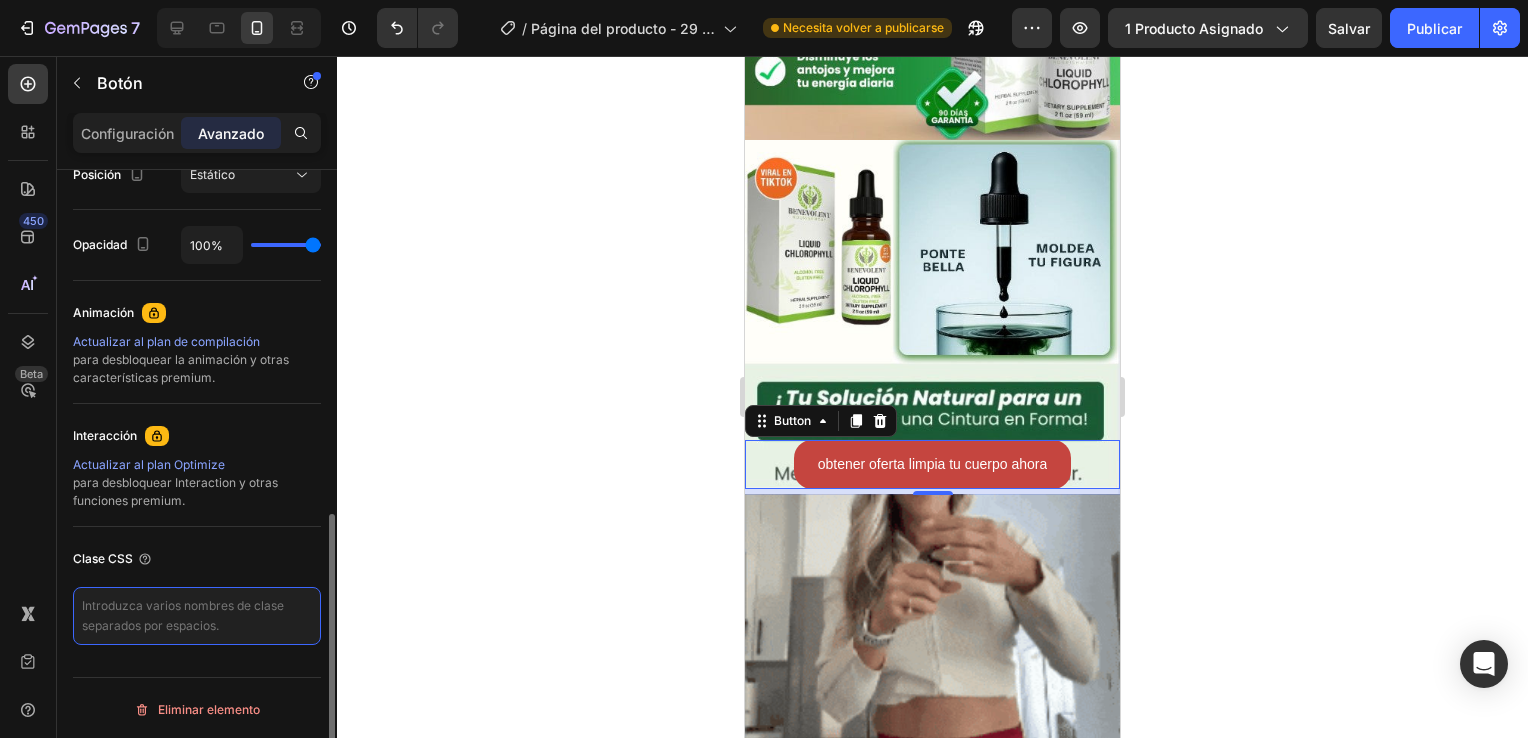 type on "_rsi-cod-form-is-gempage _rsi-cod-form-gempages-button-overwrite" 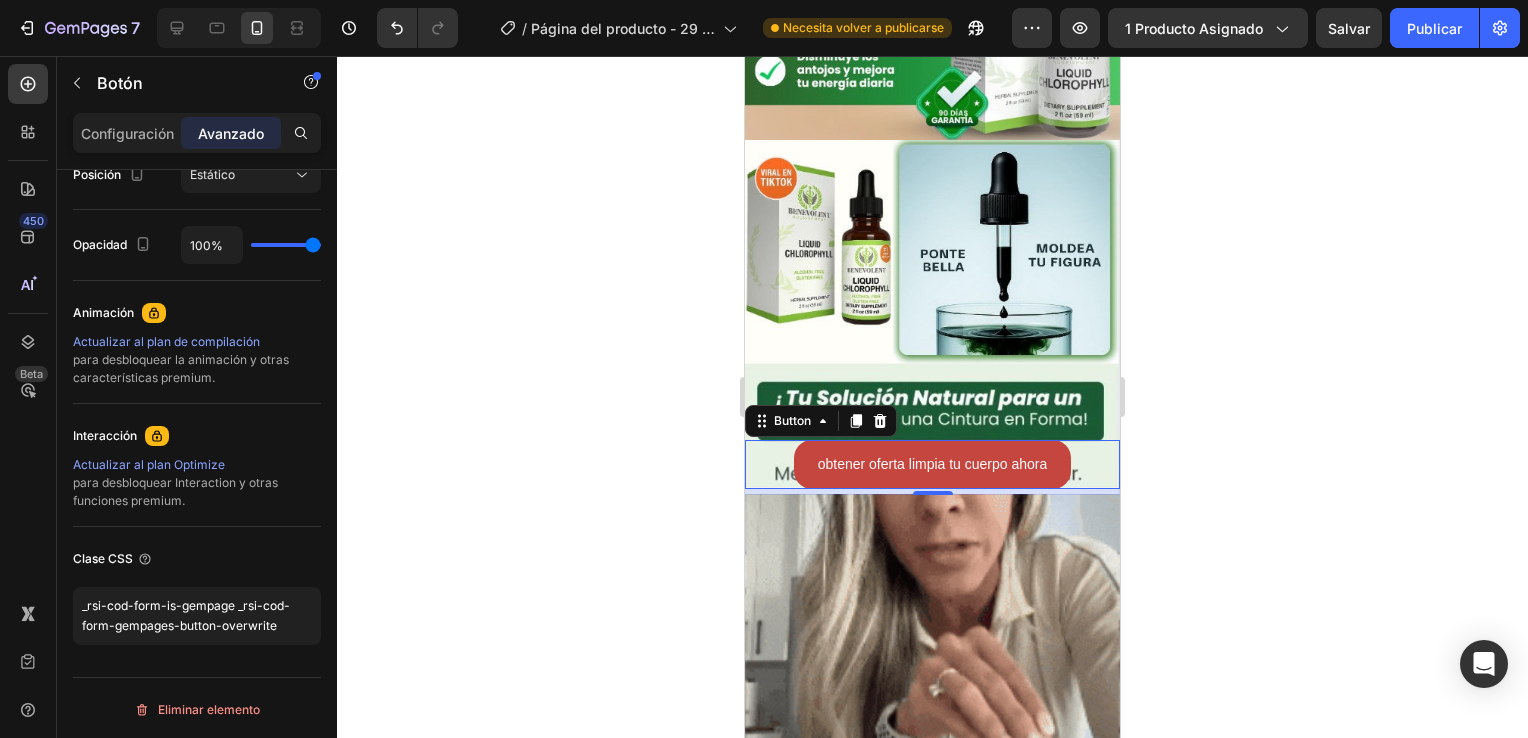 click 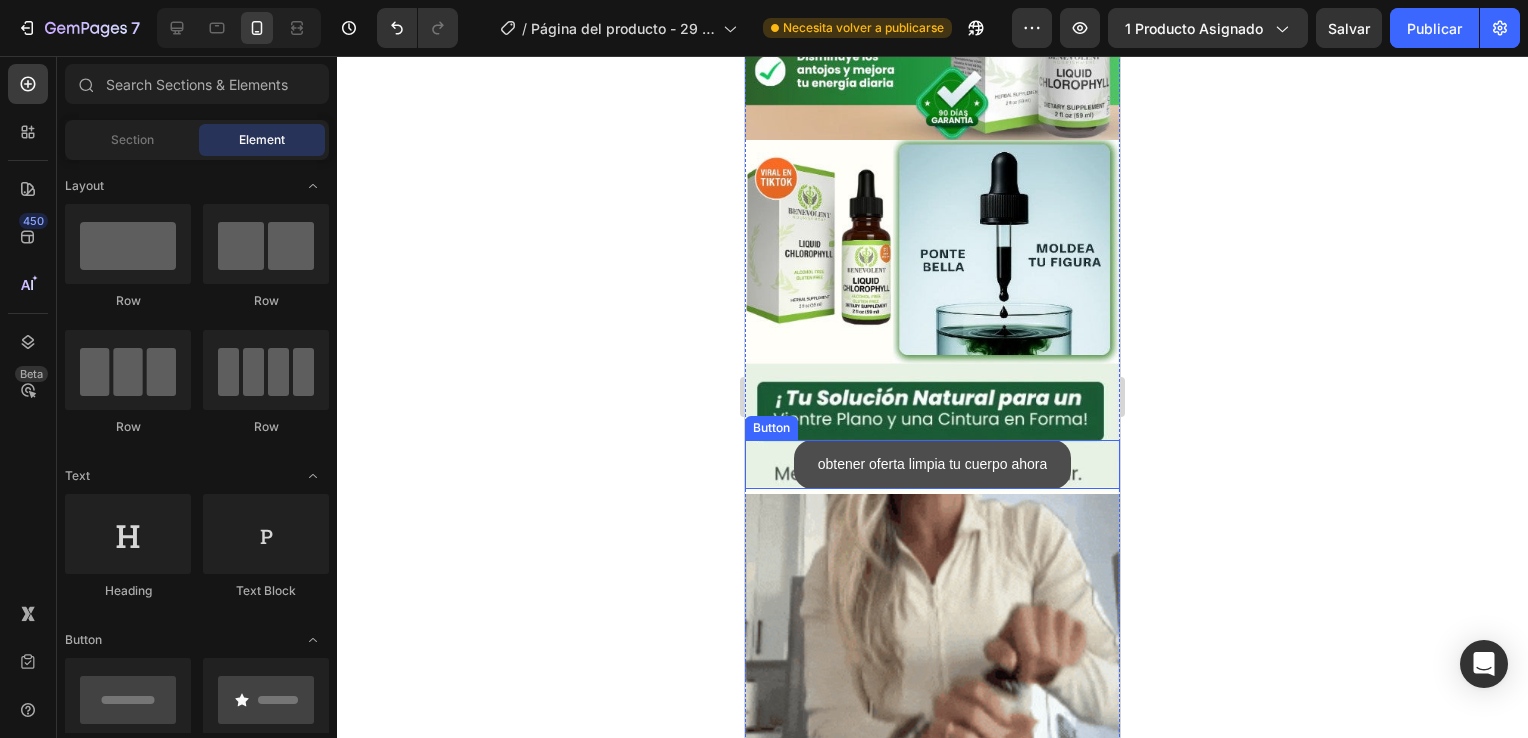 click on "obtener oferta limpia tu cuerpo ahora" at bounding box center (933, 464) 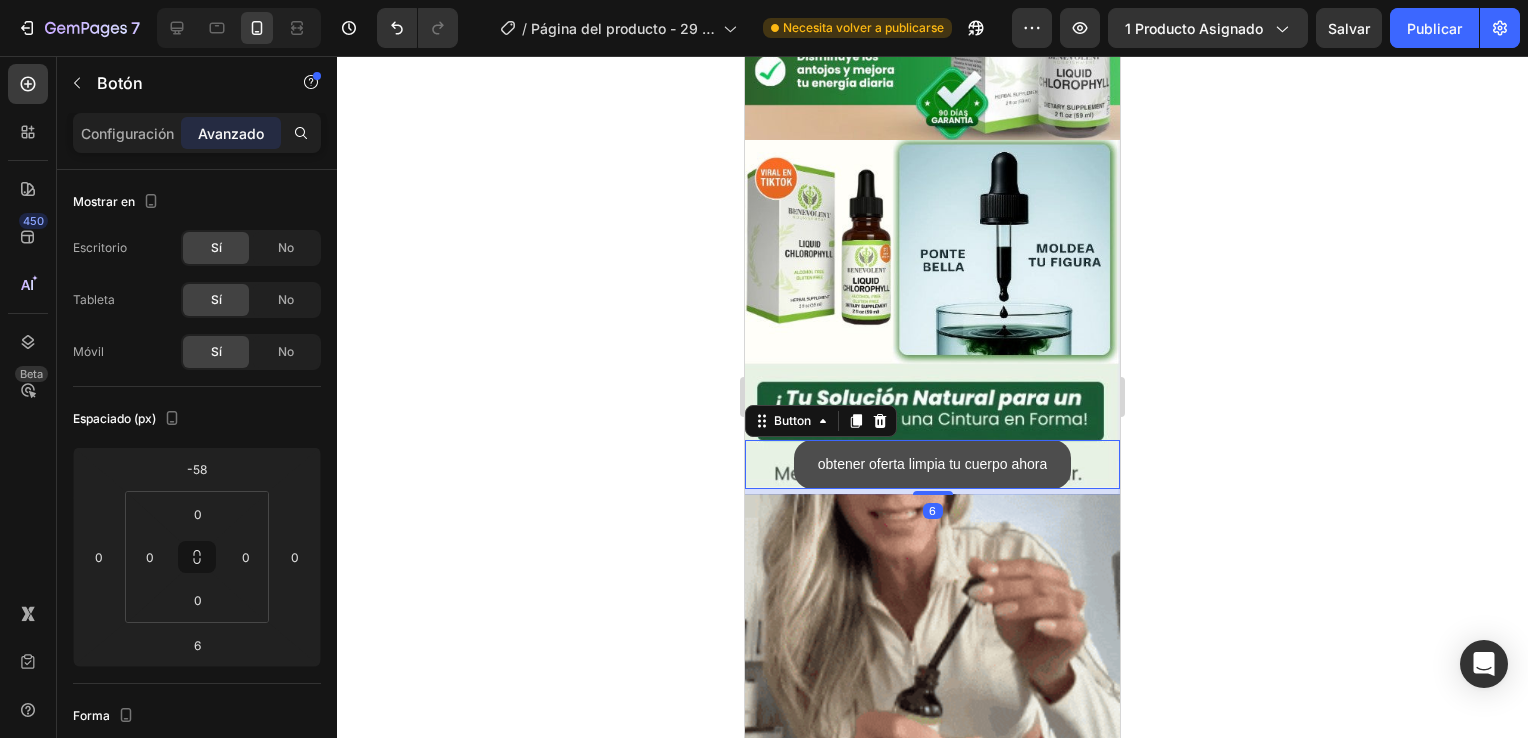 click on "obtener oferta limpia tu cuerpo ahora" at bounding box center (933, 464) 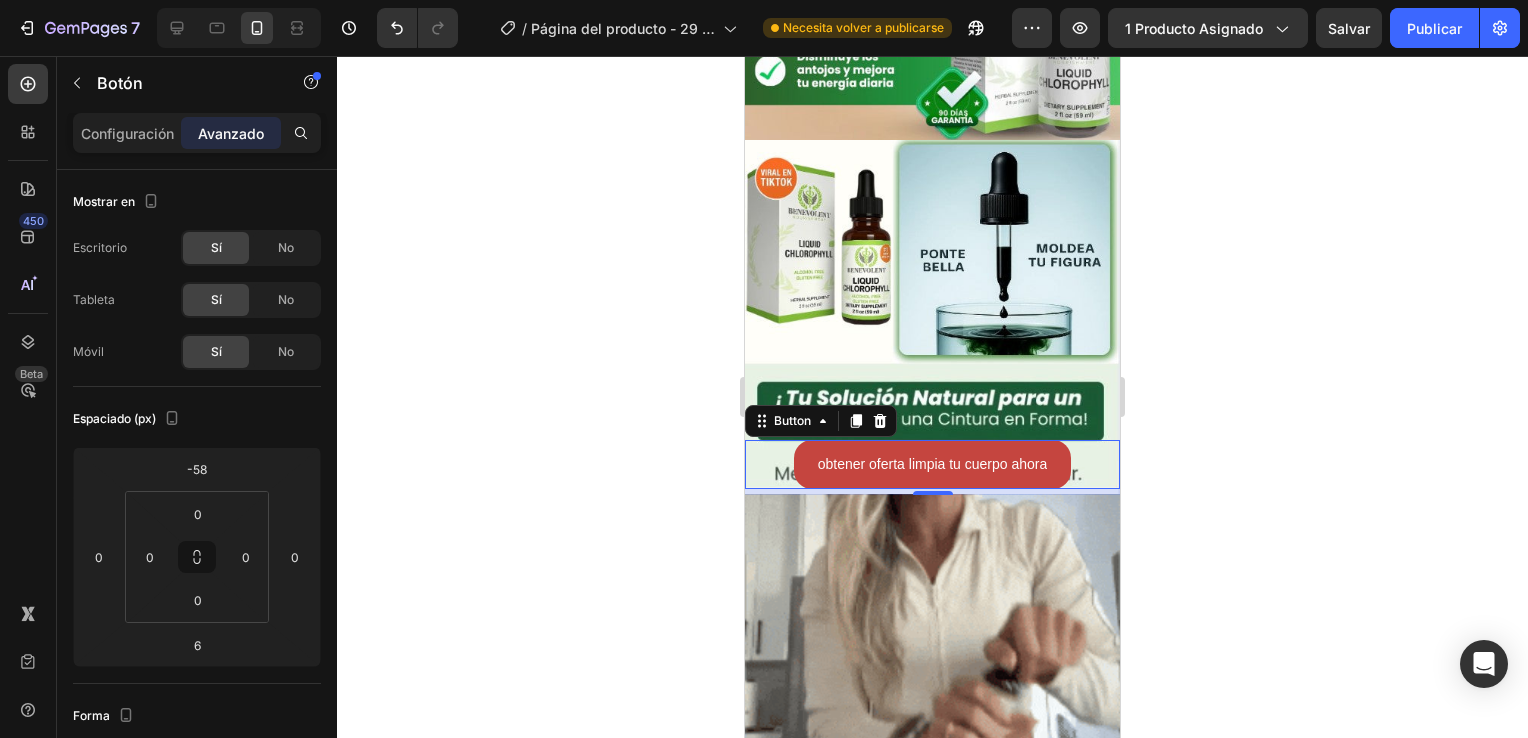 click 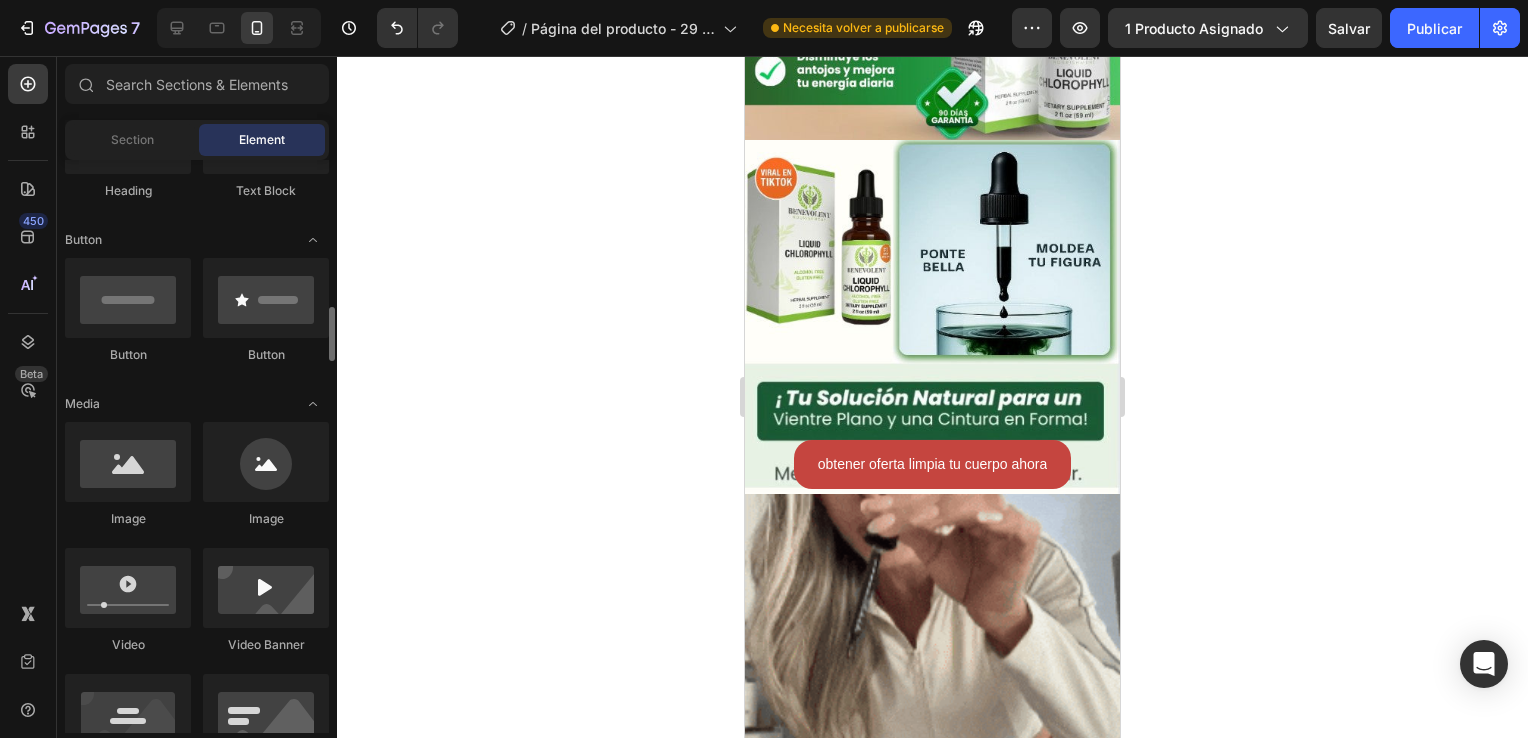 scroll, scrollTop: 900, scrollLeft: 0, axis: vertical 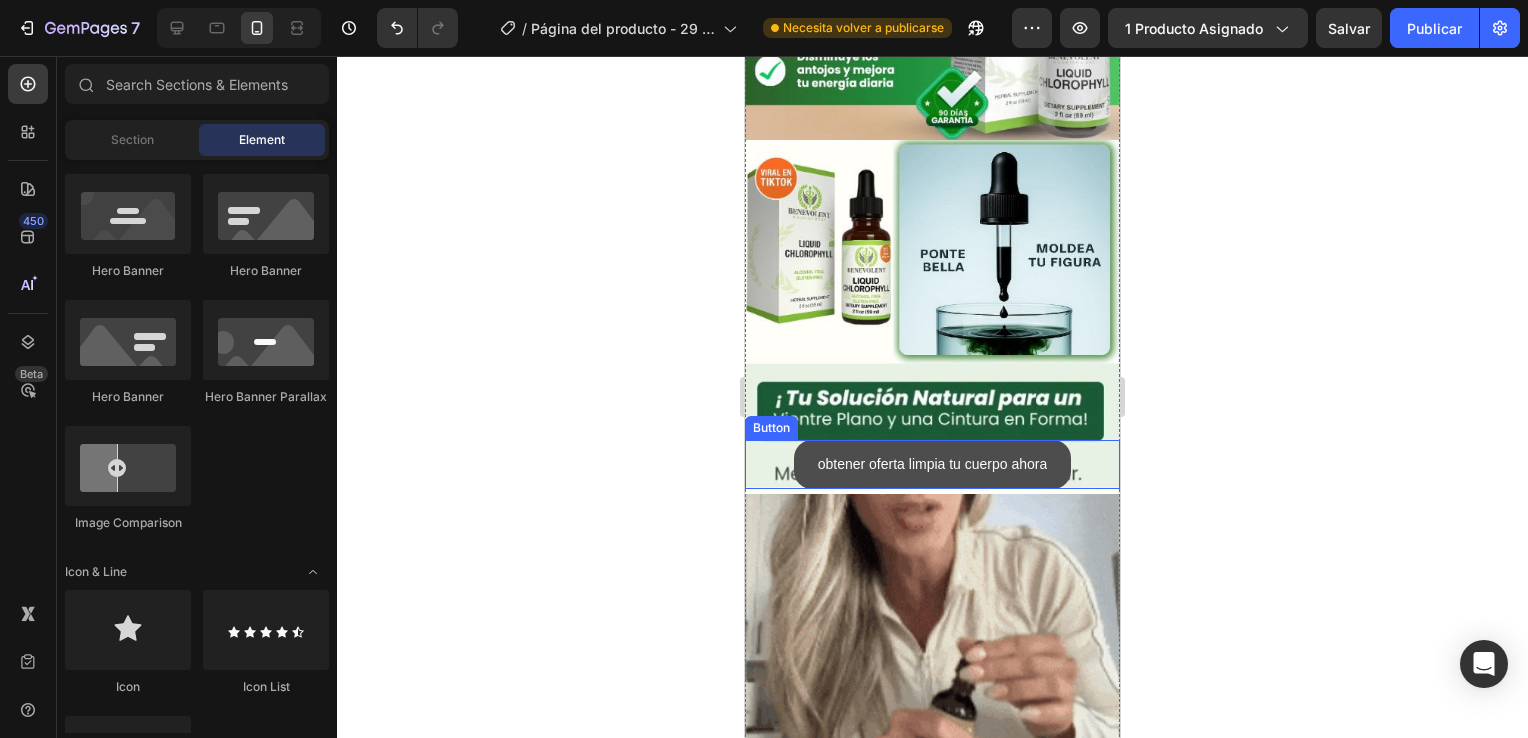 click on "obtener oferta limpia tu cuerpo ahora" at bounding box center [933, 464] 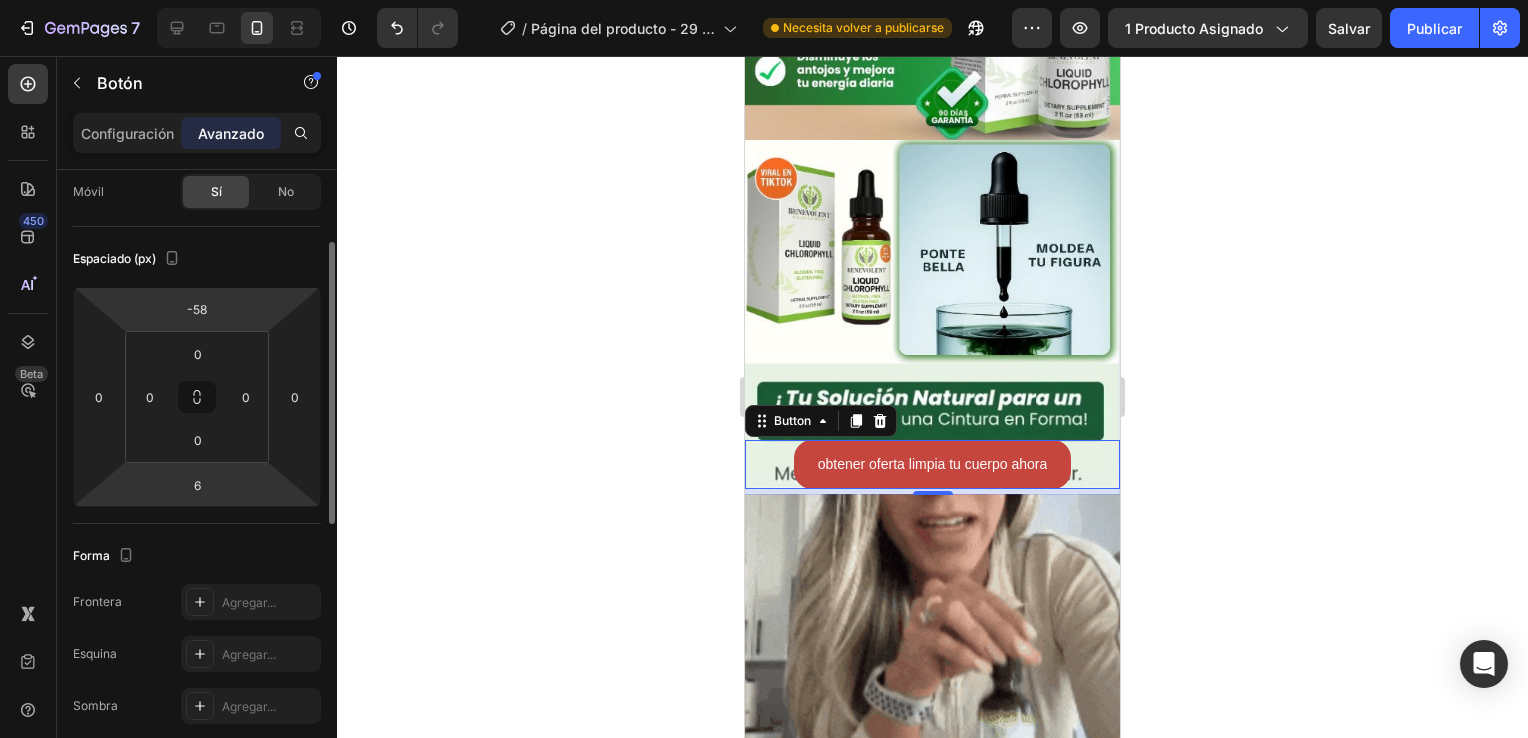 scroll, scrollTop: 0, scrollLeft: 0, axis: both 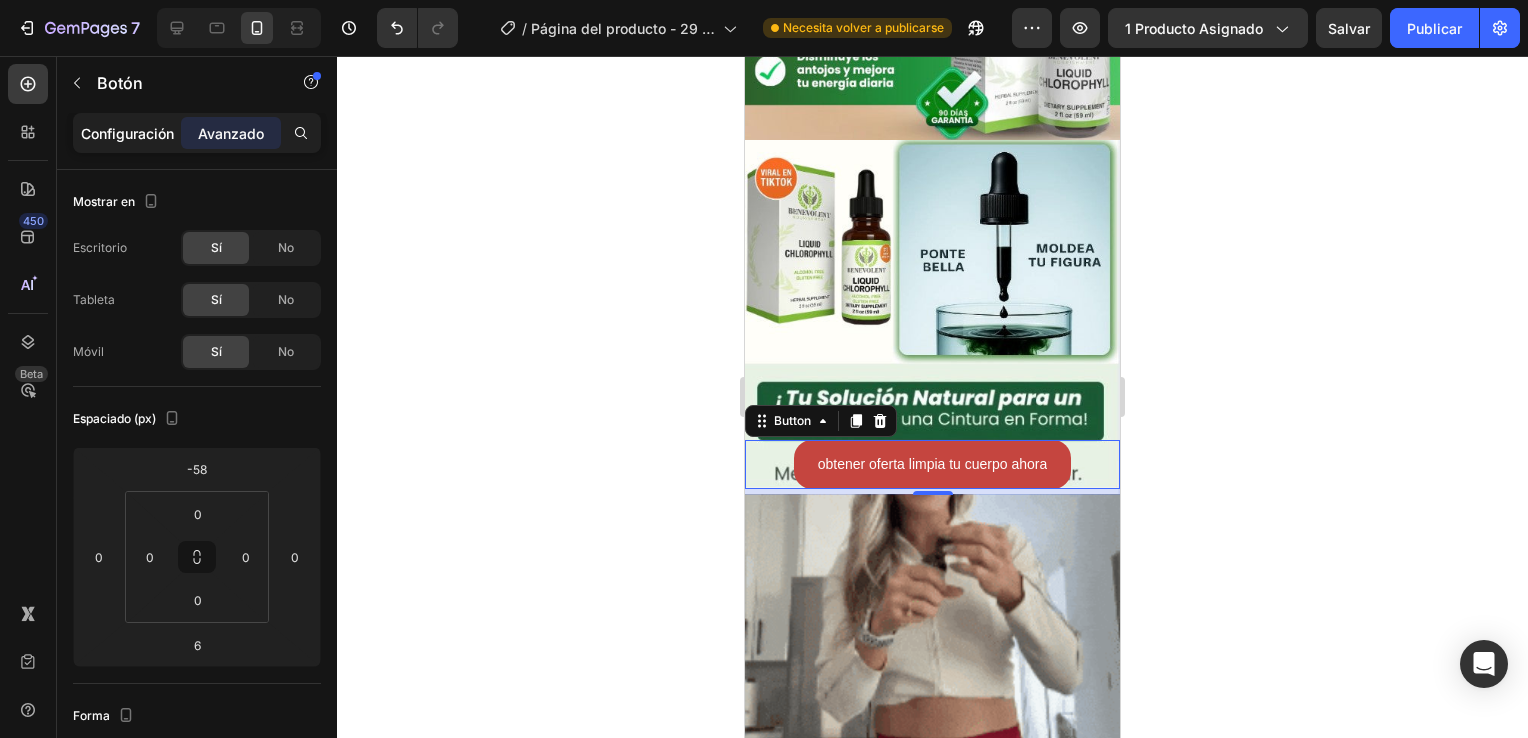 click on "Configuración" at bounding box center (127, 133) 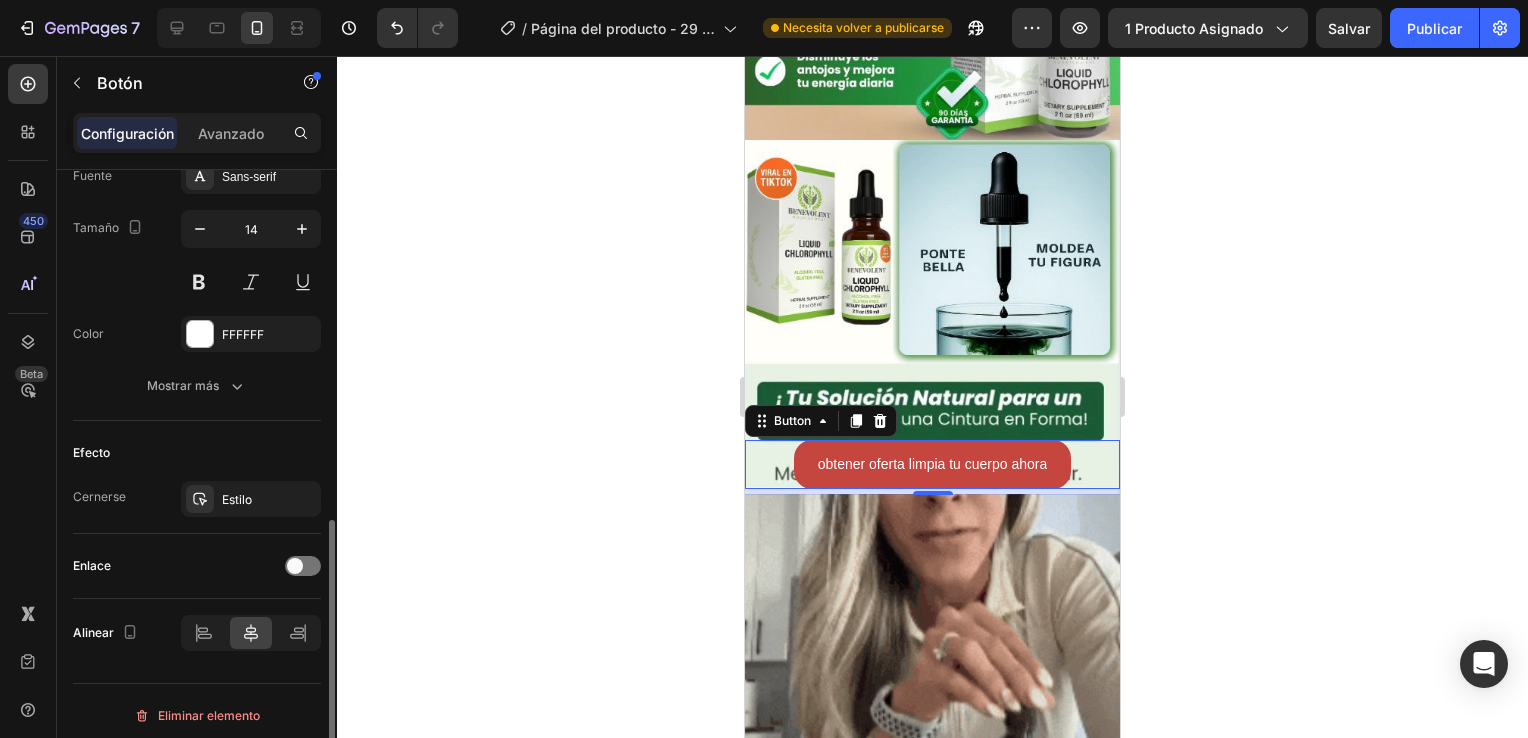 scroll, scrollTop: 805, scrollLeft: 0, axis: vertical 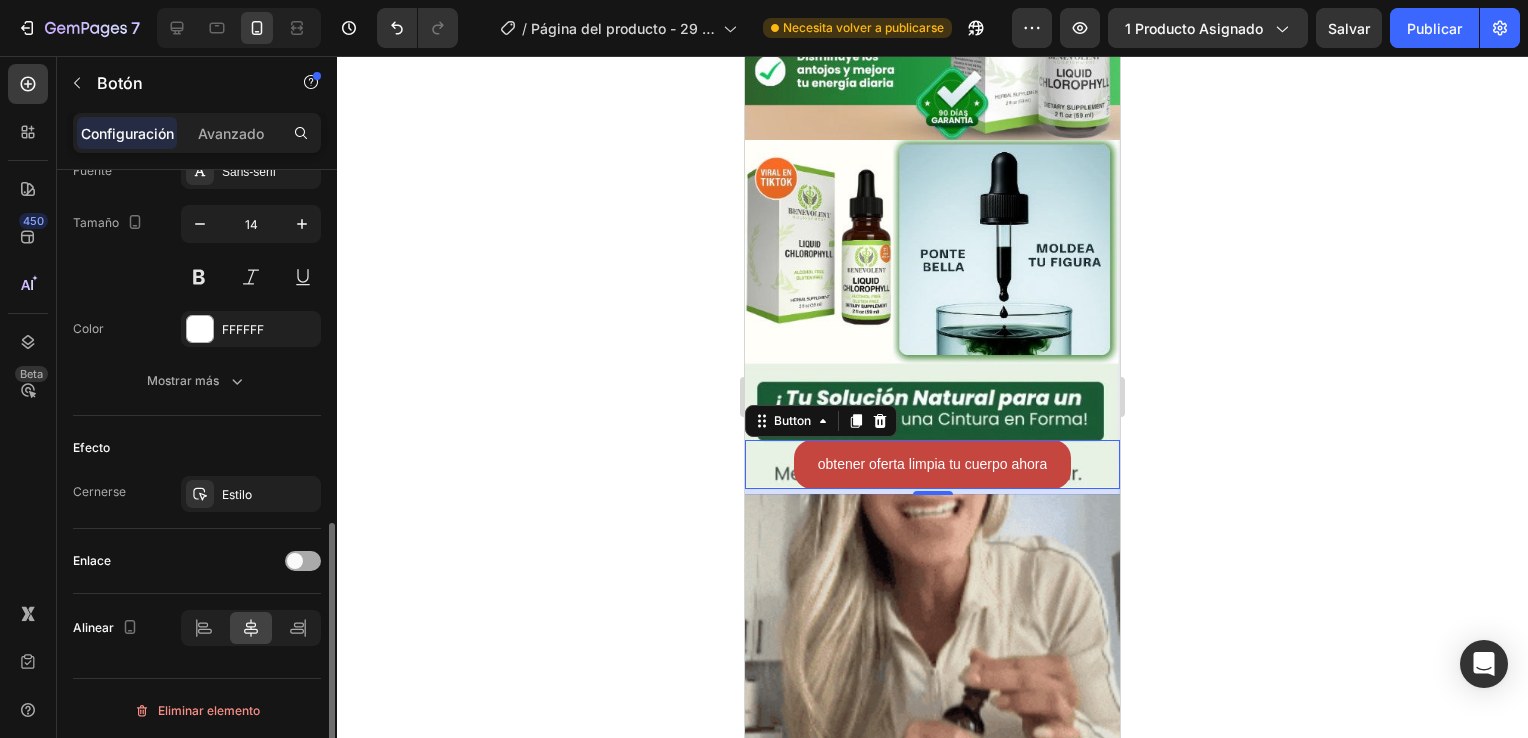 click at bounding box center (303, 561) 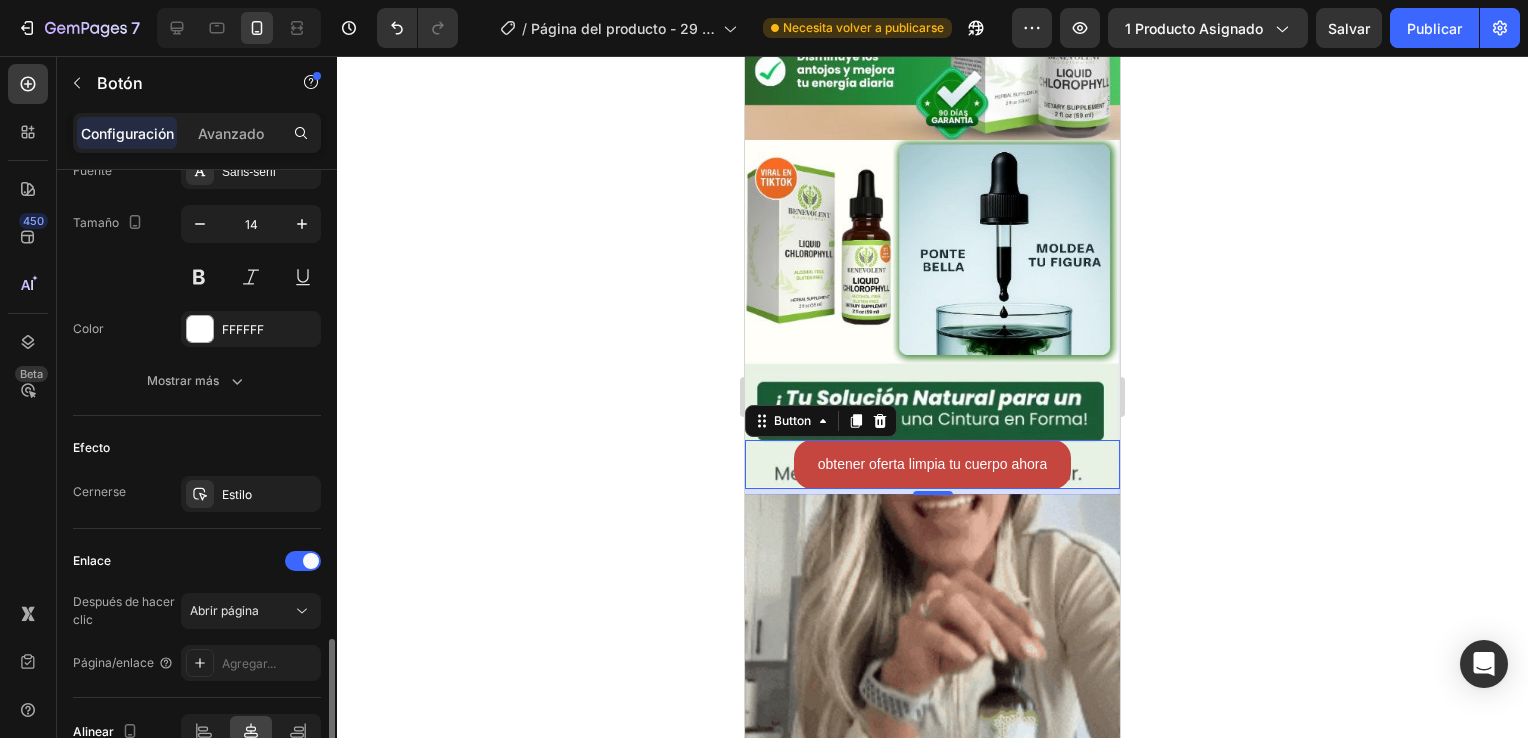scroll, scrollTop: 905, scrollLeft: 0, axis: vertical 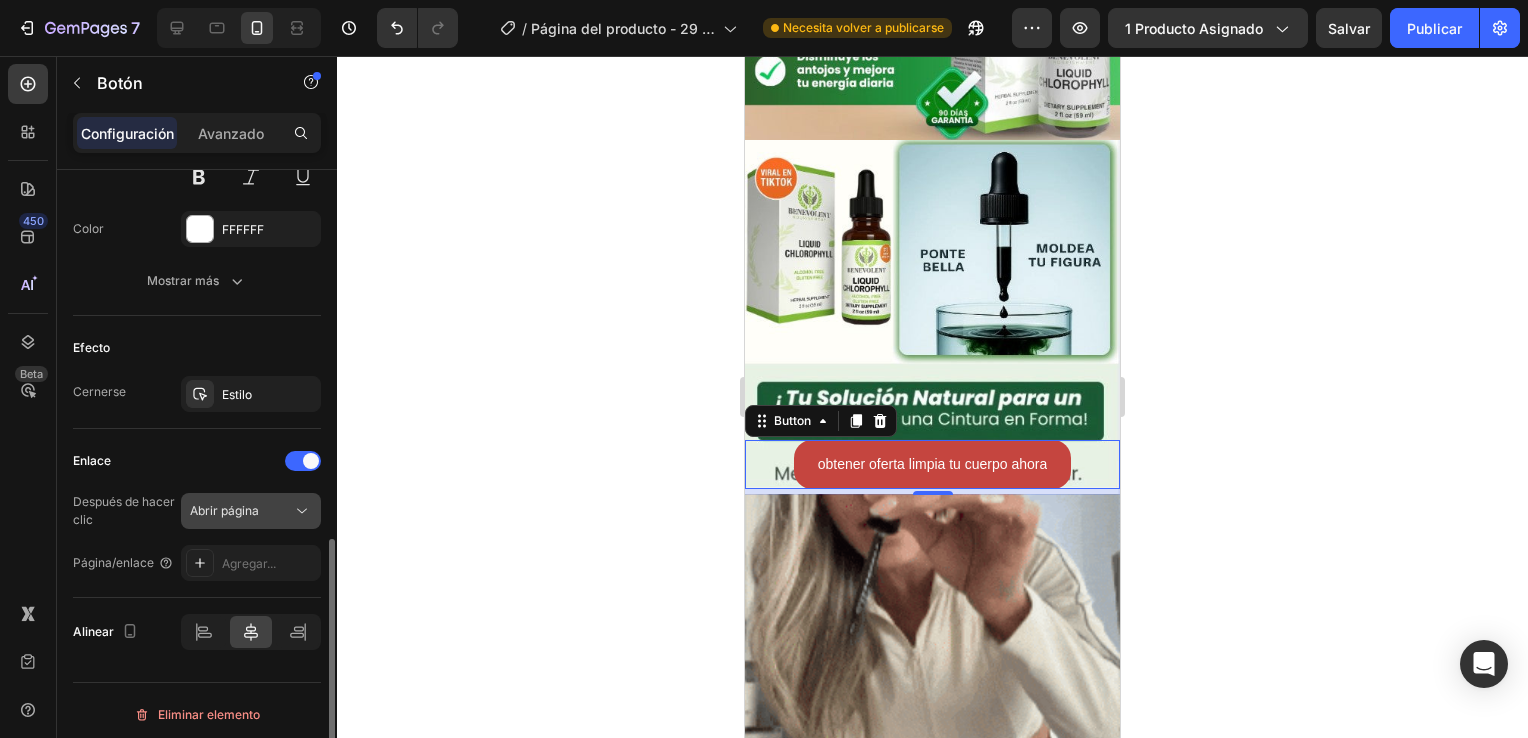 click on "Abrir página" at bounding box center (241, 511) 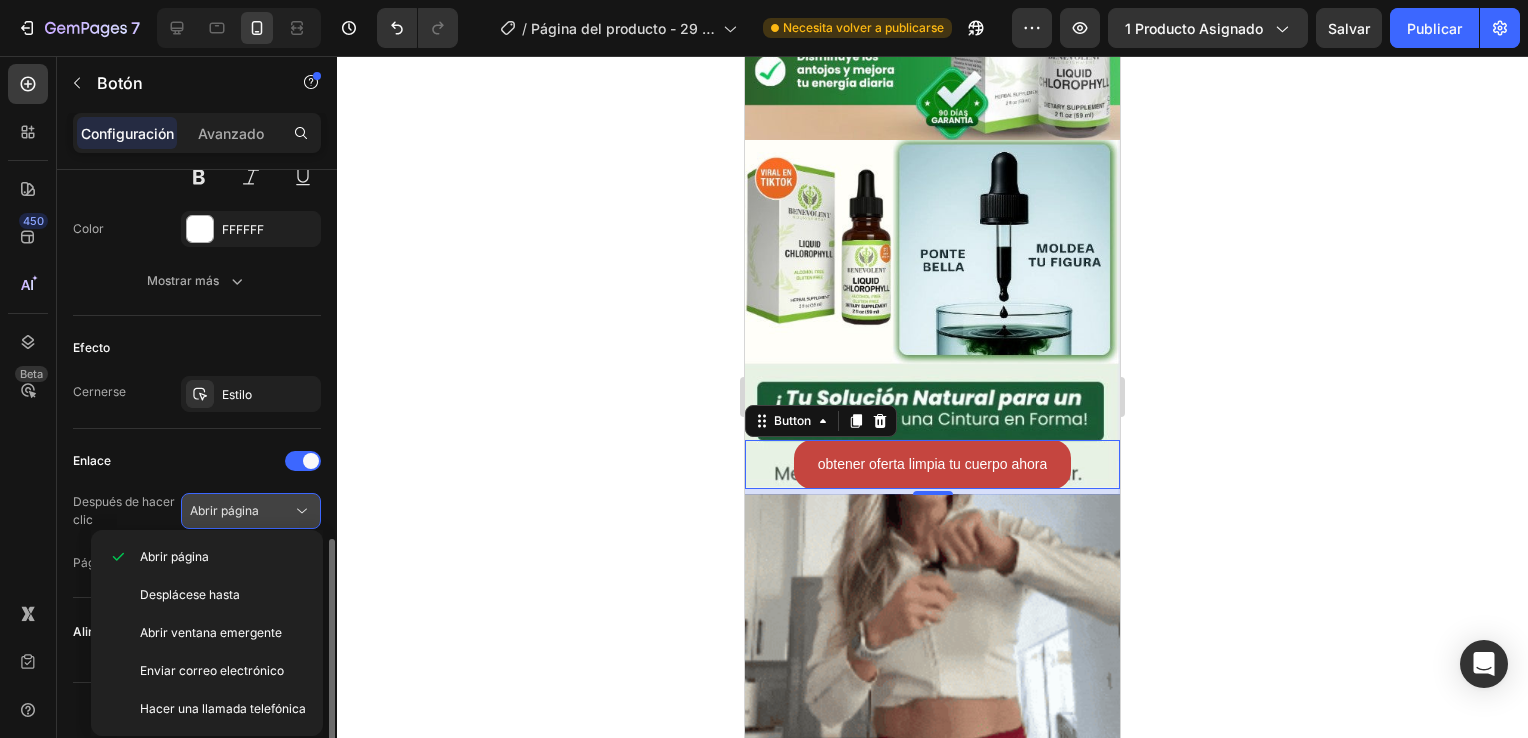 click on "Abrir página" at bounding box center [241, 511] 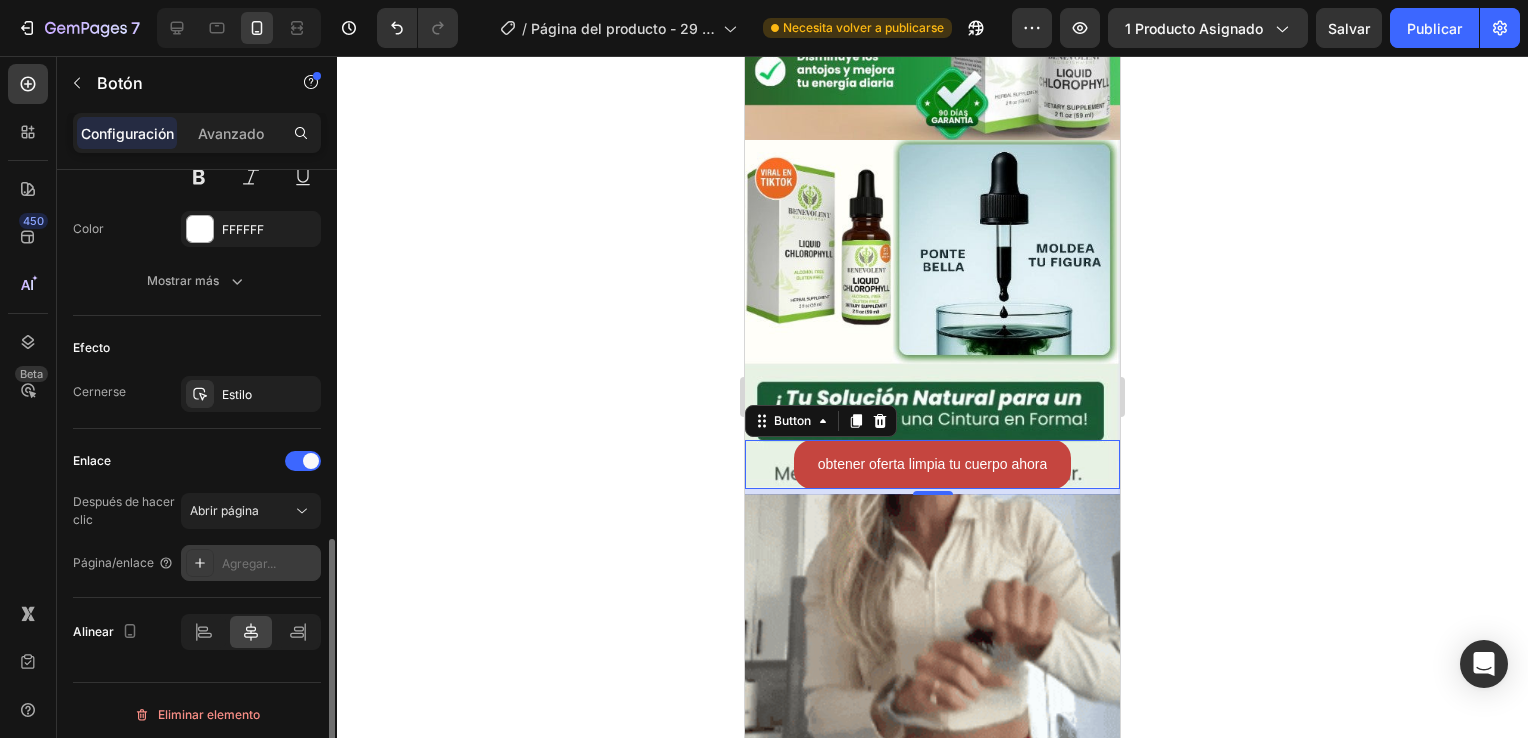 click on "Agregar..." at bounding box center [269, 564] 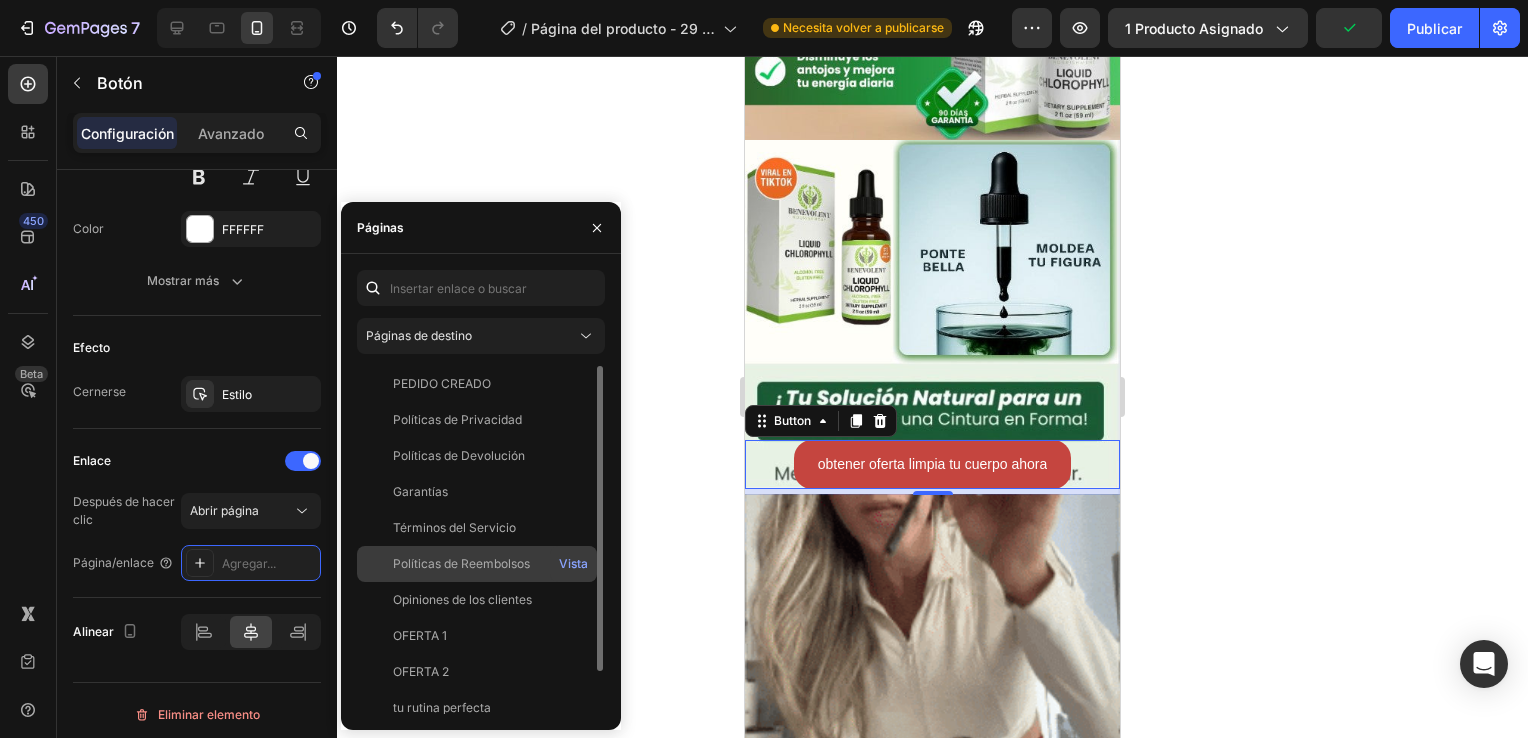 scroll, scrollTop: 48, scrollLeft: 0, axis: vertical 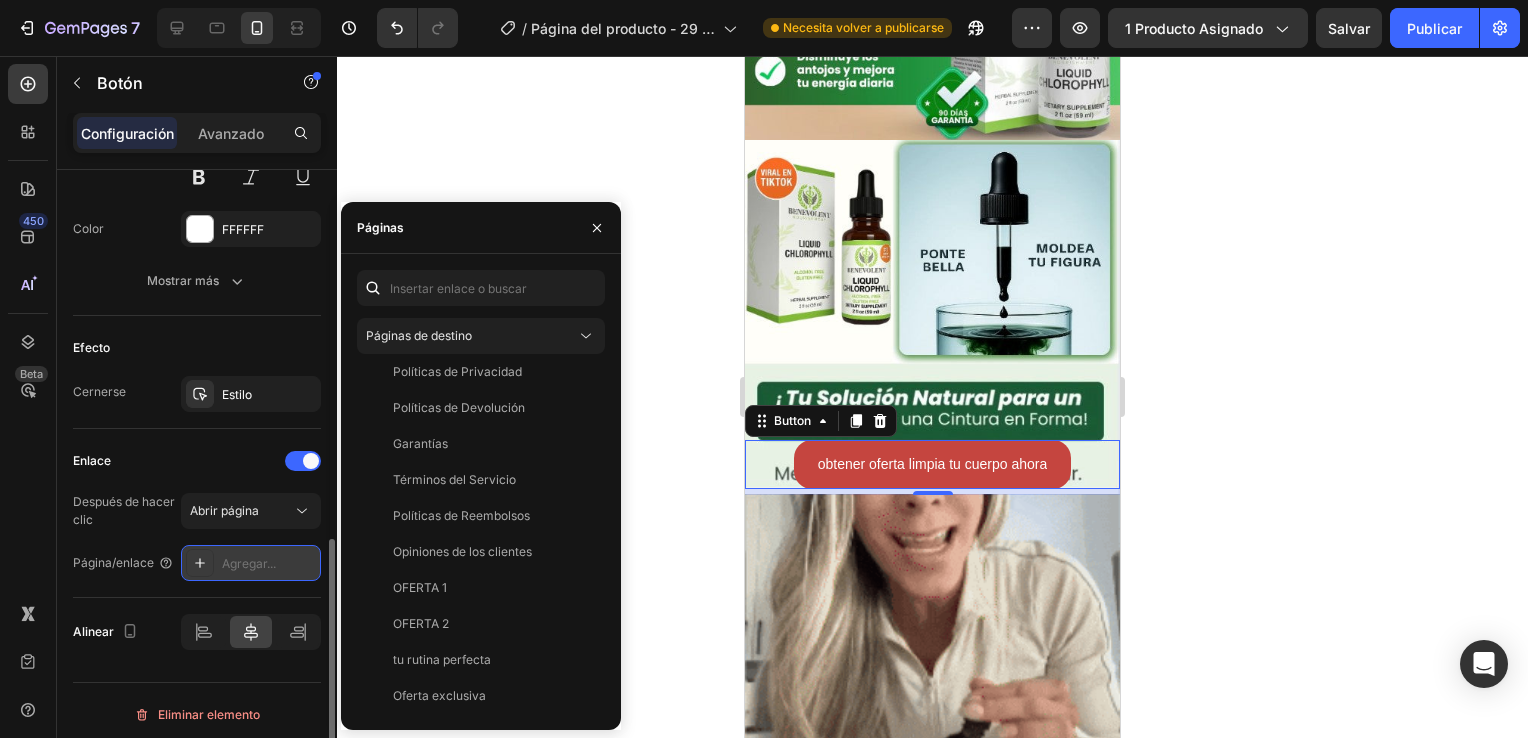 click on "Agregar..." at bounding box center [269, 564] 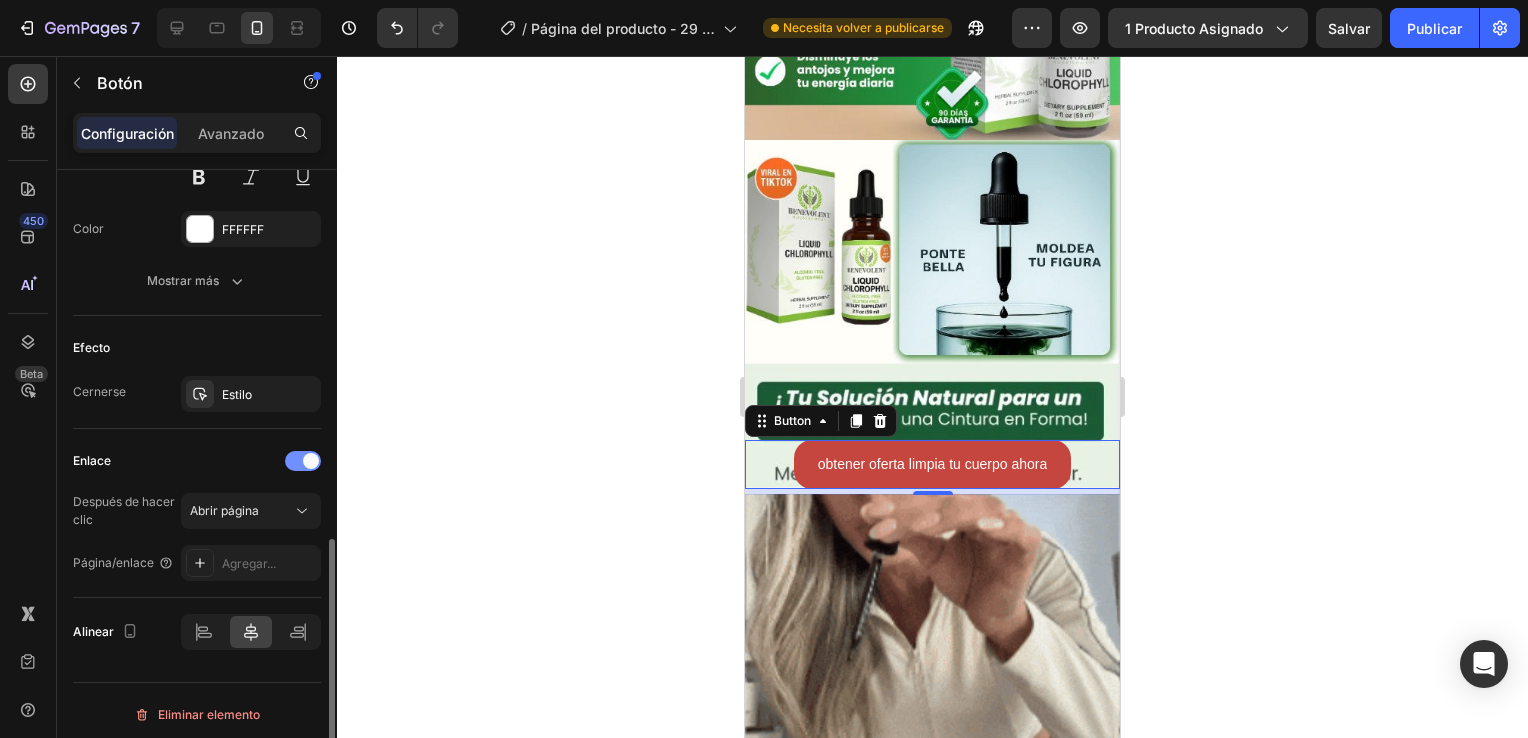 click at bounding box center (303, 461) 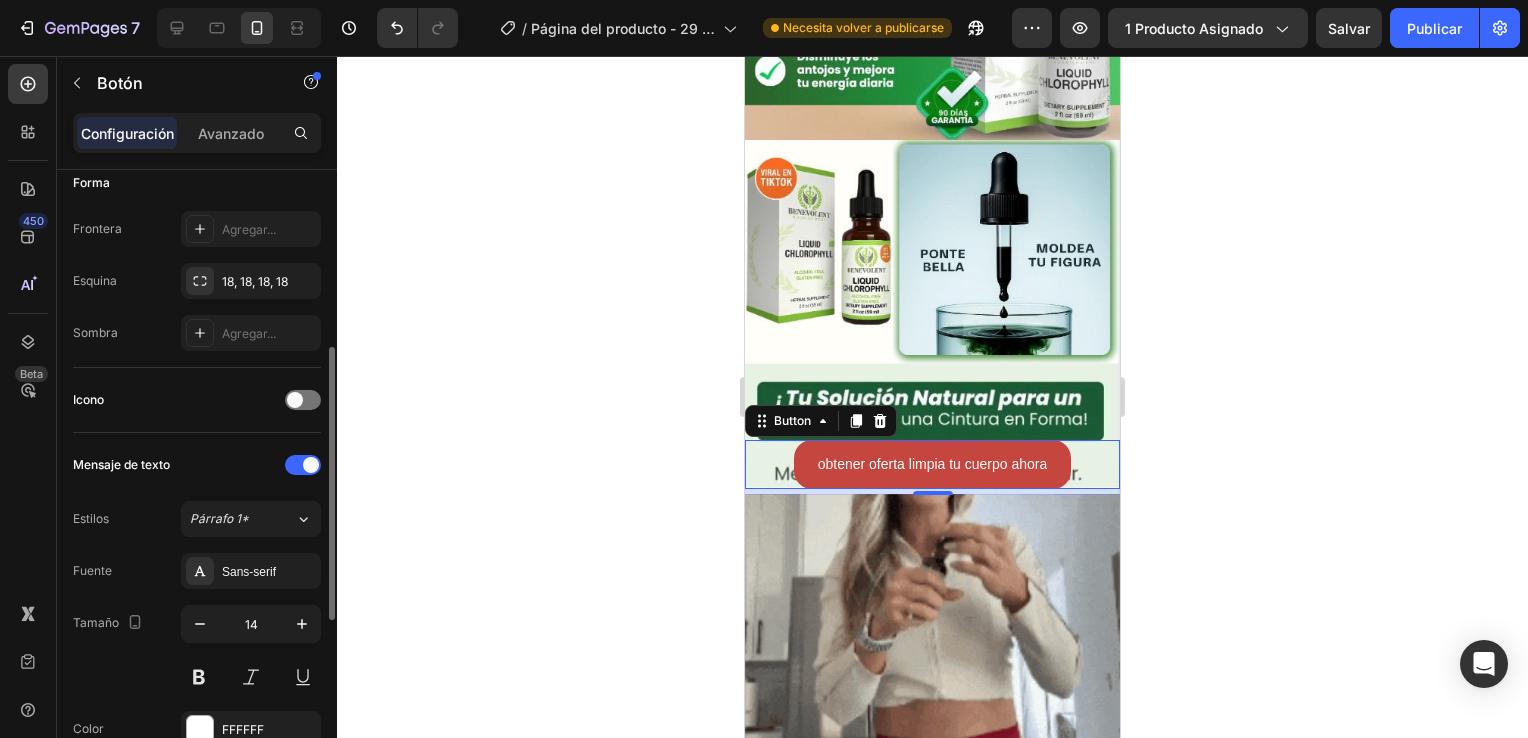 scroll, scrollTop: 0, scrollLeft: 0, axis: both 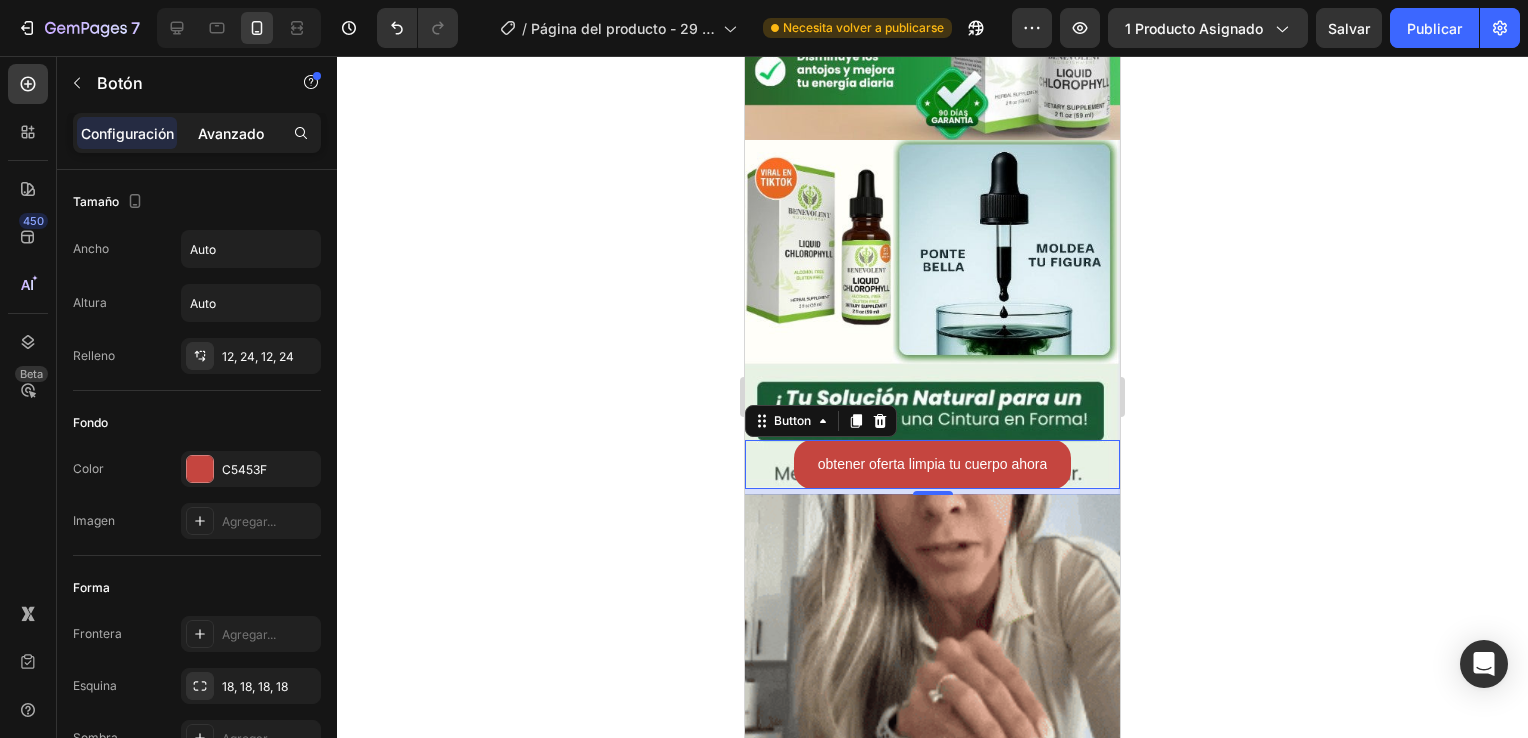 click on "Avanzado" at bounding box center (231, 133) 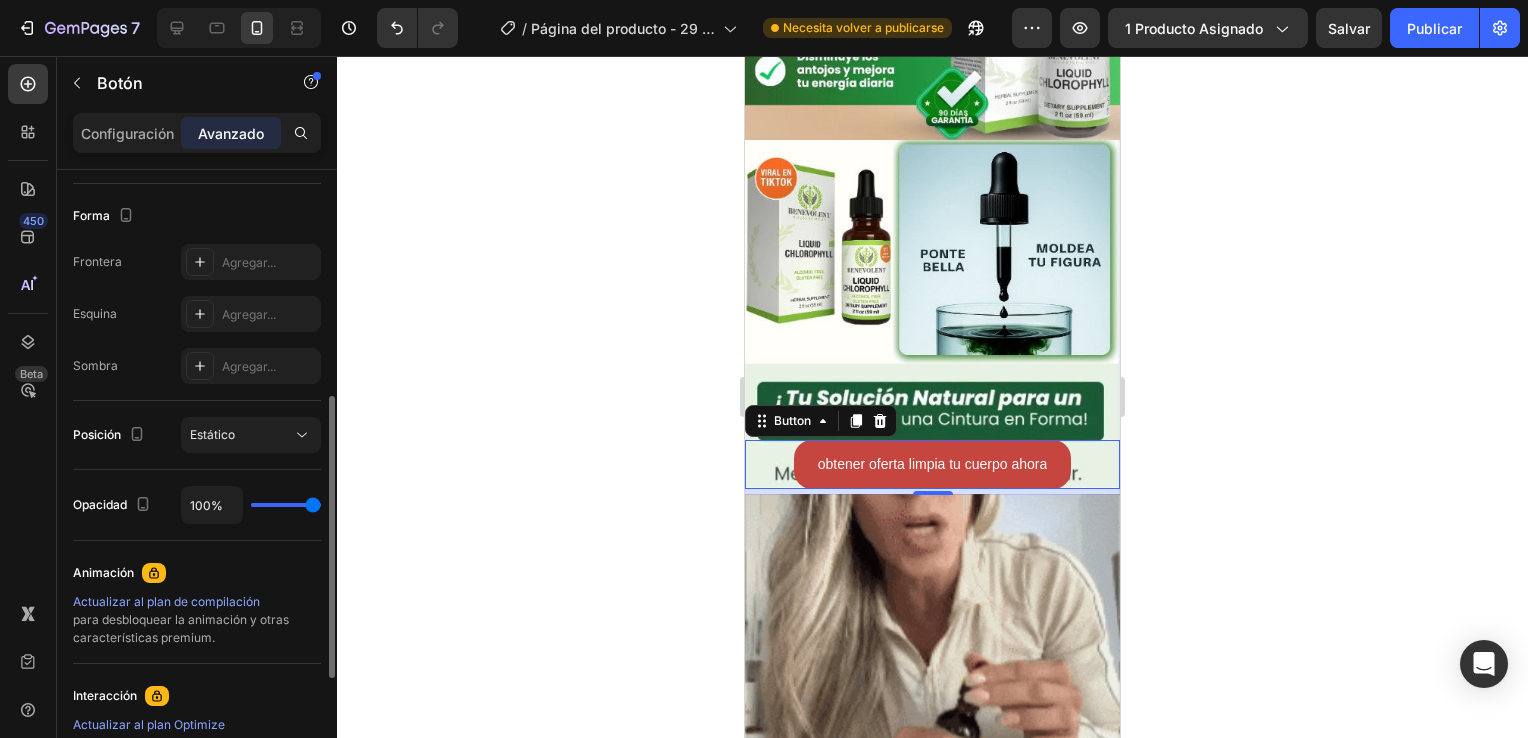 scroll, scrollTop: 760, scrollLeft: 0, axis: vertical 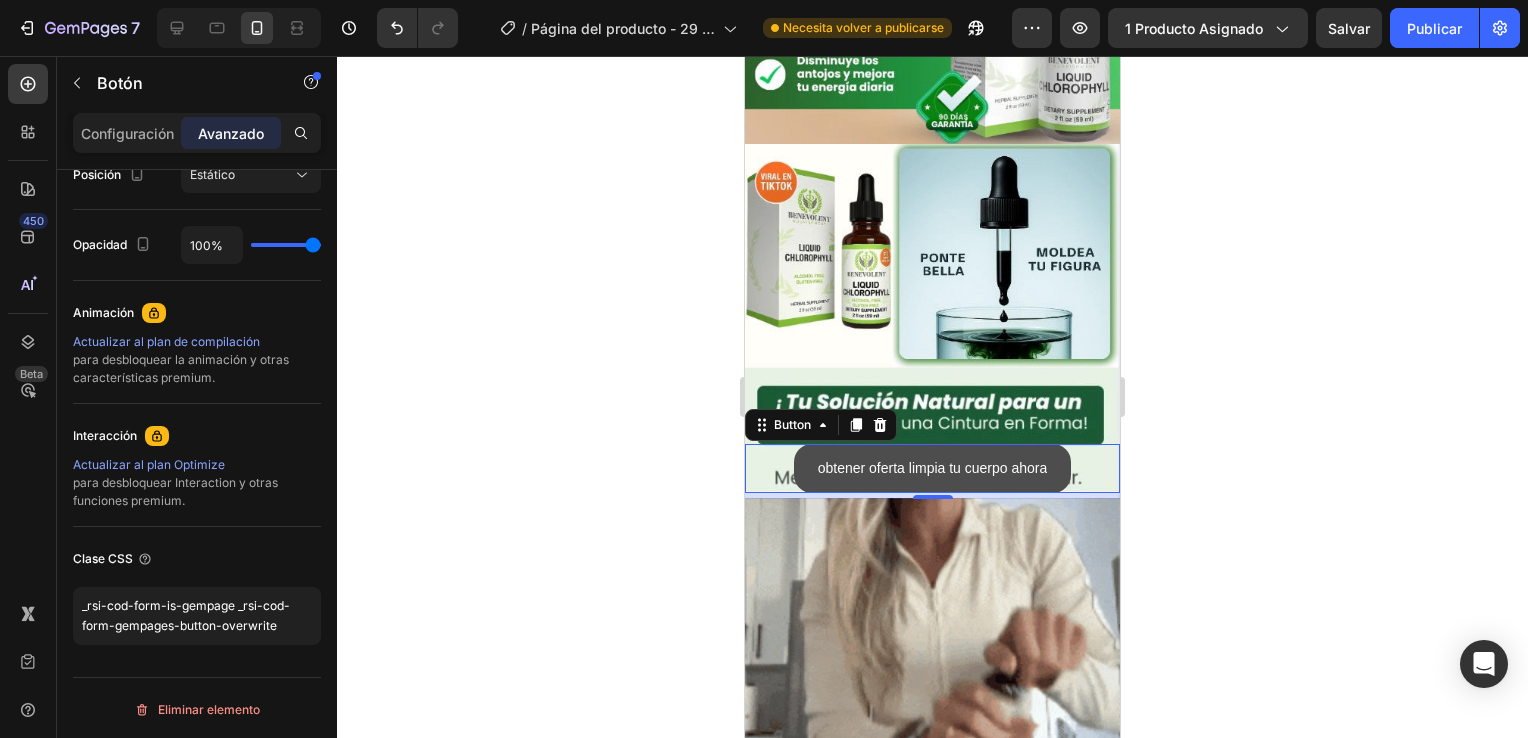 click on "obtener oferta limpia tu cuerpo ahora" at bounding box center (933, 468) 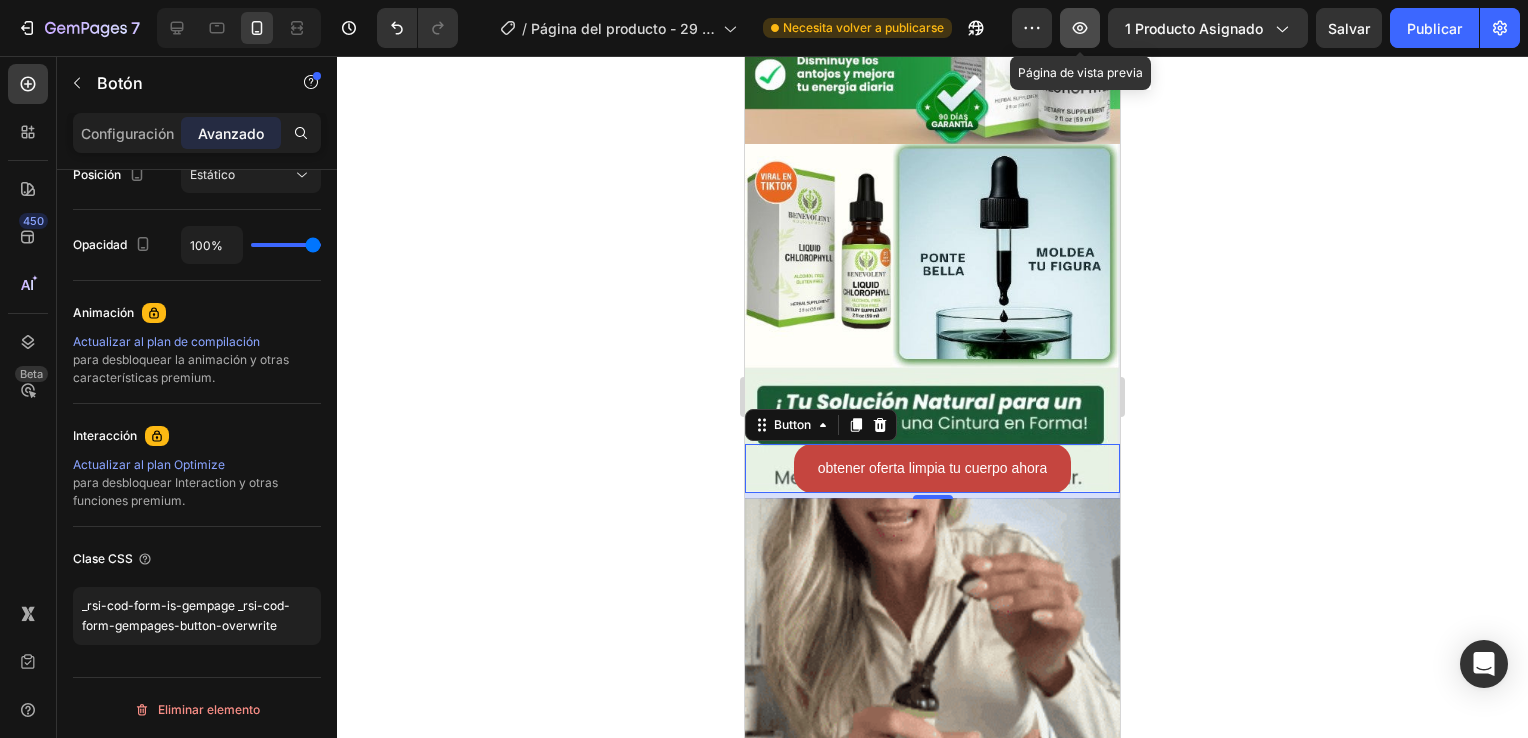 click 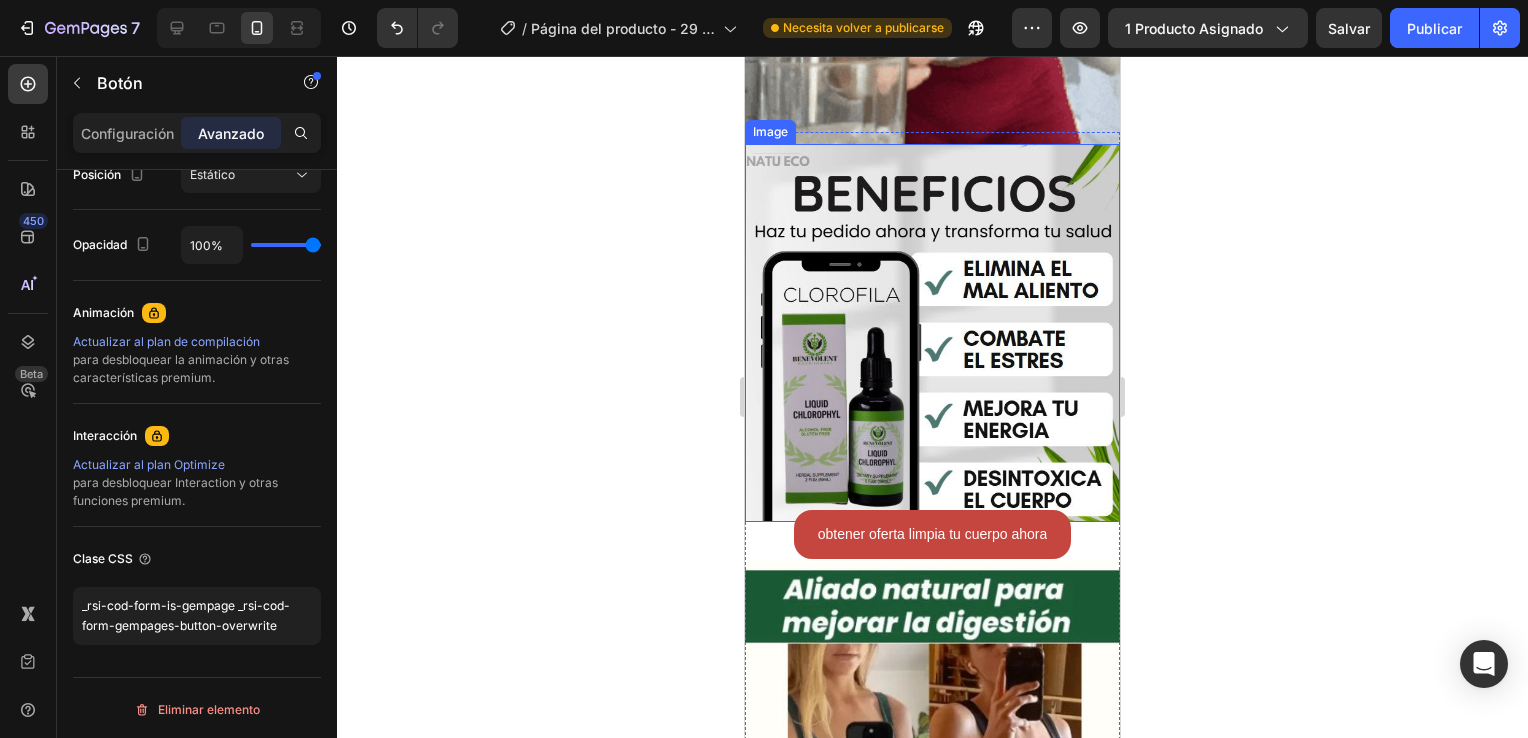 scroll, scrollTop: 1976, scrollLeft: 0, axis: vertical 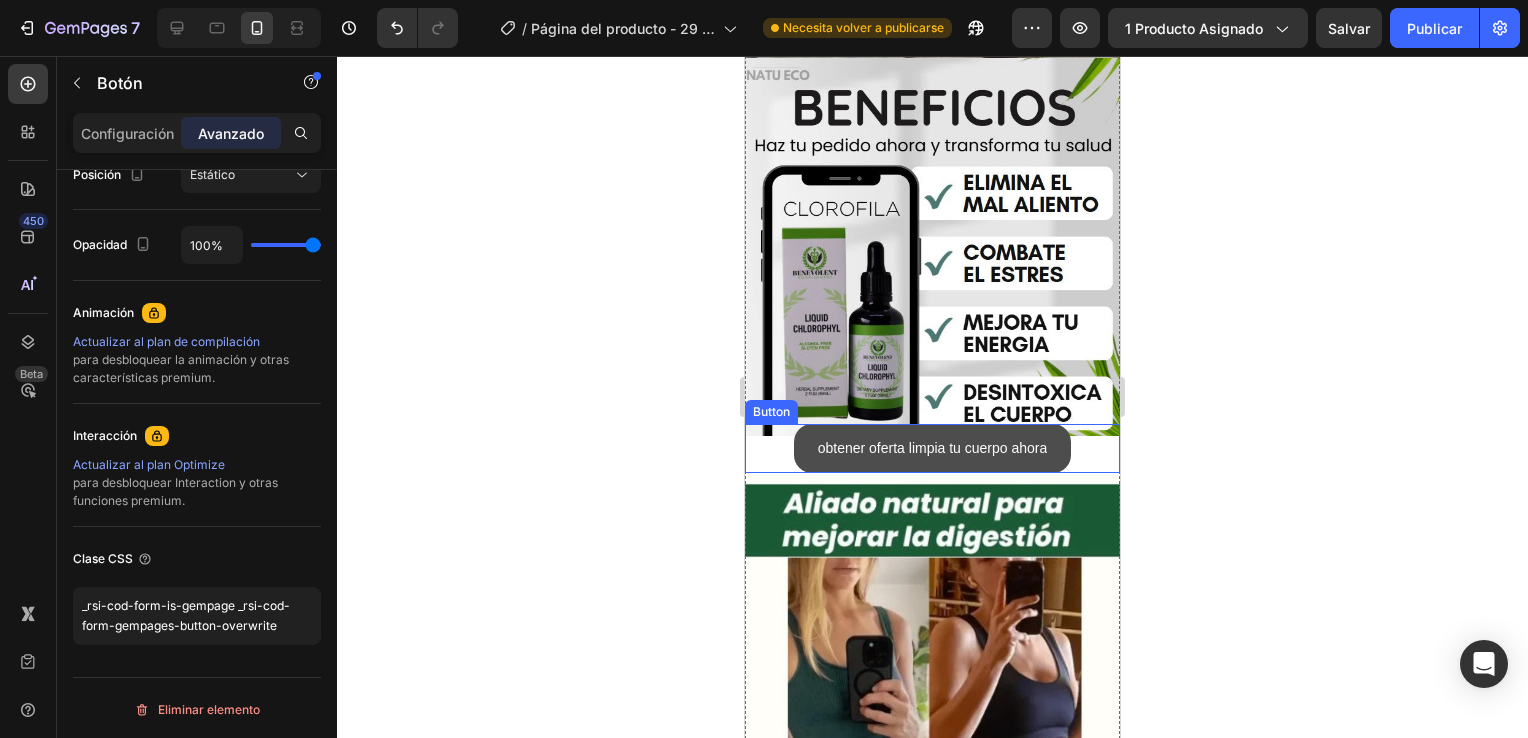 click on "obtener oferta limpia tu cuerpo ahora" at bounding box center (933, 448) 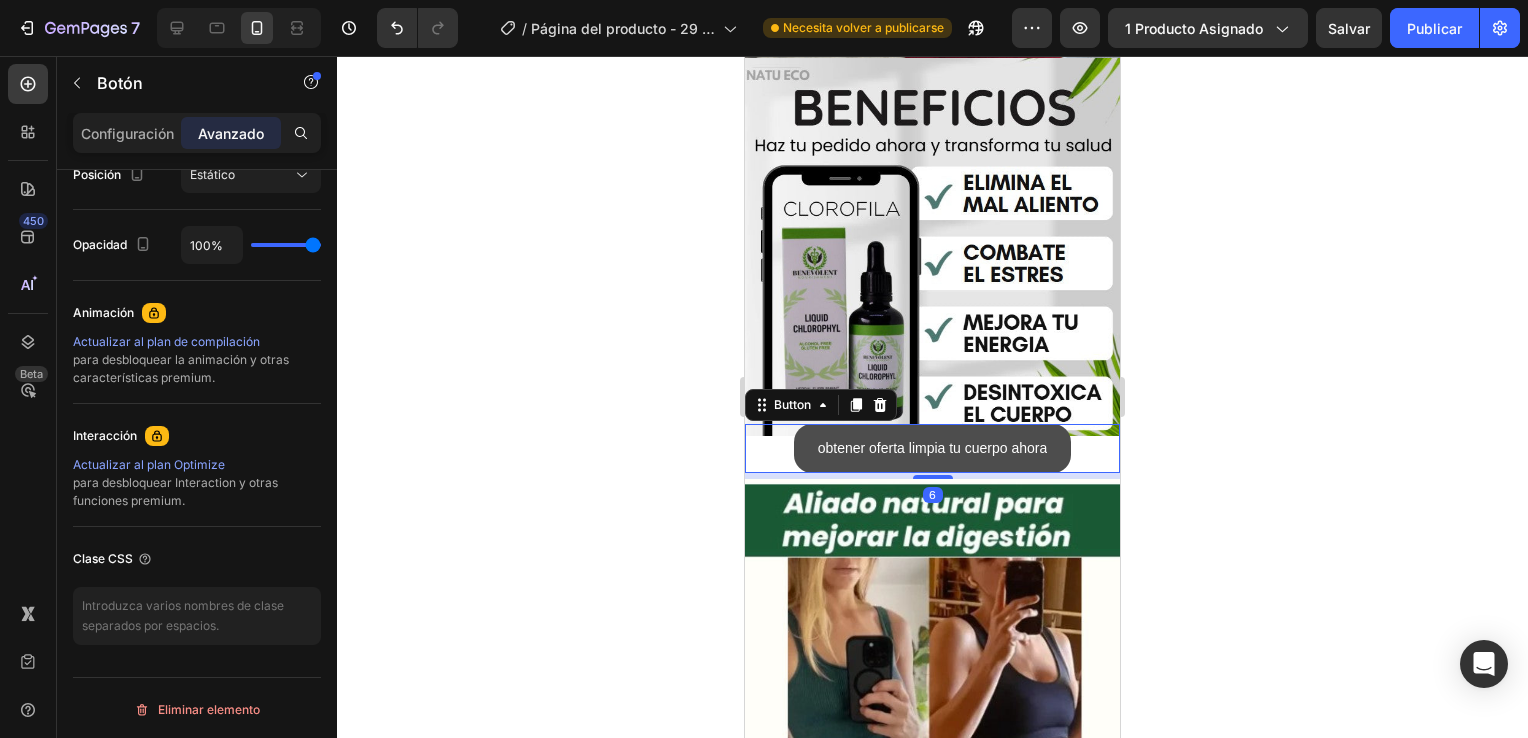 scroll, scrollTop: 760, scrollLeft: 0, axis: vertical 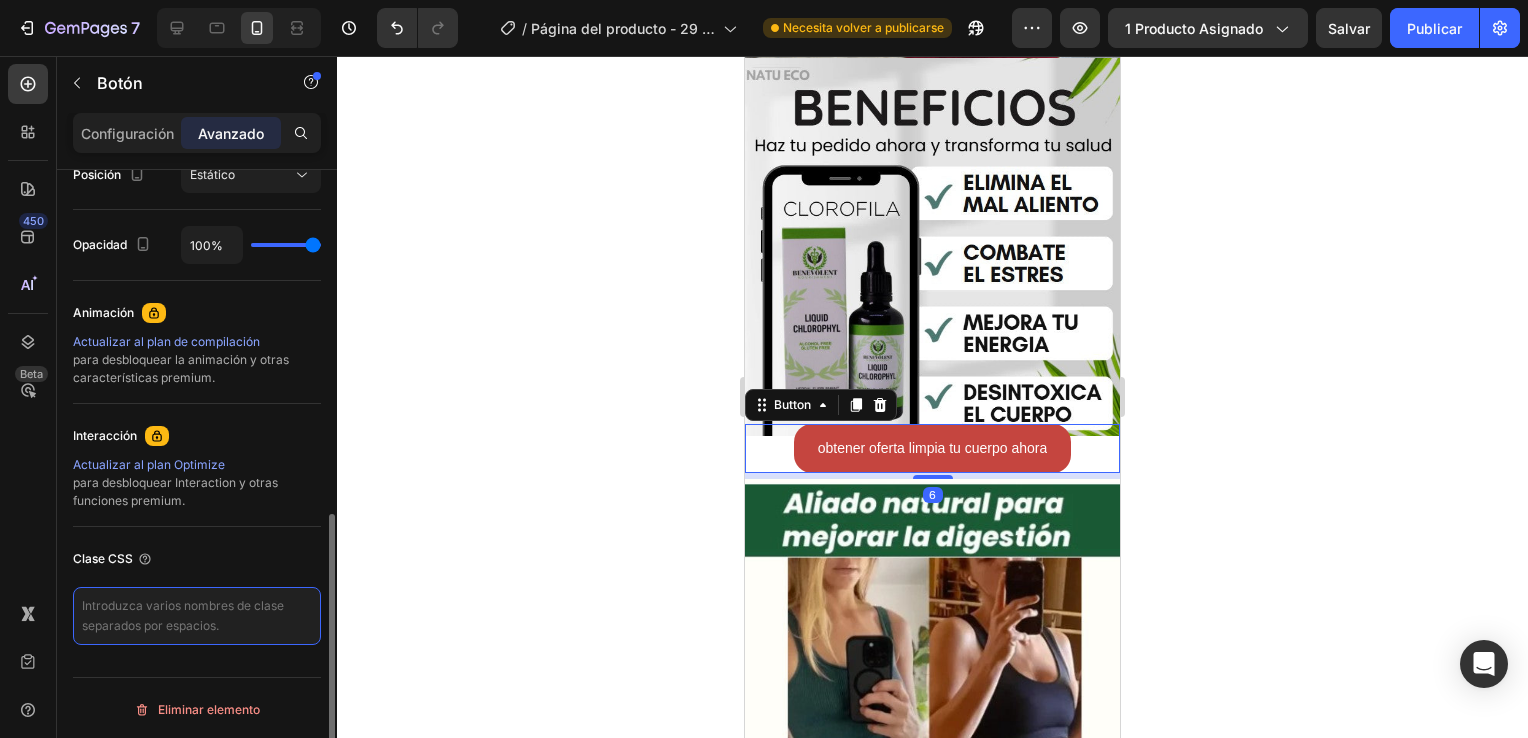 click at bounding box center (197, 616) 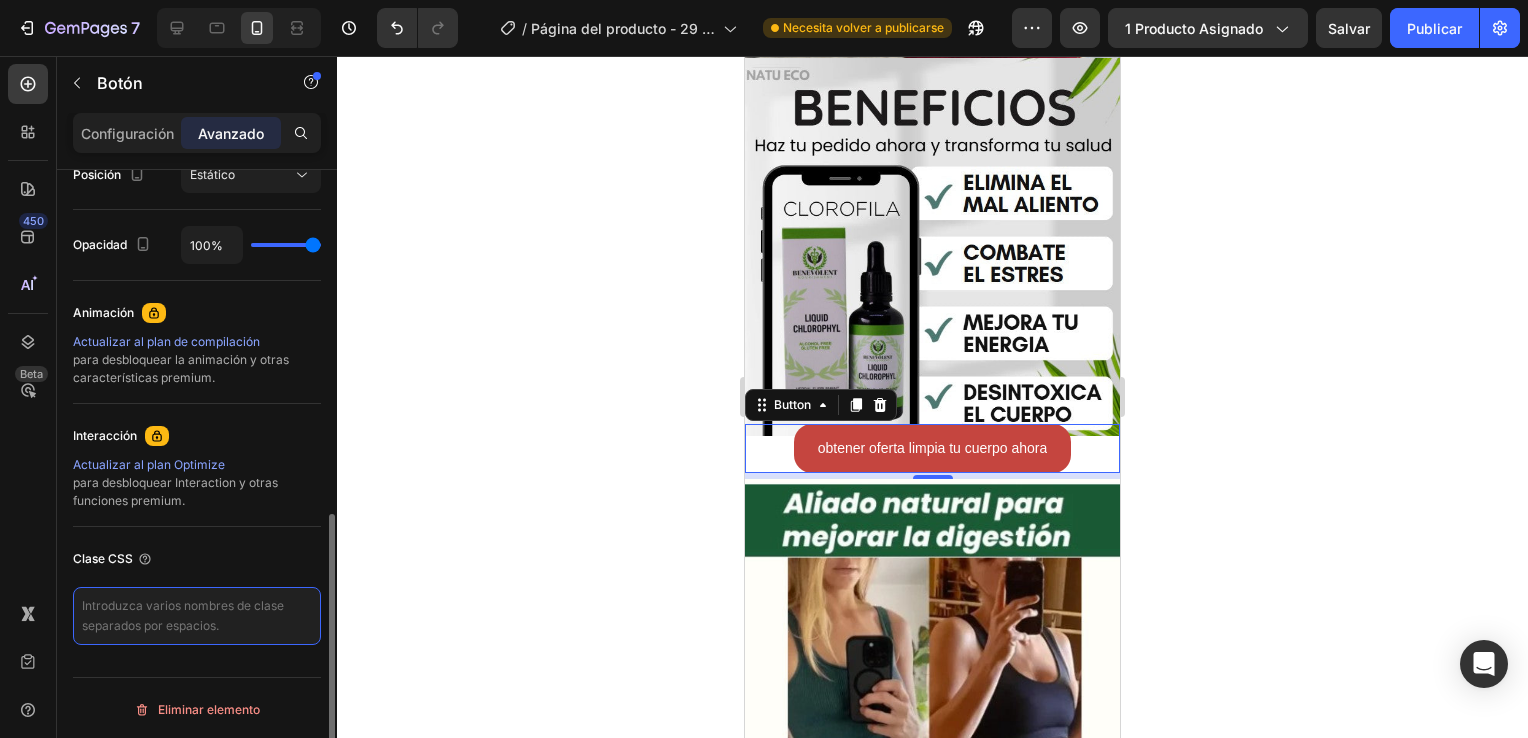 type on "_rsi-cod-form-is-gempage _rsi-cod-form-gempages-button-overwrite" 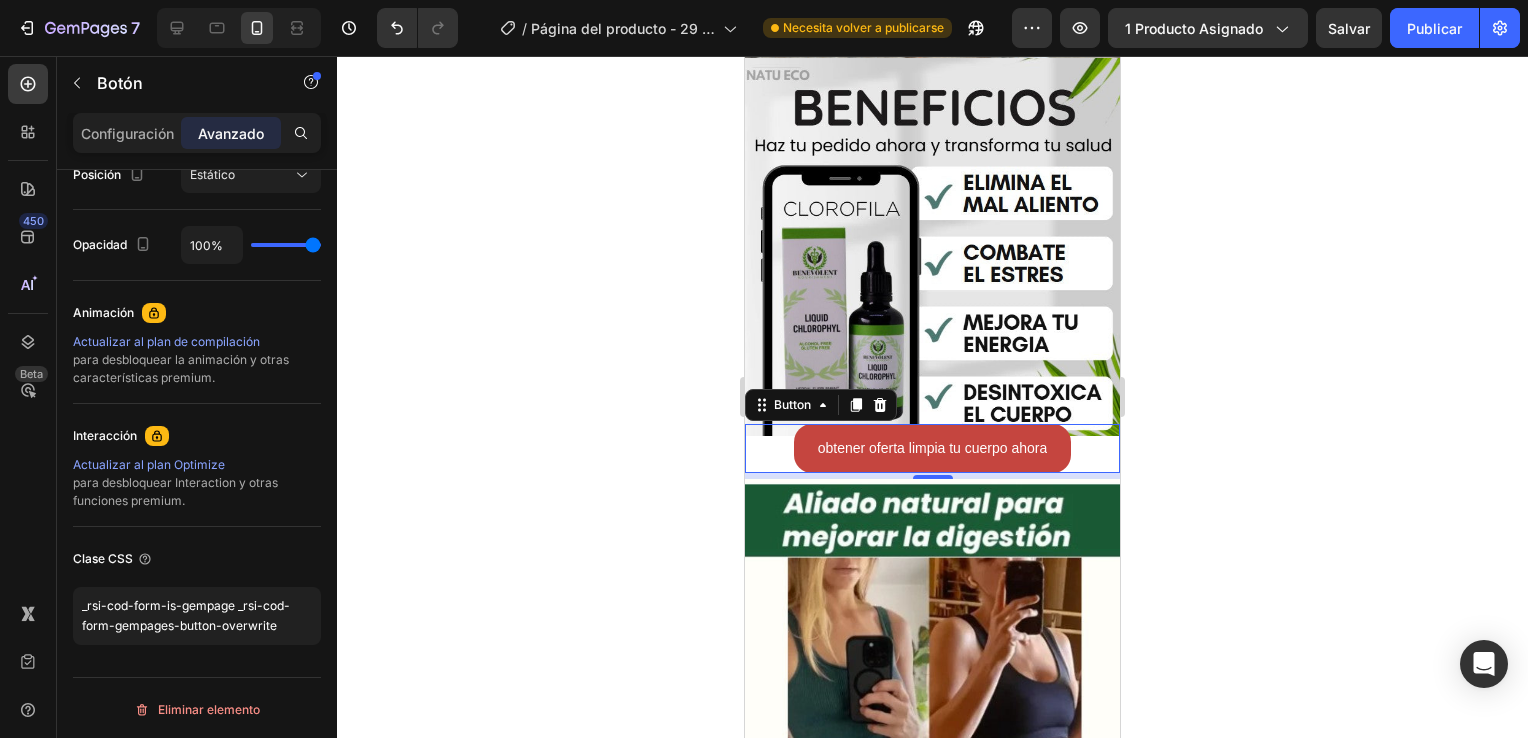 click 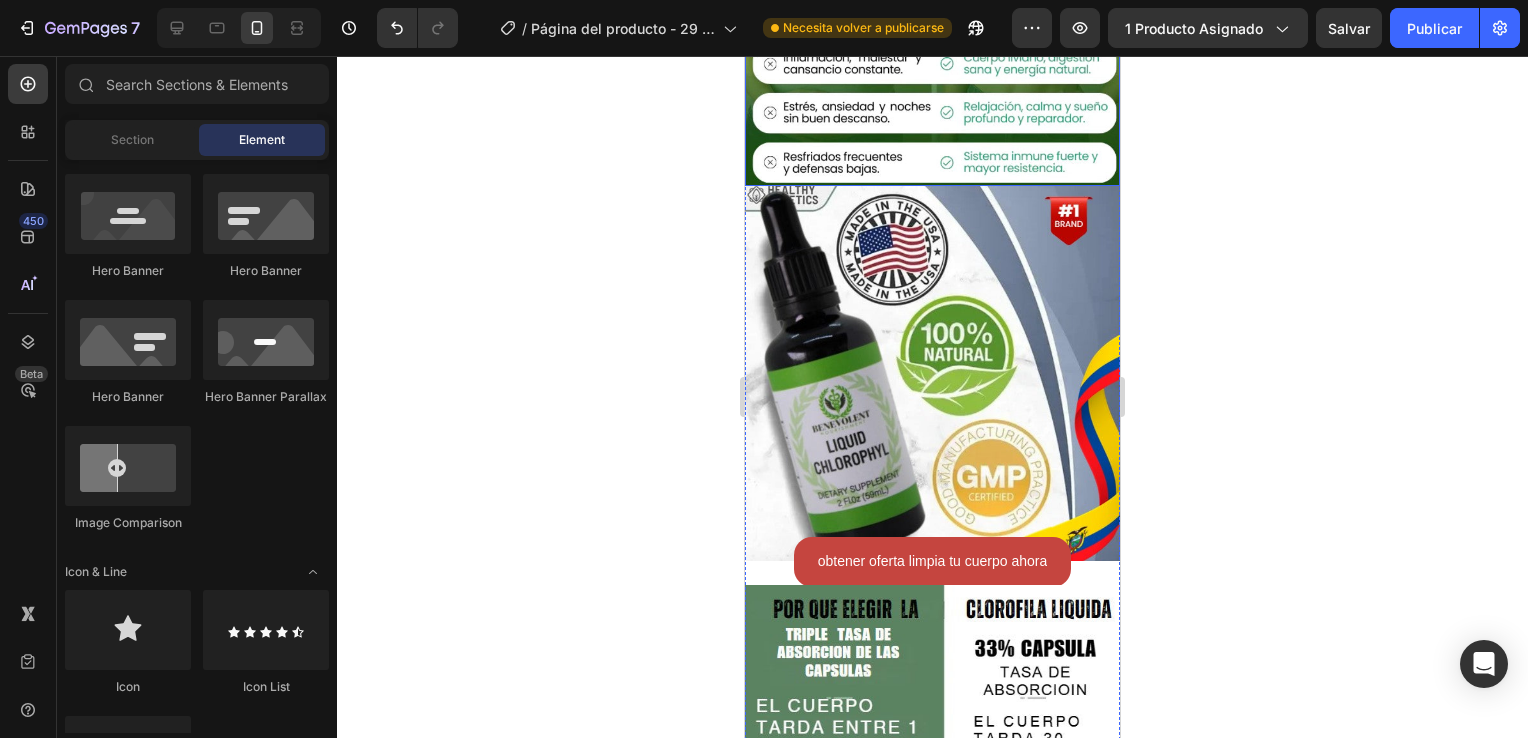 scroll, scrollTop: 2976, scrollLeft: 0, axis: vertical 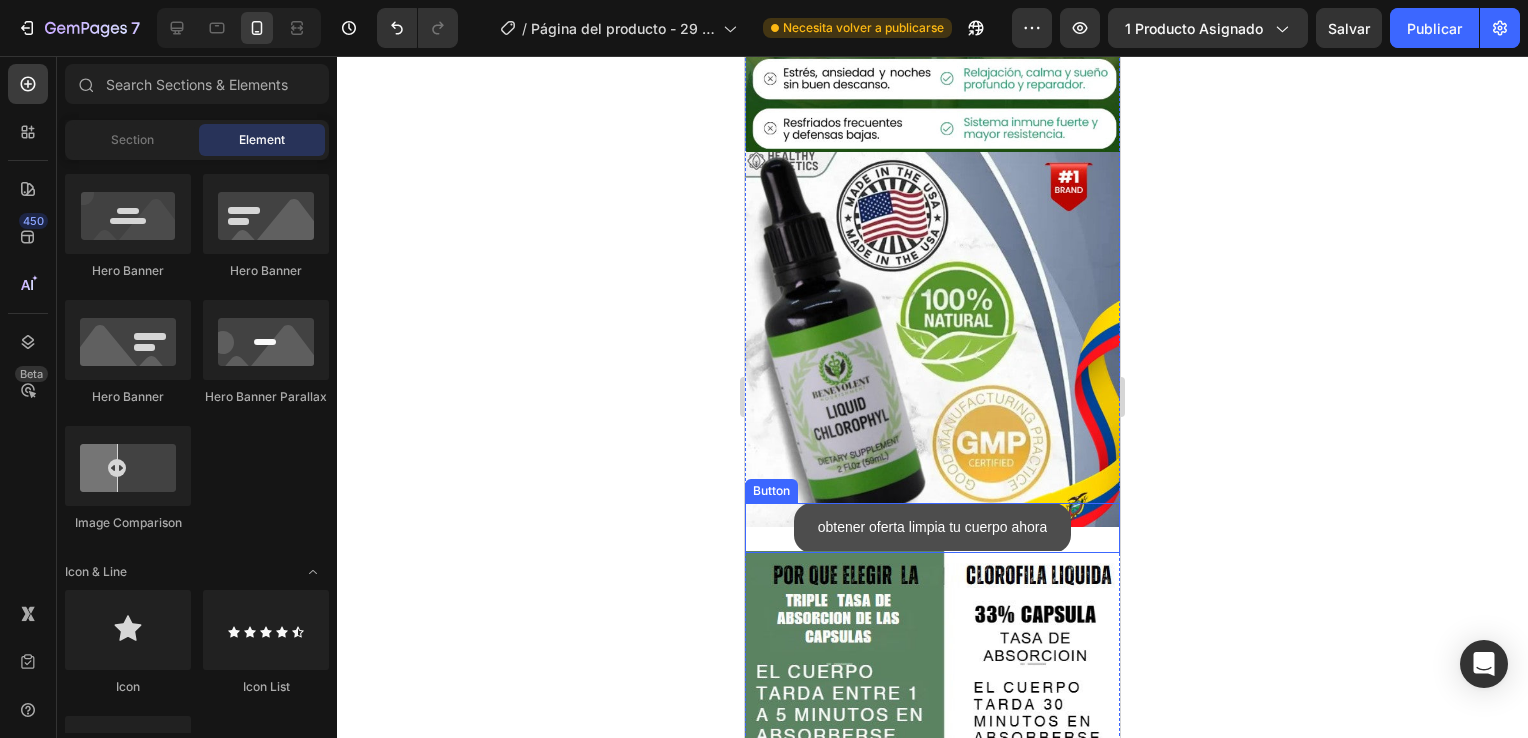 click on "obtener oferta limpia tu cuerpo ahora" at bounding box center (933, 527) 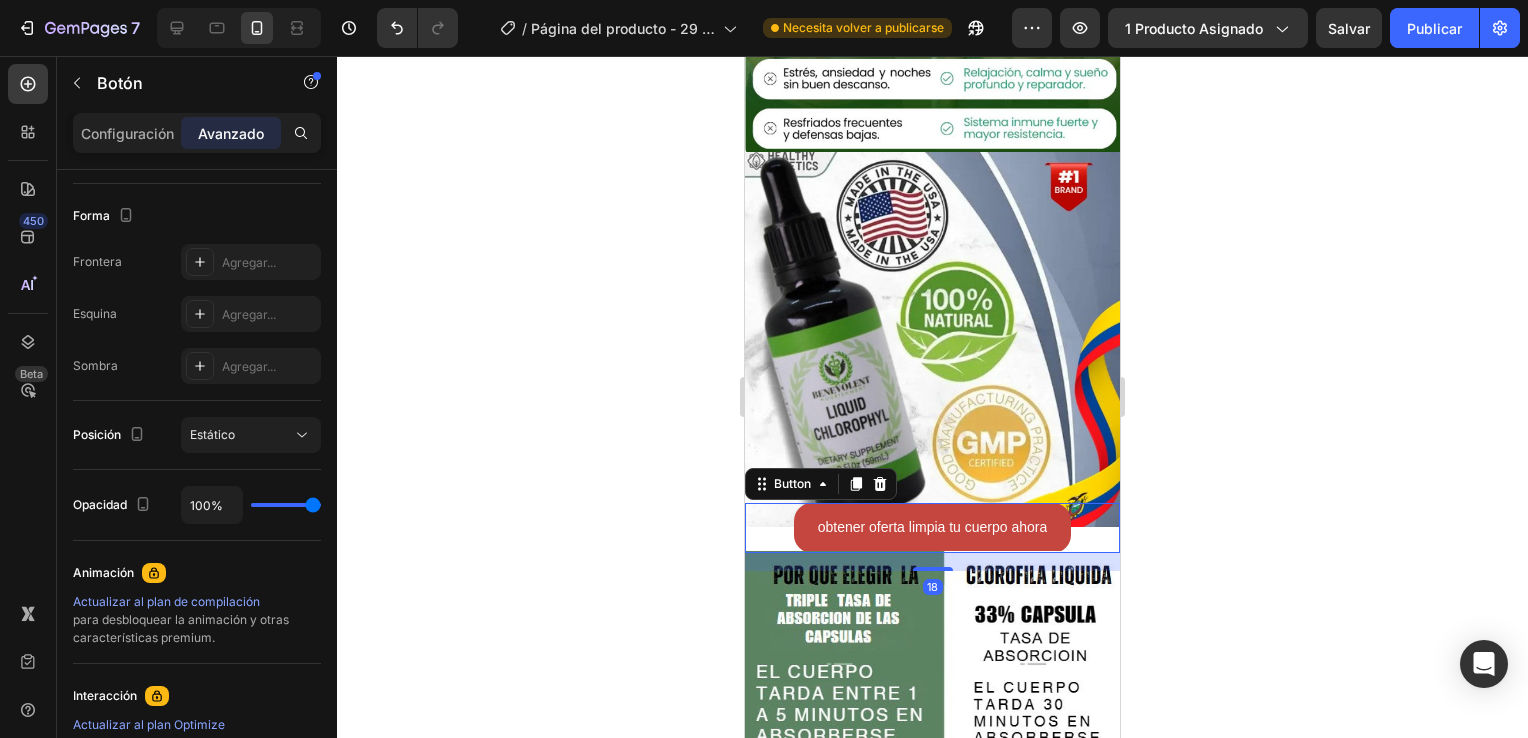 scroll, scrollTop: 760, scrollLeft: 0, axis: vertical 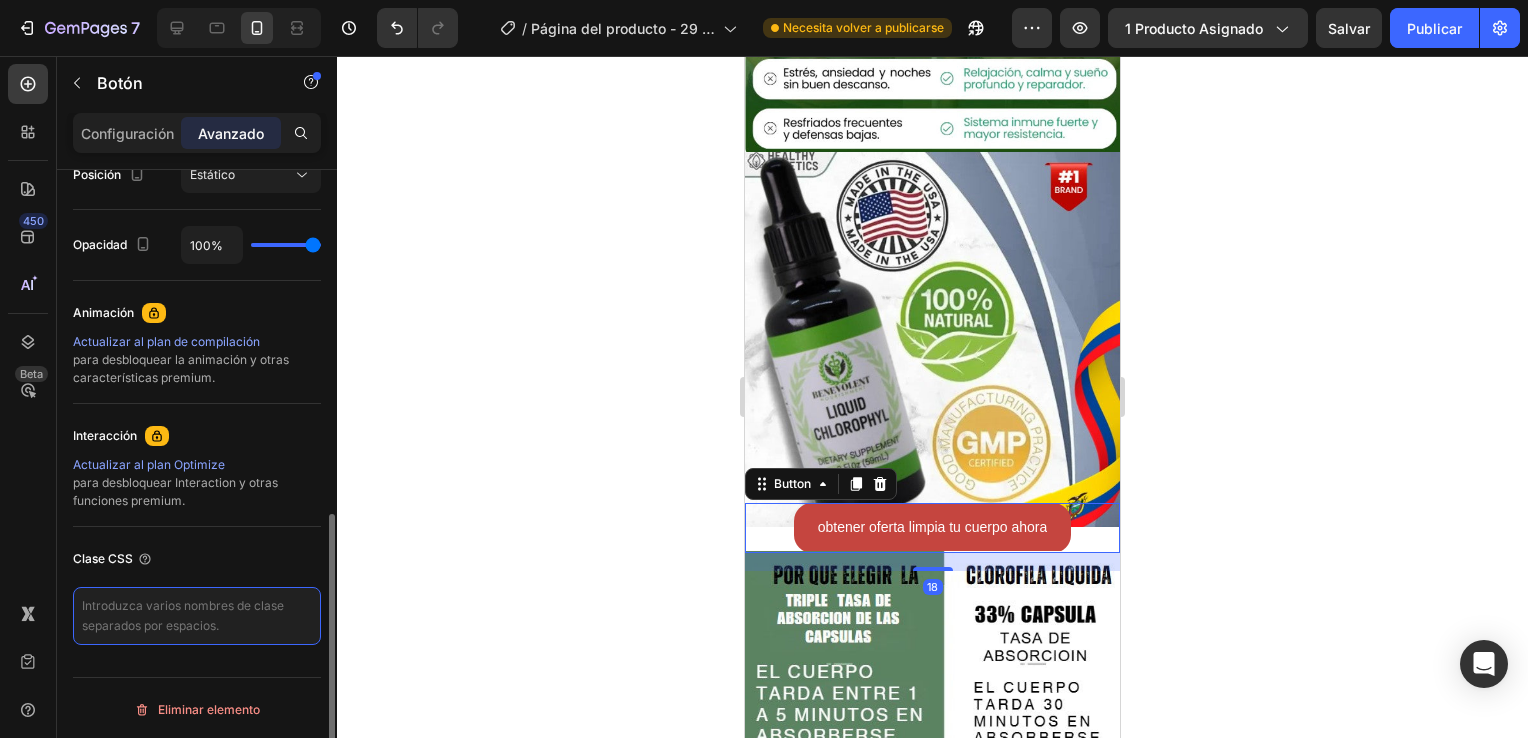 click at bounding box center (197, 616) 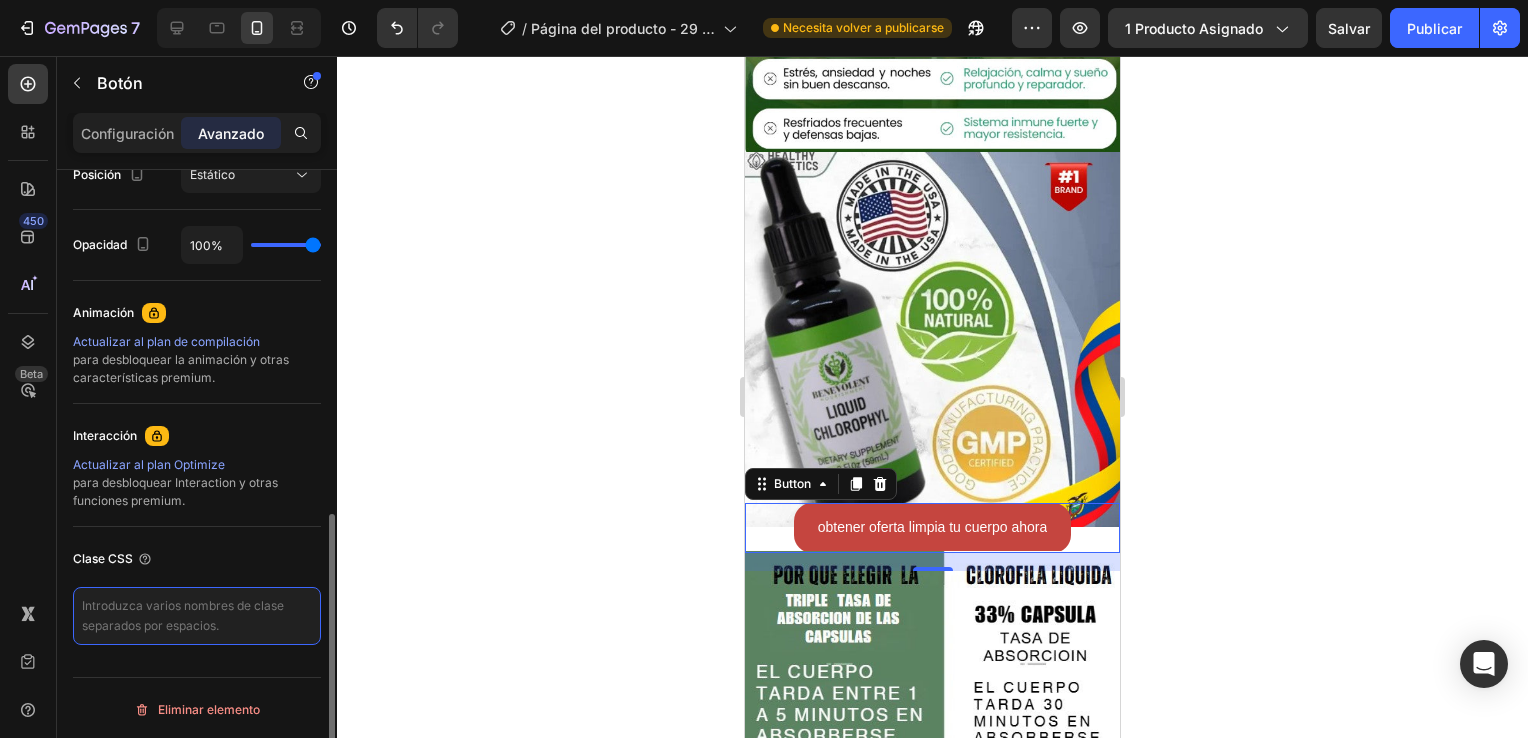 type on "_rsi-cod-form-is-gempage _rsi-cod-form-gempages-button-overwrite" 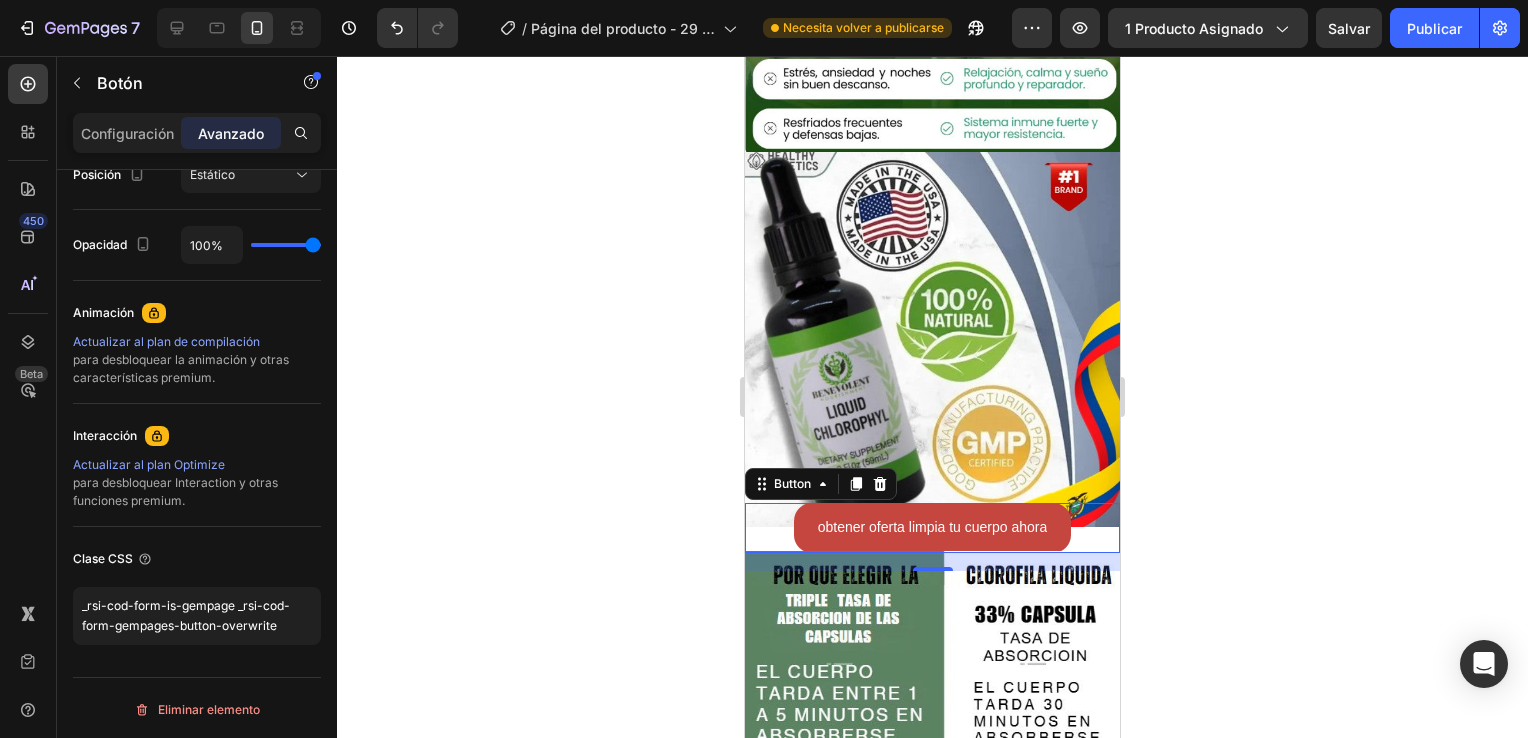 click 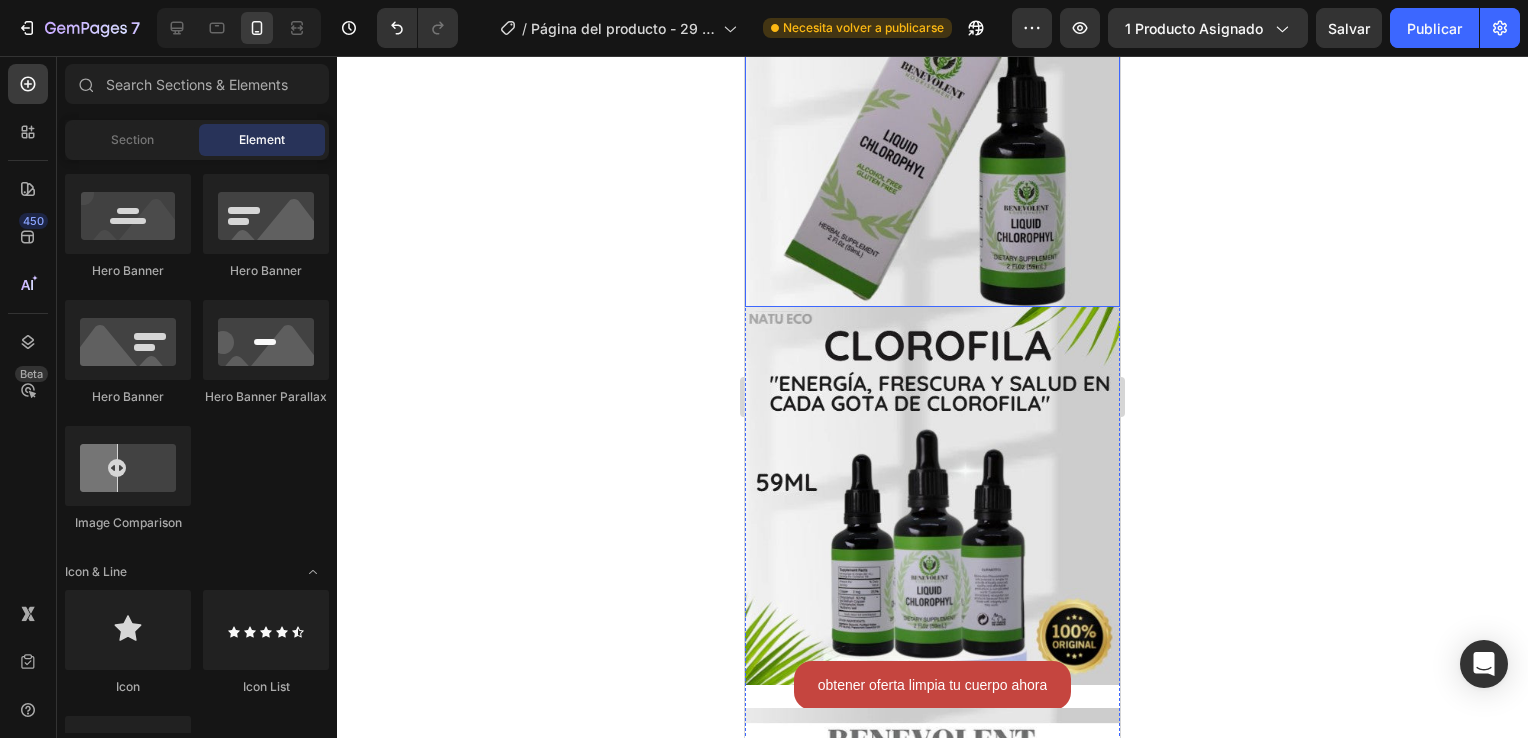 scroll, scrollTop: 4276, scrollLeft: 0, axis: vertical 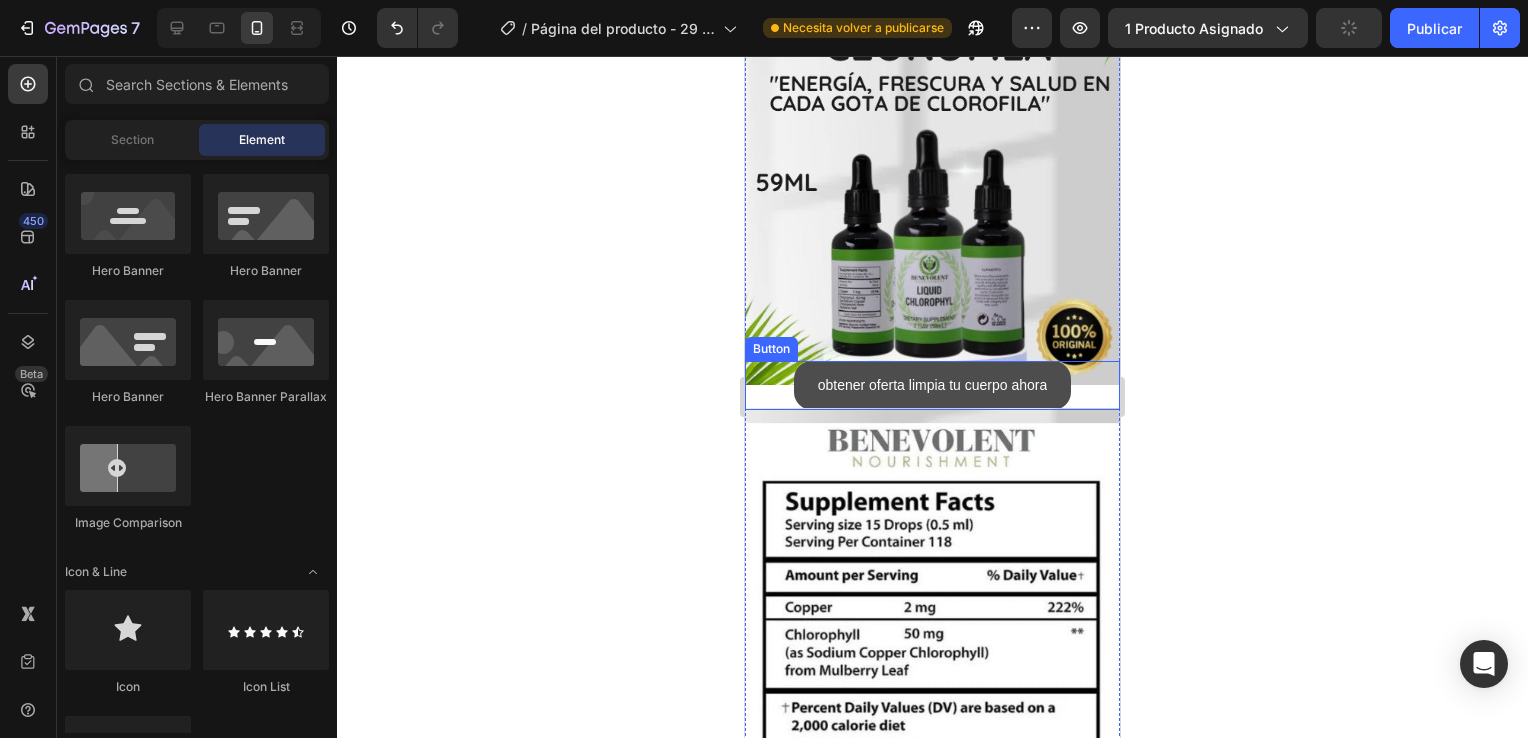 click on "obtener oferta limpia tu cuerpo ahora" at bounding box center (933, 385) 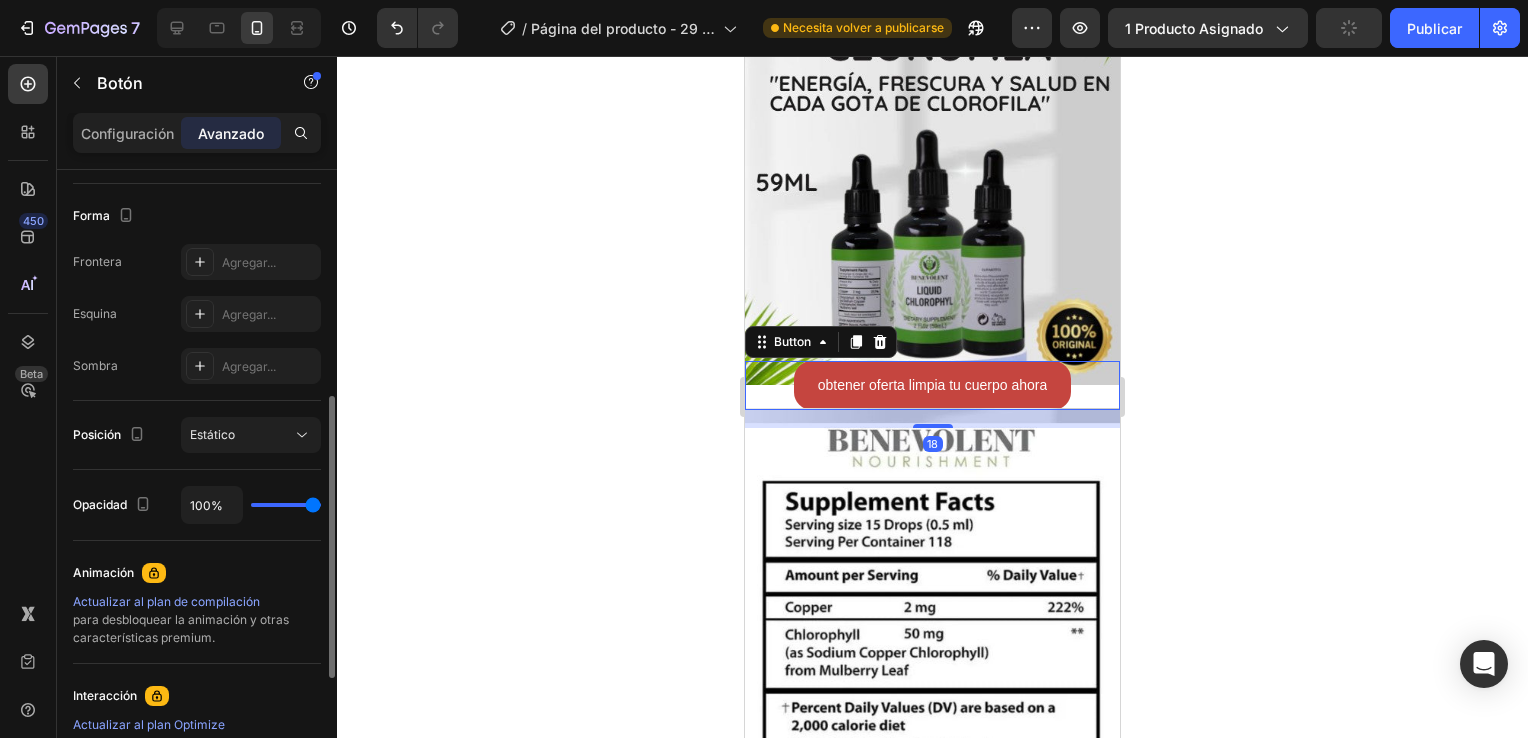 scroll, scrollTop: 760, scrollLeft: 0, axis: vertical 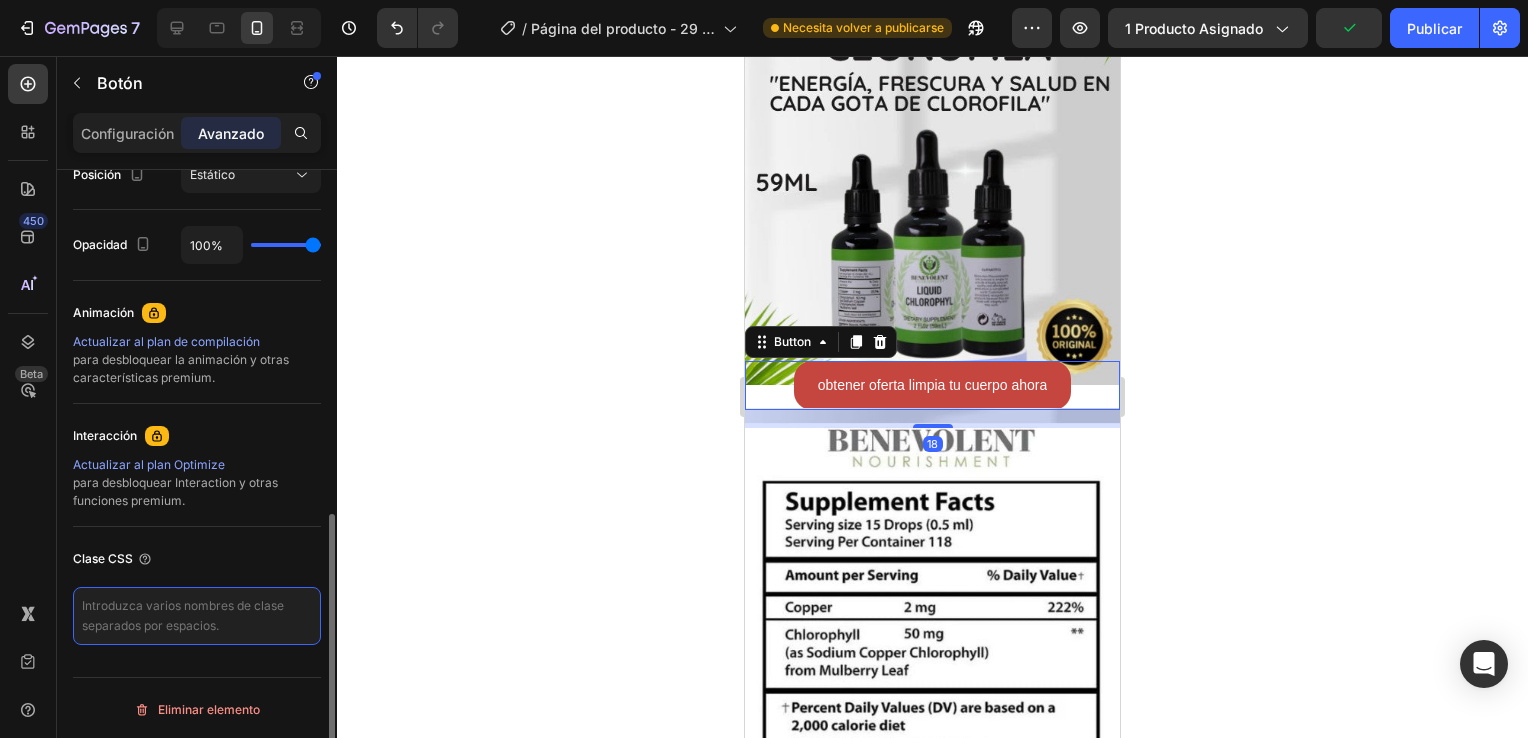 click at bounding box center (197, 616) 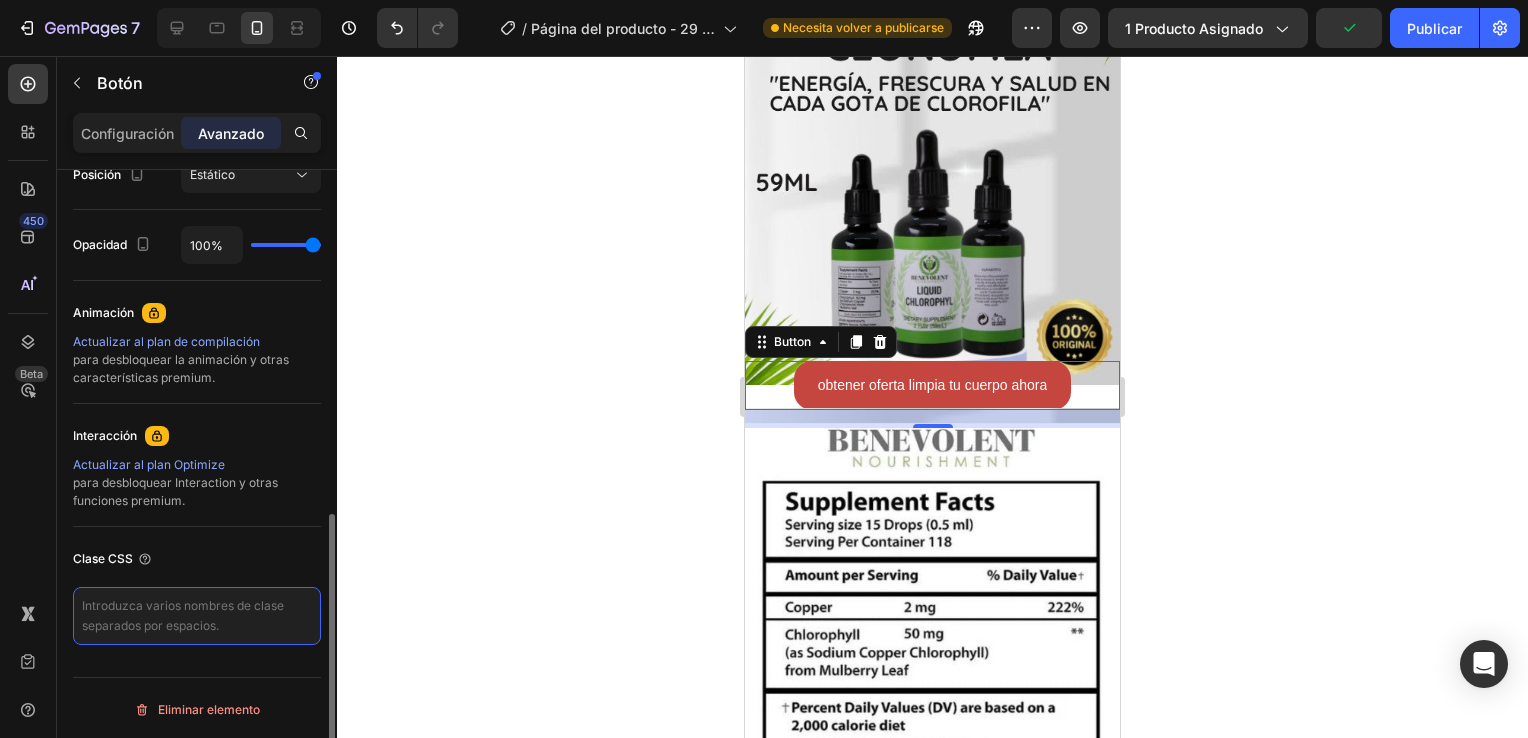 type on "_rsi-cod-form-is-gempage _rsi-cod-form-gempages-button-overwrite" 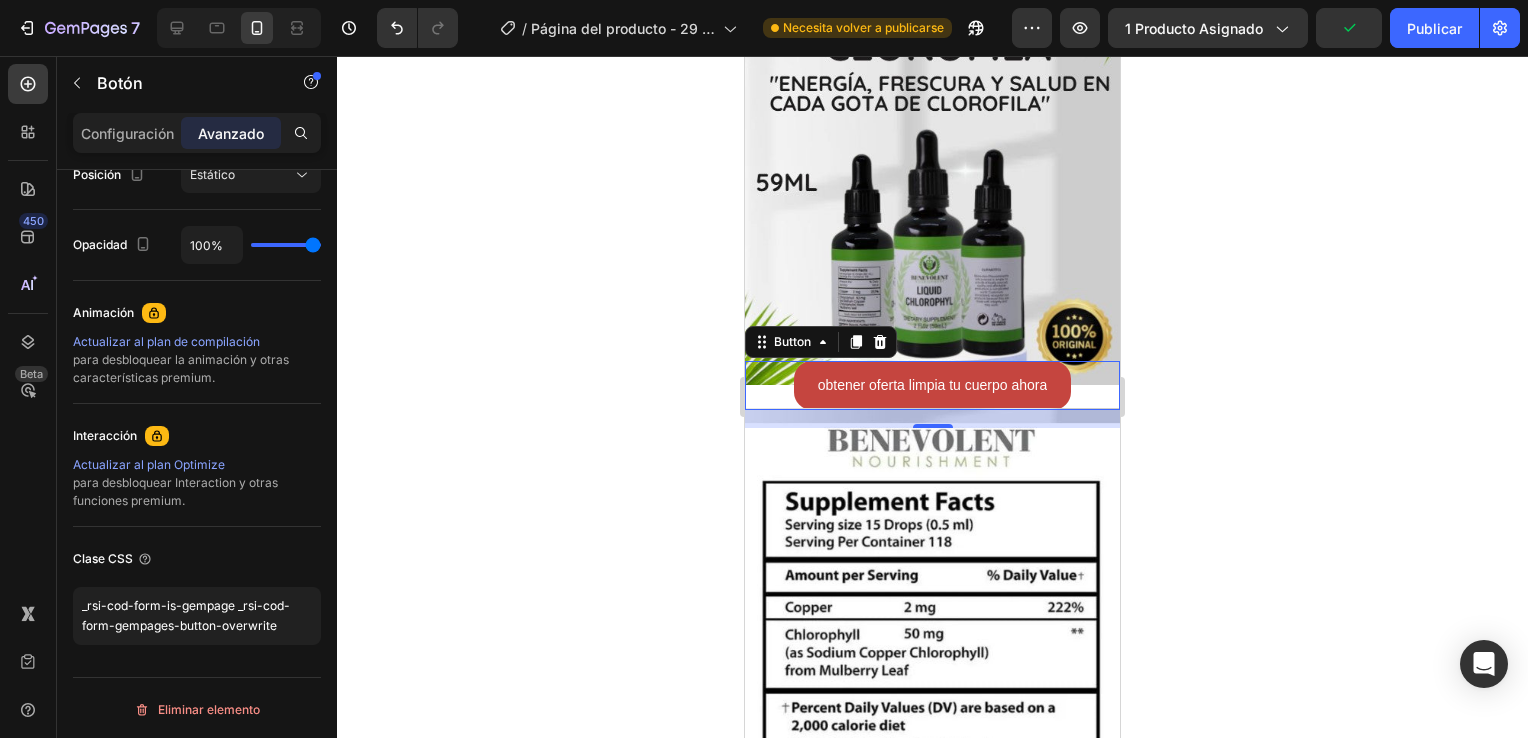 click 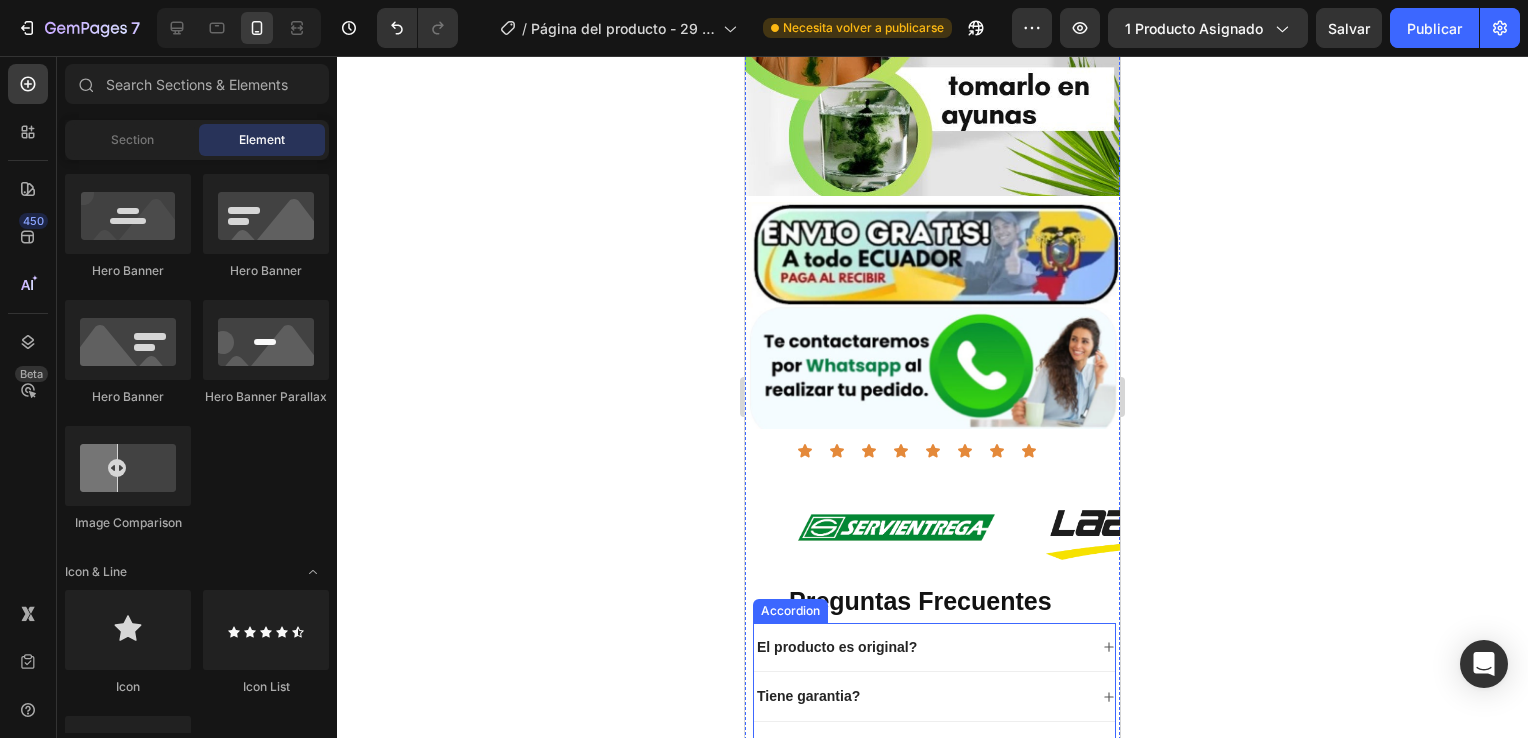 scroll, scrollTop: 5276, scrollLeft: 0, axis: vertical 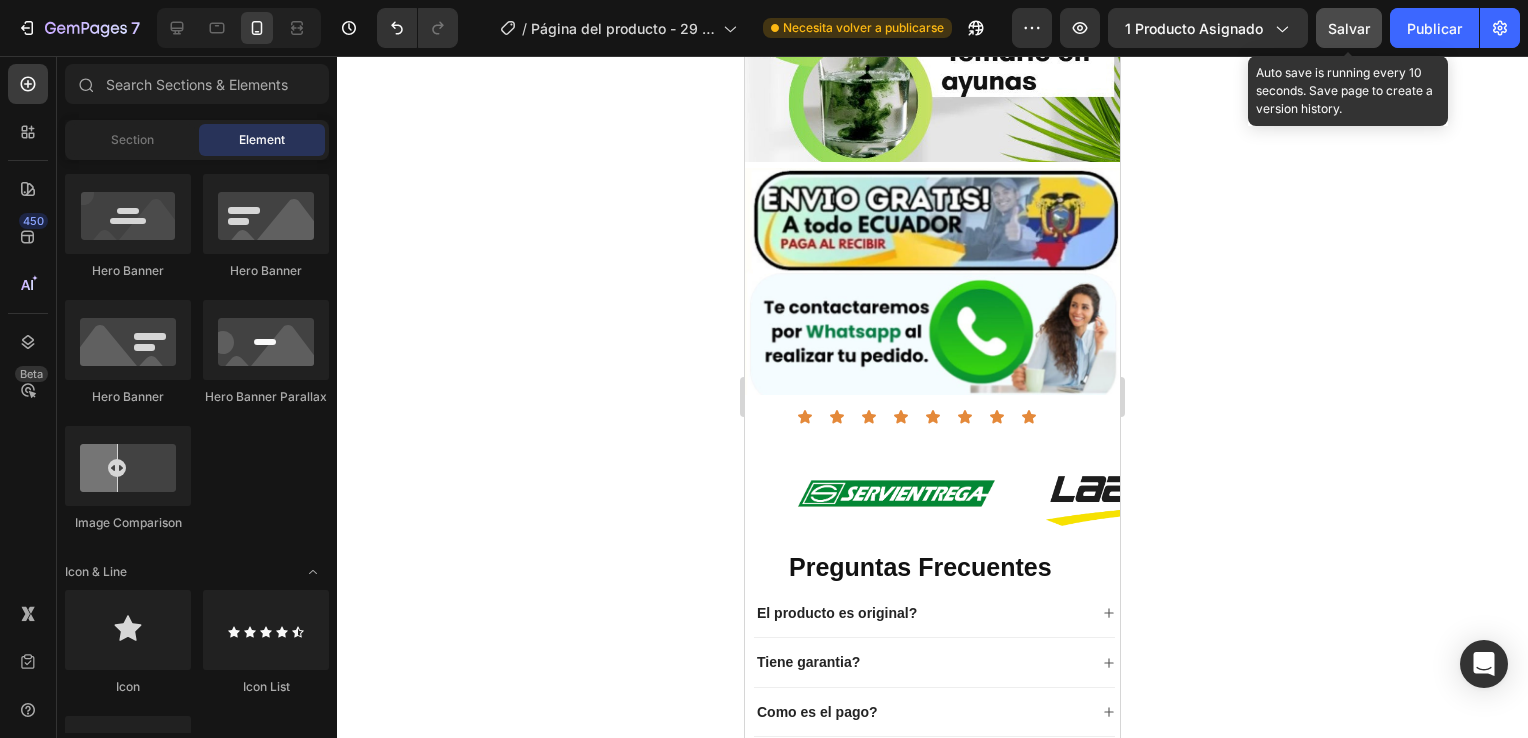 click on "Salvar" 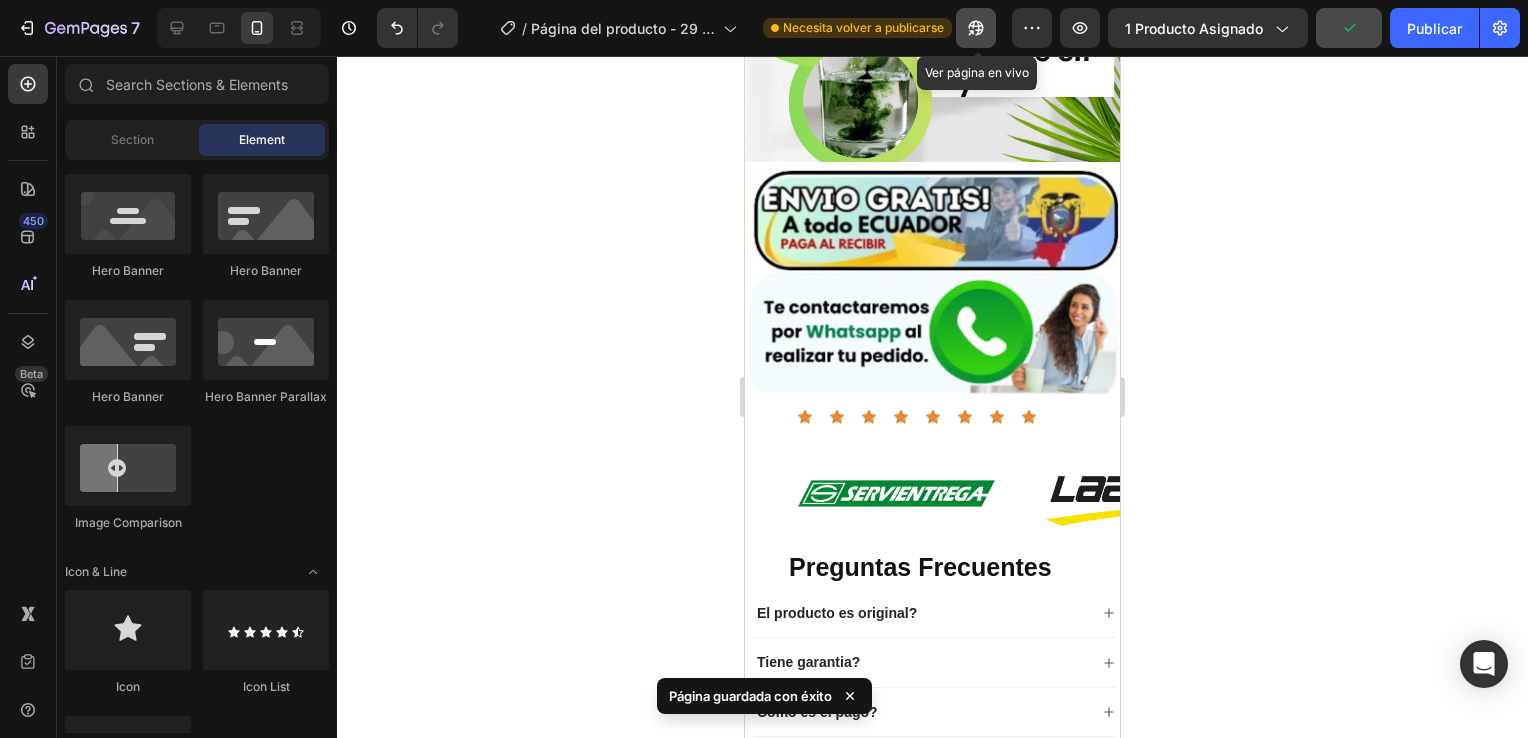click 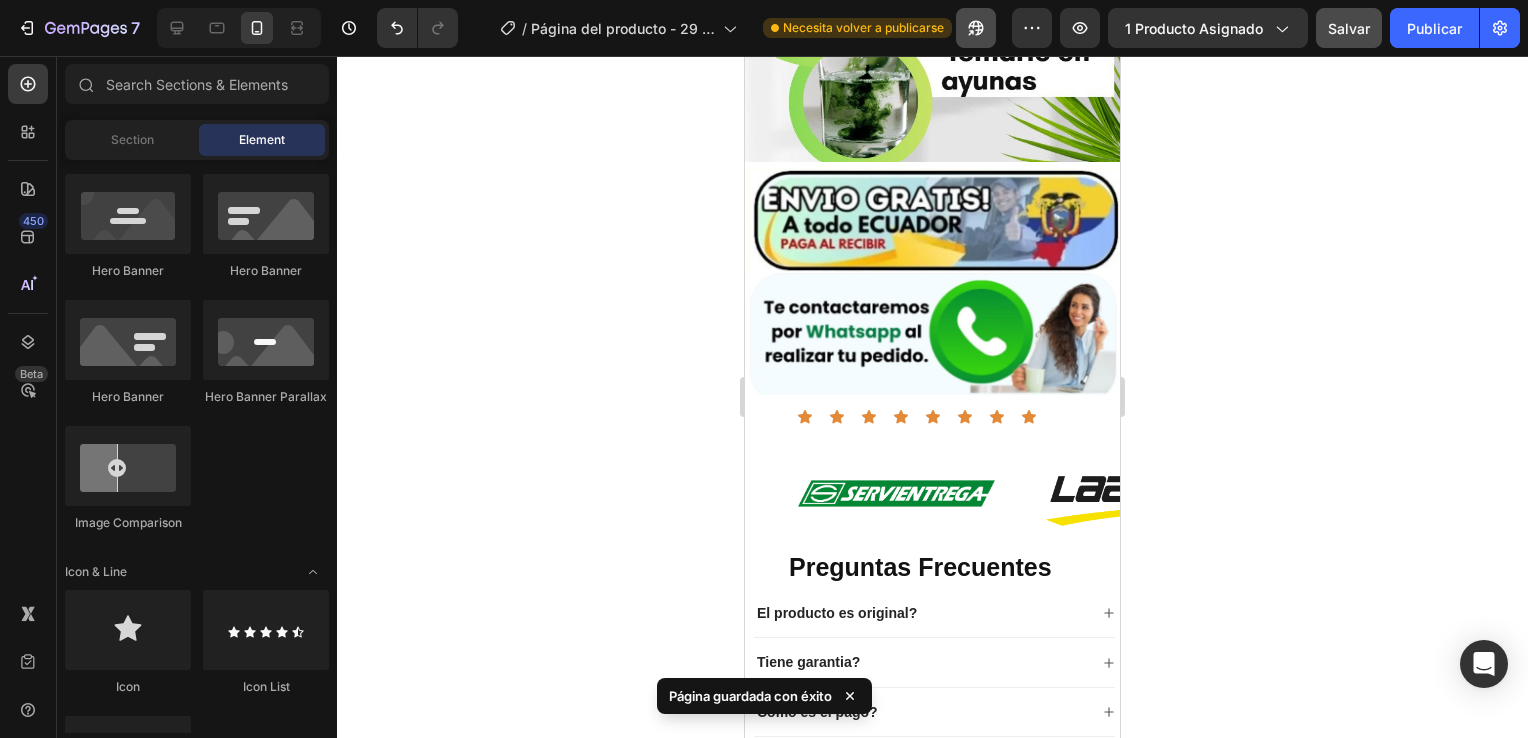 scroll, scrollTop: 5414, scrollLeft: 0, axis: vertical 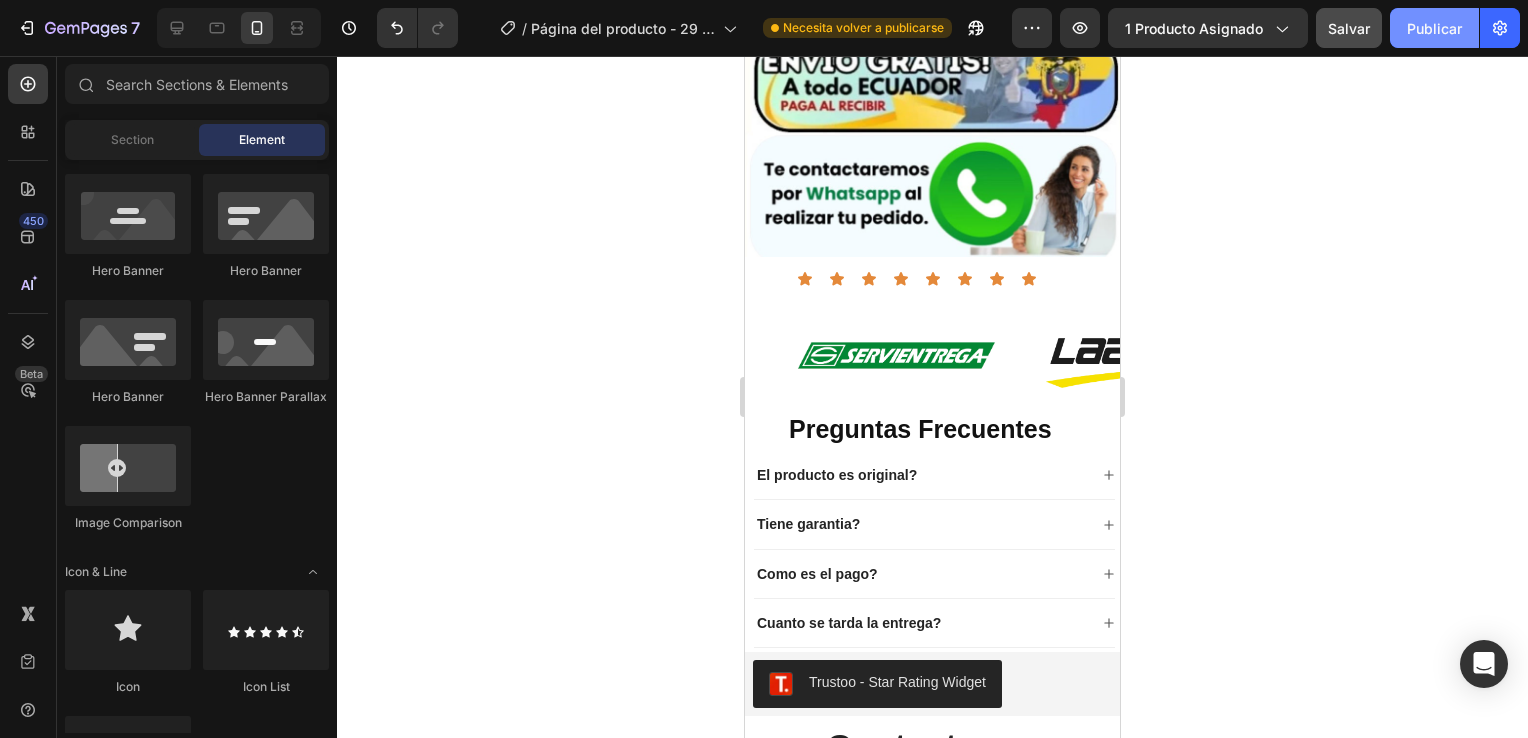 click on "Publicar" 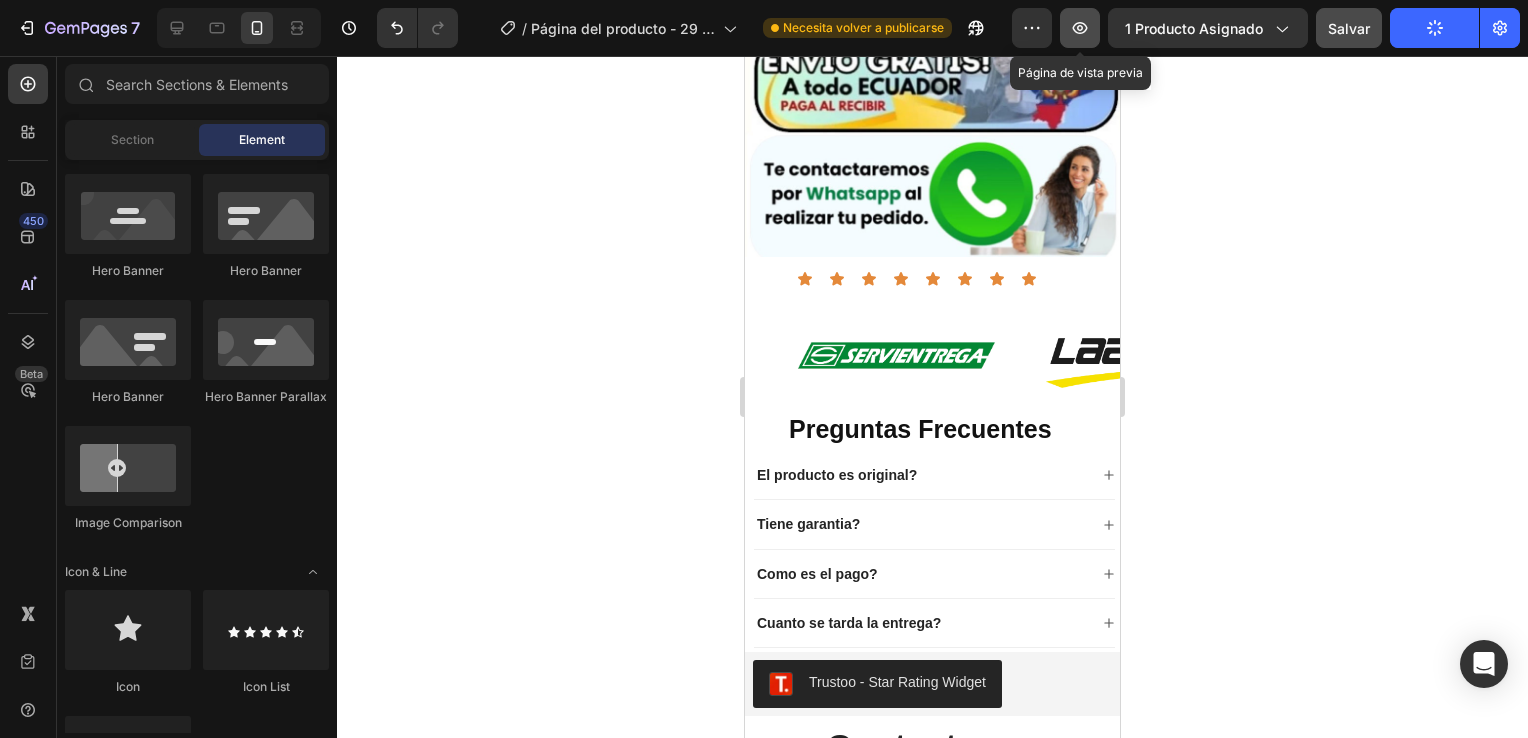 click 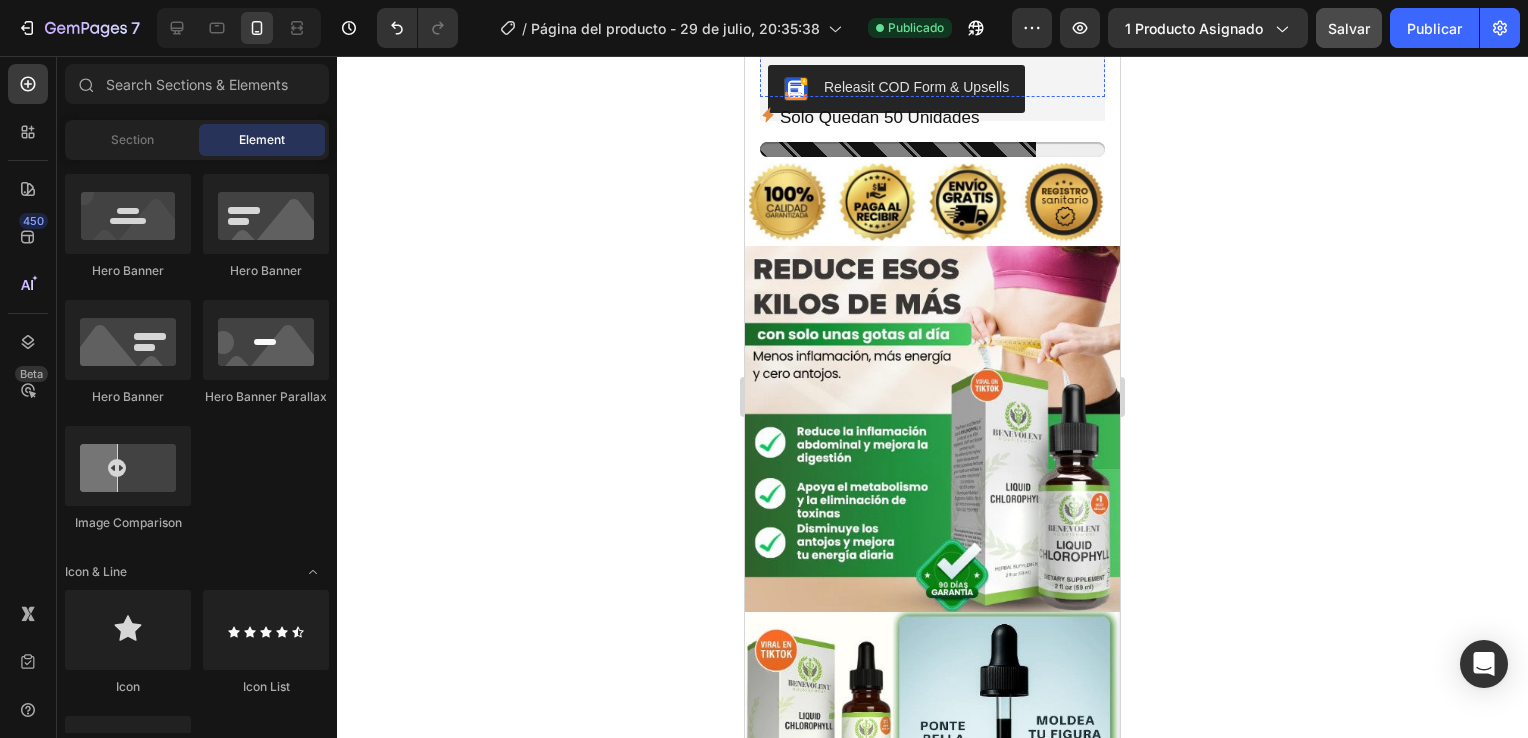scroll, scrollTop: 400, scrollLeft: 0, axis: vertical 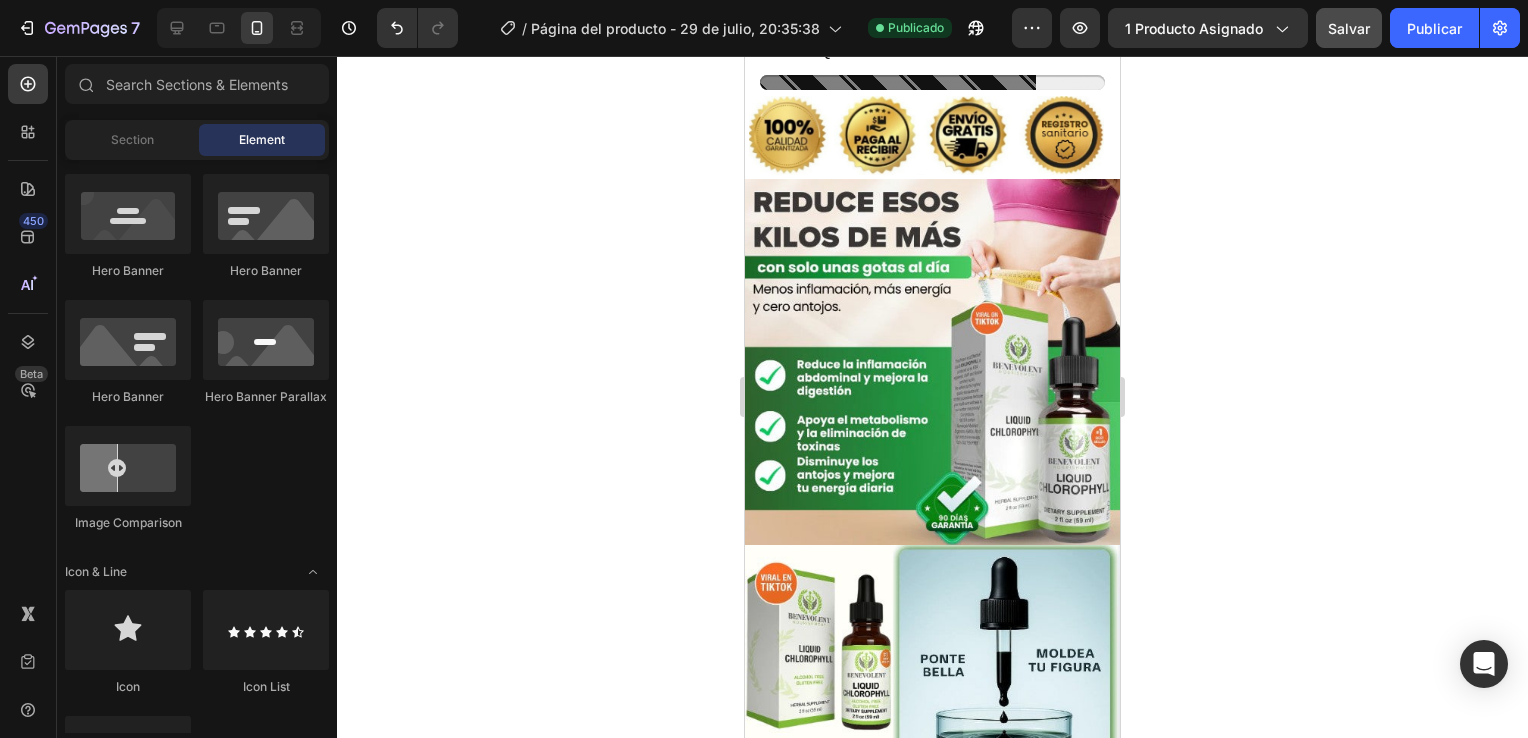 click on "Releasit COD Form & Upsells" at bounding box center [932, 22] 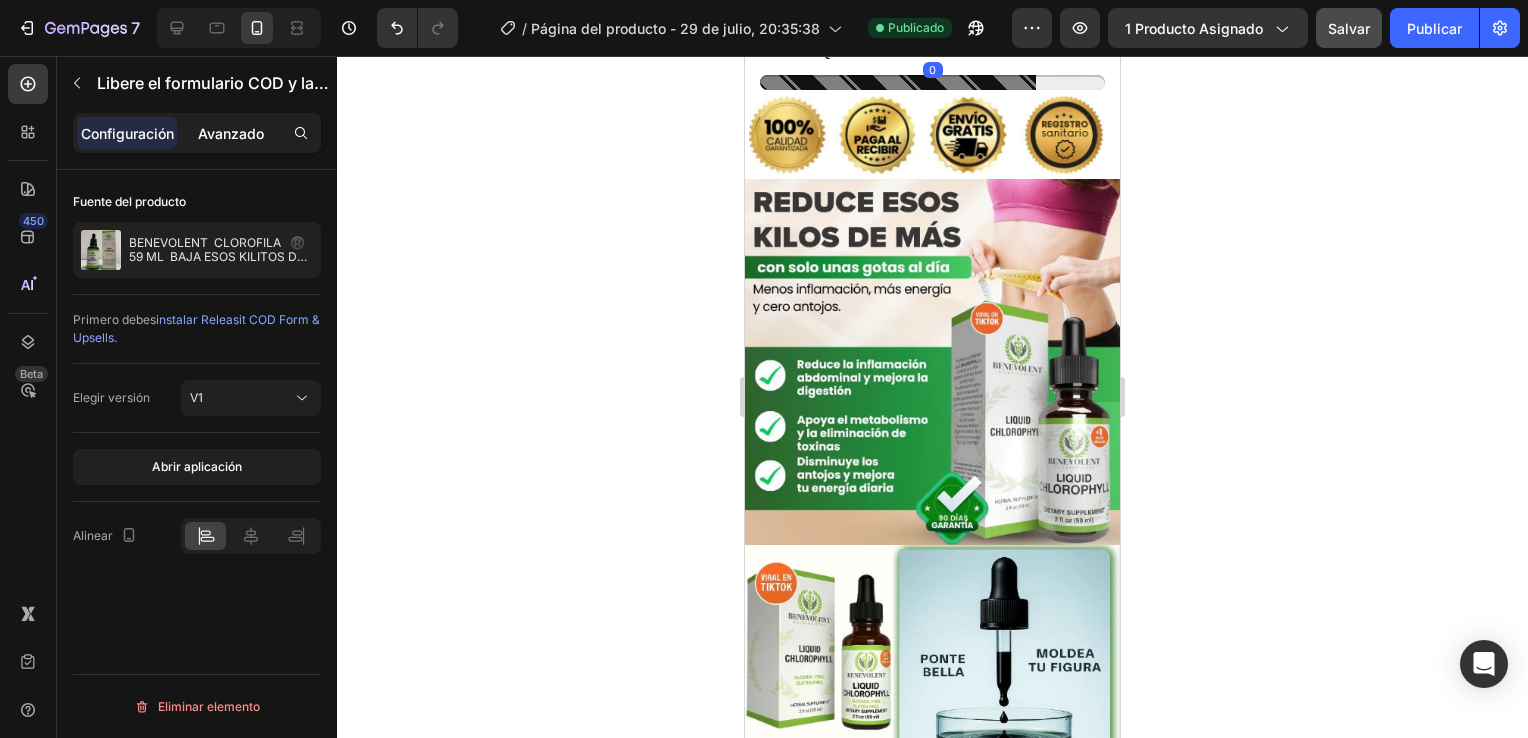 click on "Avanzado" at bounding box center (231, 133) 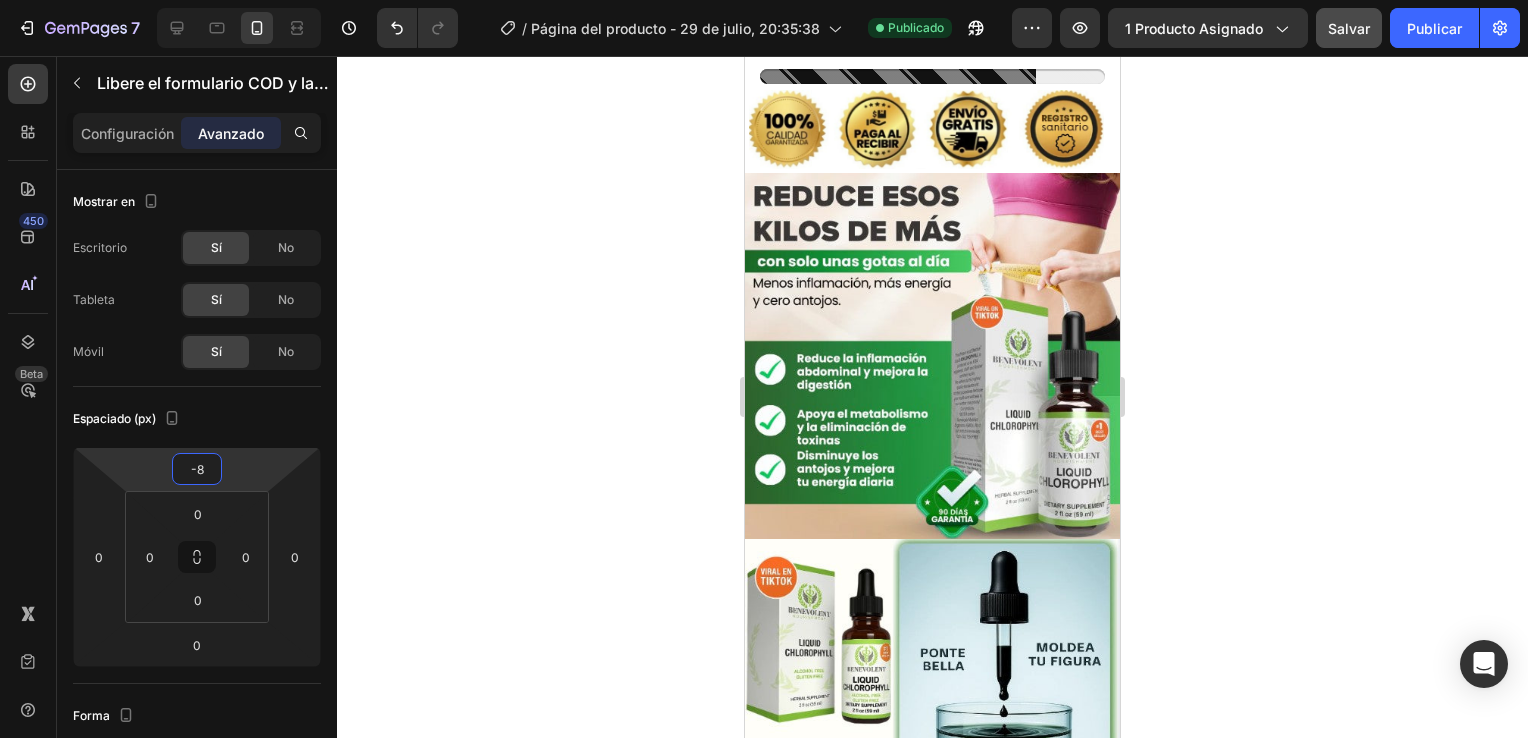 type on "-12" 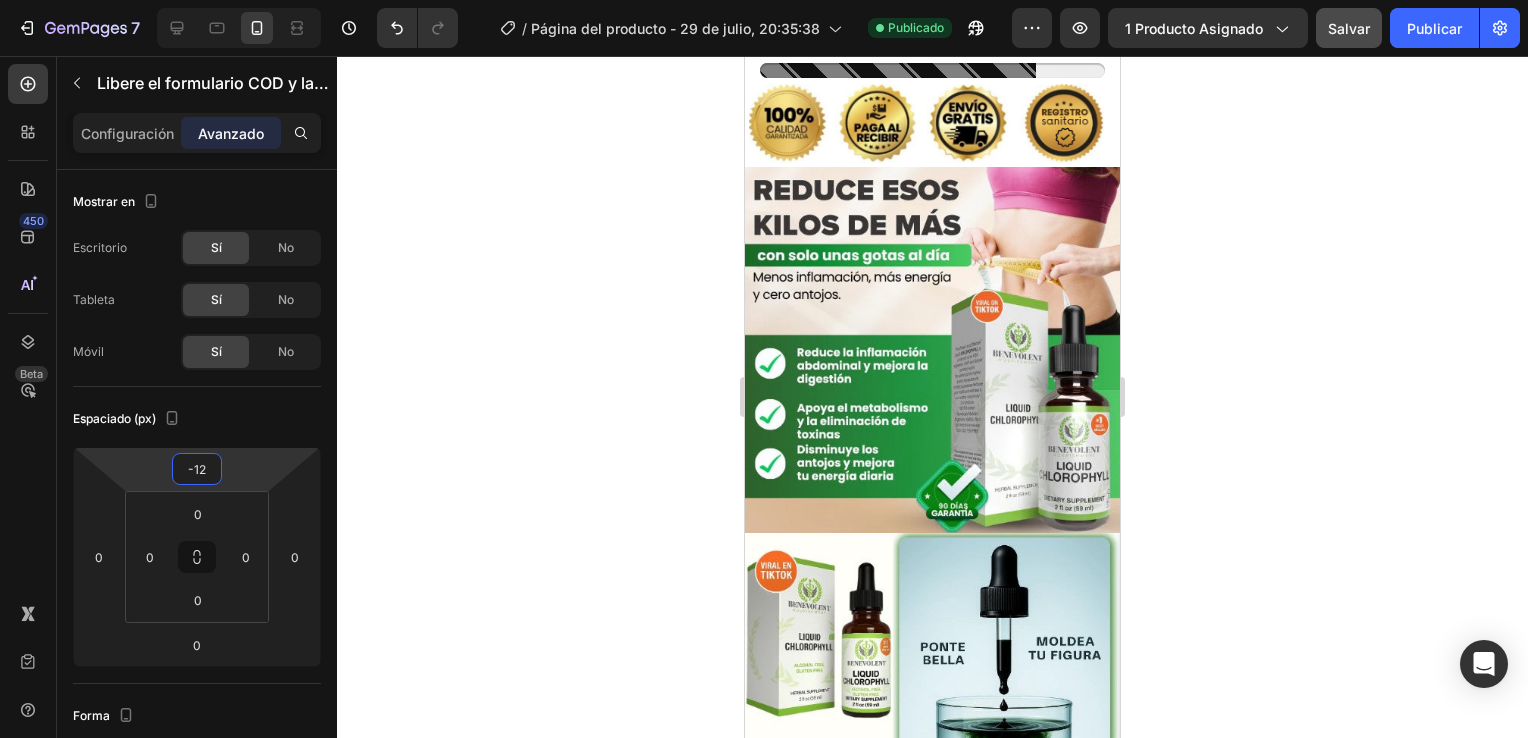 click on "7   /  Página del producto - [DATE], [TIME] Publicado Preview 1 producto asignado  Salvar   Publicar  450 Beta Secciones(18) Elementos(84) Section Element Sección de héroe Detalle del producto Marcas Insignias de confianza Garantía Desglose del producto Modo de empleo Testimonios Comparar Haz Preguntas Frecuentes Prueba social Historia de la marca Lista de productos Colección Lista de blogs Contacto Sticky Añadir al carrito Pie de página personalizado Explorar biblioteca 450 Layout
Row
Row
Row
Row Text
Heading
Text Block Button
Button
Button Media" at bounding box center (764, 0) 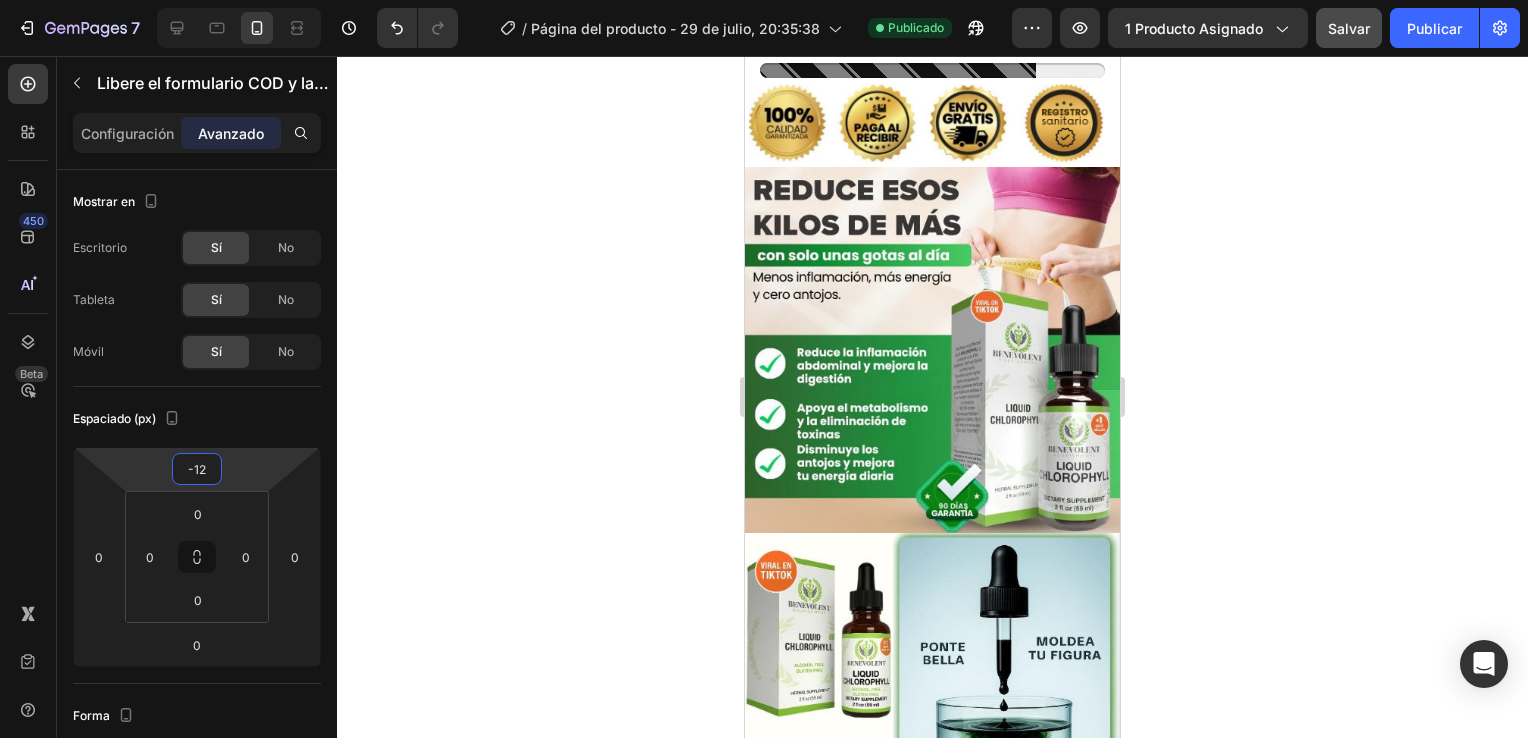 click on "Image BENEVOLENT  CLOROFILA   ®️ 59 ML  BAJA ESOS KILITOS DE MAS, ELIMINA MALOS OLORES Product Title Icon Icon Icon Icon Icon Icon List 2,500+ Verified Reviews! Text Block Row $26.99 Product Price Product Price $40.99 Product Price Product Price 34% off Product Badge Row Releasit COD Form & Upsells Releasit COD Form & Upsells   0 Row
Solo Quedan 50 Unidades Stock Counter Product Section 2 Image Image Image obtener oferta limpia tu cuerpo ahora Button Image Section 3 Root" at bounding box center [932, 2753] 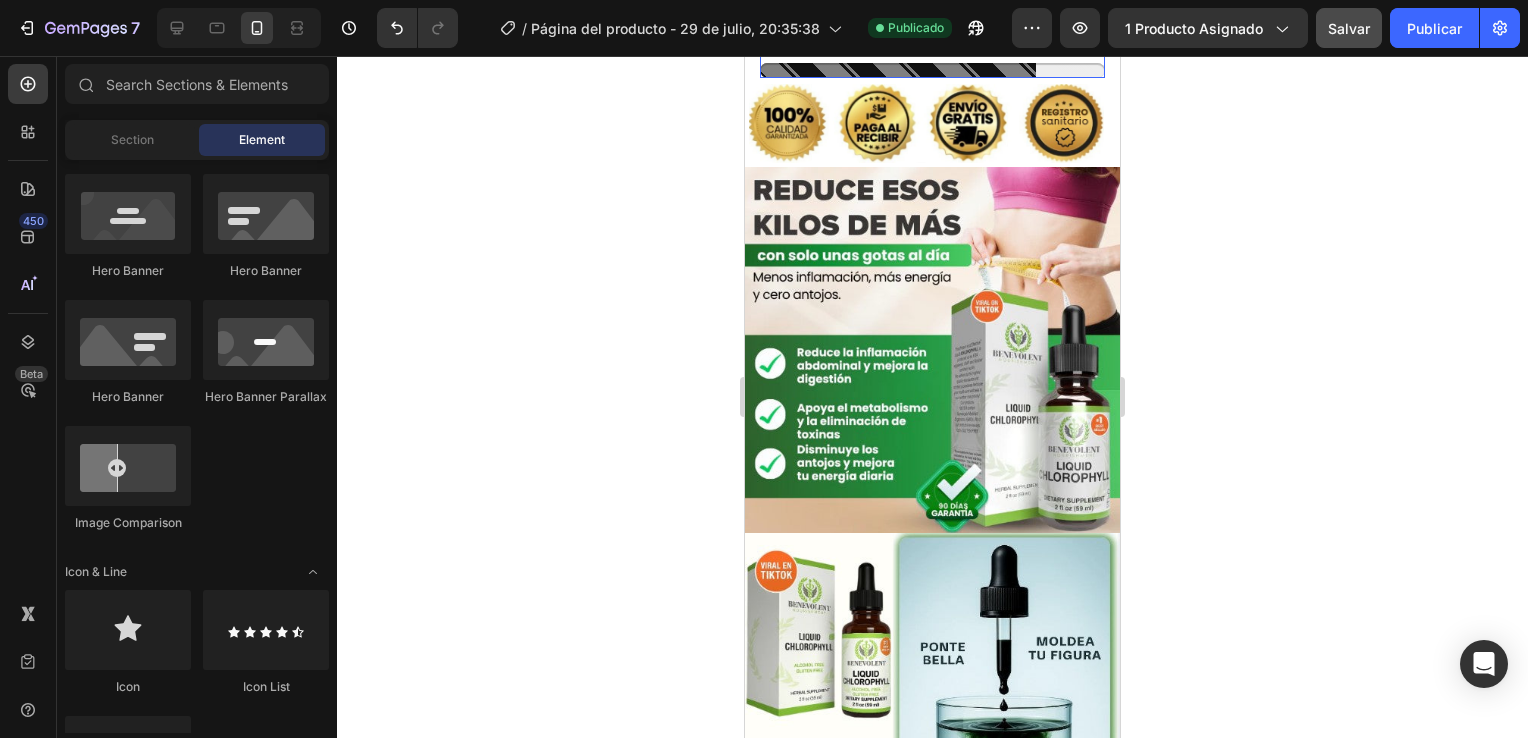 click on "Solo Quedan 50 Unidades" at bounding box center [879, 39] 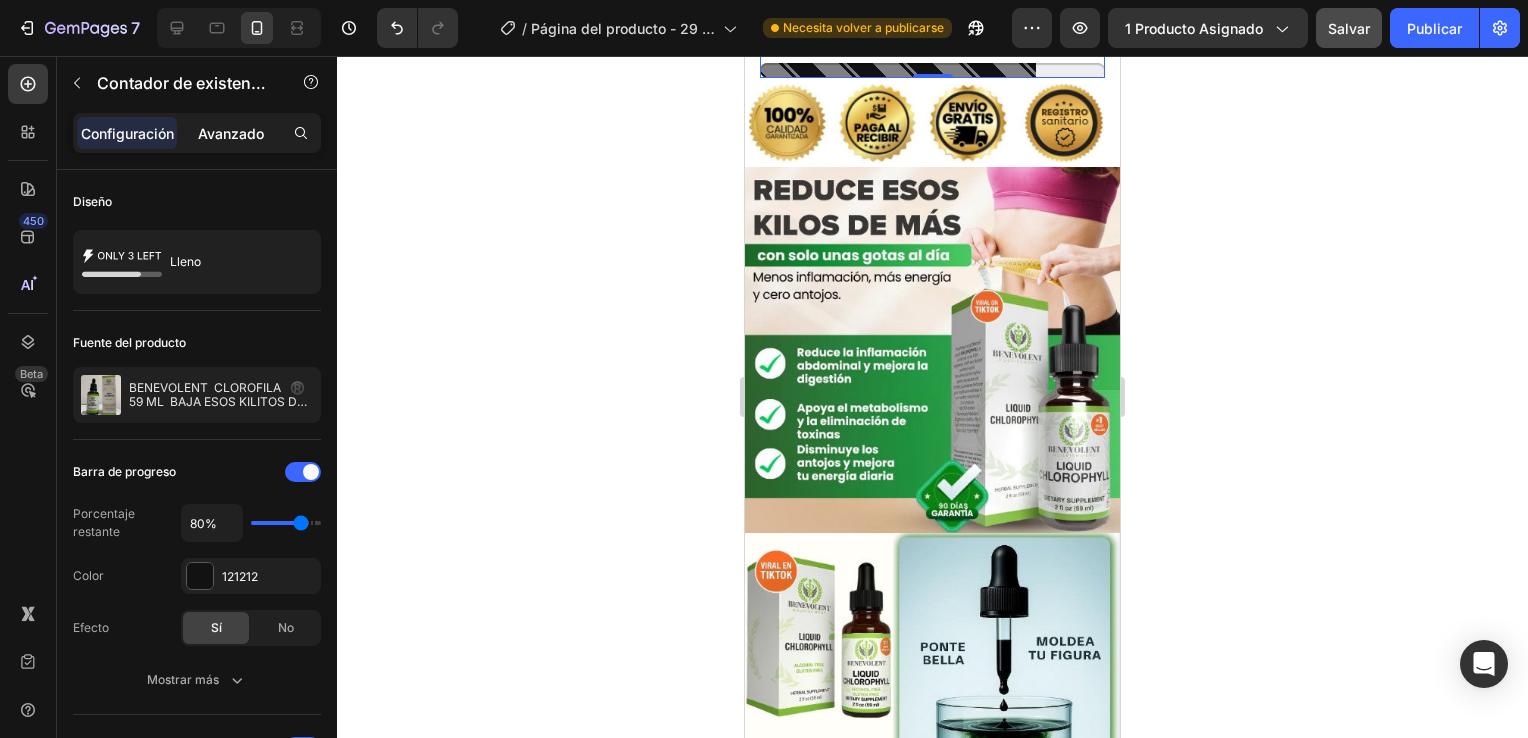 click on "Avanzado" at bounding box center [231, 133] 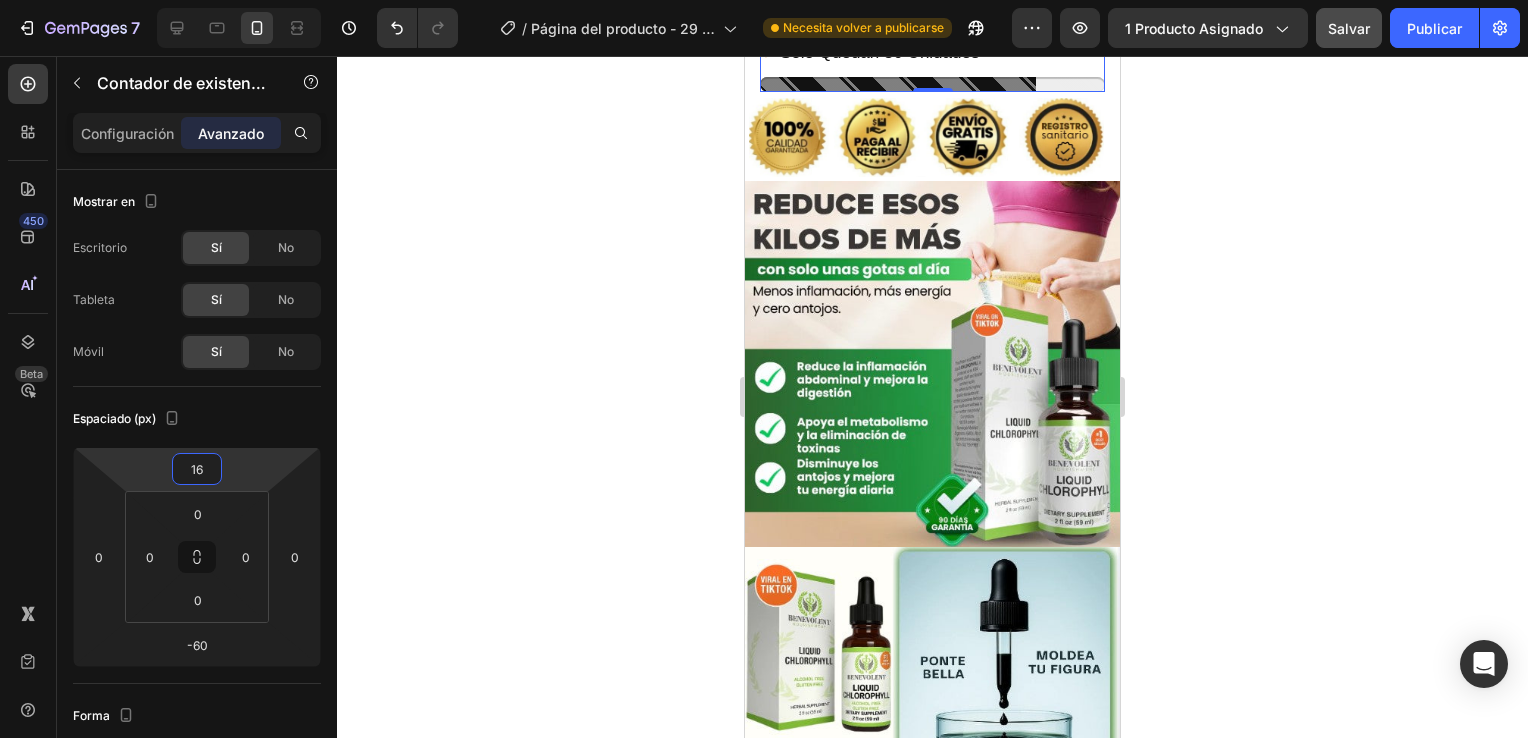 type on "20" 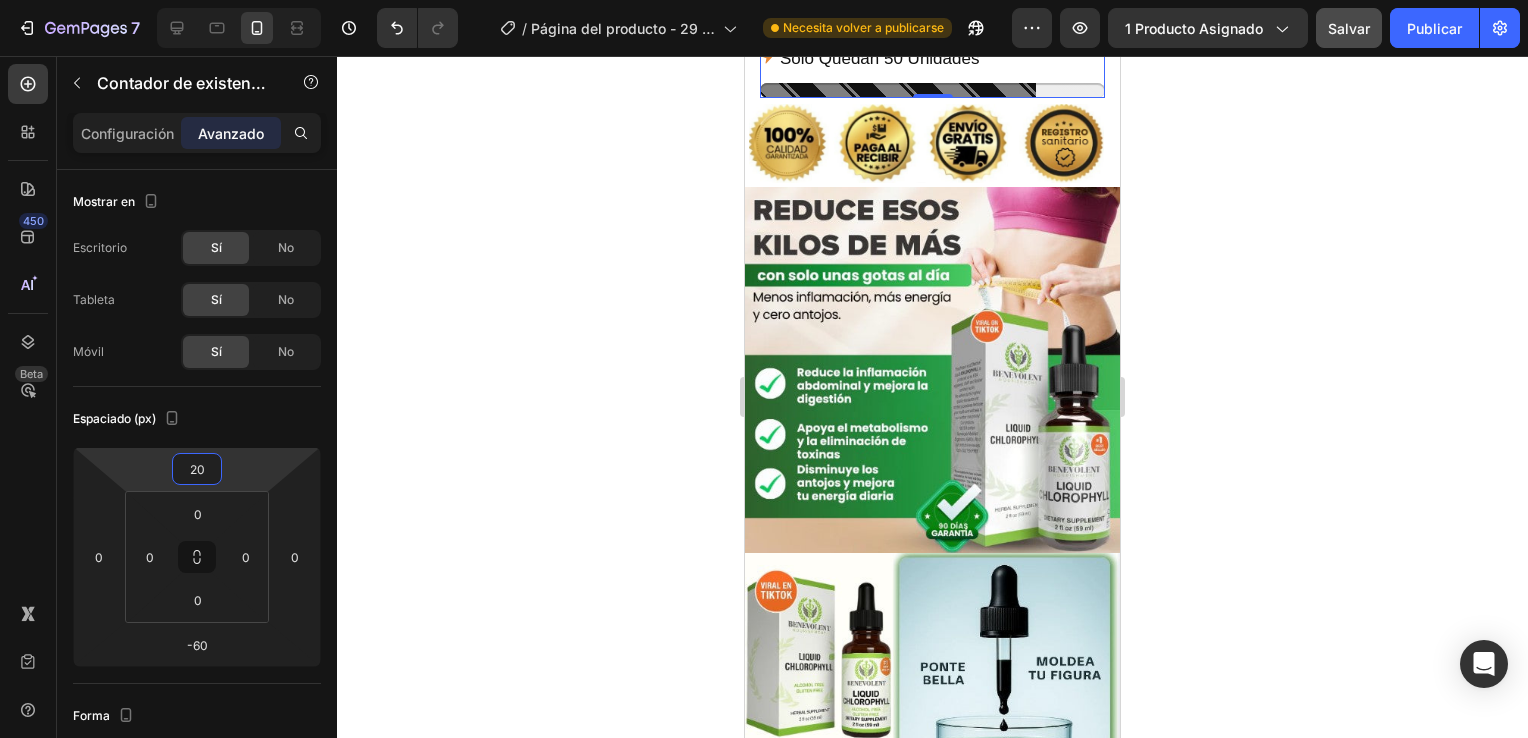 drag, startPoint x: 236, startPoint y: 472, endPoint x: 239, endPoint y: 462, distance: 10.440307 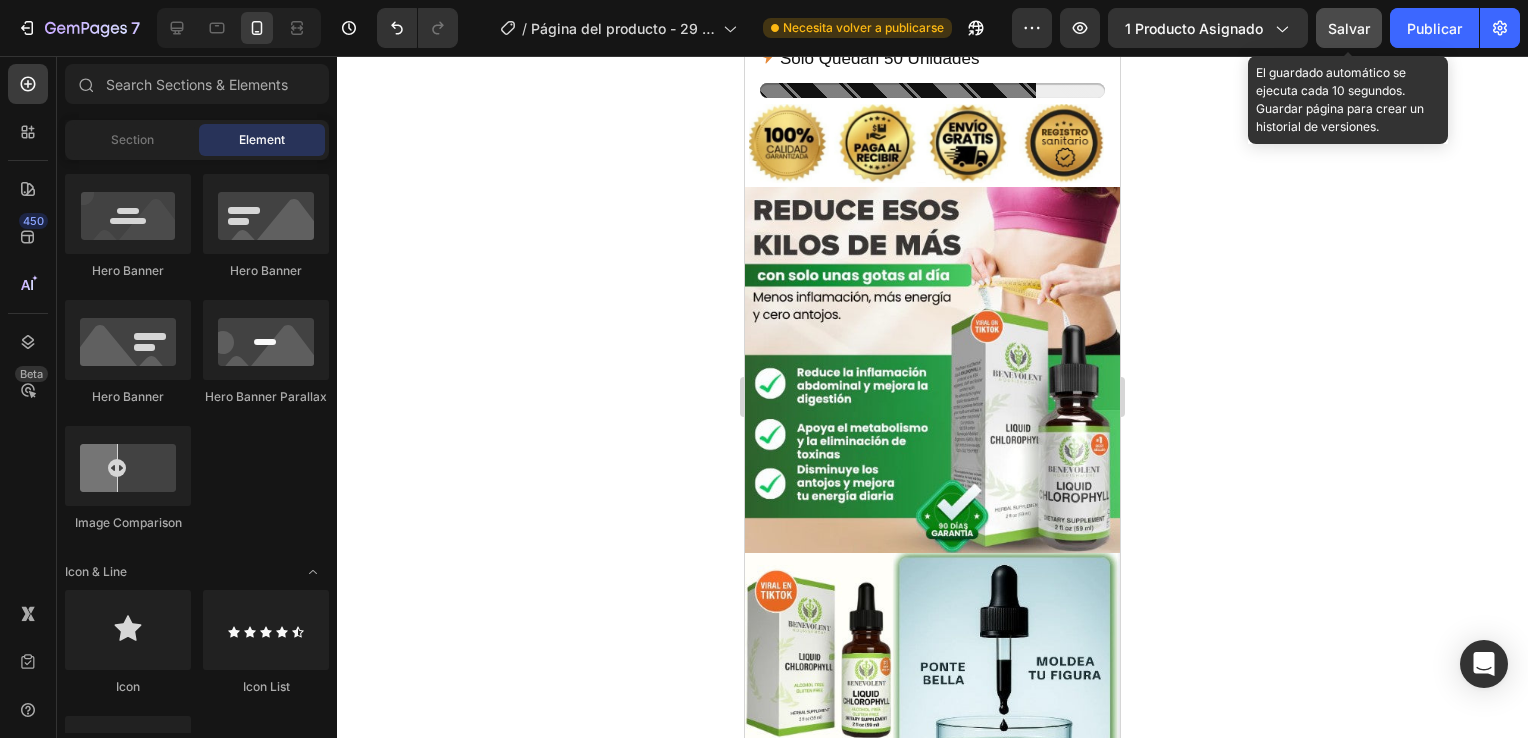 click on "Salvar" 